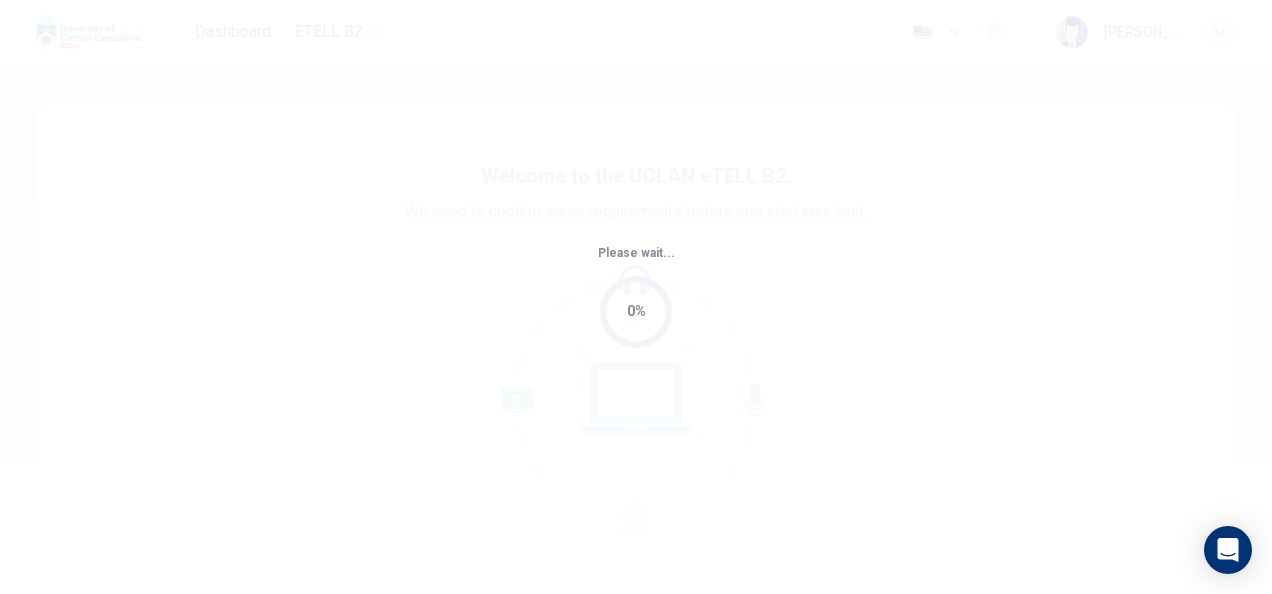 scroll, scrollTop: 0, scrollLeft: 0, axis: both 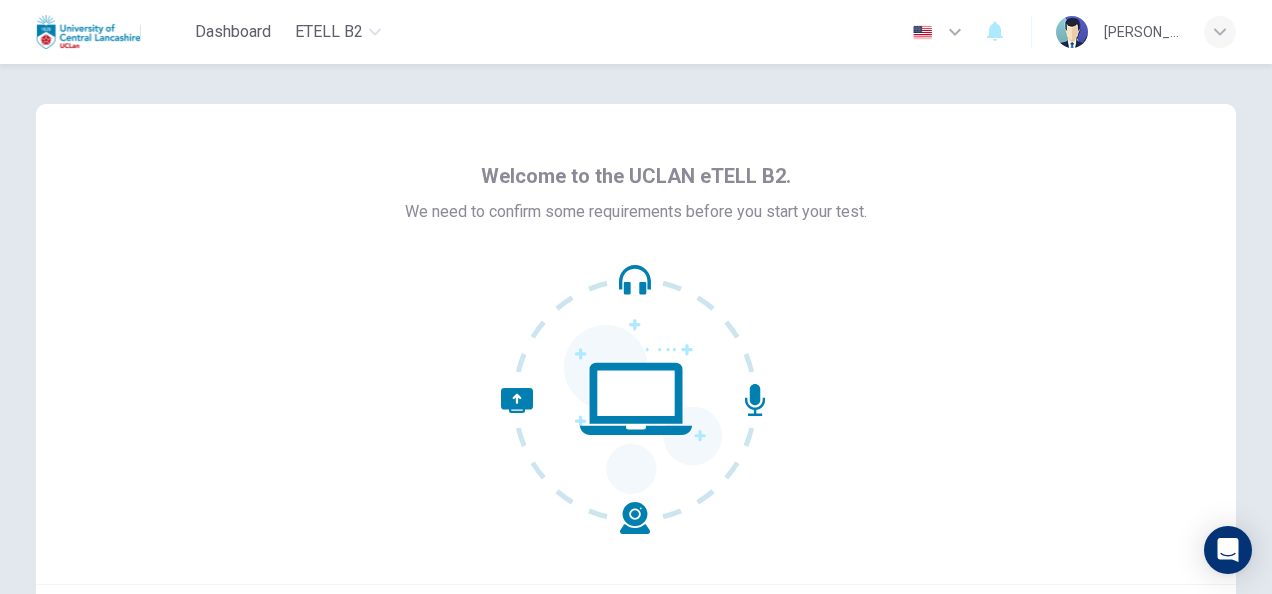 click on "Welcome to the UCLAN eTELL B2. We need to confirm some requirements before you start your test." at bounding box center [636, 347] 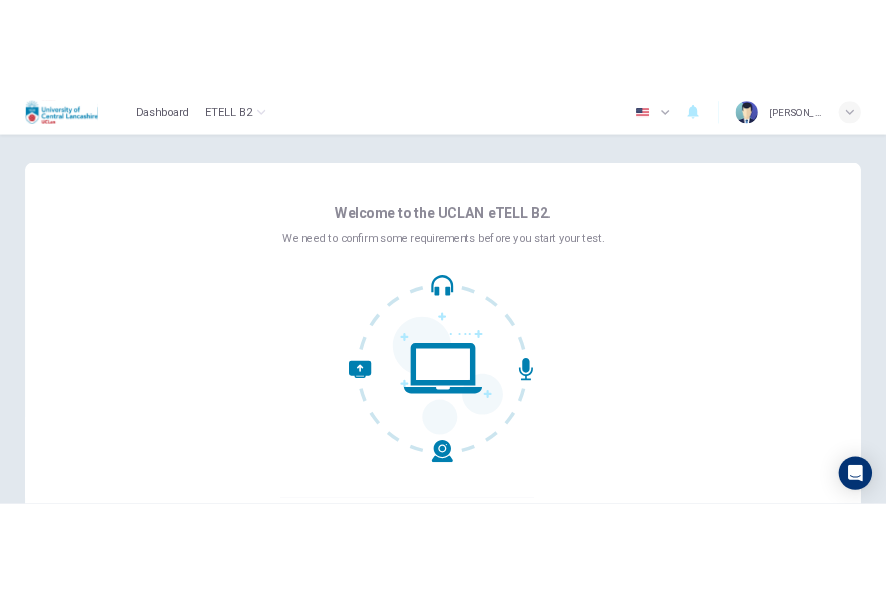 scroll, scrollTop: 200, scrollLeft: 0, axis: vertical 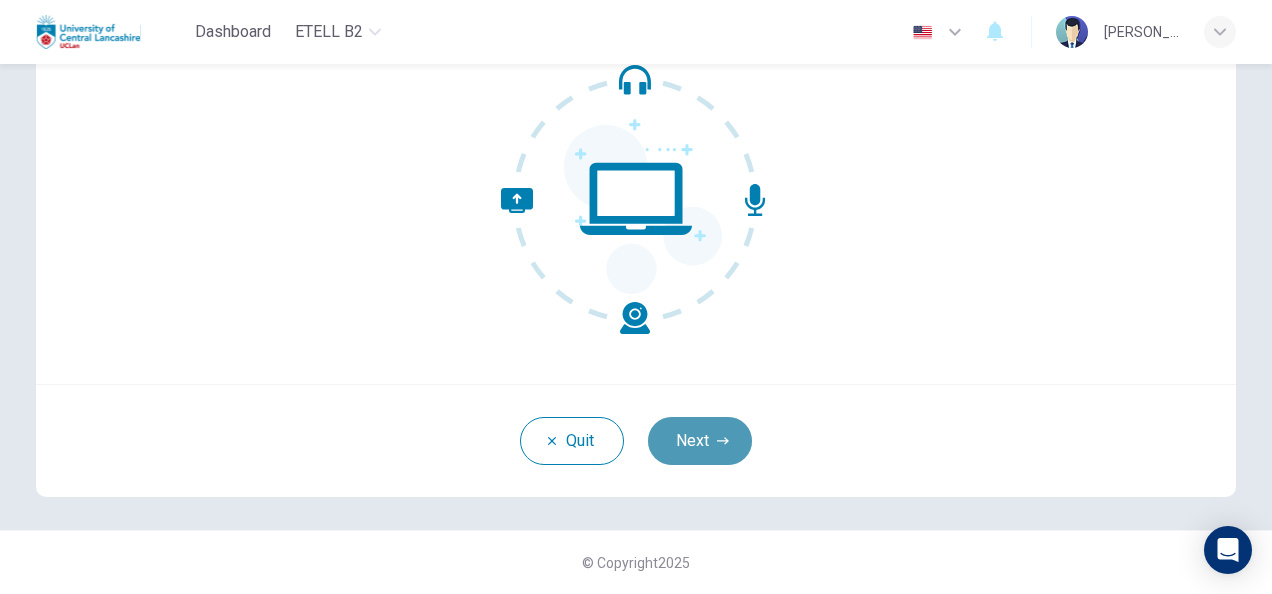 click on "Next" at bounding box center [700, 441] 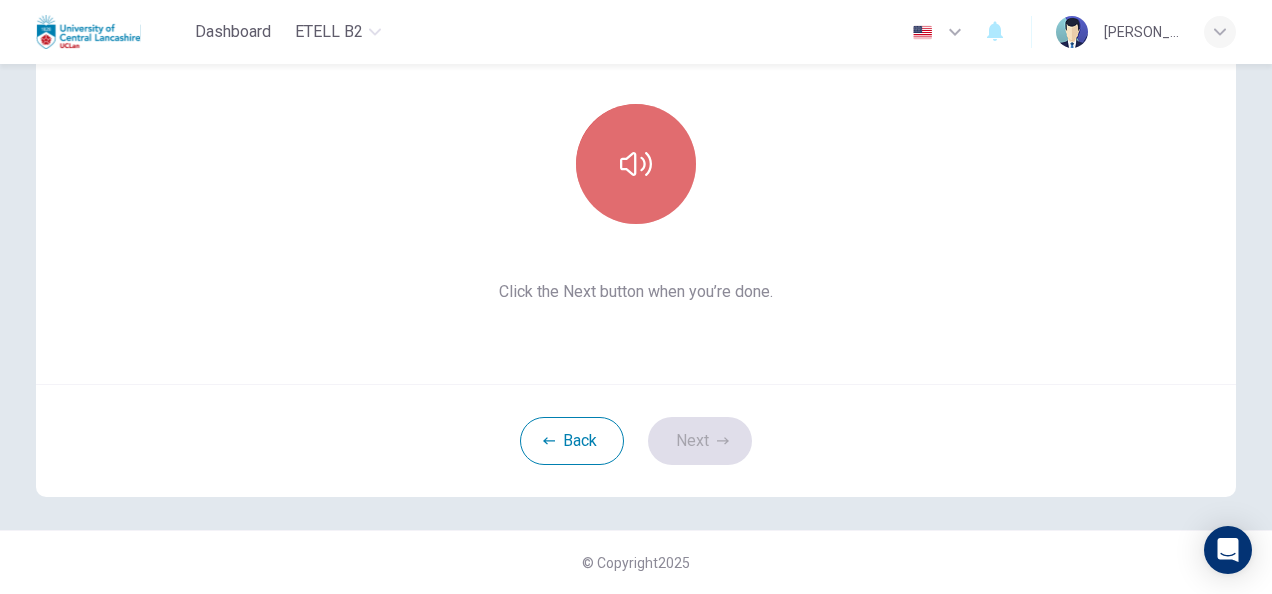 click at bounding box center [636, 164] 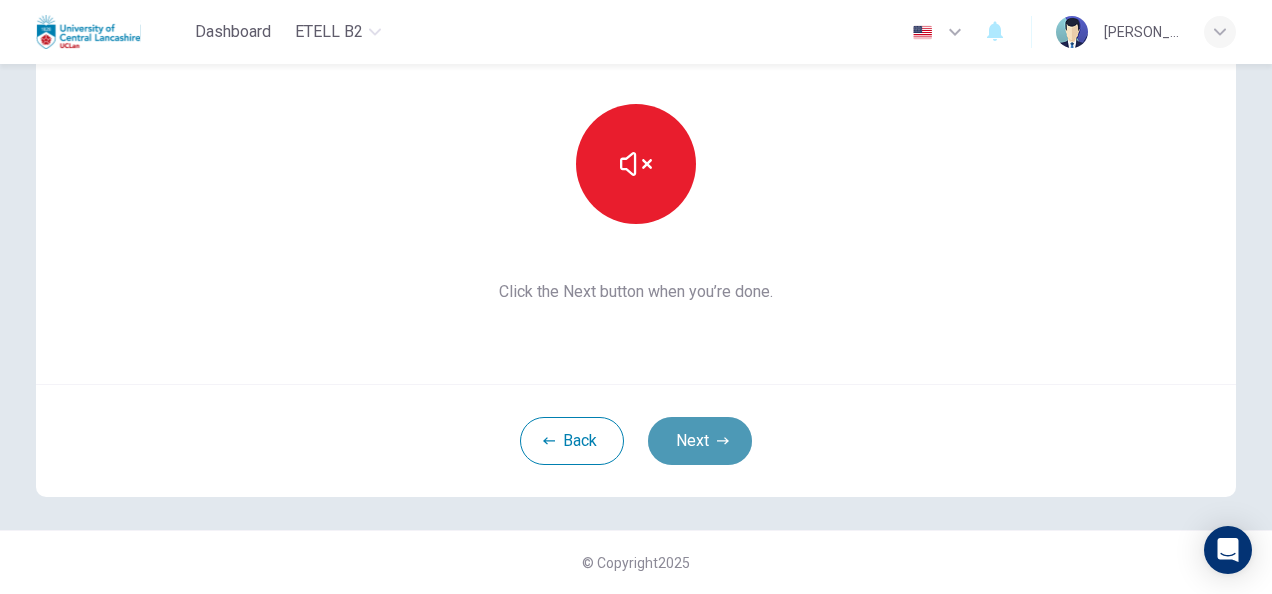 click on "Next" at bounding box center (700, 441) 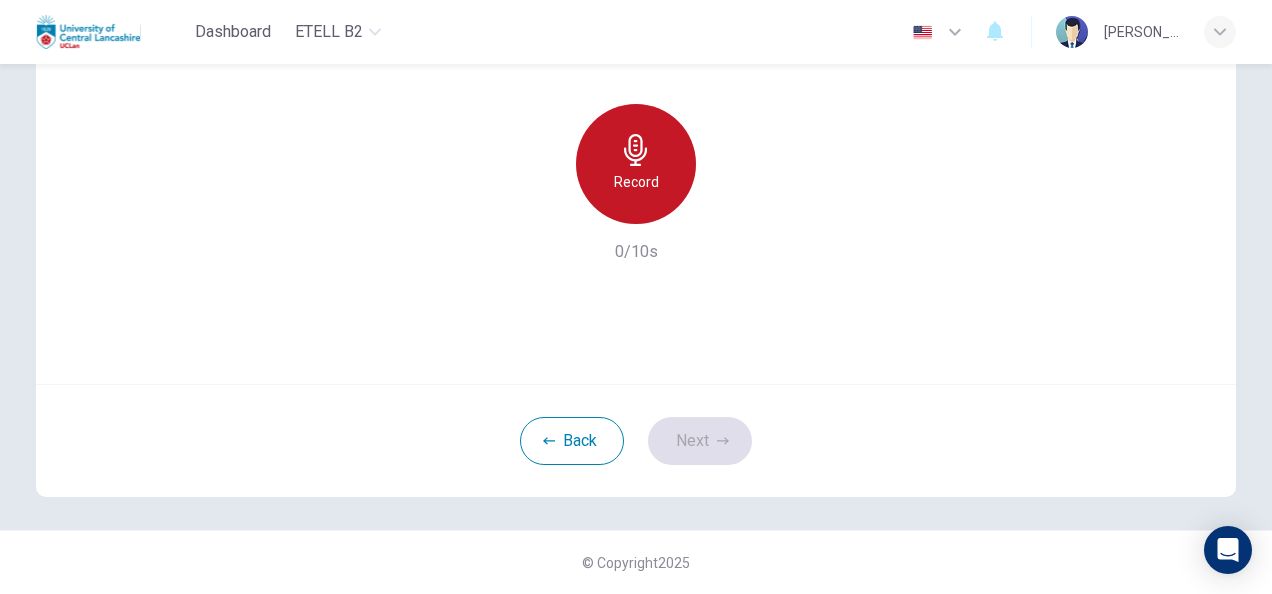 click on "Record" at bounding box center [636, 182] 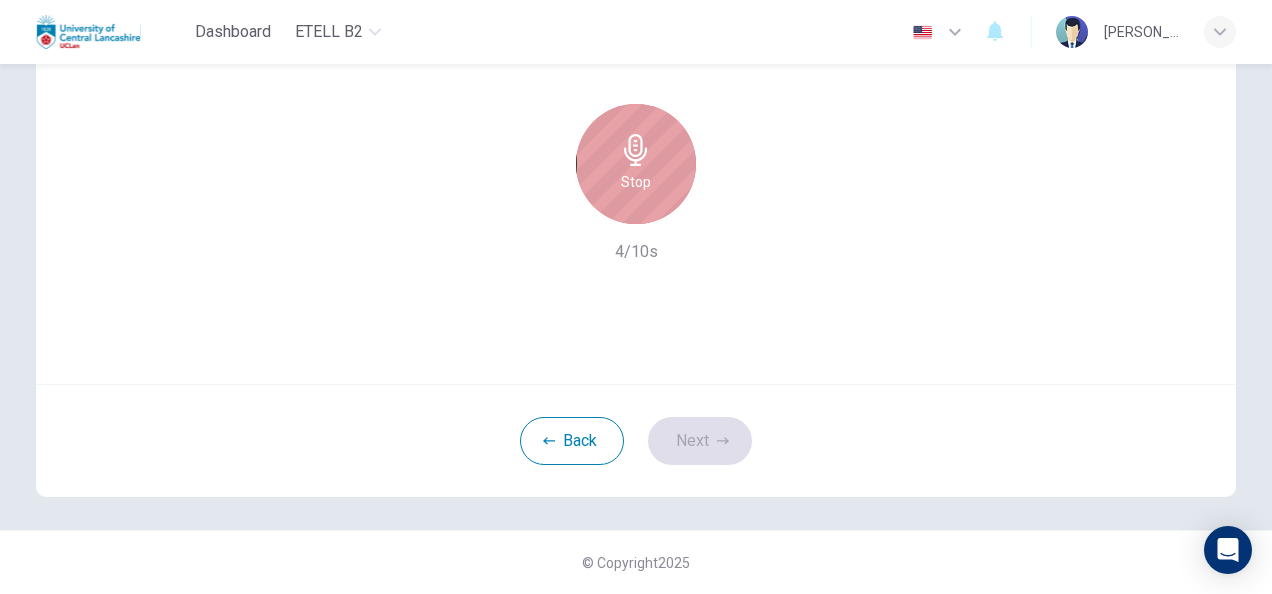 click on "Stop" at bounding box center [636, 182] 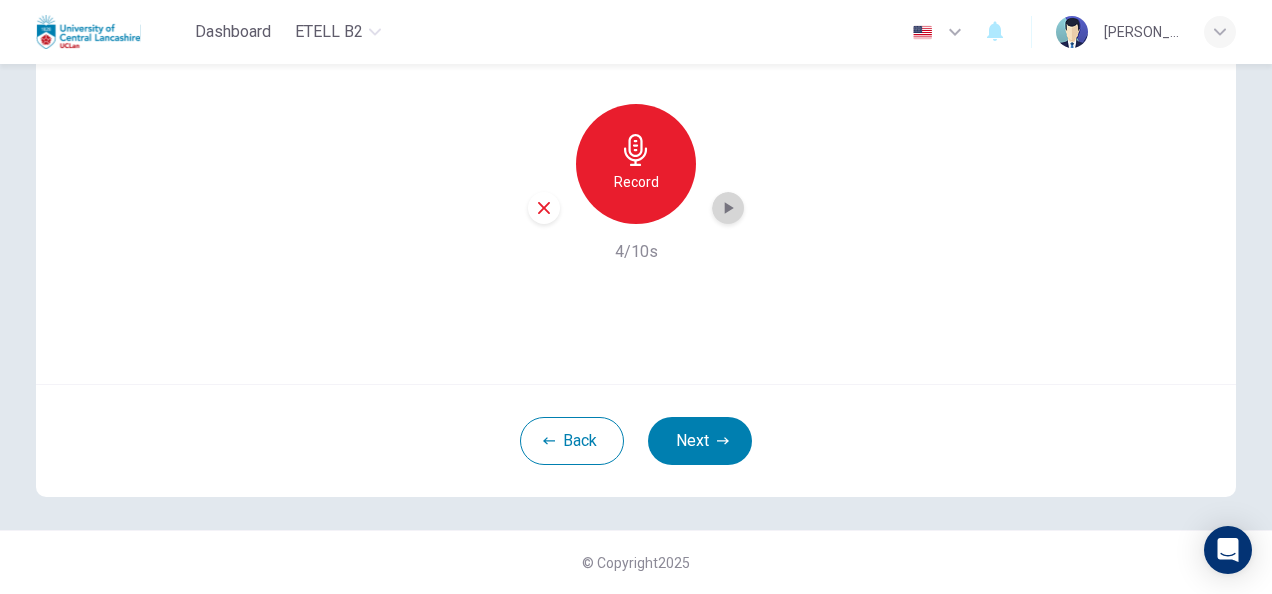 click at bounding box center (728, 208) 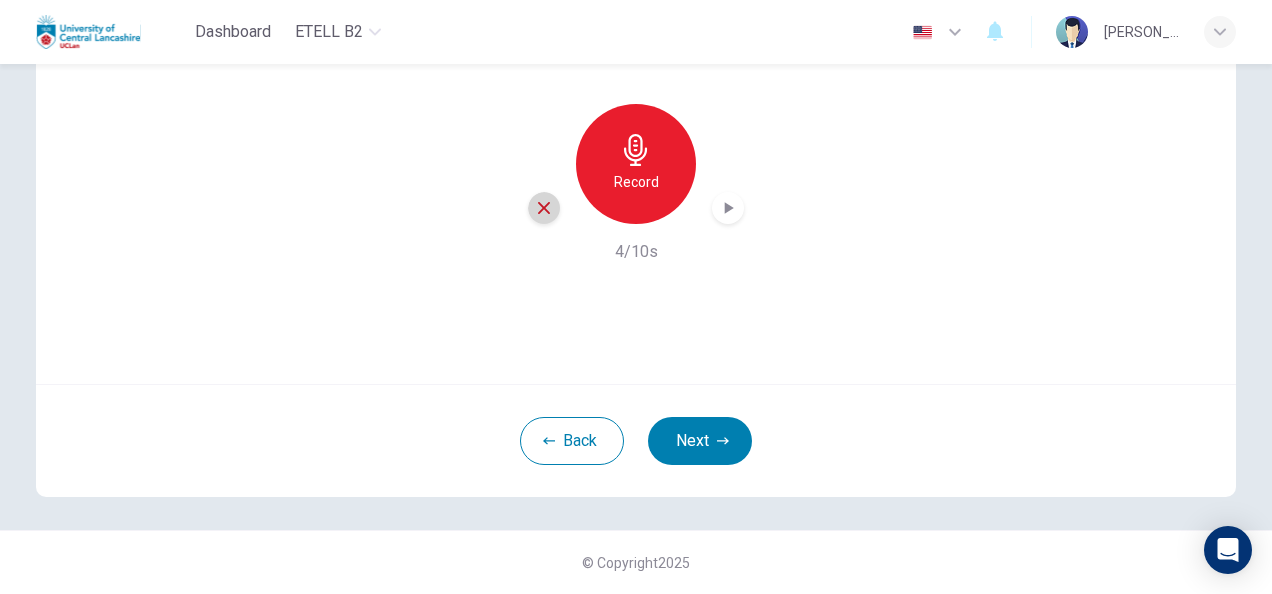 click 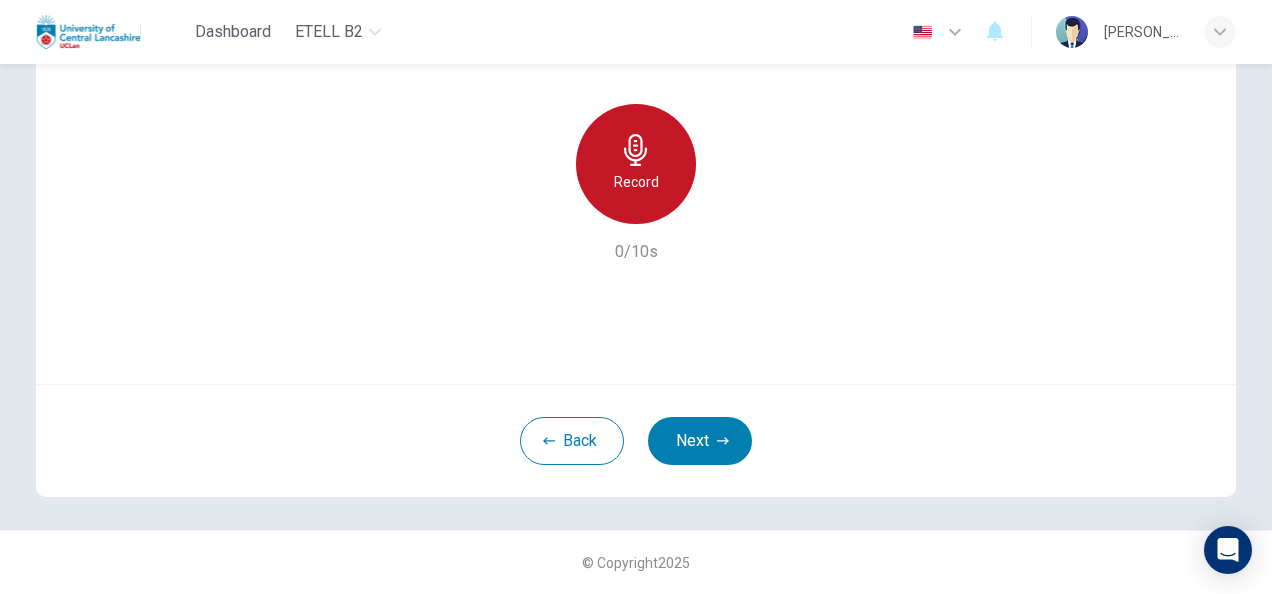 click on "Record" at bounding box center (636, 164) 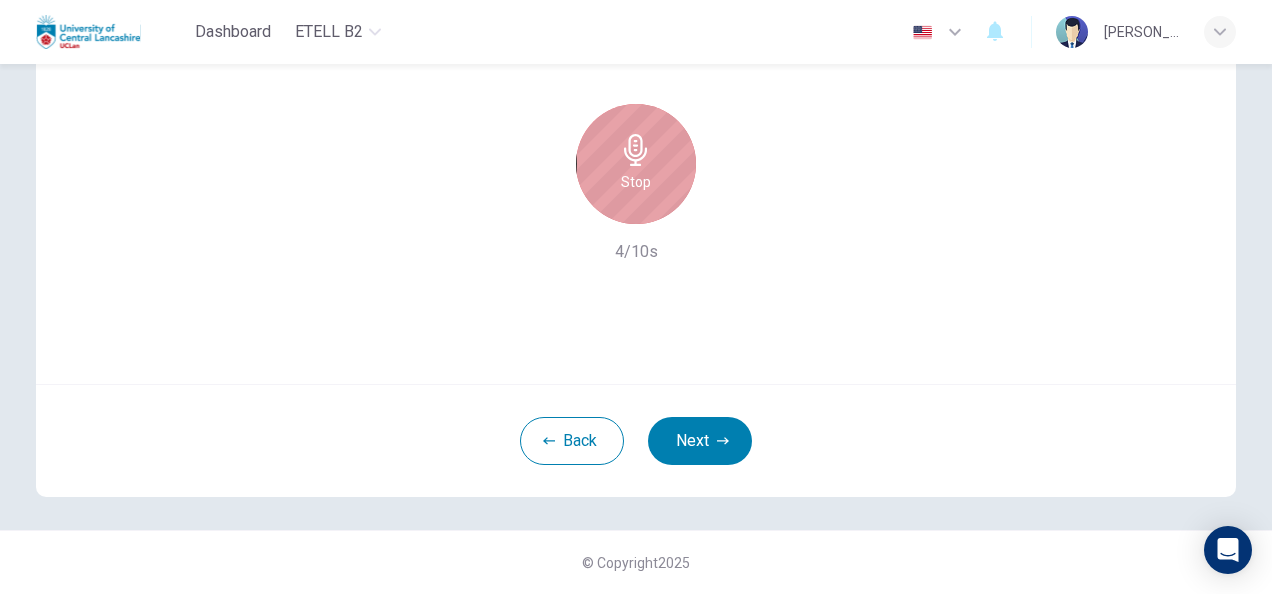 click on "Stop" at bounding box center [636, 164] 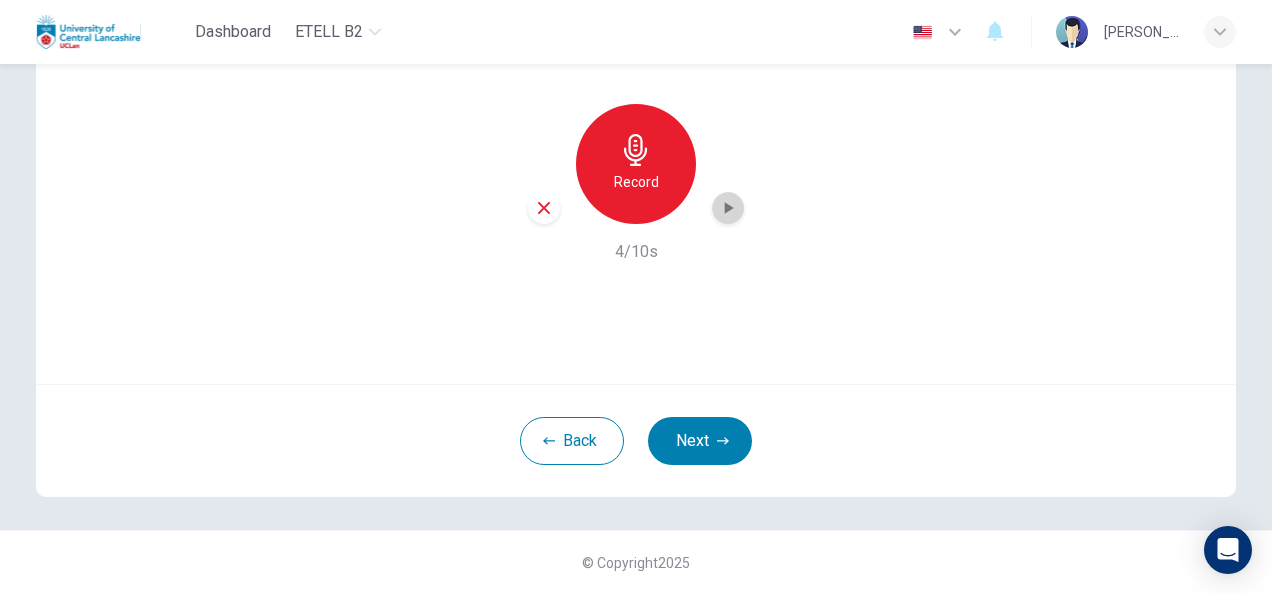 click 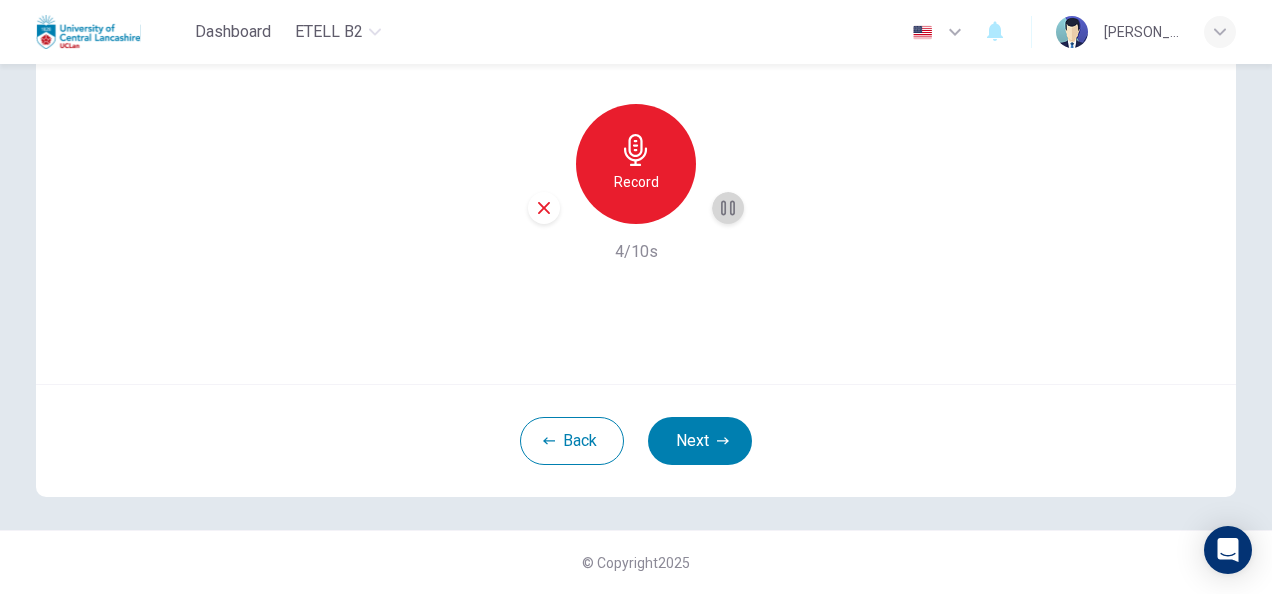 click 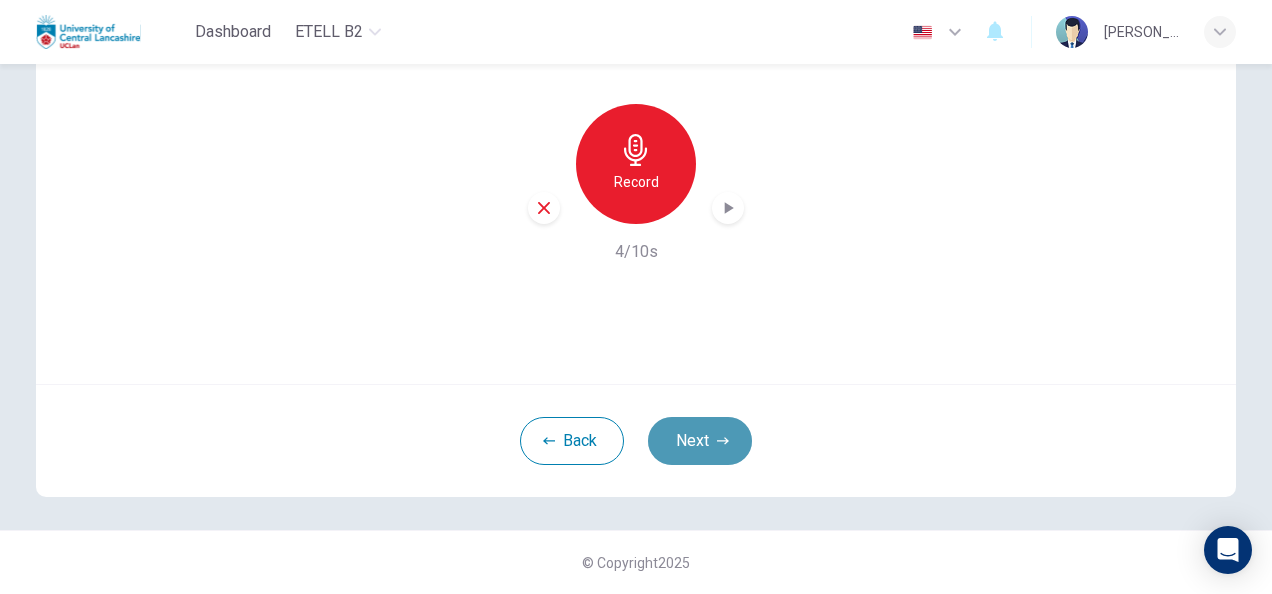 click on "Next" at bounding box center [700, 441] 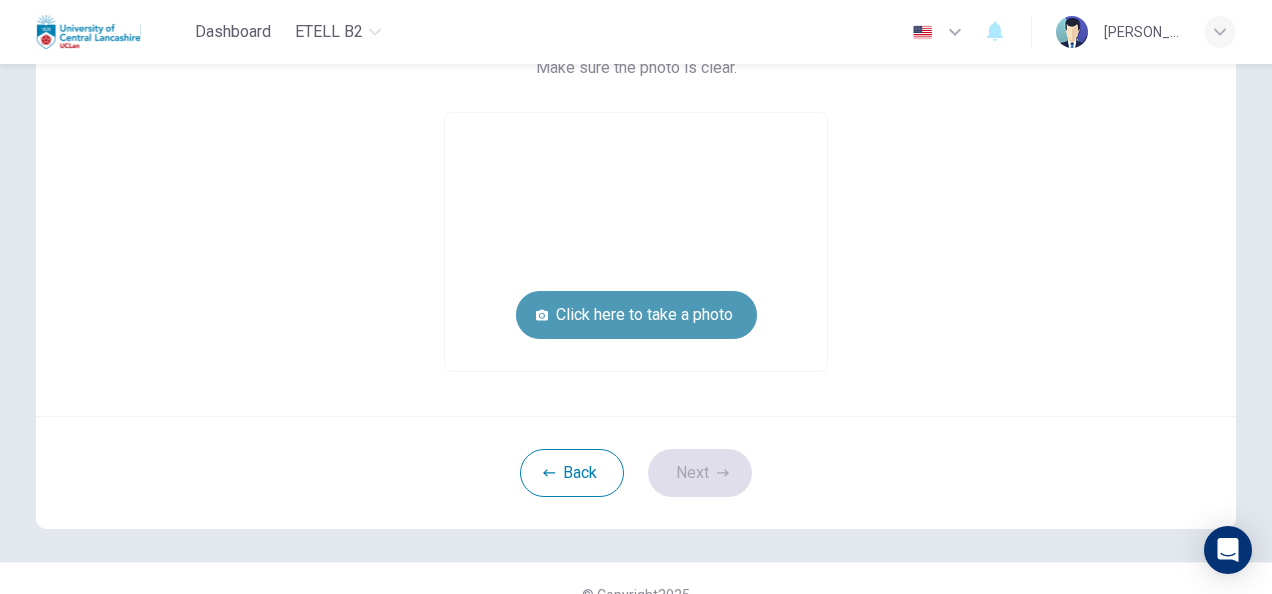click on "Click here to take a photo" at bounding box center [636, 315] 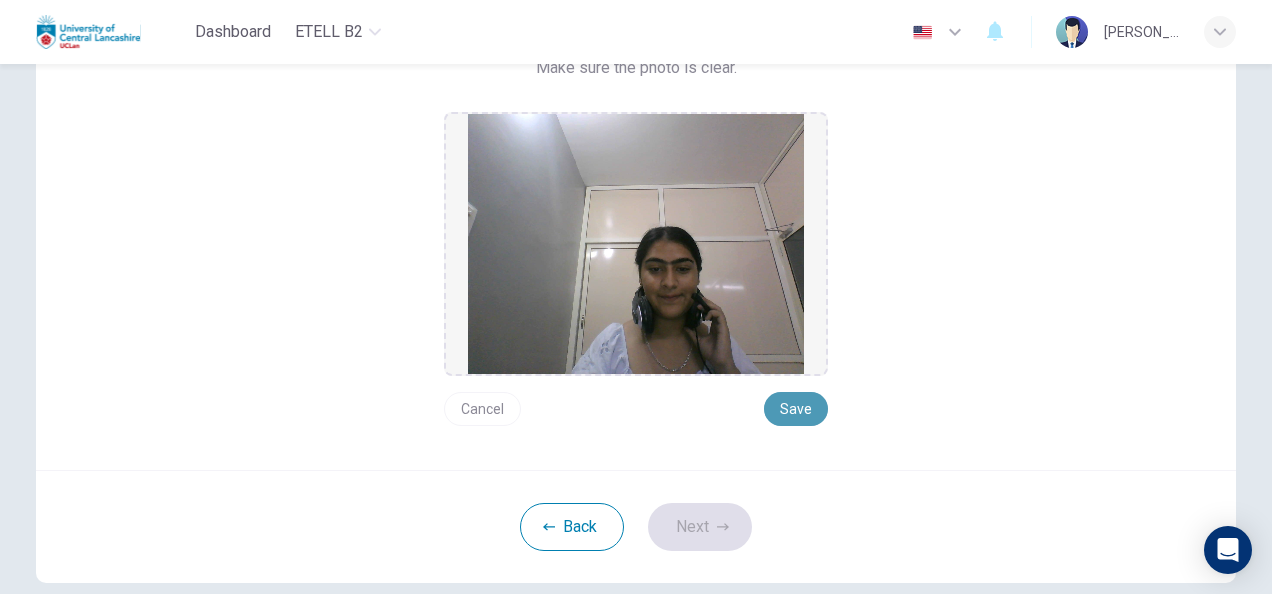click on "Save" at bounding box center (796, 409) 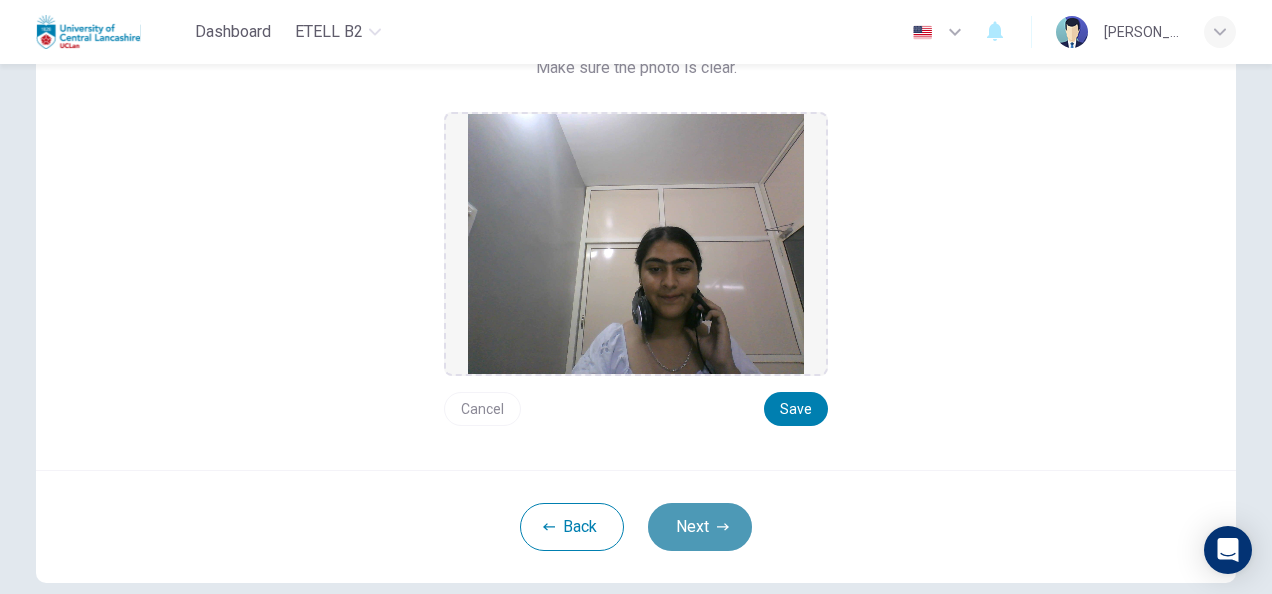 click on "Next" at bounding box center [700, 527] 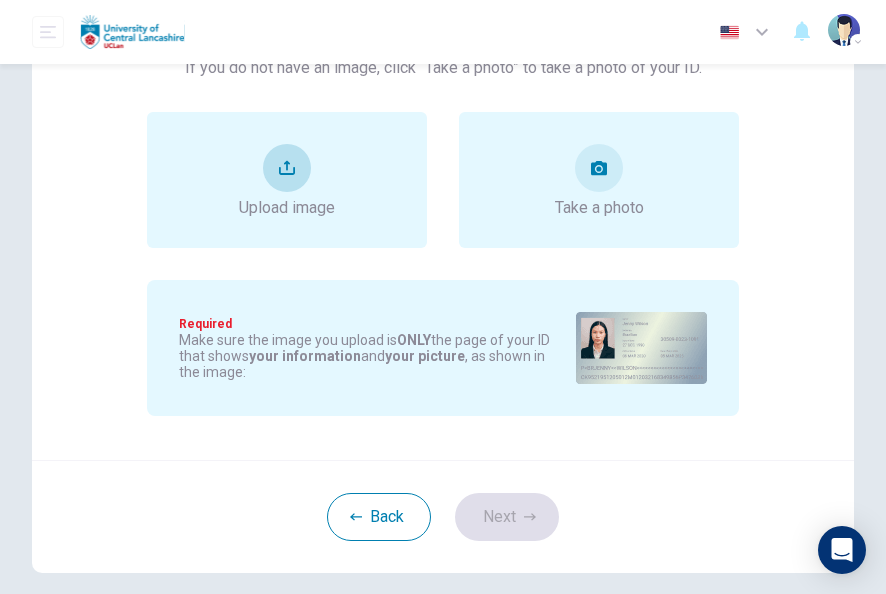 click on "Upload image" at bounding box center [287, 180] 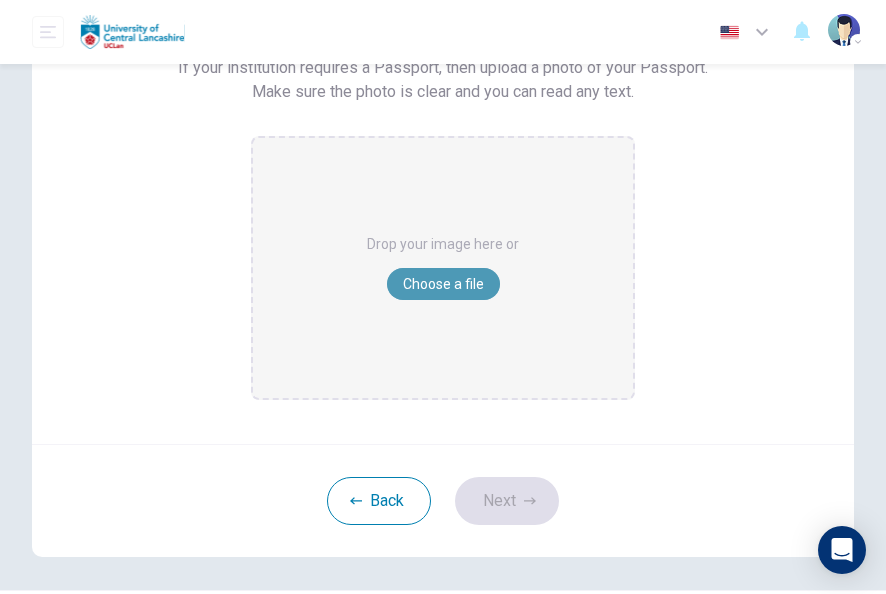 click on "Choose a file" at bounding box center (443, 284) 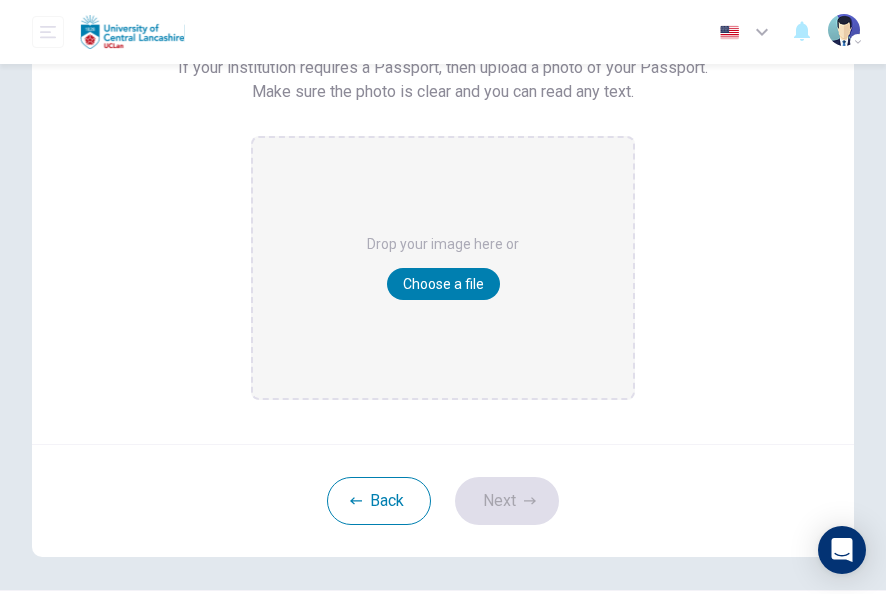 type 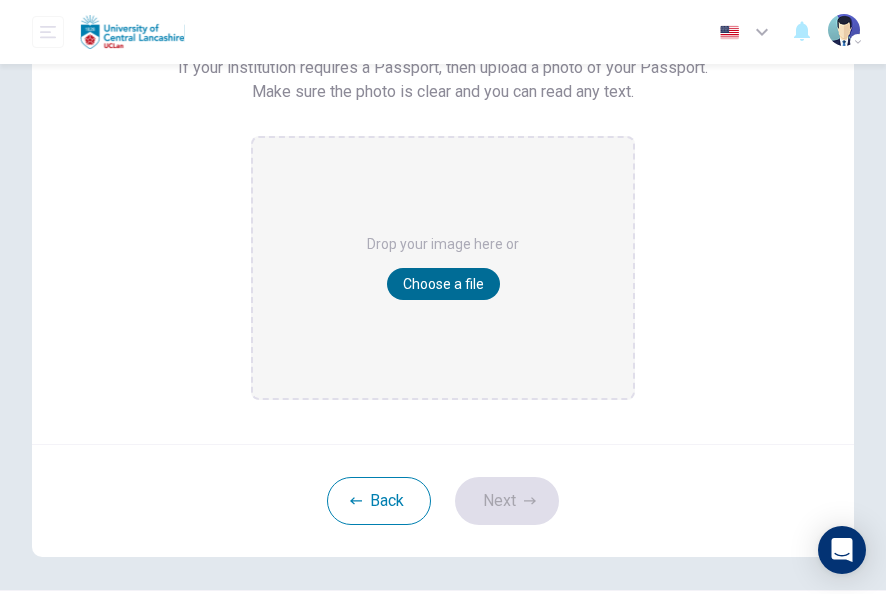 click on "Choose a file" at bounding box center [443, 284] 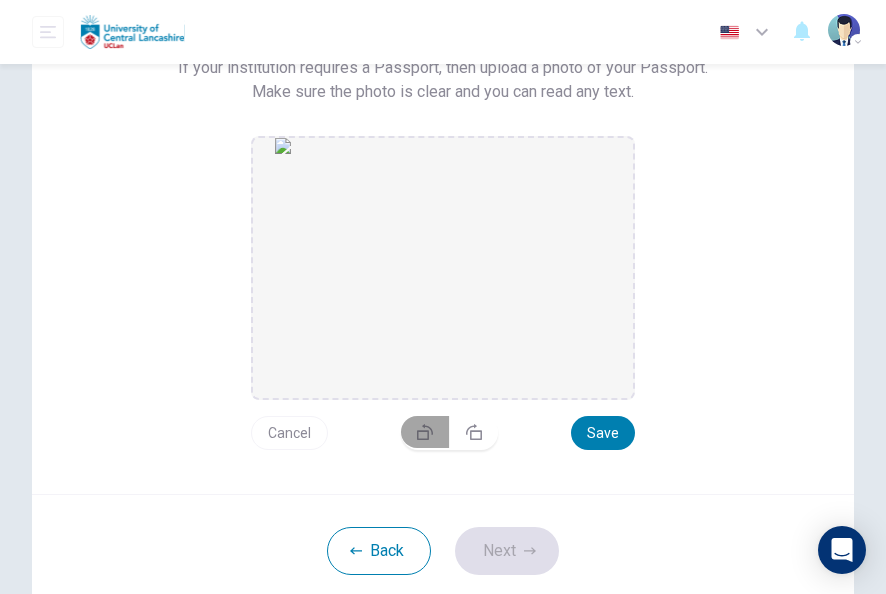 click 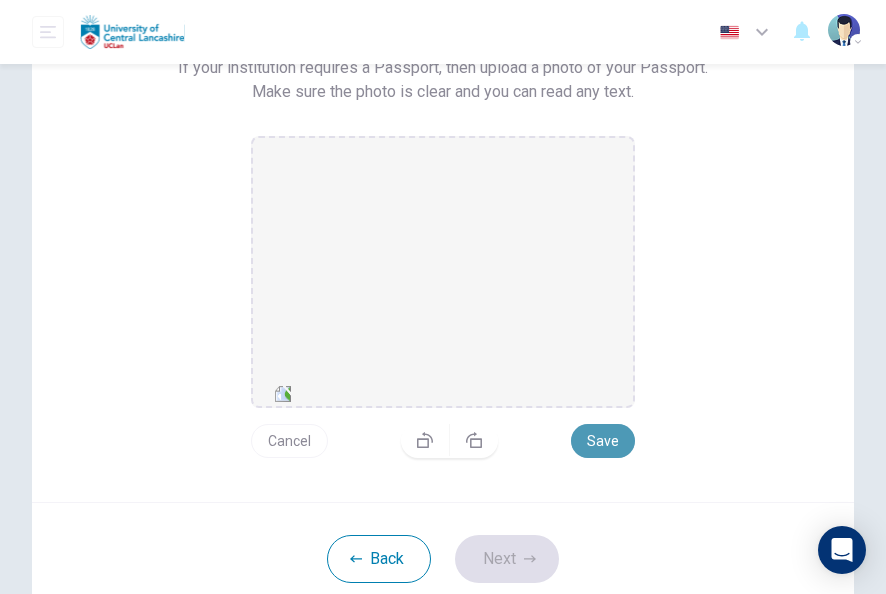 click on "Save" at bounding box center (603, 441) 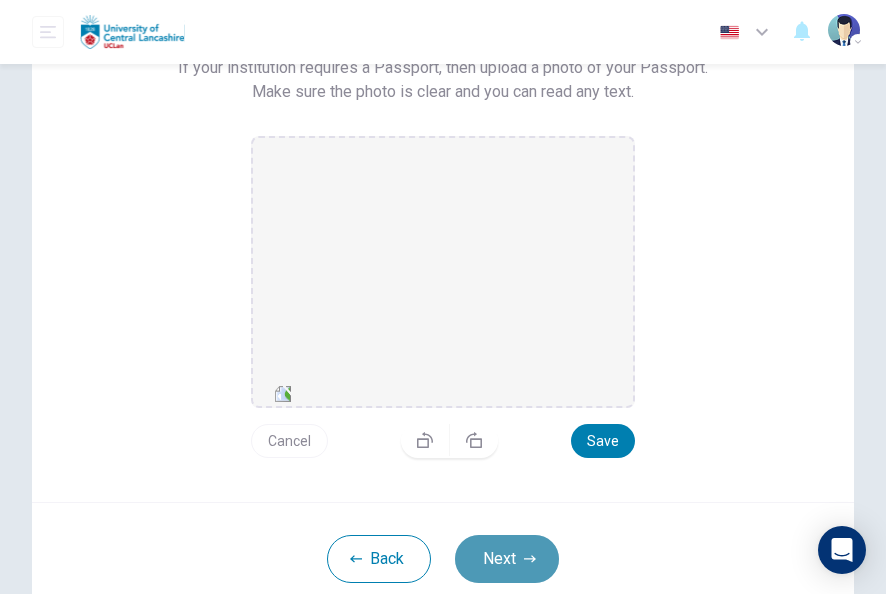 click 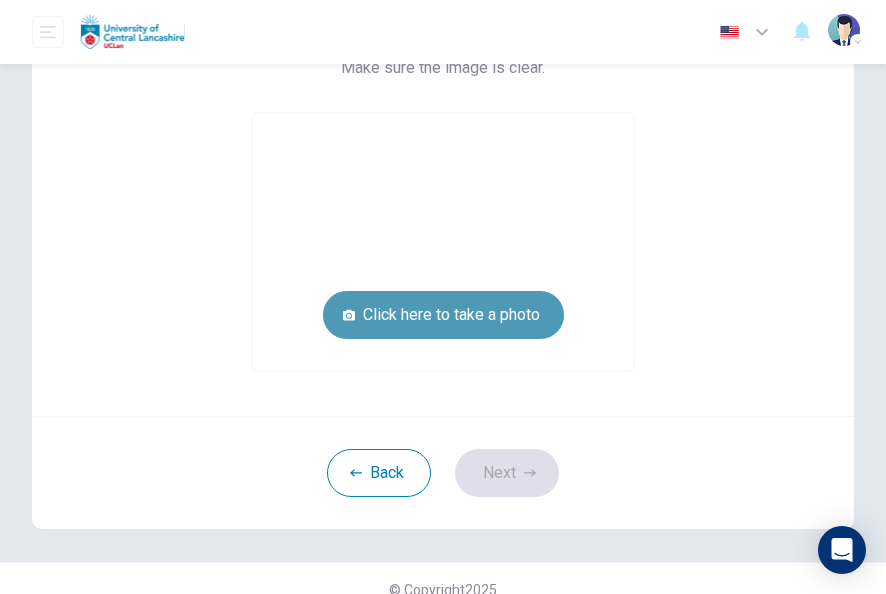 click on "Click here to take a photo" at bounding box center (443, 315) 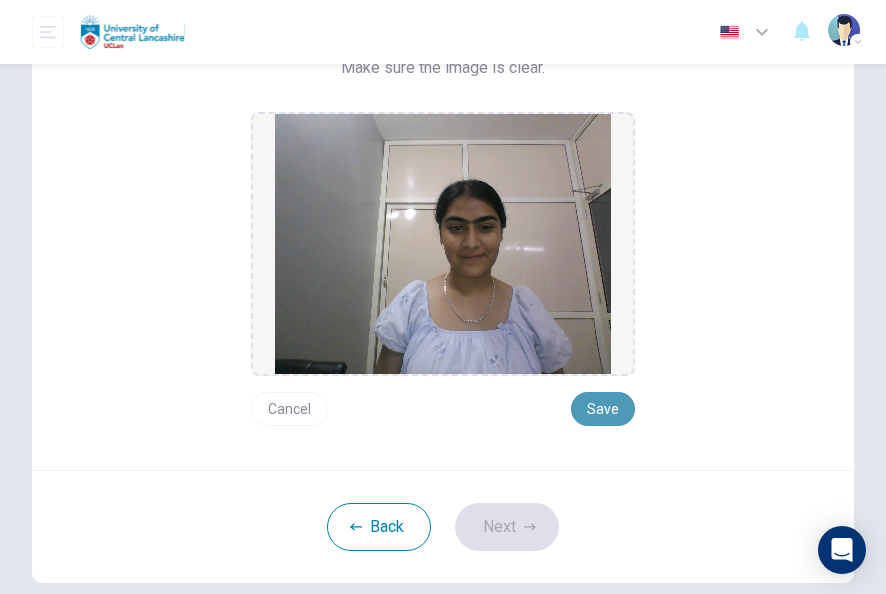 click on "Save" at bounding box center (603, 409) 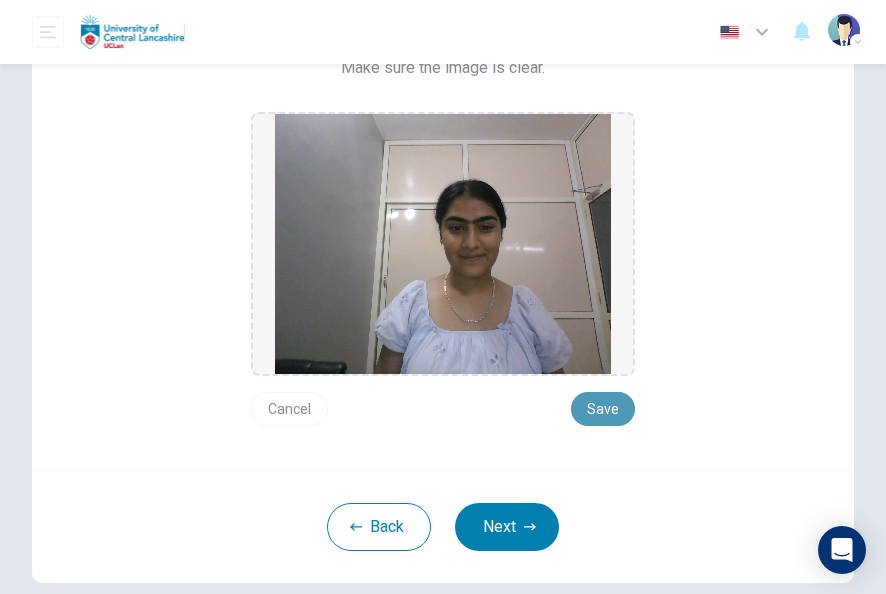 click on "Save" at bounding box center (603, 409) 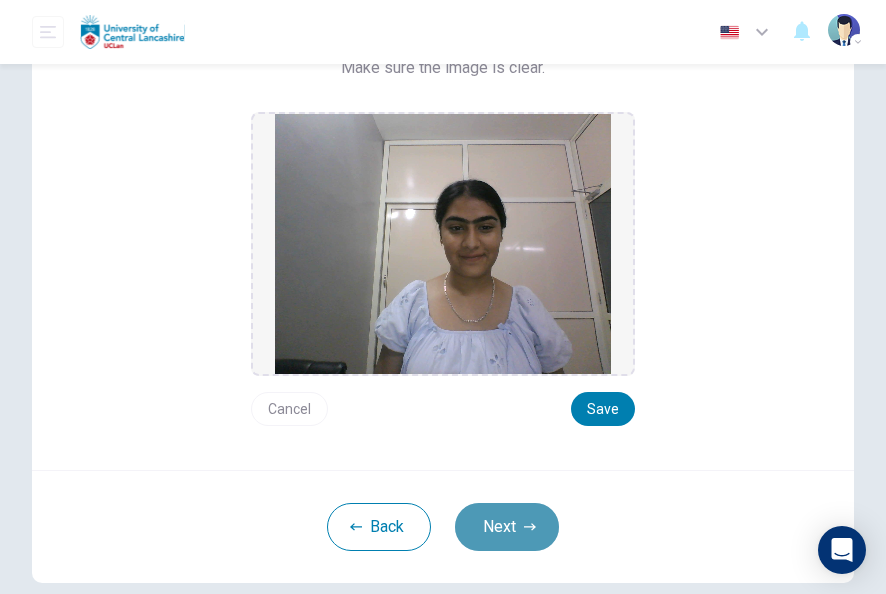 click 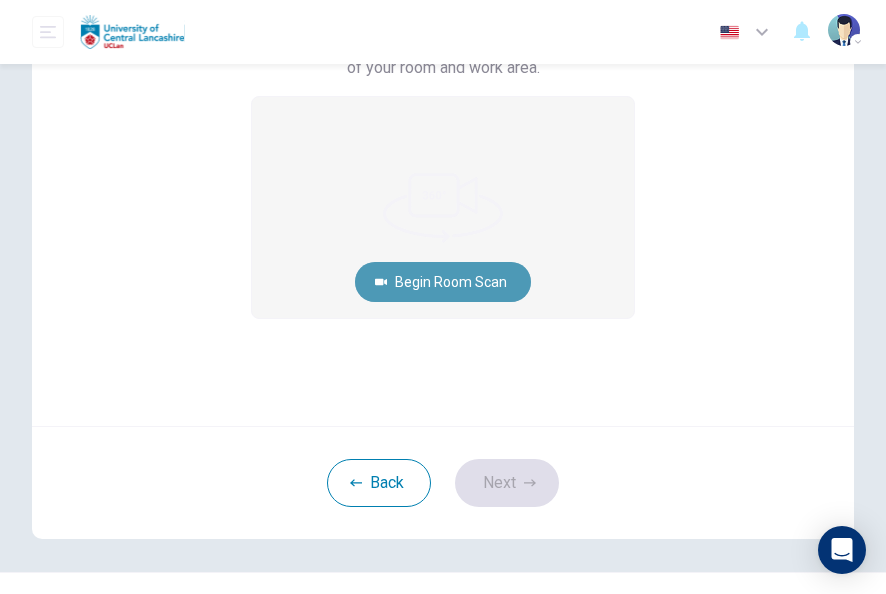 click on "Begin Room Scan" at bounding box center (443, 282) 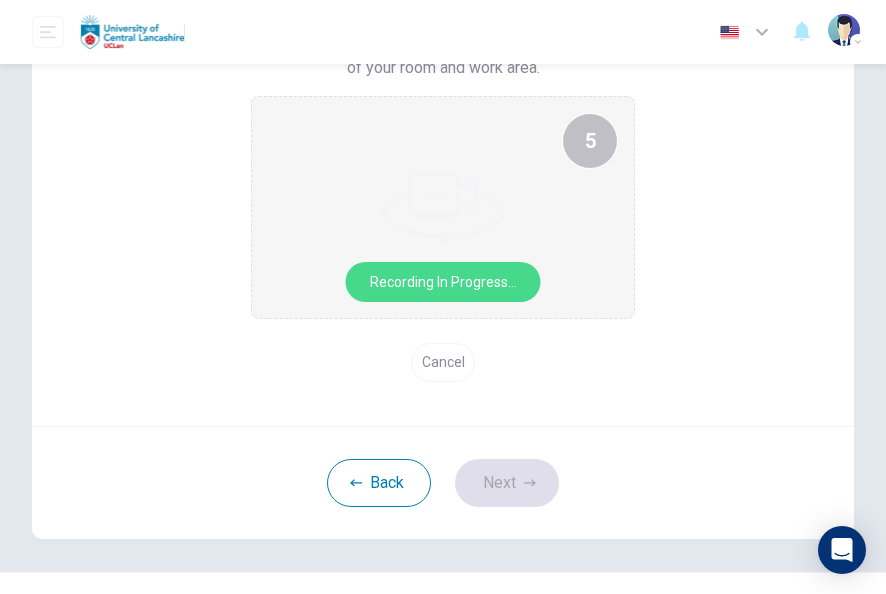 click at bounding box center (443, 207) 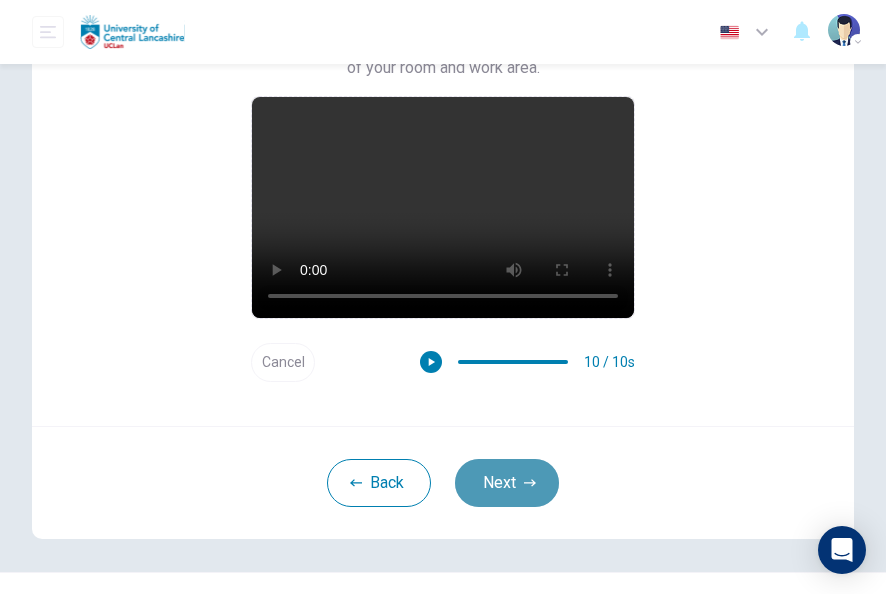 click on "Next" at bounding box center [507, 483] 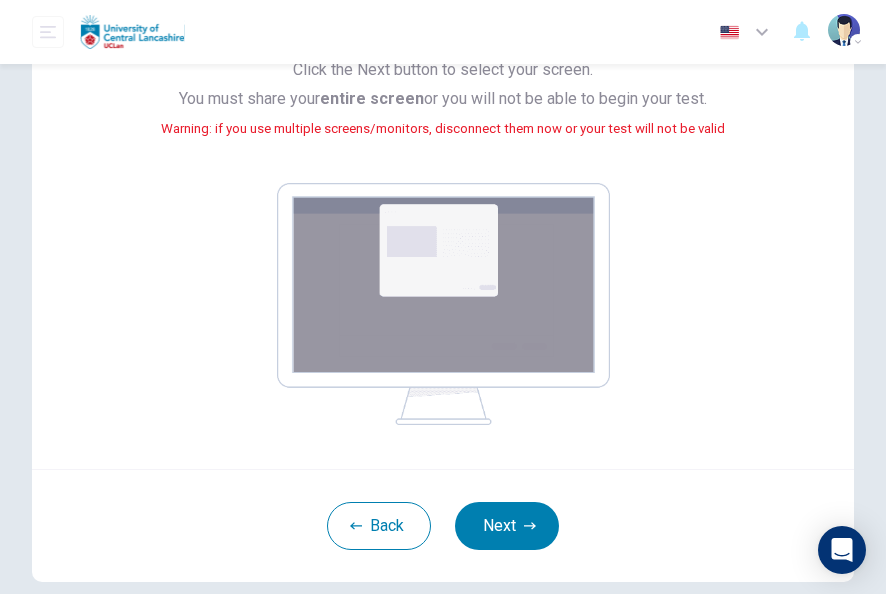click at bounding box center [443, 304] 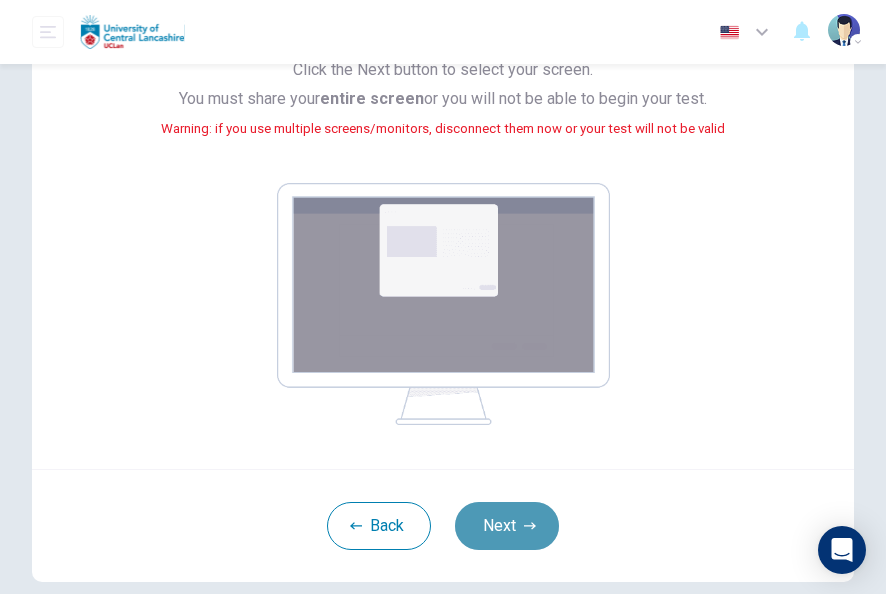 click on "Next" at bounding box center [507, 526] 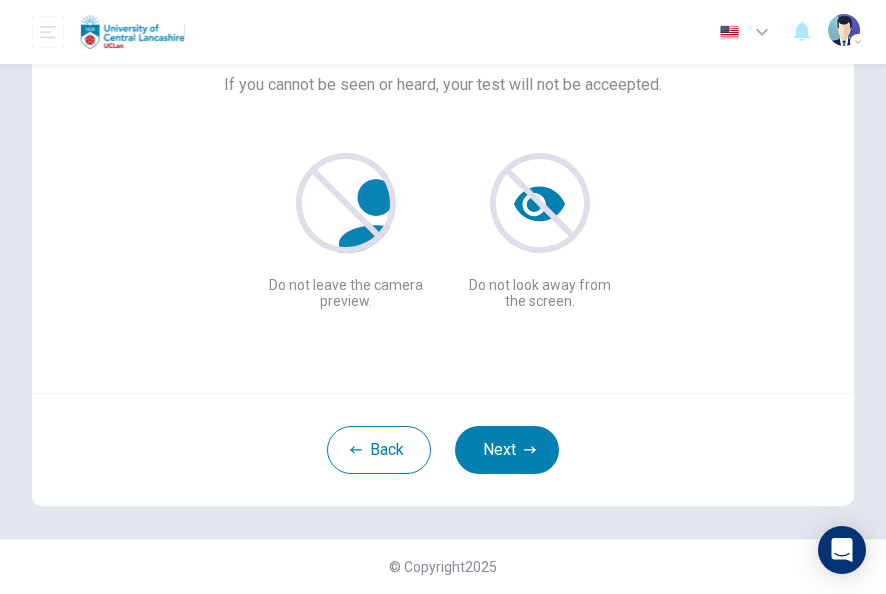 scroll, scrollTop: 158, scrollLeft: 0, axis: vertical 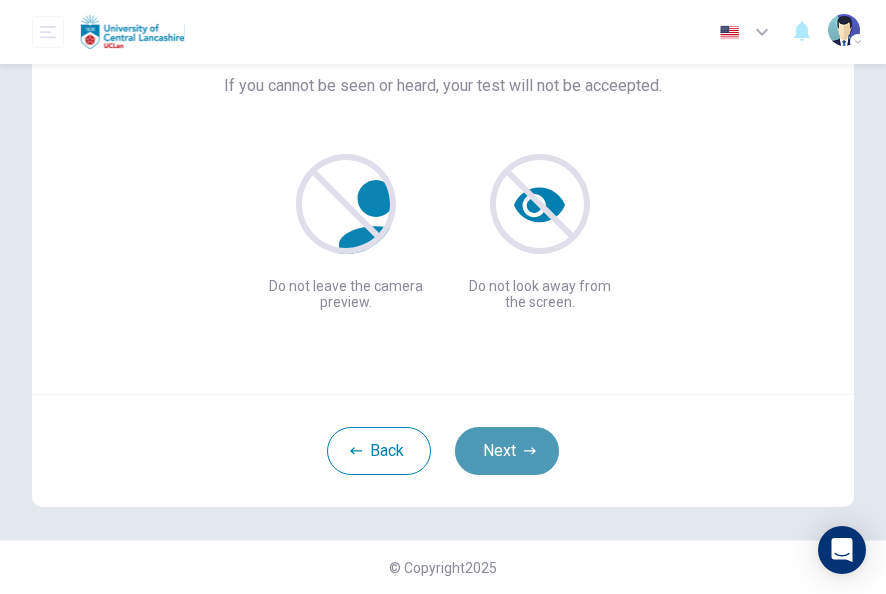 click on "Next" at bounding box center (507, 451) 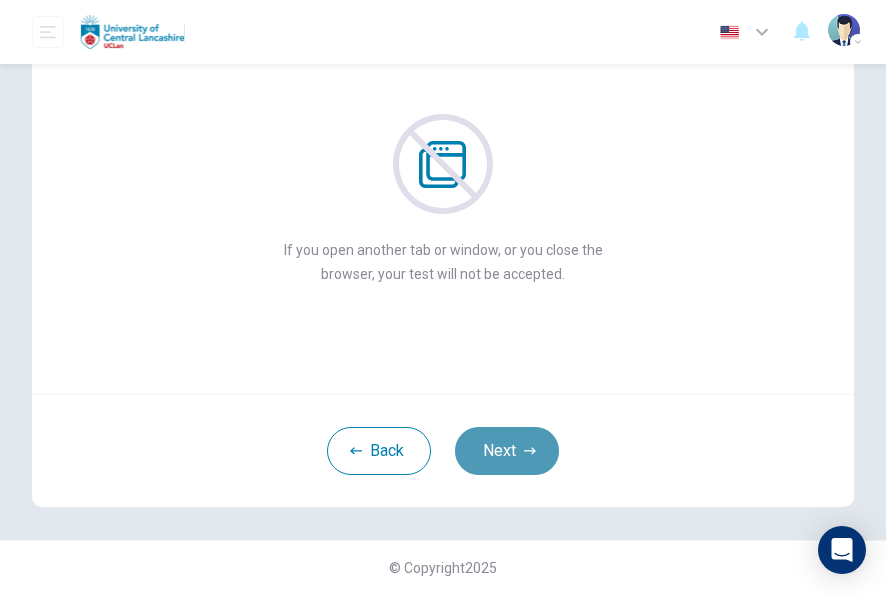 click on "Next" at bounding box center (507, 451) 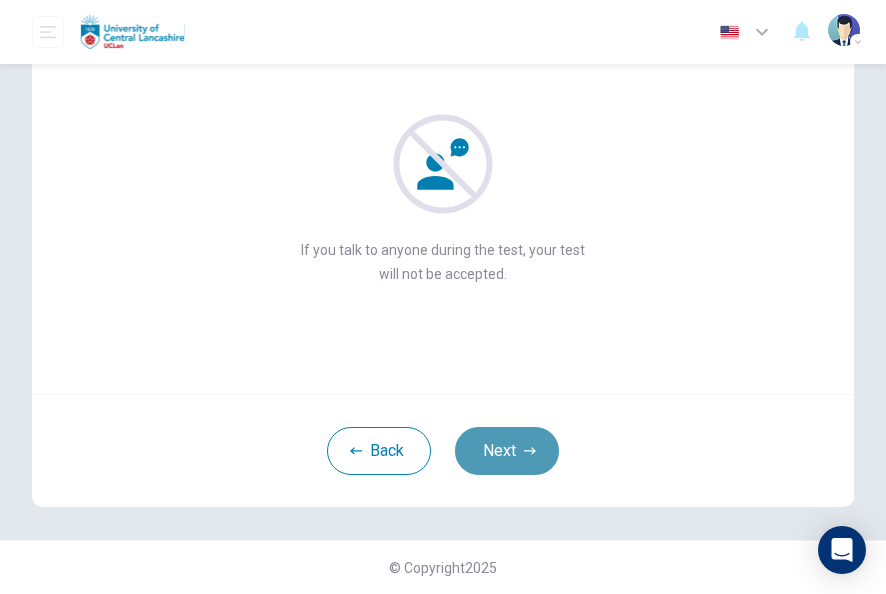 click on "Next" at bounding box center (507, 451) 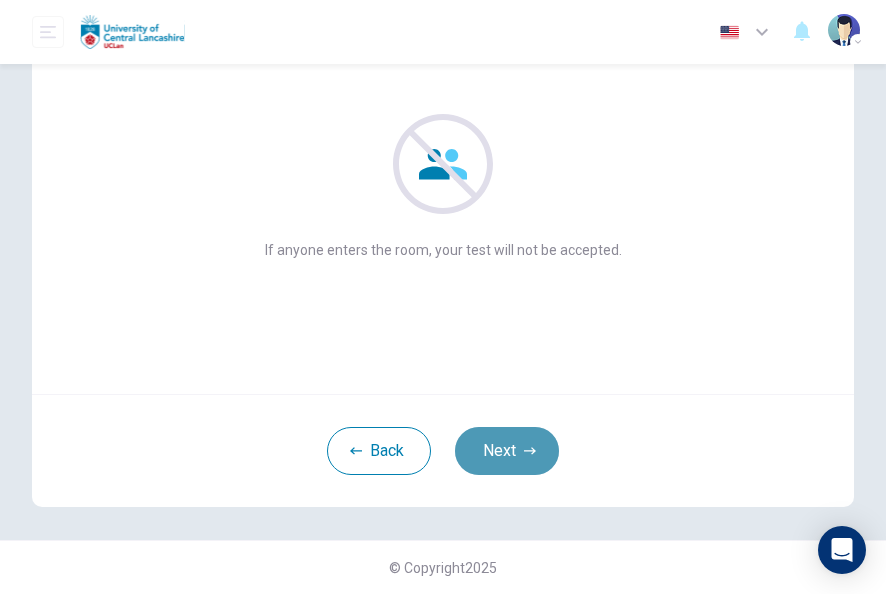click on "Next" at bounding box center [507, 451] 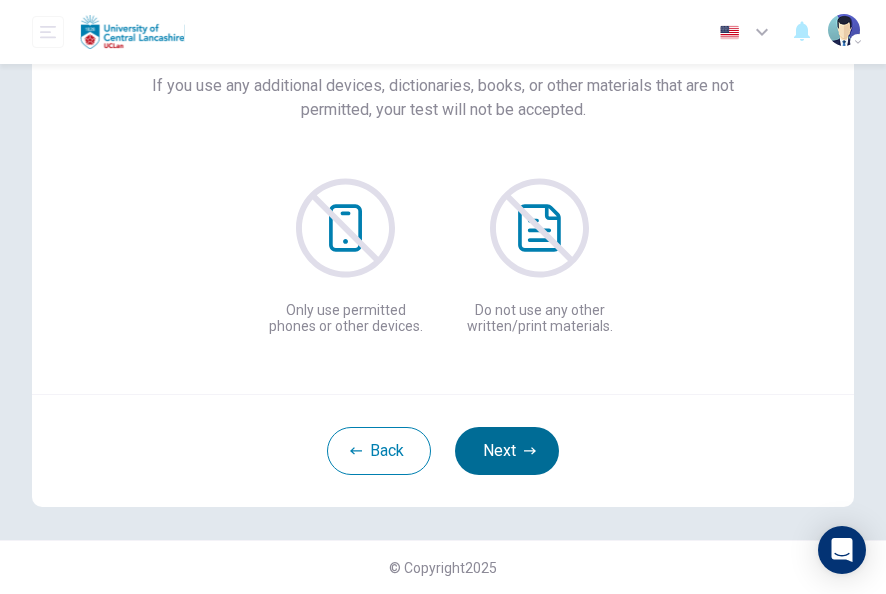 click on "Next" at bounding box center (507, 451) 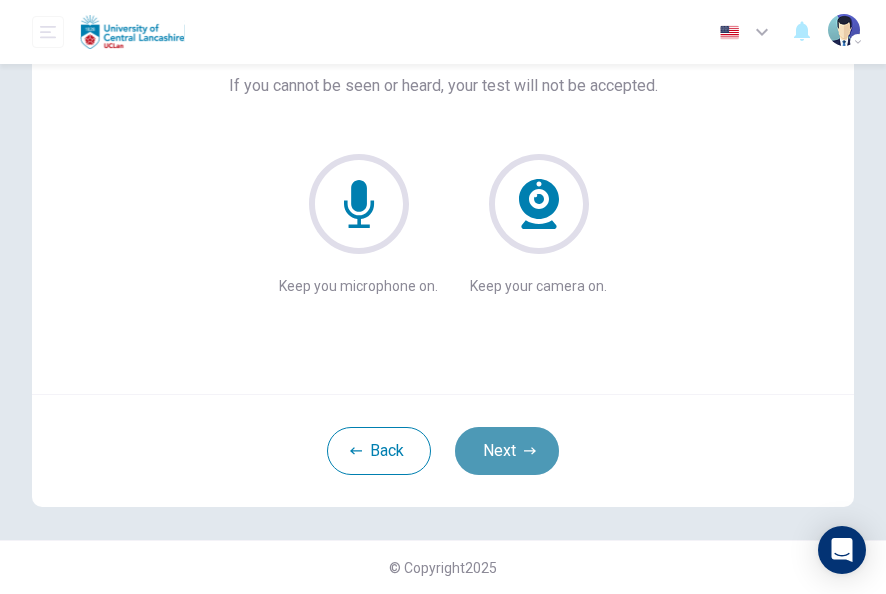 click on "Next" at bounding box center (507, 451) 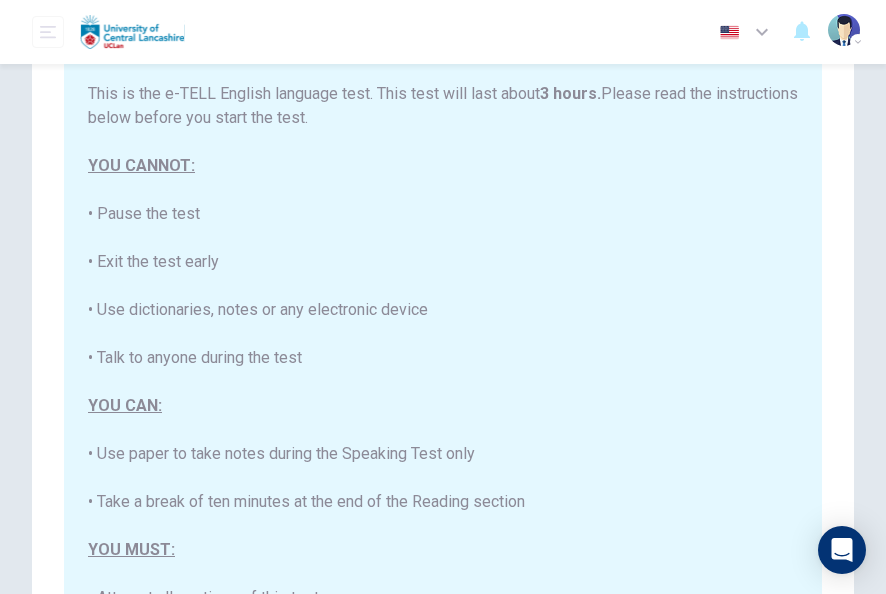 type 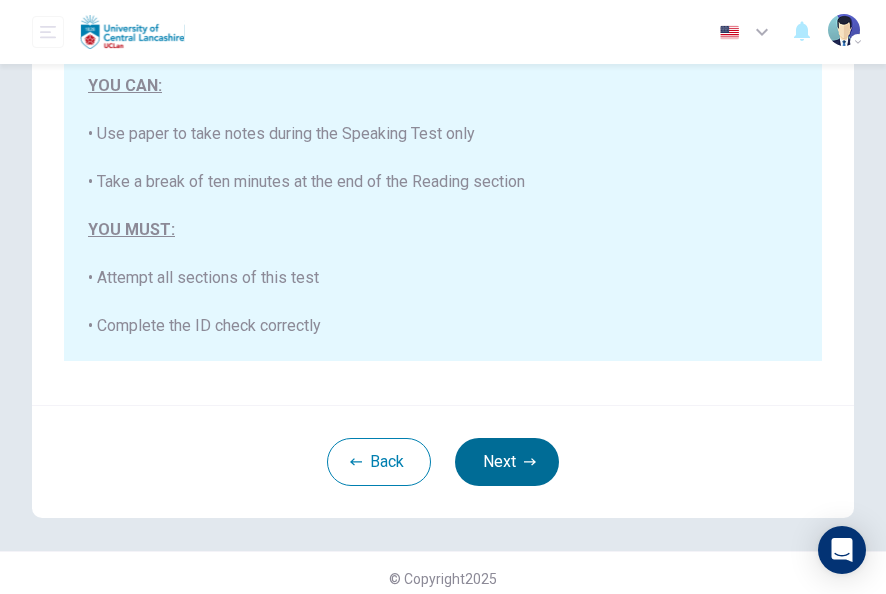 scroll, scrollTop: 490, scrollLeft: 0, axis: vertical 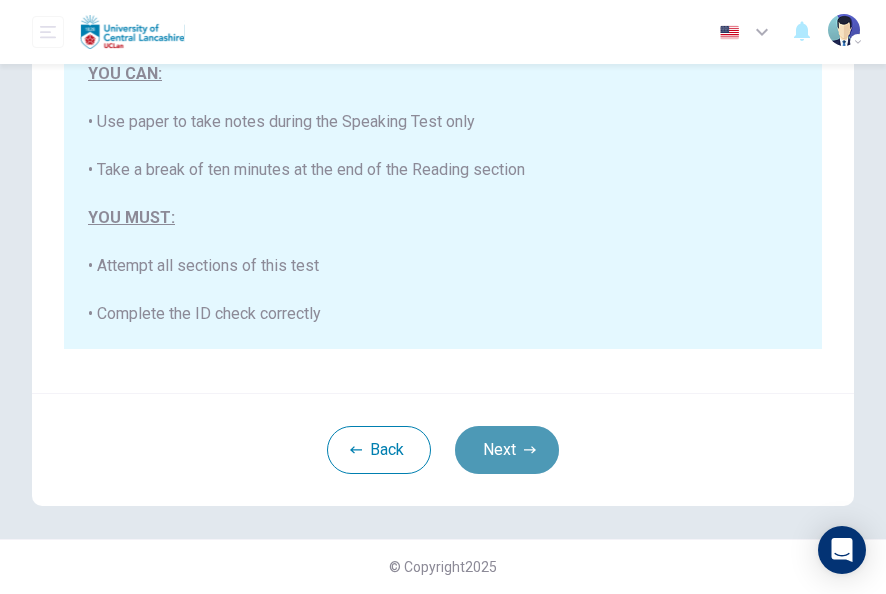 click on "Next" at bounding box center (507, 450) 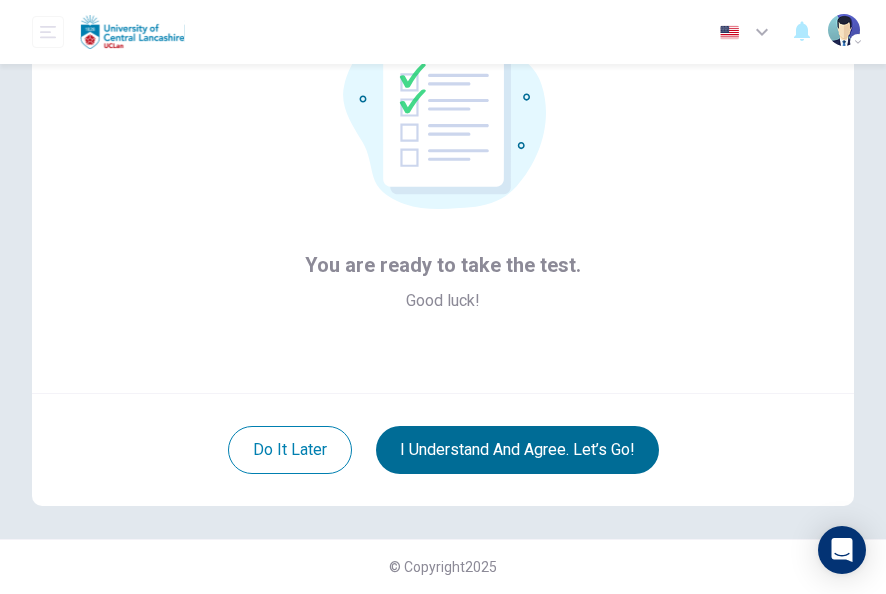 scroll, scrollTop: 158, scrollLeft: 0, axis: vertical 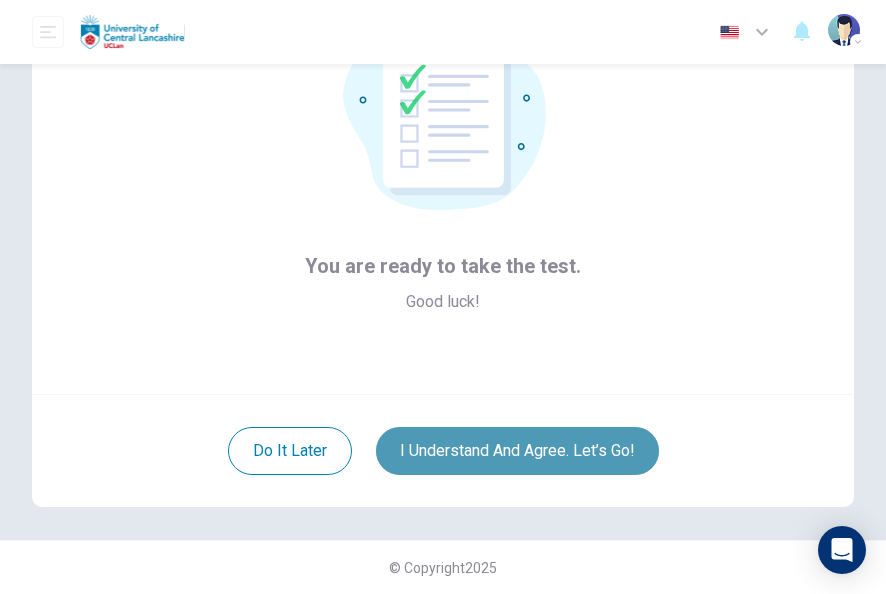 click on "I understand and agree. Let’s go!" at bounding box center (517, 451) 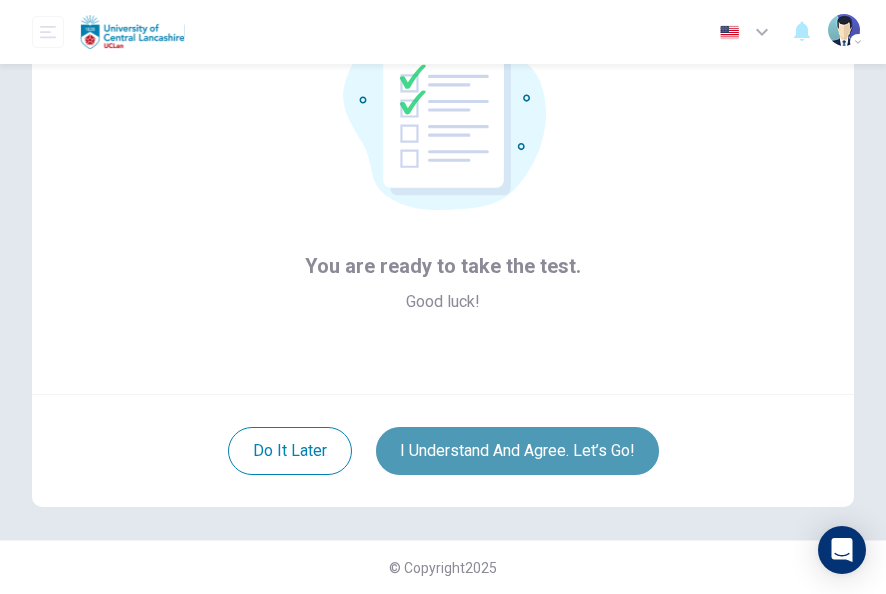 click on "I understand and agree. Let’s go!" at bounding box center [517, 451] 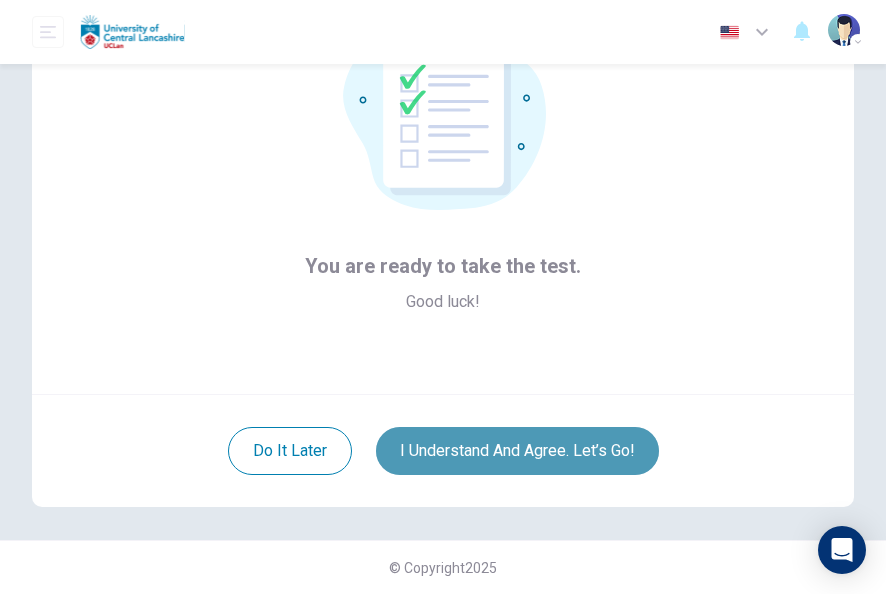 click on "I understand and agree. Let’s go!" at bounding box center (517, 451) 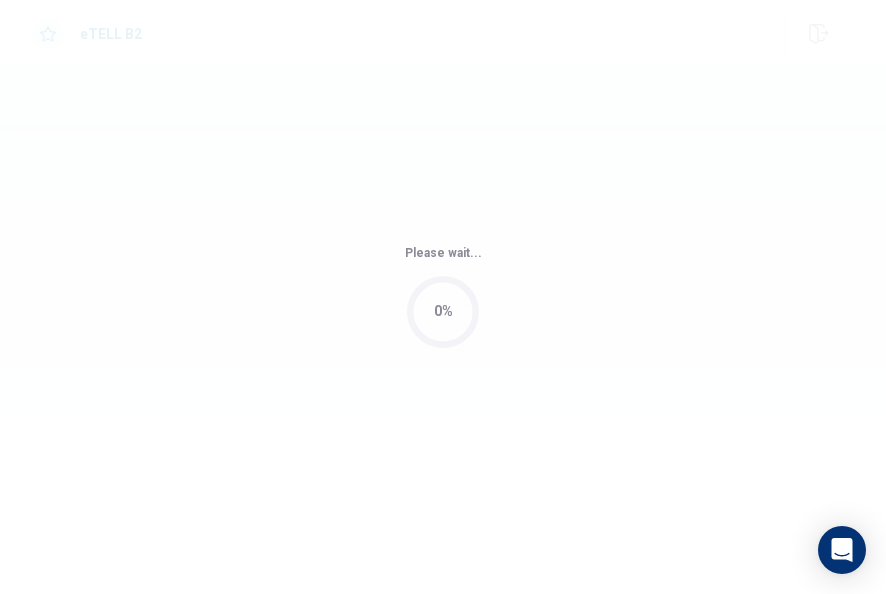 click on "This site uses cookies, as explained in our  Privacy Policy . If you agree to the use of cookies, please click the Accept button and continue to browse our site.   Privacy Policy Accept   eTELL B2 © Copyright  2025 Going somewhere? You are not allowed to open other tabs/pages or switch windows during a test. Doing this will be reported as cheating to the Administrators. Are you sure you want to leave this page? Please continue until you finish your test. It looks like there is a problem with your internet connection. You have 10 minutes to reconnect. 00:00 Click to reconnect WARNING:  If you lose connection for more than 10 minute(s), you will need to contact us for another exam. You’ve run out of time. Click on continue to move on. Continue Uclan - [GEOGRAPHIC_DATA]
Please wait... 0%" at bounding box center (443, 297) 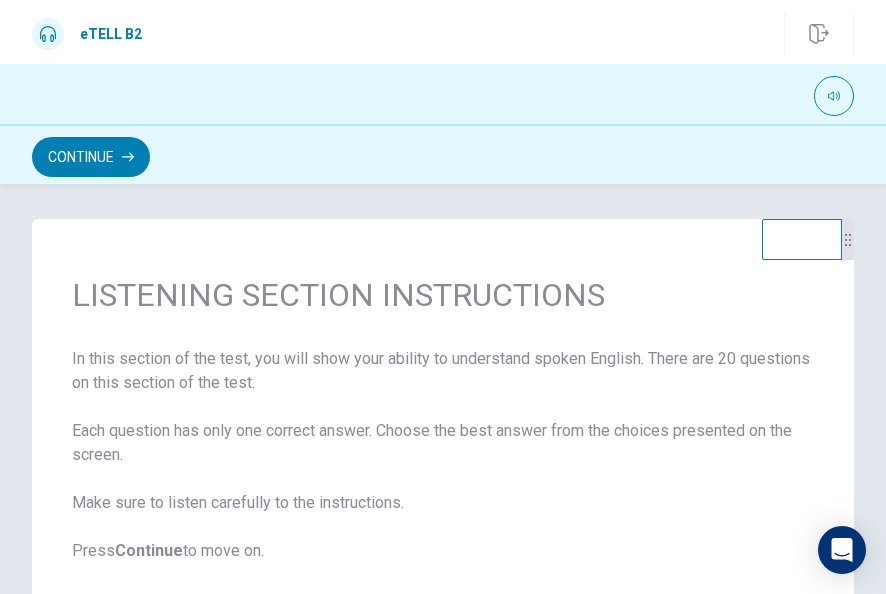 scroll, scrollTop: 0, scrollLeft: 0, axis: both 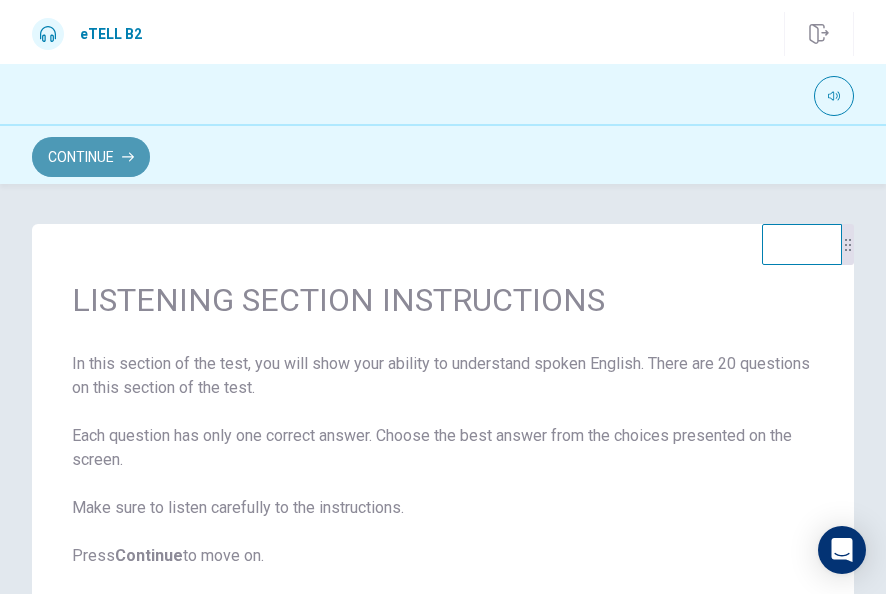 click on "Continue" at bounding box center [91, 157] 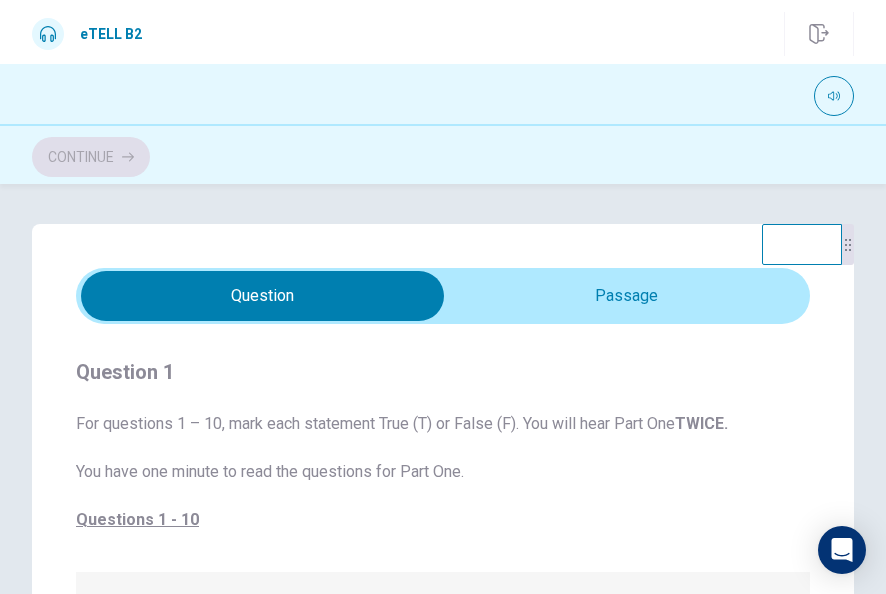 click on "Question 1" at bounding box center (443, 372) 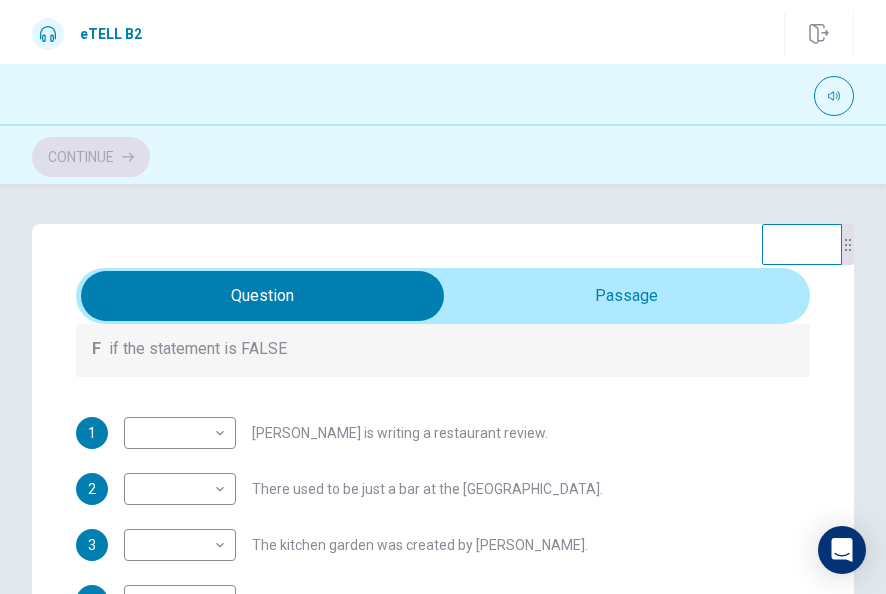 scroll, scrollTop: 308, scrollLeft: 0, axis: vertical 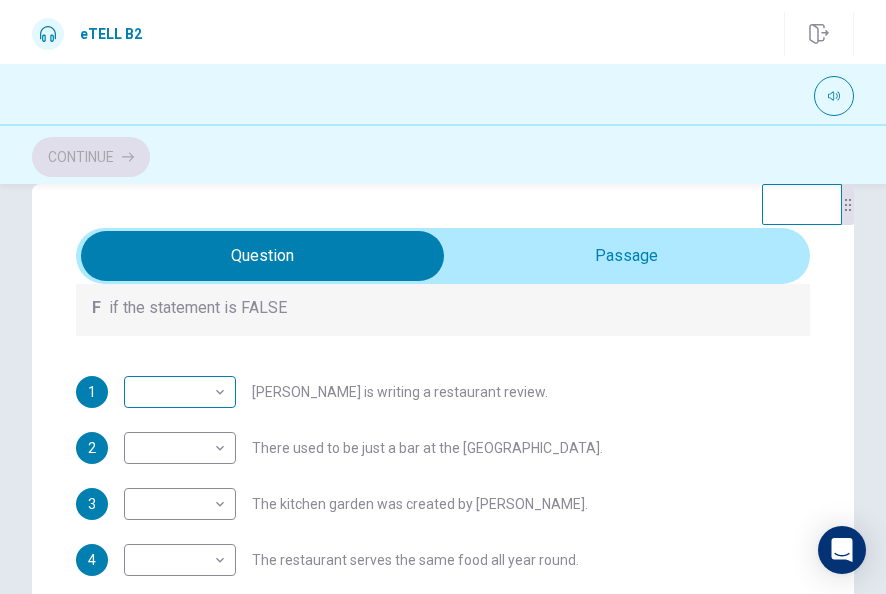 click on "This site uses cookies, as explained in our  Privacy Policy . If you agree to the use of cookies, please click the Accept button and continue to browse our site.   Privacy Policy Accept   eTELL B2 Continue Continue Question Passage Question 1 For questions 1 – 10, mark each statement True (T) or False (F). You will hear Part One  TWICE.
You have one minute to read the questions for Part One.
Questions 1 - 10 T if the statement is TRUE F if the statement is FALSE 1 ​ ​ [PERSON_NAME] is writing a restaurant review. 2 ​ ​ There used to be just a bar at the [GEOGRAPHIC_DATA]. 3 ​ ​ The kitchen garden was created by [PERSON_NAME]. 4 ​ ​ The restaurant serves the same food all year round. 5 ​ ​ Local people bring in vegetables if they have too many. 6 ​ ​ [PERSON_NAME] says that the local shop provides all his eggs. 7 ​ ​ People sometimes bring unexpected things for the chef to cook. 8 ​ ​ The chef did not want to prepare the rabbit for cooking. 9 ​ ​ 10 ​ ​ e-TELL Listening - Part 1 08m 02s" at bounding box center [443, 297] 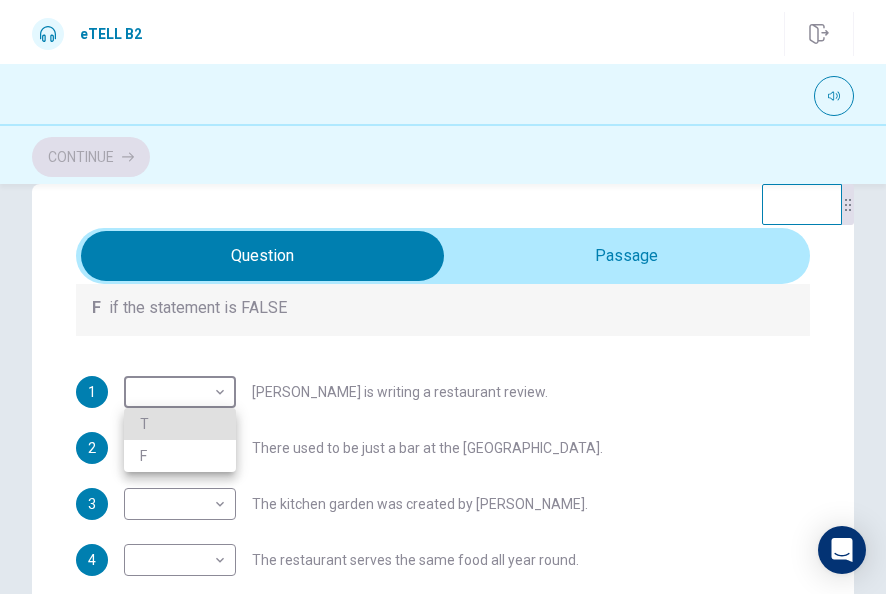 click on "T" at bounding box center [180, 424] 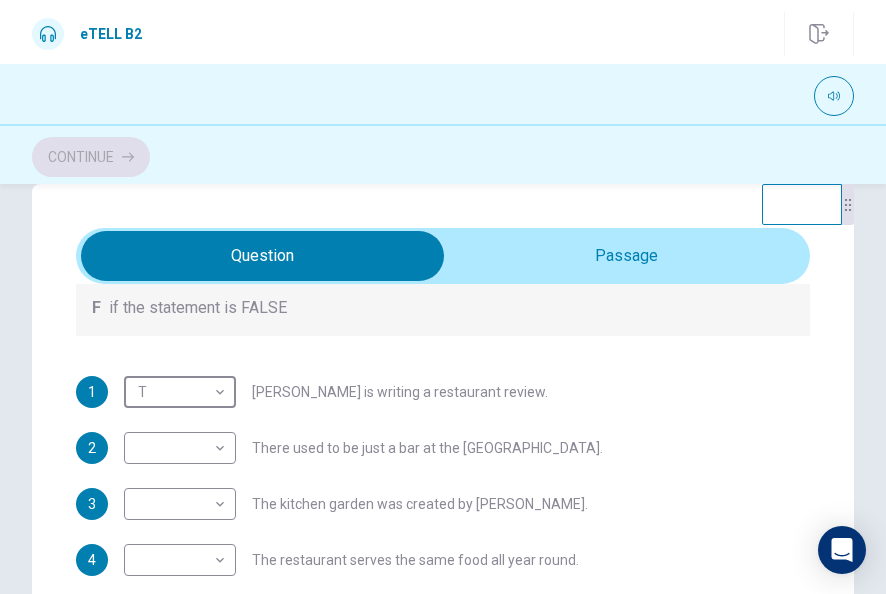 type on "*" 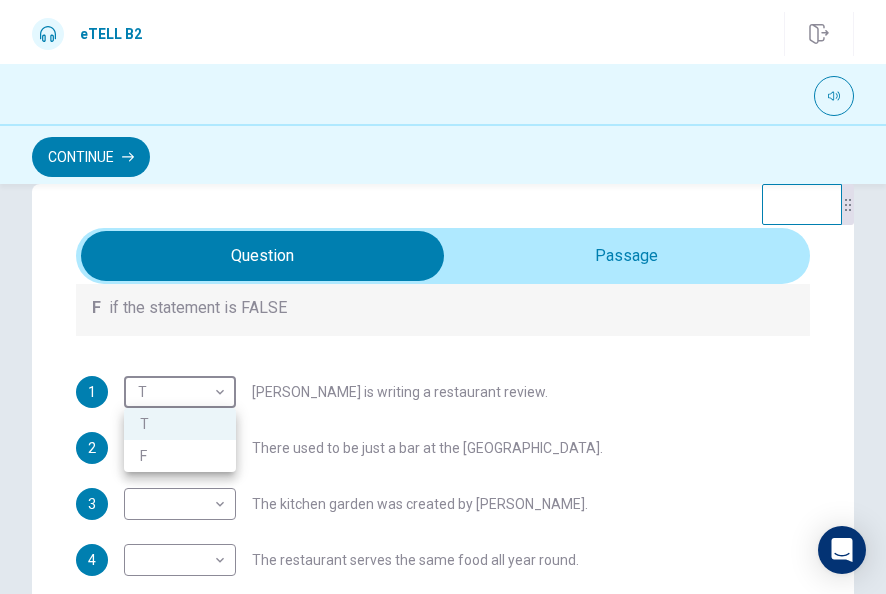 click at bounding box center [443, 297] 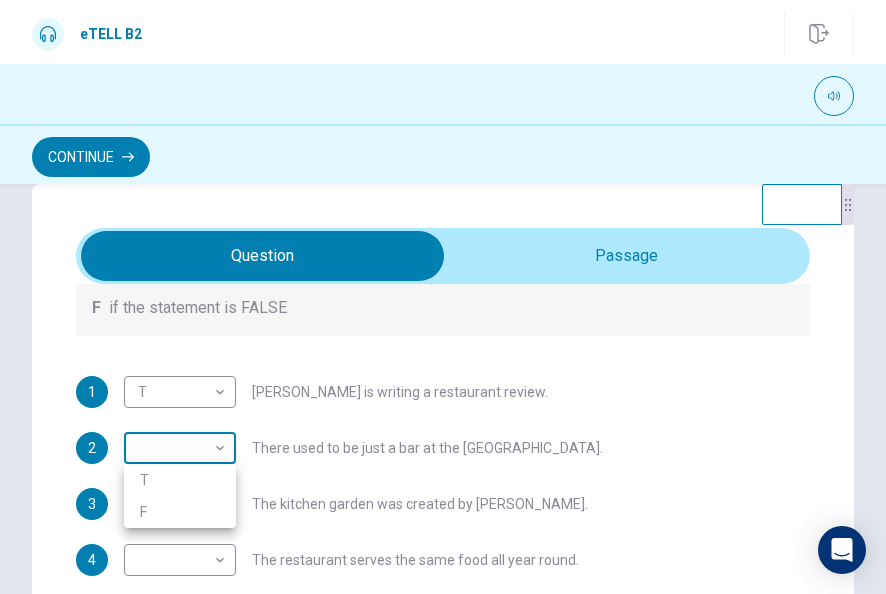 click on "This site uses cookies, as explained in our  Privacy Policy . If you agree to the use of cookies, please click the Accept button and continue to browse our site.   Privacy Policy Accept   eTELL B2 Continue Continue Question Passage Question 1 For questions 1 – 10, mark each statement True (T) or False (F). You will hear Part One  TWICE.
You have one minute to read the questions for Part One.
Questions 1 - 10 T if the statement is TRUE F if the statement is FALSE 1 T * ​ [PERSON_NAME] is writing a restaurant review. 2 ​ ​ There used to be just a bar at the [GEOGRAPHIC_DATA]. 3 ​ ​ The kitchen garden was created by [PERSON_NAME]. 4 ​ ​ The restaurant serves the same food all year round. 5 ​ ​ Local people bring in vegetables if they have too many. 6 ​ ​ [PERSON_NAME] says that the local shop provides all his eggs. 7 ​ ​ People sometimes bring unexpected things for the chef to cook. 8 ​ ​ The chef did not want to prepare the rabbit for cooking. 9 ​ ​ 10 ​ ​ e-TELL Listening - Part 1 07m 14s" at bounding box center [443, 297] 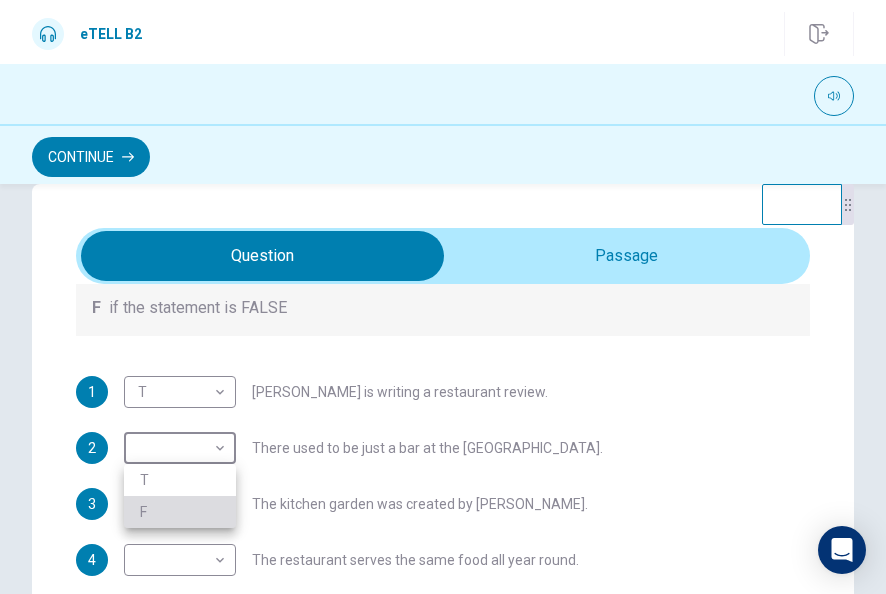 click on "F" at bounding box center [180, 512] 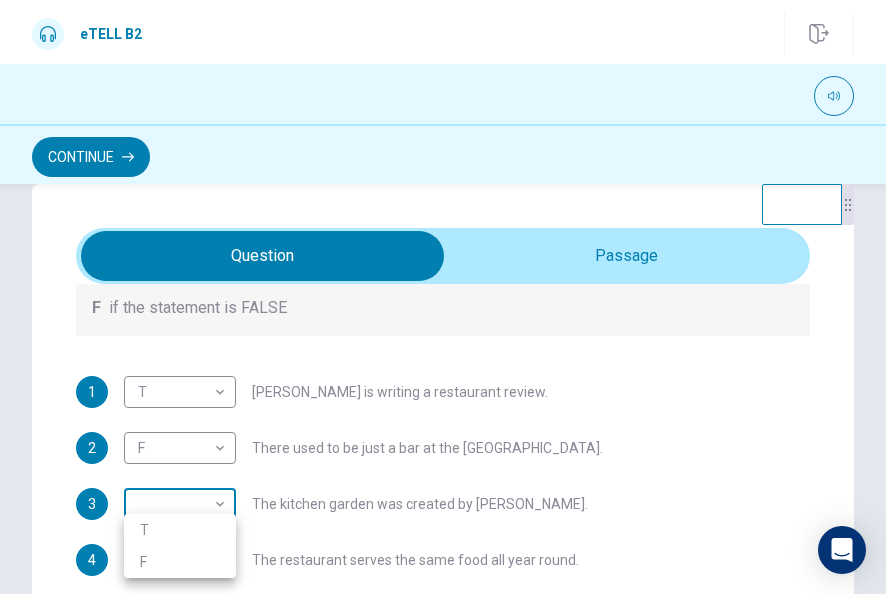 click on "This site uses cookies, as explained in our  Privacy Policy . If you agree to the use of cookies, please click the Accept button and continue to browse our site.   Privacy Policy Accept   eTELL B2 Continue Continue Question Passage Question 1 For questions 1 – 10, mark each statement True (T) or False (F). You will hear Part One  TWICE.
You have one minute to read the questions for Part One.
Questions 1 - 10 T if the statement is TRUE F if the statement is FALSE 1 T * ​ [PERSON_NAME] is writing a restaurant review. 2 F * ​ There used to be just a bar at the [GEOGRAPHIC_DATA]. 3 ​ ​ The kitchen garden was created by [PERSON_NAME]. 4 ​ ​ The restaurant serves the same food all year round. 5 ​ ​ Local people bring in vegetables if they have too many. 6 ​ ​ [PERSON_NAME] says that the local shop provides all his eggs. 7 ​ ​ People sometimes bring unexpected things for the chef to cook. 8 ​ ​ The chef did not want to prepare the rabbit for cooking. 9 ​ ​ 10 ​ ​ e-TELL Listening - Part 1 06m 41s" at bounding box center (443, 297) 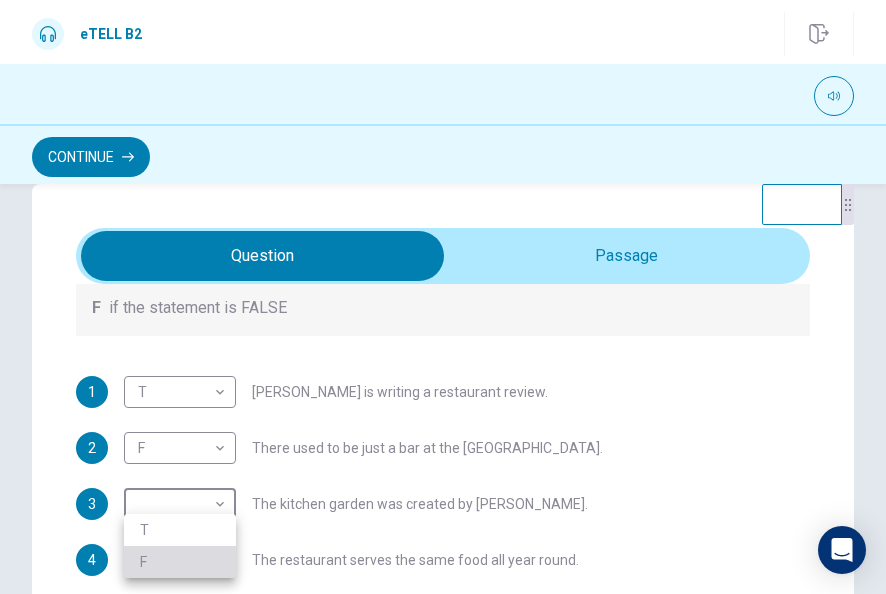 click on "F" at bounding box center (180, 562) 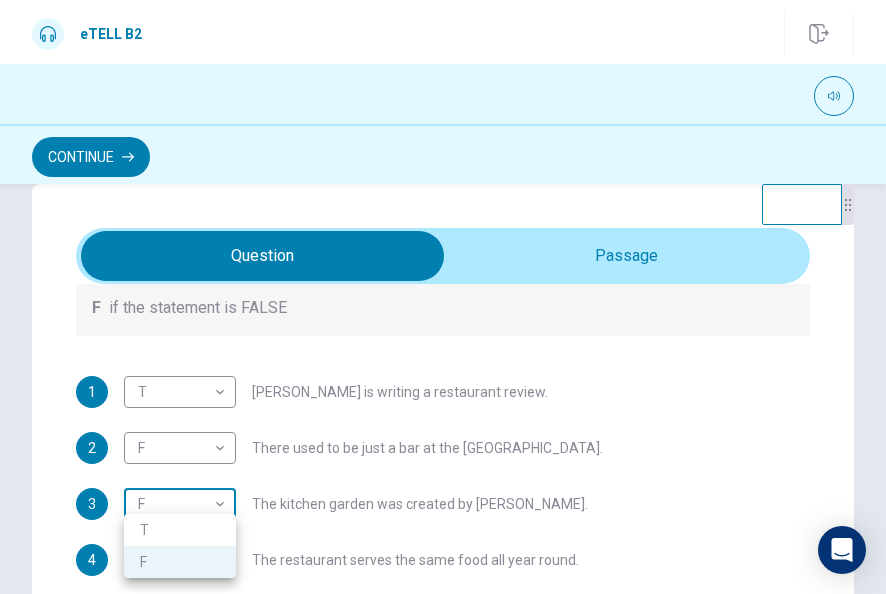 click on "This site uses cookies, as explained in our  Privacy Policy . If you agree to the use of cookies, please click the Accept button and continue to browse our site.   Privacy Policy Accept   eTELL B2 Continue Continue Question Passage Question 1 For questions 1 – 10, mark each statement True (T) or False (F). You will hear Part One  TWICE.
You have one minute to read the questions for Part One.
Questions 1 - 10 T if the statement is TRUE F if the statement is FALSE 1 T * ​ [PERSON_NAME] is writing a restaurant review. 2 F * ​ There used to be just a bar at the [GEOGRAPHIC_DATA]. 3 F * ​ The kitchen garden was created by [PERSON_NAME]. 4 ​ ​ The restaurant serves the same food all year round. 5 ​ ​ Local people bring in vegetables if they have too many. 6 ​ ​ [PERSON_NAME] says that the local shop provides all his eggs. 7 ​ ​ People sometimes bring unexpected things for the chef to cook. 8 ​ ​ The chef did not want to prepare the rabbit for cooking. 9 ​ ​ 10 ​ ​ e-TELL Listening - Part 1 06m 16s" at bounding box center (443, 297) 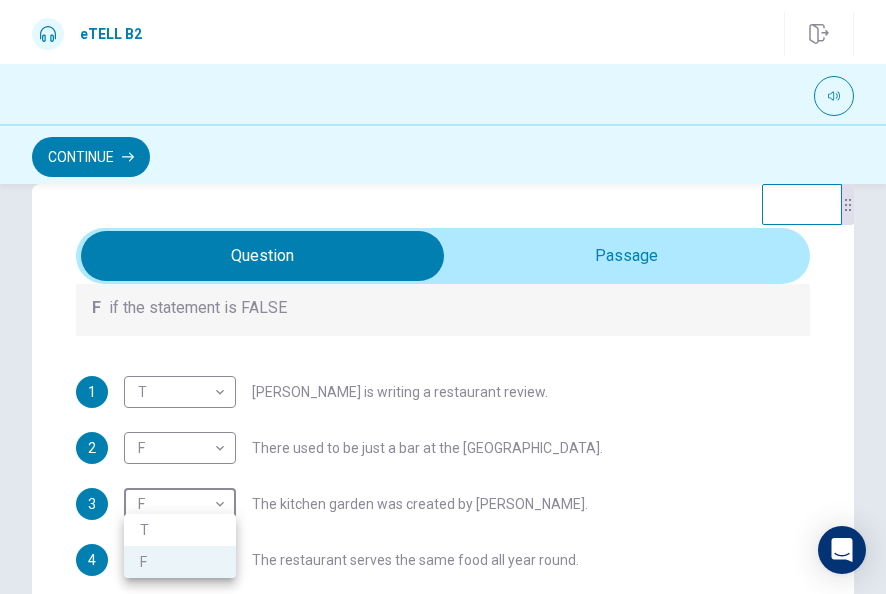 click on "T" at bounding box center (180, 530) 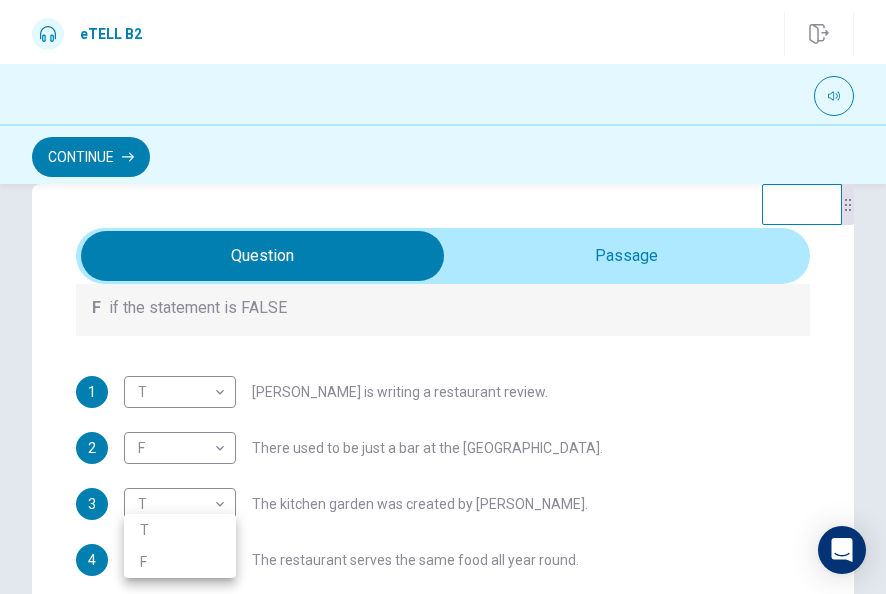 click on "This site uses cookies, as explained in our  Privacy Policy . If you agree to the use of cookies, please click the Accept button and continue to browse our site.   Privacy Policy Accept   eTELL B2 Continue Continue Question Passage Question 1 For questions 1 – 10, mark each statement True (T) or False (F). You will hear Part One  TWICE.
You have one minute to read the questions for Part One.
Questions 1 - 10 T if the statement is TRUE F if the statement is FALSE 1 T * ​ [PERSON_NAME] is writing a restaurant review. 2 F * ​ There used to be just a bar at the [GEOGRAPHIC_DATA]. 3 T * ​ The kitchen garden was created by [PERSON_NAME]. 4 ​ ​ The restaurant serves the same food all year round. 5 ​ ​ Local people bring in vegetables if they have too many. 6 ​ ​ [PERSON_NAME] says that the local shop provides all his eggs. 7 ​ ​ People sometimes bring unexpected things for the chef to cook. 8 ​ ​ The chef did not want to prepare the rabbit for cooking. 9 ​ ​ 10 ​ ​ e-TELL Listening - Part 1 06m 11s" at bounding box center (443, 297) 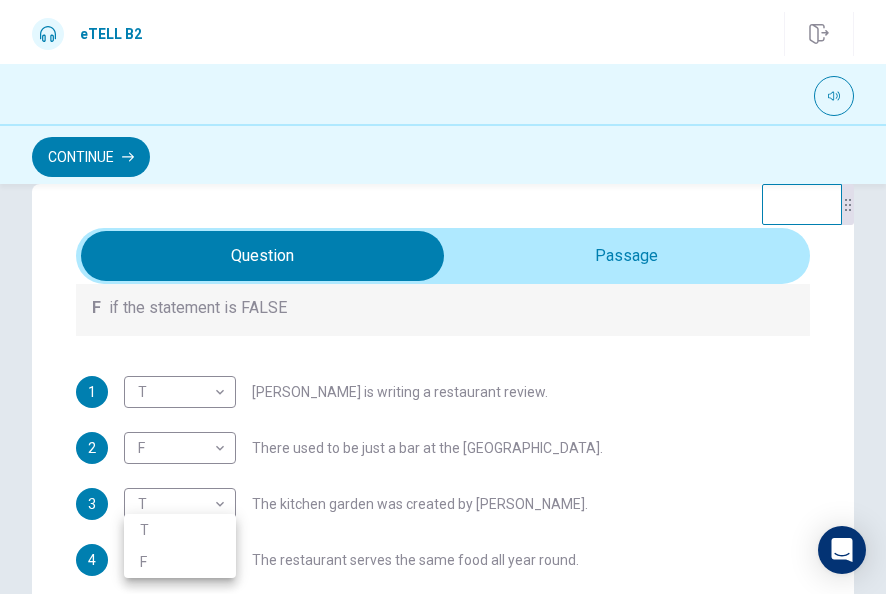 click on "F" at bounding box center [180, 562] 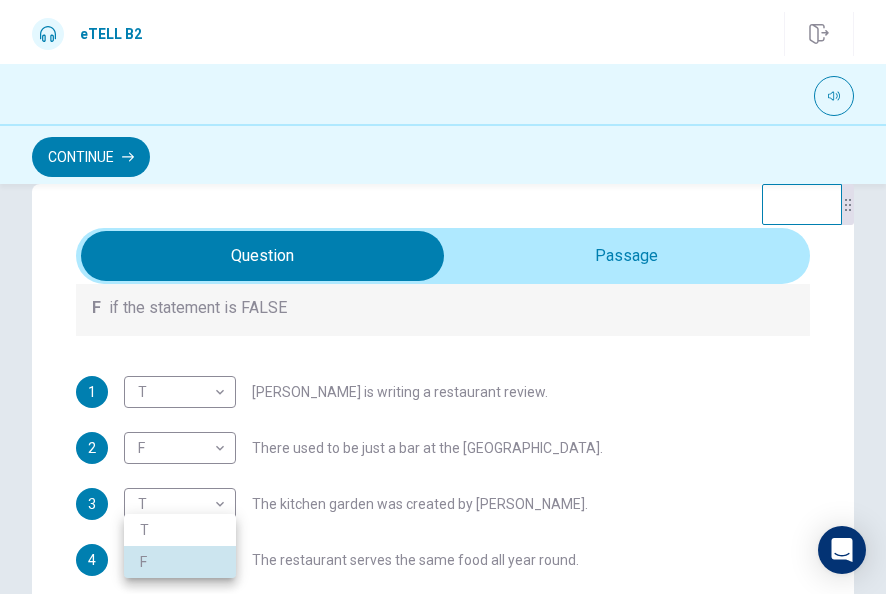 type 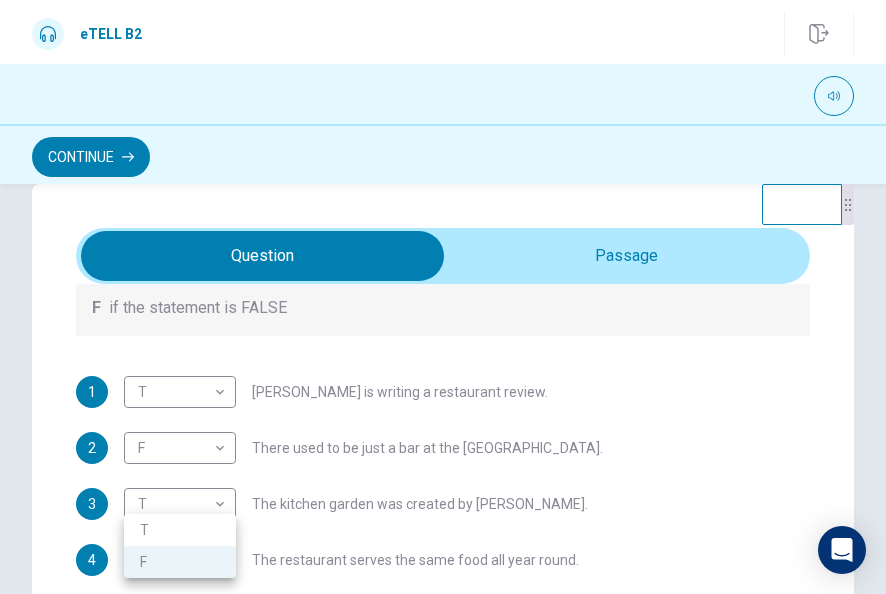 drag, startPoint x: 210, startPoint y: 566, endPoint x: 225, endPoint y: 562, distance: 15.524175 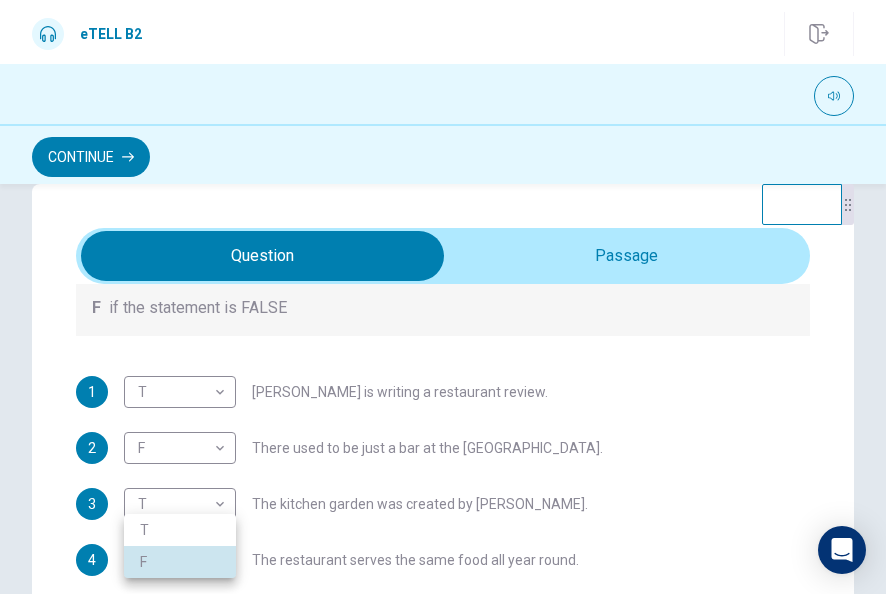 type 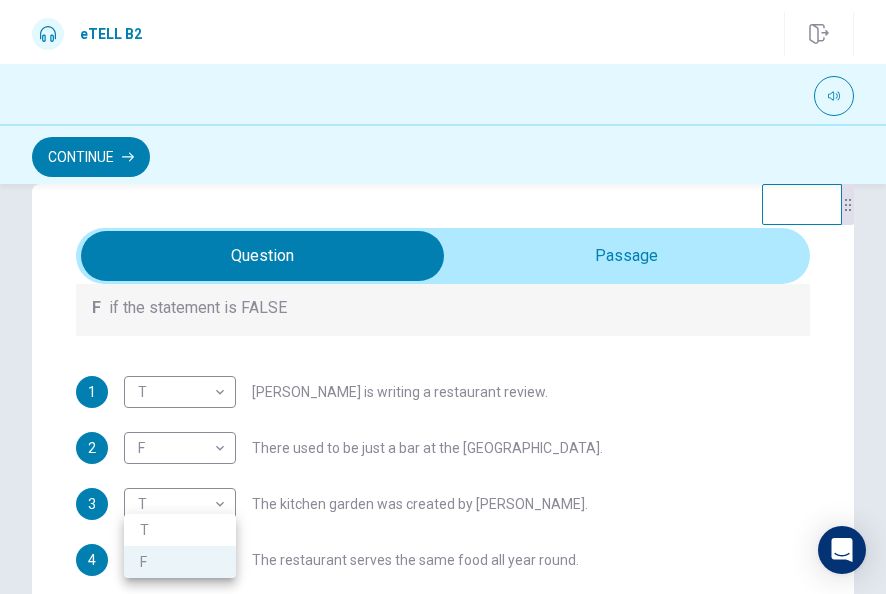 drag, startPoint x: 781, startPoint y: 478, endPoint x: 788, endPoint y: 457, distance: 22.135944 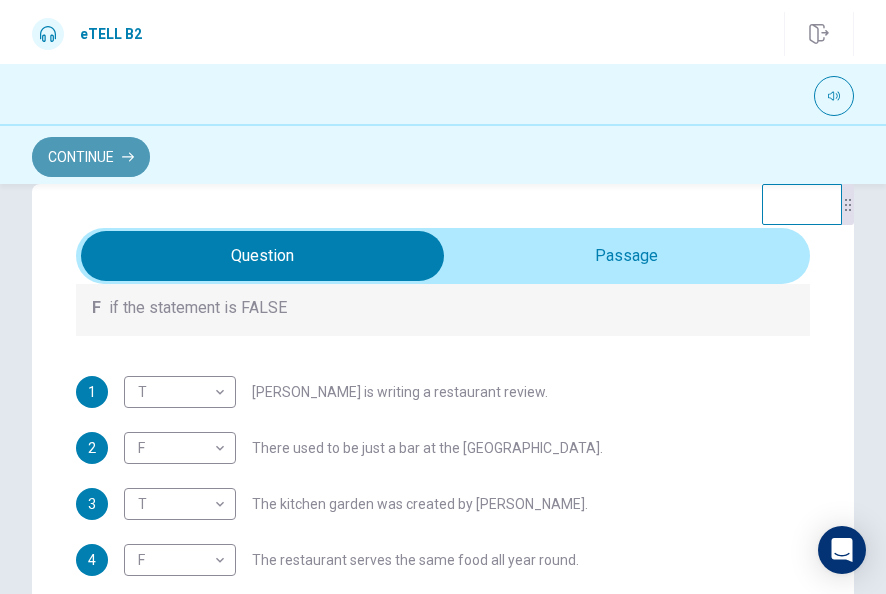 click on "Continue" at bounding box center (91, 157) 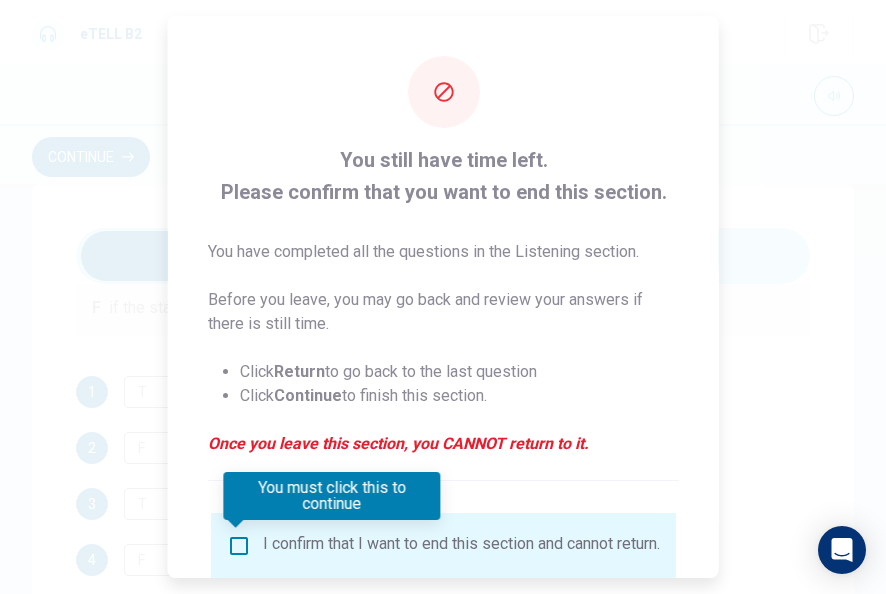 click at bounding box center [443, 297] 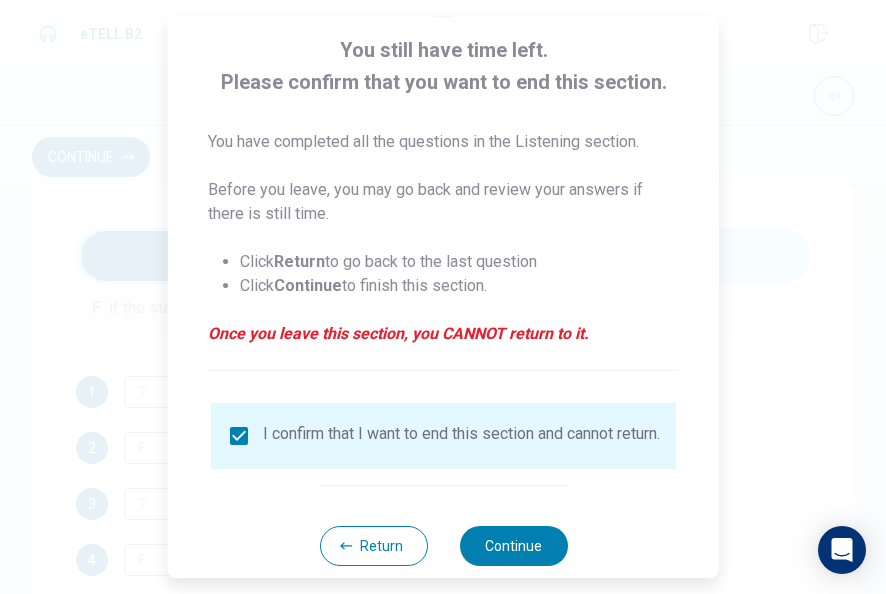 scroll, scrollTop: 152, scrollLeft: 0, axis: vertical 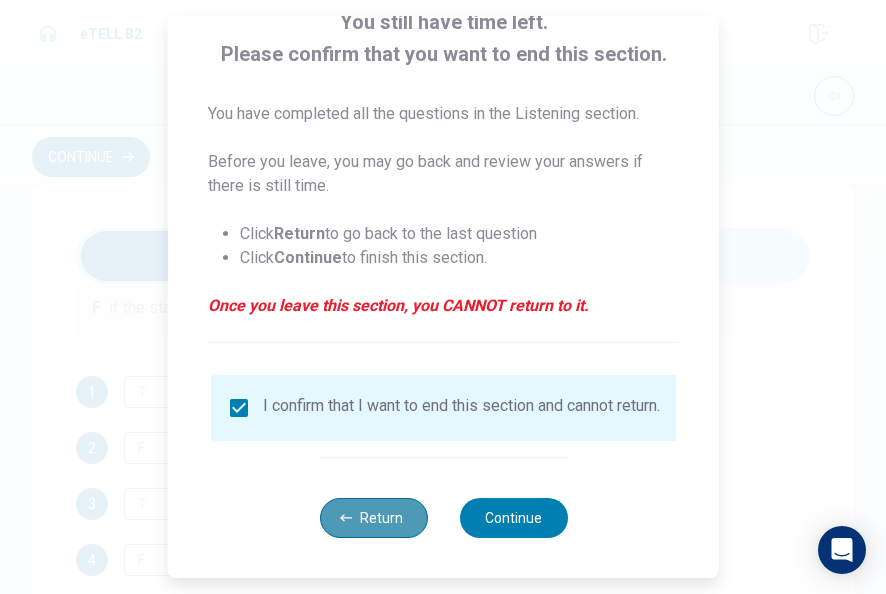 click on "Return" at bounding box center [373, 518] 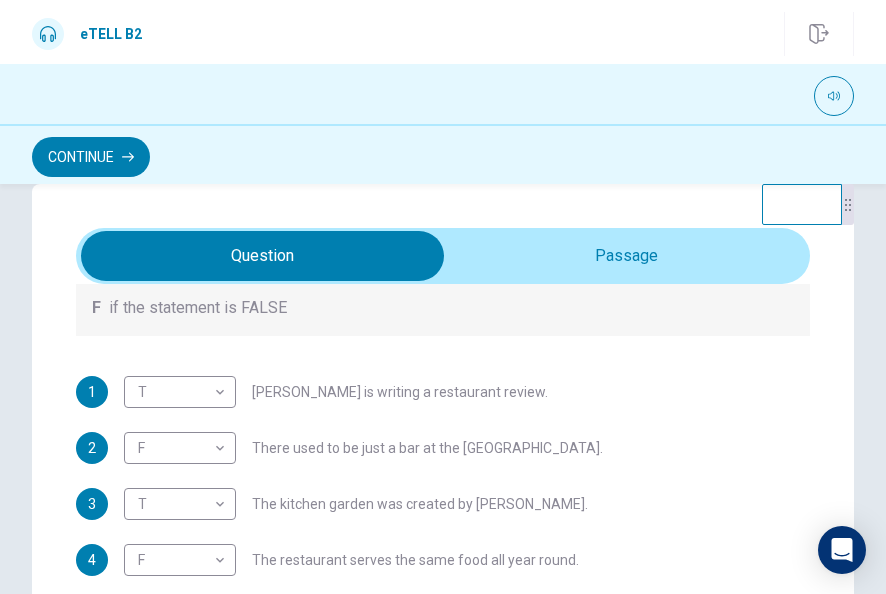 click on "Question 1 For questions 1 – 10, mark each statement True (T) or False (F). You will hear Part One  TWICE.
You have one minute to read the questions for Part One.
Questions 1 - 10 T if the statement is TRUE F if the statement is FALSE 1 T * ​ [PERSON_NAME] is writing a restaurant review. 2 F * ​ There used to be just a bar at the [GEOGRAPHIC_DATA]. 3 T * ​ The kitchen garden was created by [PERSON_NAME]. 4 F * ​ The restaurant serves the same food all year round. 5 ​ ​ Local people bring in vegetables if they have too many. 6 ​ ​ [PERSON_NAME] says that the local shop provides all his eggs. 7 ​ ​ People sometimes bring unexpected things for the chef to cook. 8 ​ ​ The chef did not want to prepare the rabbit for cooking. 9 ​ ​ [PERSON_NAME] has occasionally refused produce brought by local people. 10 ​ ​ [PERSON_NAME] does not tell [PERSON_NAME] what is on the lunch menu." at bounding box center [443, 460] 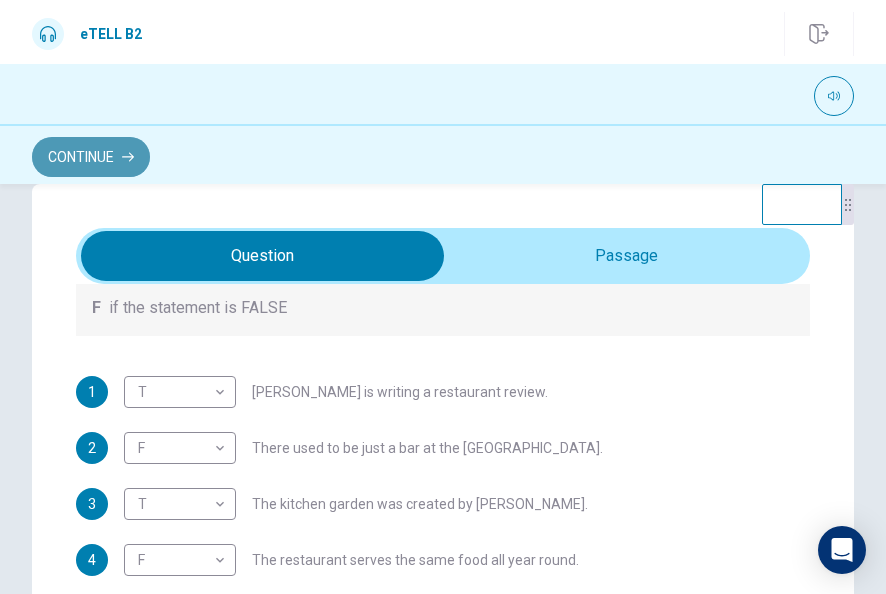 click on "Continue" at bounding box center [91, 157] 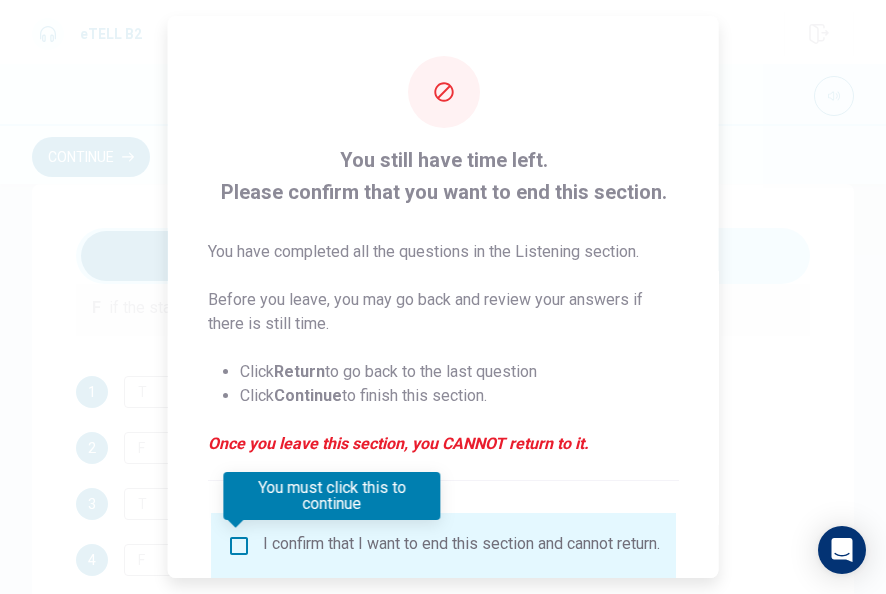 click on "I confirm that I want to end this section and cannot return." at bounding box center (443, 546) 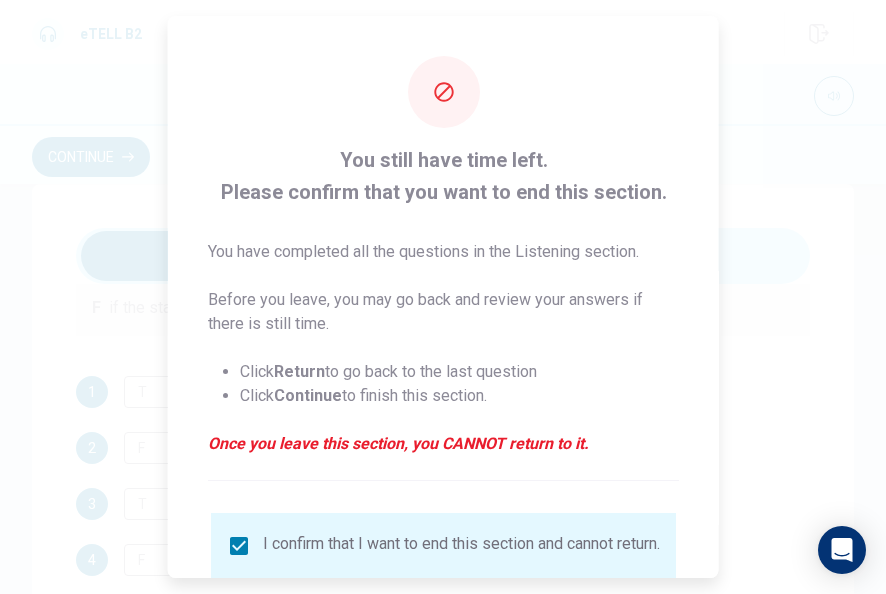 click at bounding box center (443, 297) 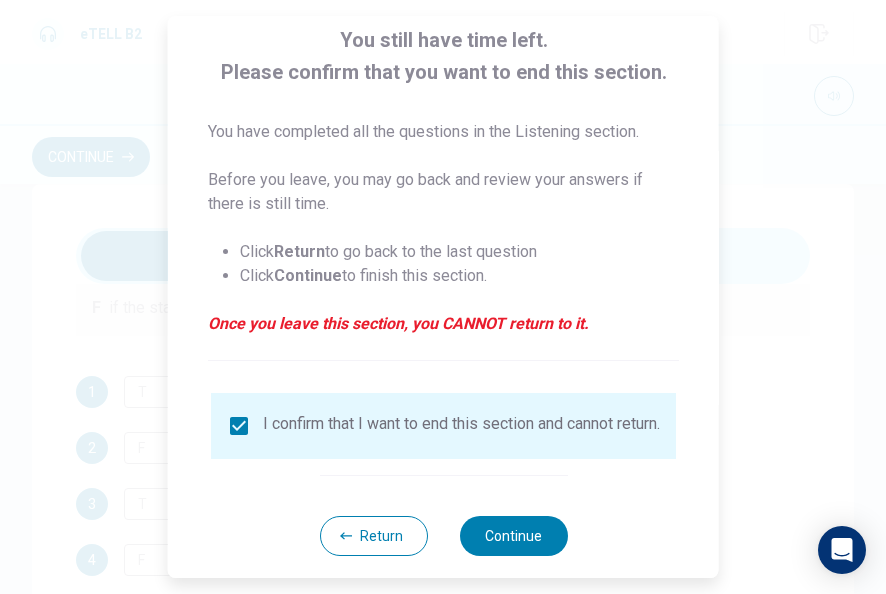 scroll, scrollTop: 152, scrollLeft: 0, axis: vertical 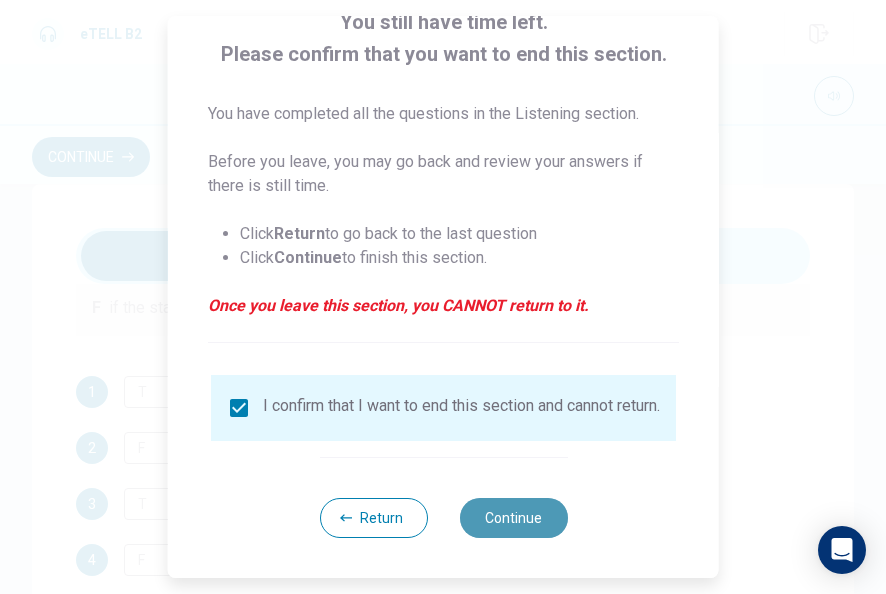 click on "Continue" at bounding box center (513, 518) 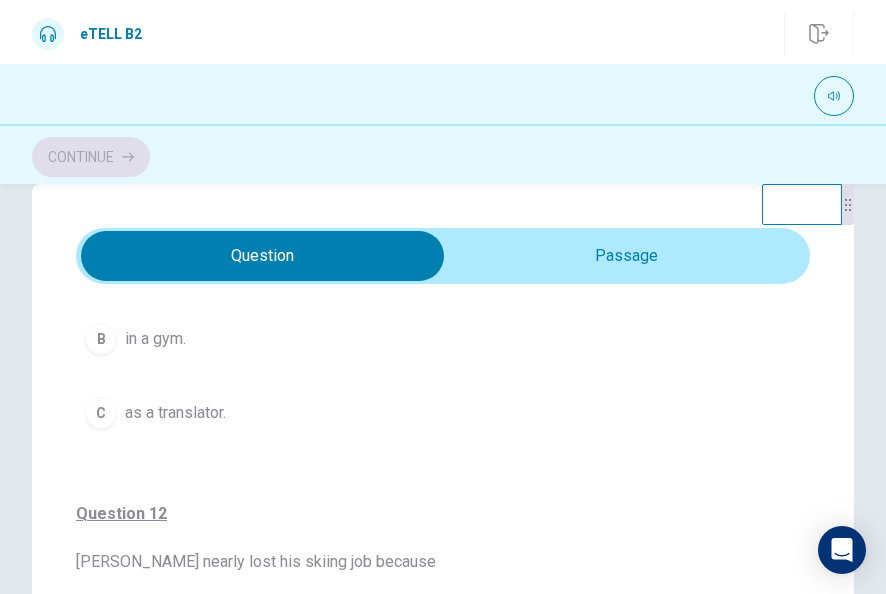click on "A as a receptionist. B in a gym. C as a translator." at bounding box center (443, 339) 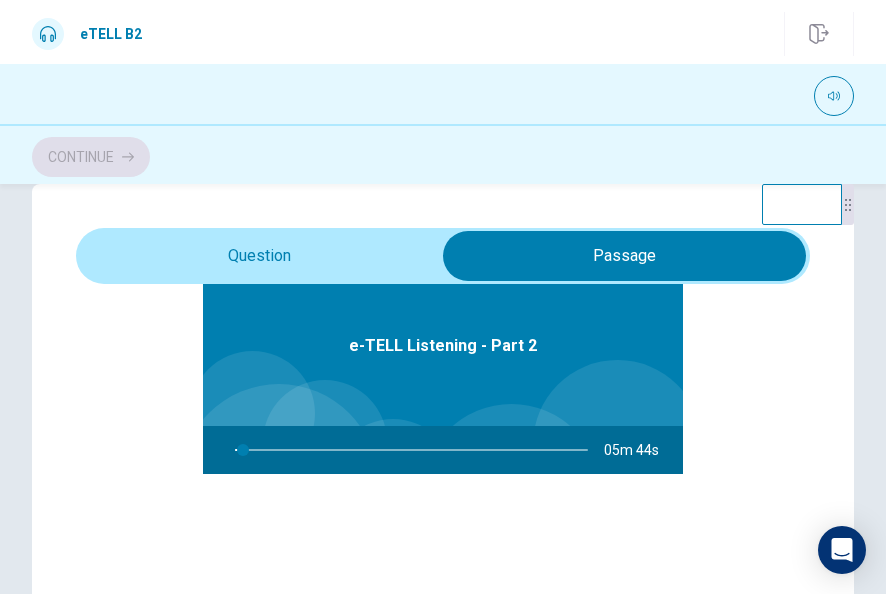 scroll, scrollTop: 112, scrollLeft: 0, axis: vertical 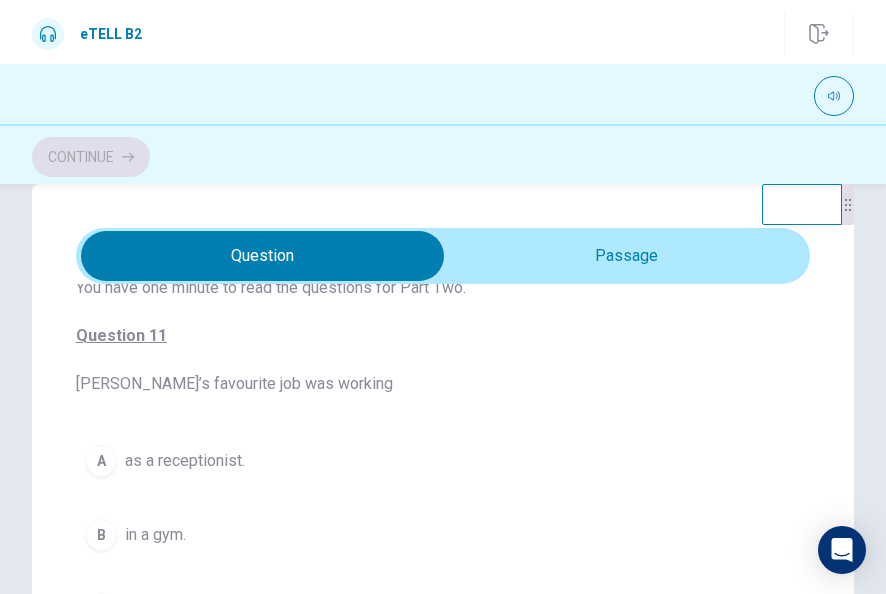 click on "For questions 11 – 15, choose the correct answer from the options shown. You will hear  the recording  TWICE.
You have one minute to read the questions for Part Two.
Question 11 [PERSON_NAME]’s favourite job was working" at bounding box center [443, 300] 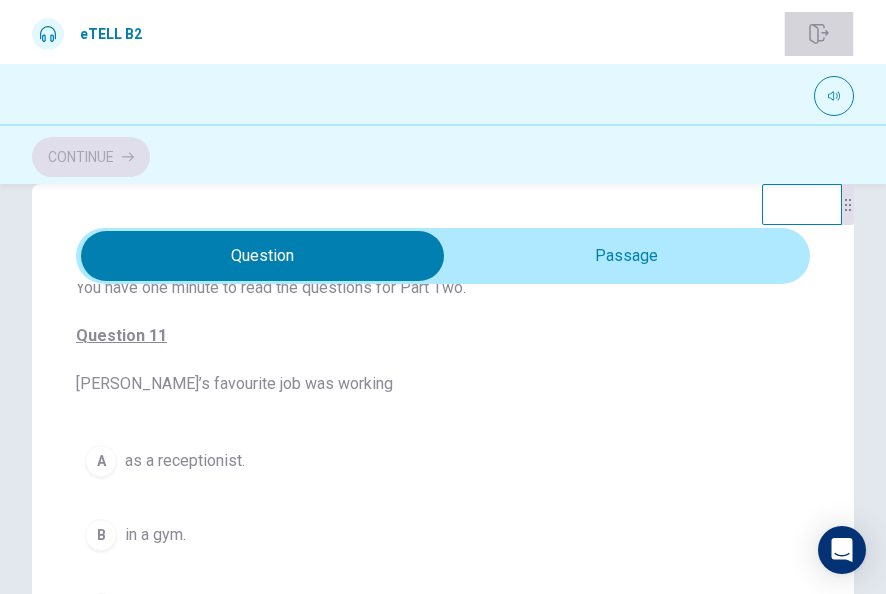 click 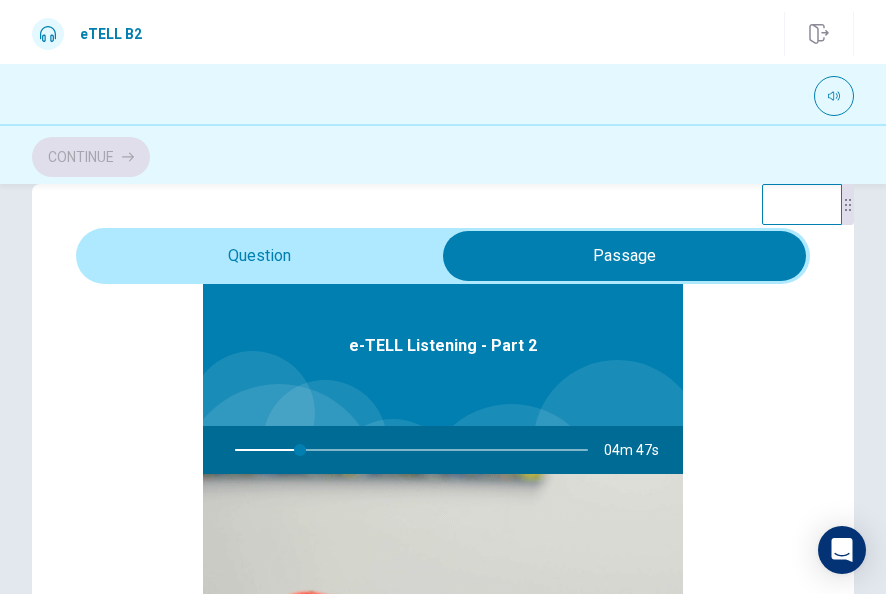 click at bounding box center [393, 481] 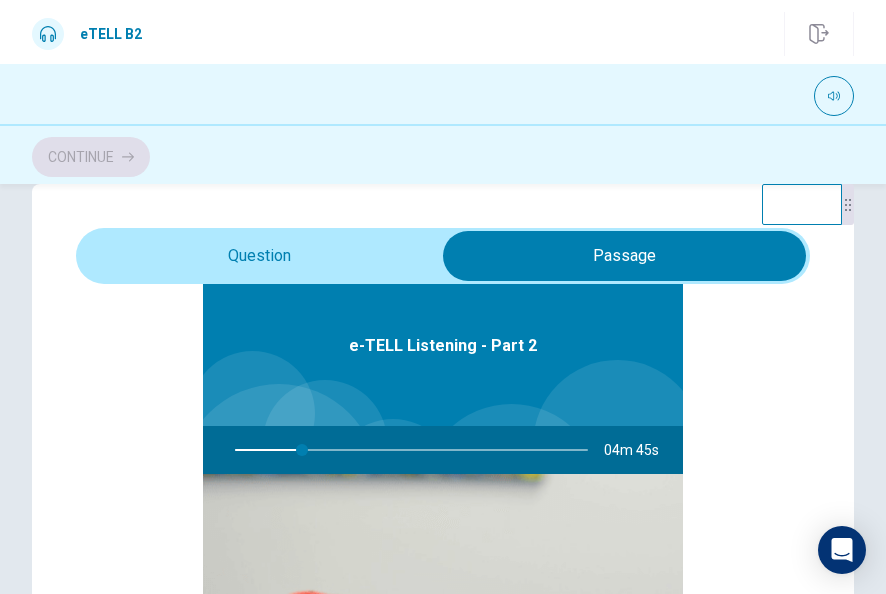 drag, startPoint x: 364, startPoint y: 397, endPoint x: 384, endPoint y: 397, distance: 20 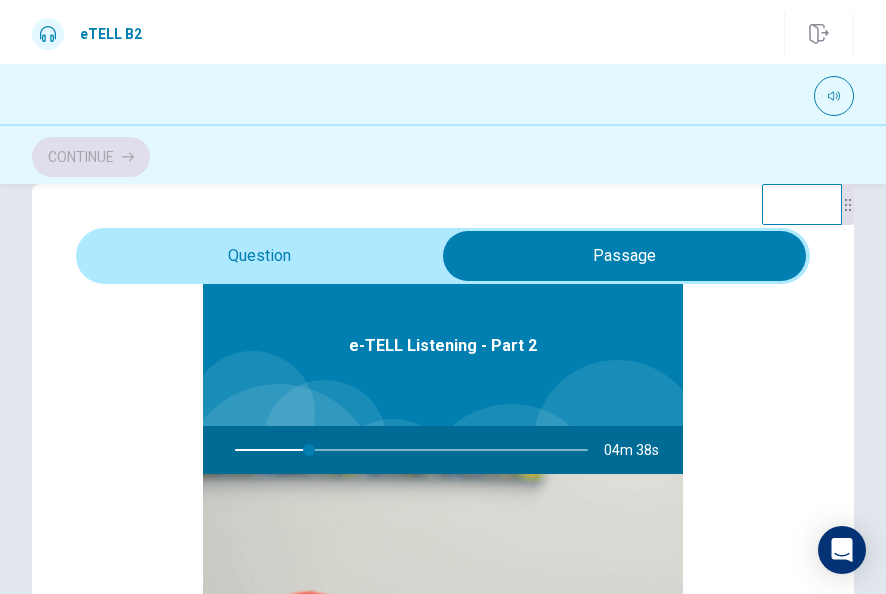 click at bounding box center [407, 450] 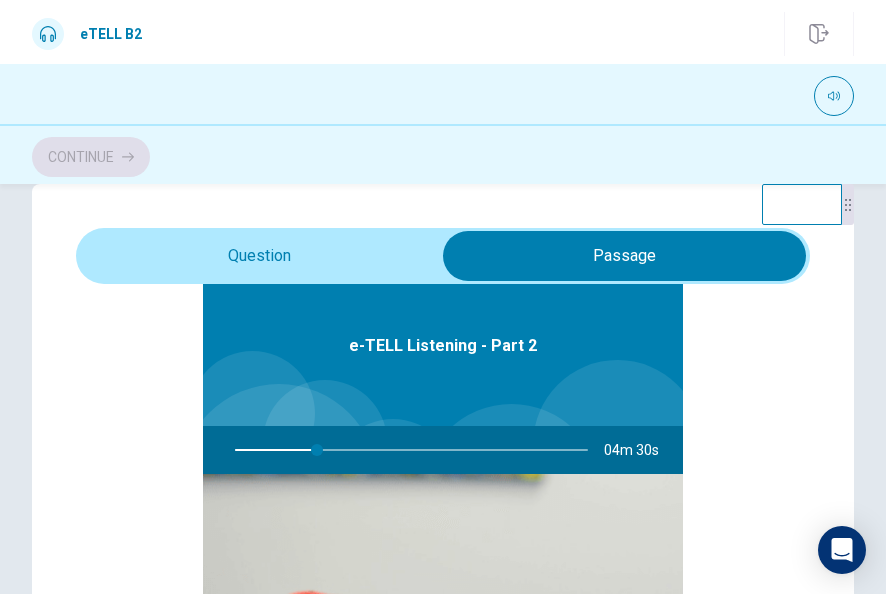 type on "**" 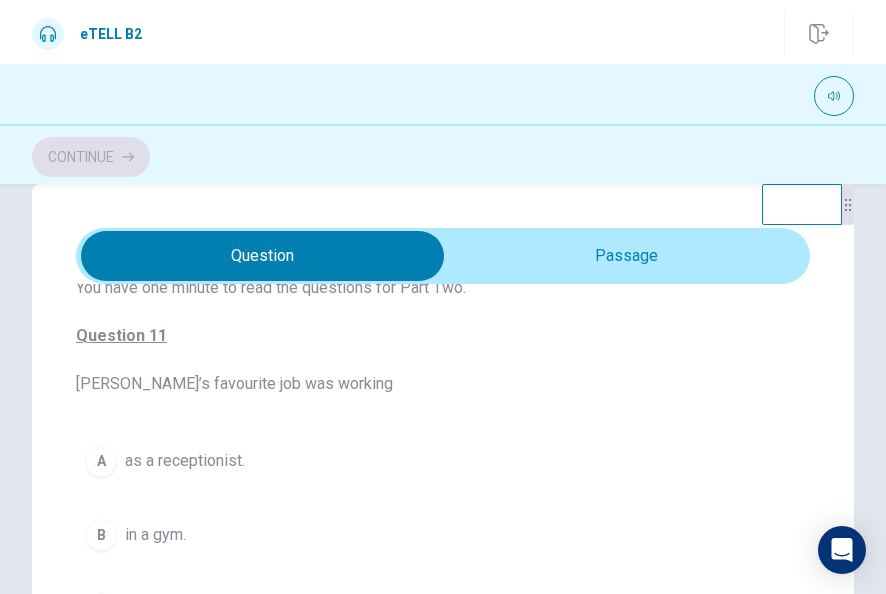 click on "For questions 11 – 15, choose the correct answer from the options shown. You will hear  the recording  TWICE.
You have one minute to read the questions for Part Two.
Question 11 [PERSON_NAME]’s favourite job was working A as a receptionist. B in a gym. C as a translator." at bounding box center [443, 419] 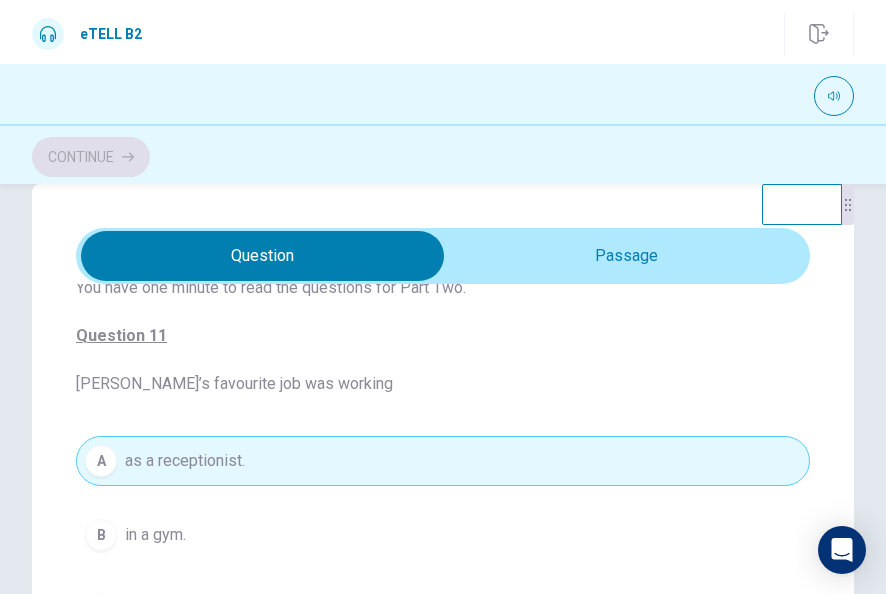 click on "For questions 11 – 15, choose the correct answer from the options shown. You will hear  the recording  TWICE.
You have one minute to read the questions for Part Two.
Question 11 [PERSON_NAME]’s favourite job was working A as a receptionist. B in a gym. C as a translator." at bounding box center [443, 419] 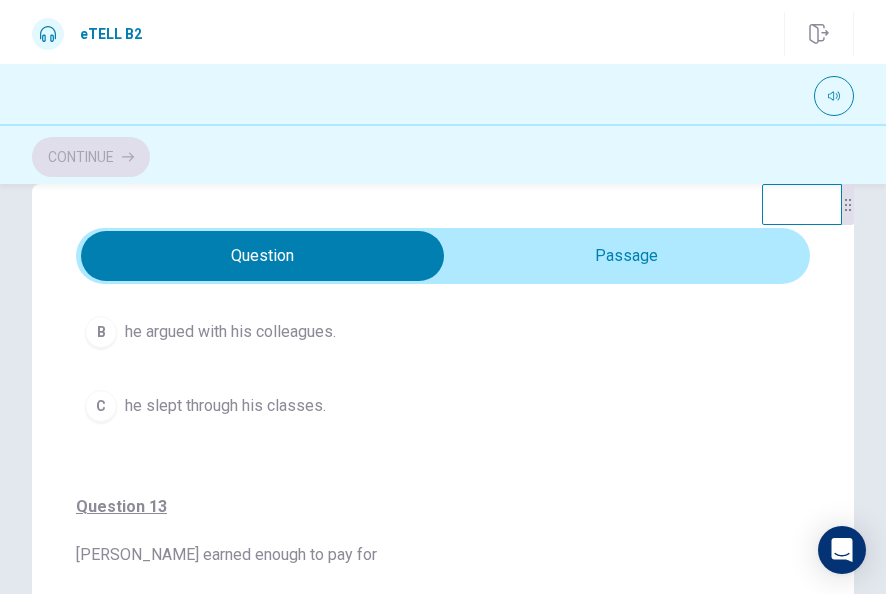 scroll, scrollTop: 112, scrollLeft: 0, axis: vertical 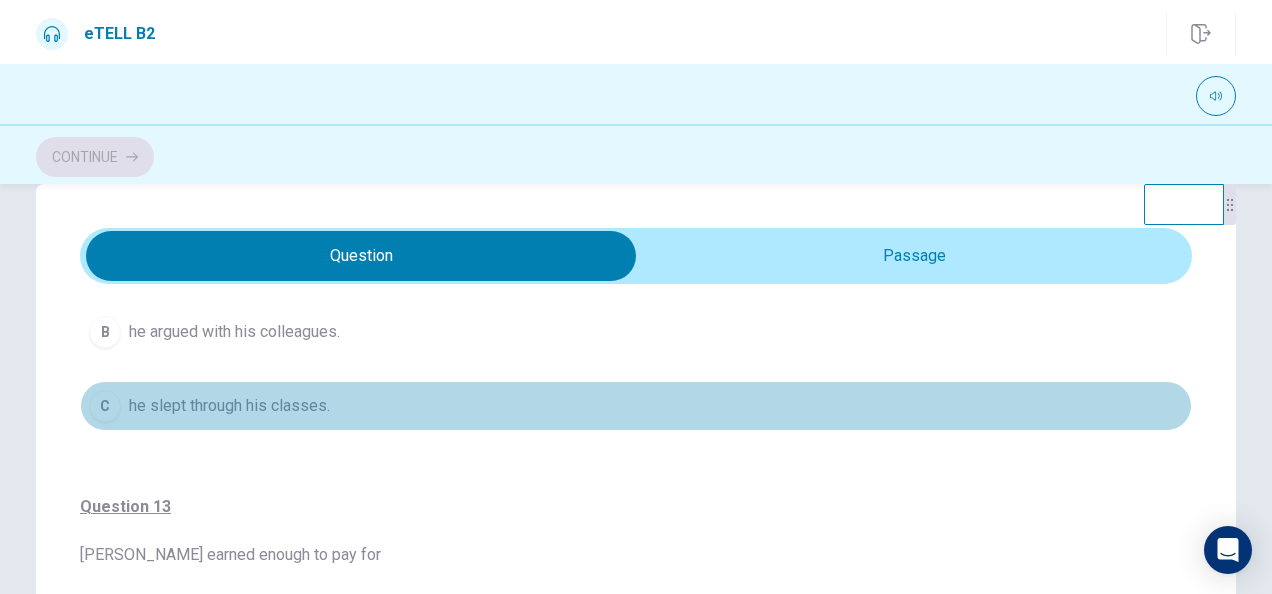 click on "C he slept through his classes." at bounding box center [636, 406] 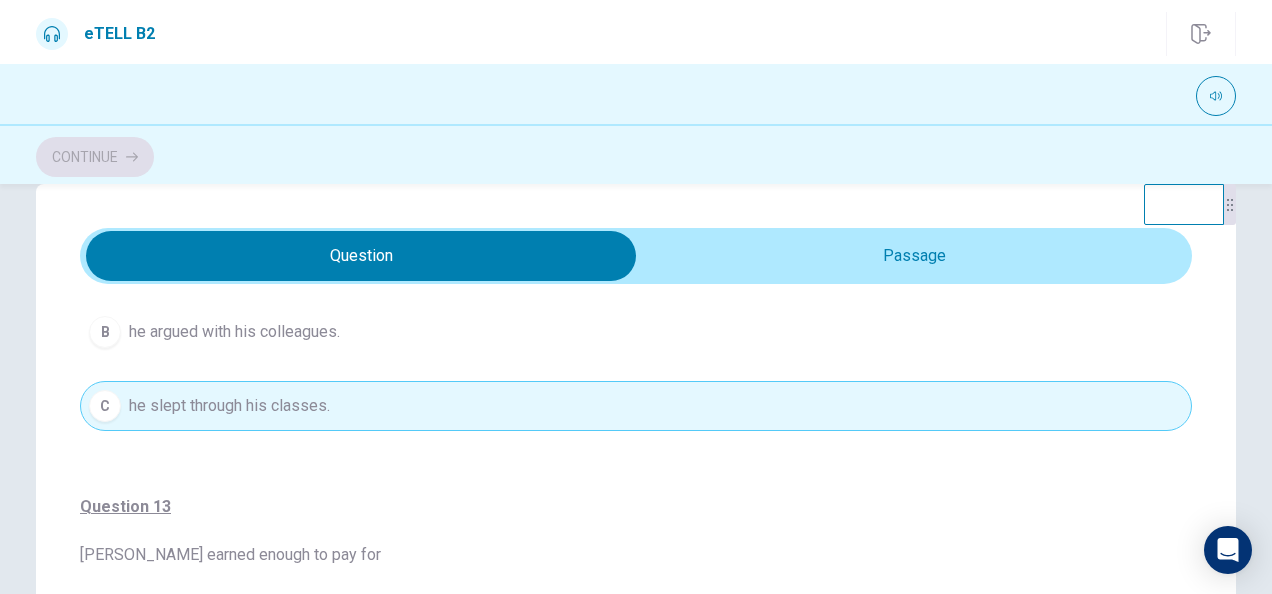 click on "A he finished his classes too early. B he argued with his colleagues. C he slept through his classes." at bounding box center (636, 332) 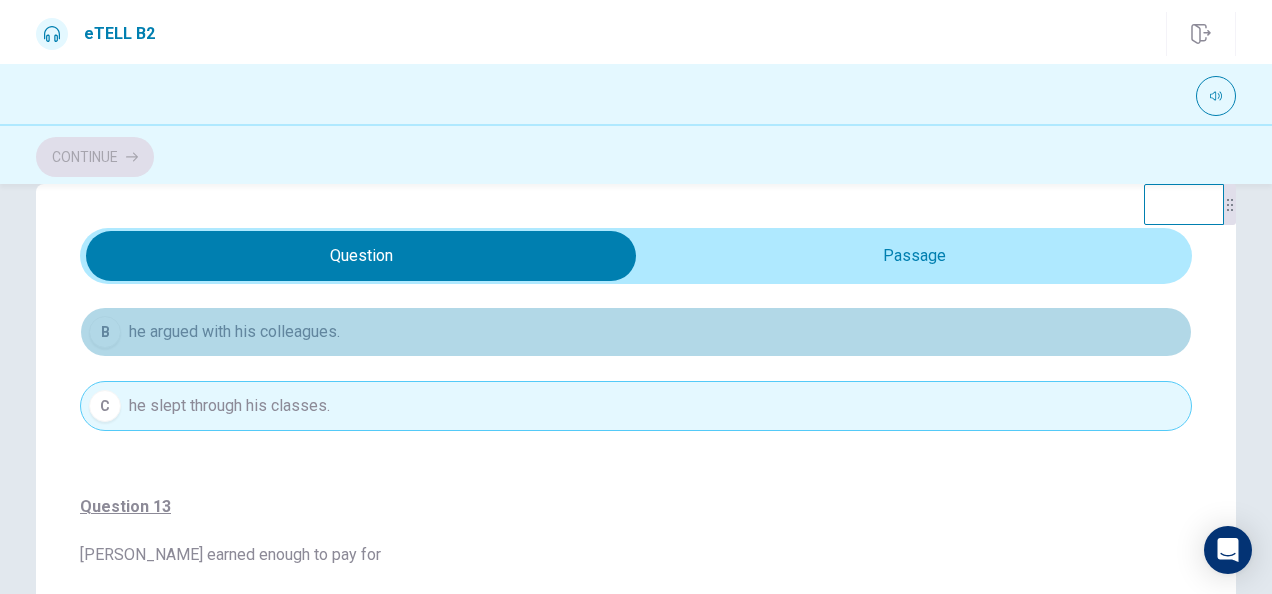 click on "B he argued with his colleagues." at bounding box center (636, 332) 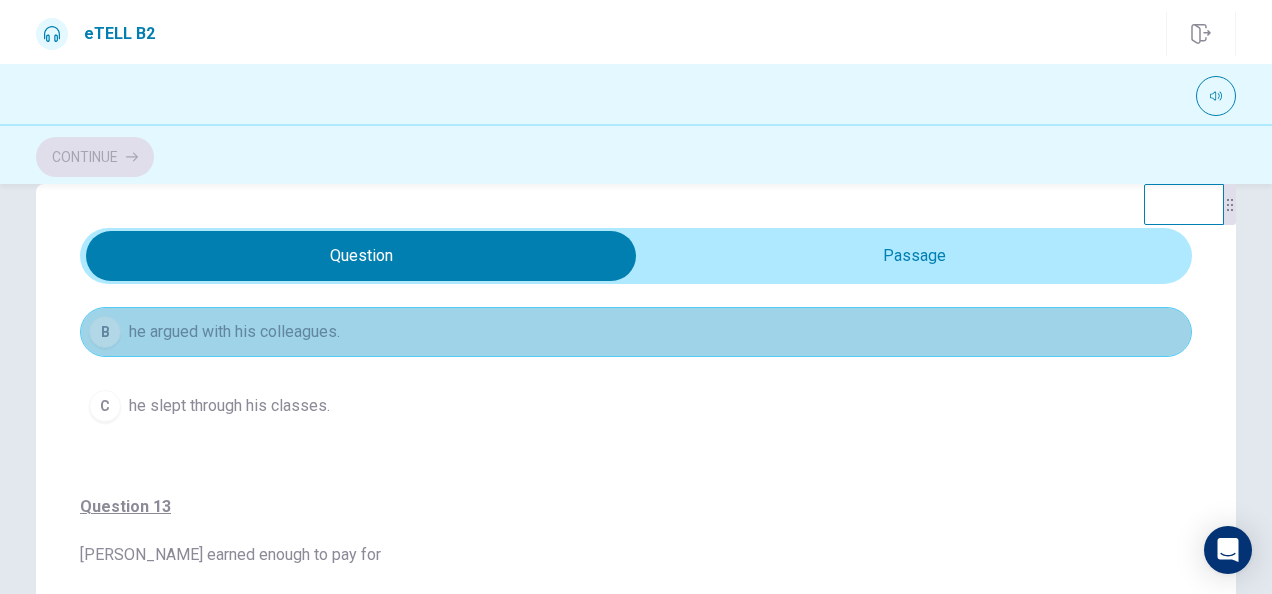 click on "B he argued with his colleagues." at bounding box center [636, 332] 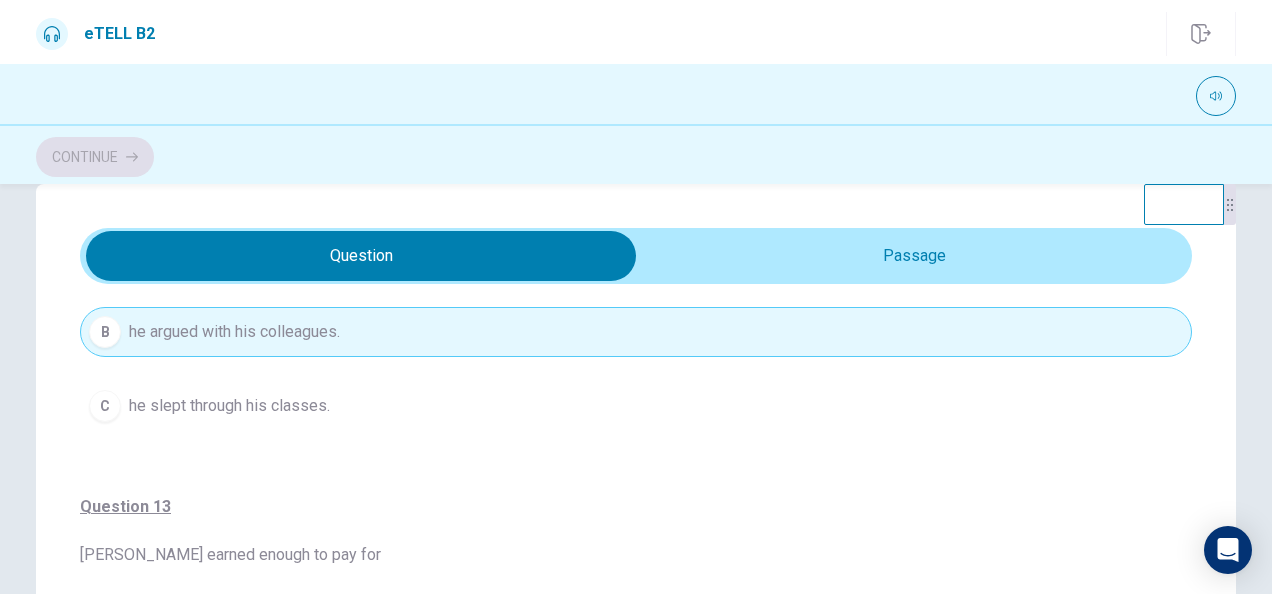 type 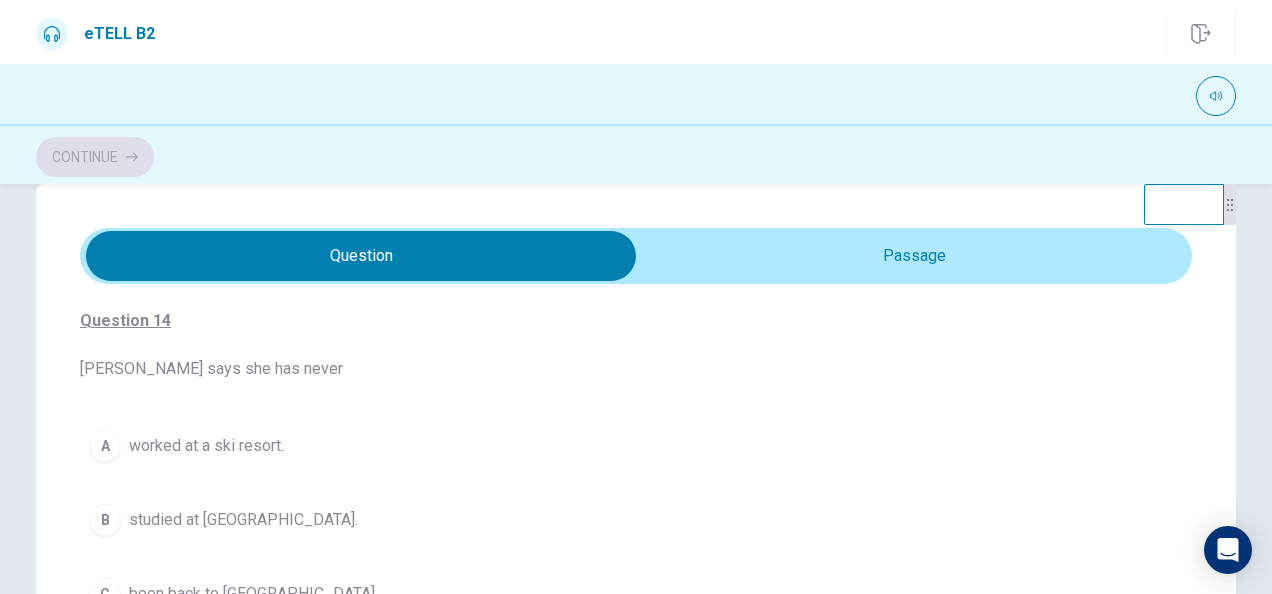 scroll, scrollTop: 1265, scrollLeft: 0, axis: vertical 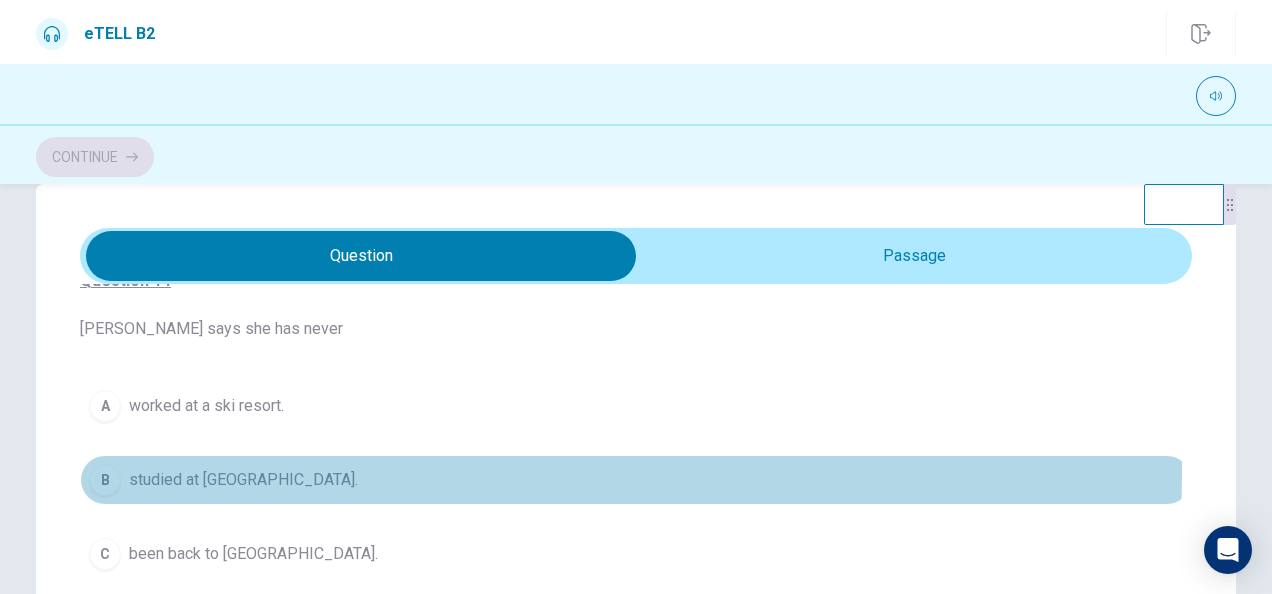 click on "studied at [GEOGRAPHIC_DATA]." at bounding box center (243, 480) 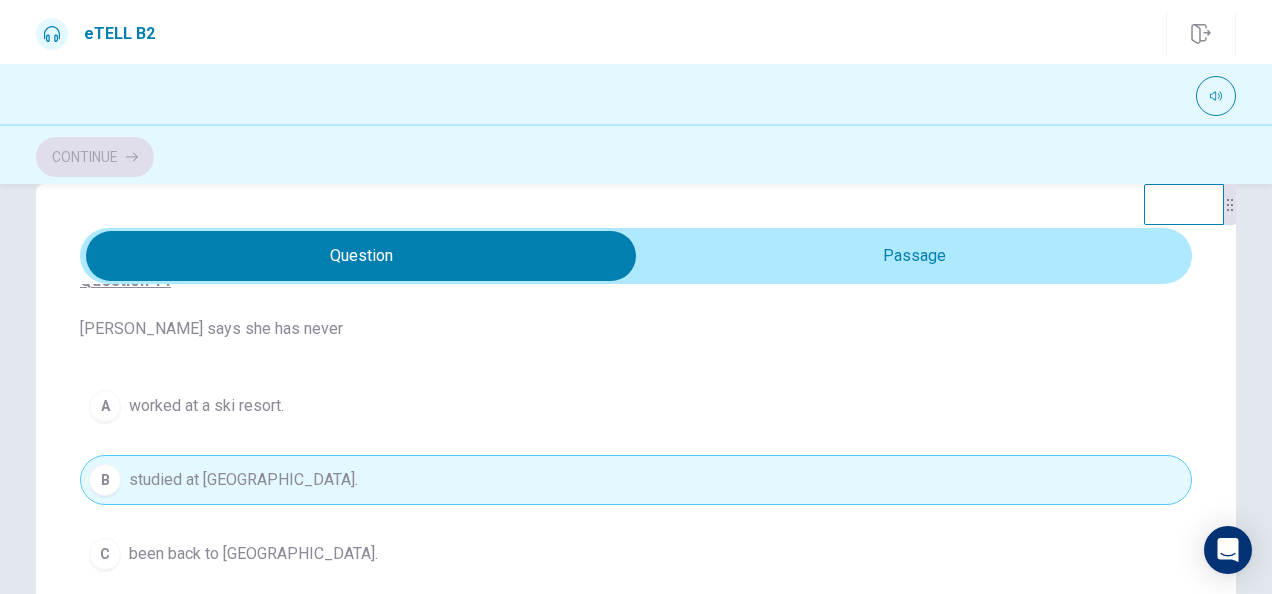 type 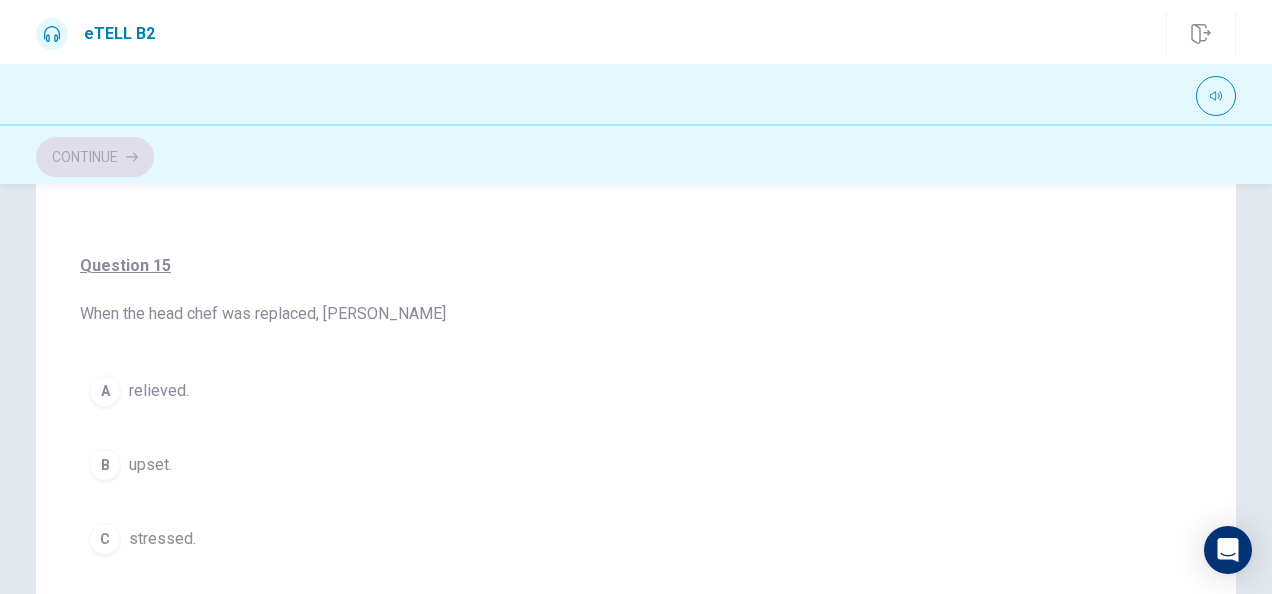 scroll, scrollTop: 400, scrollLeft: 0, axis: vertical 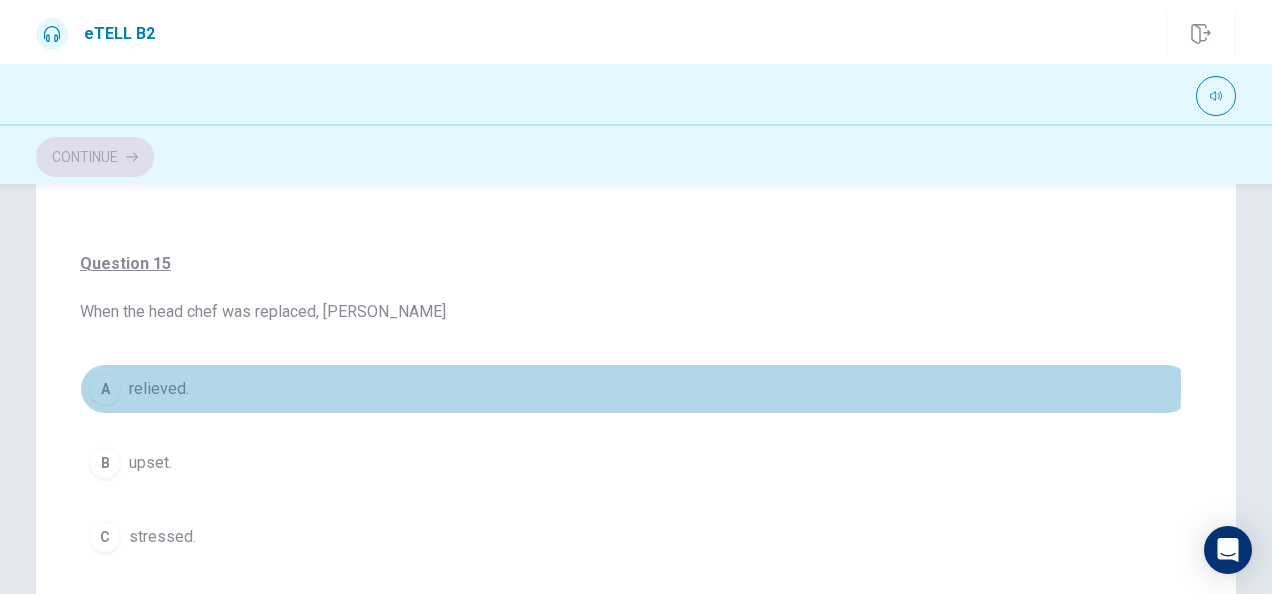 click on "A relieved." at bounding box center (636, 389) 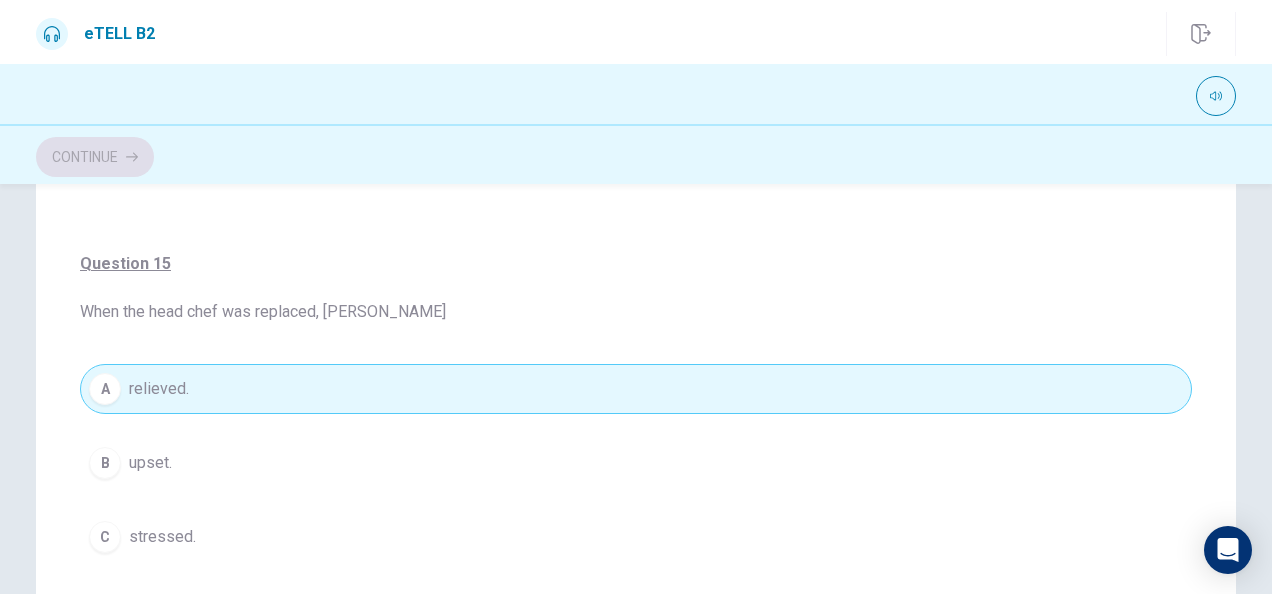 type 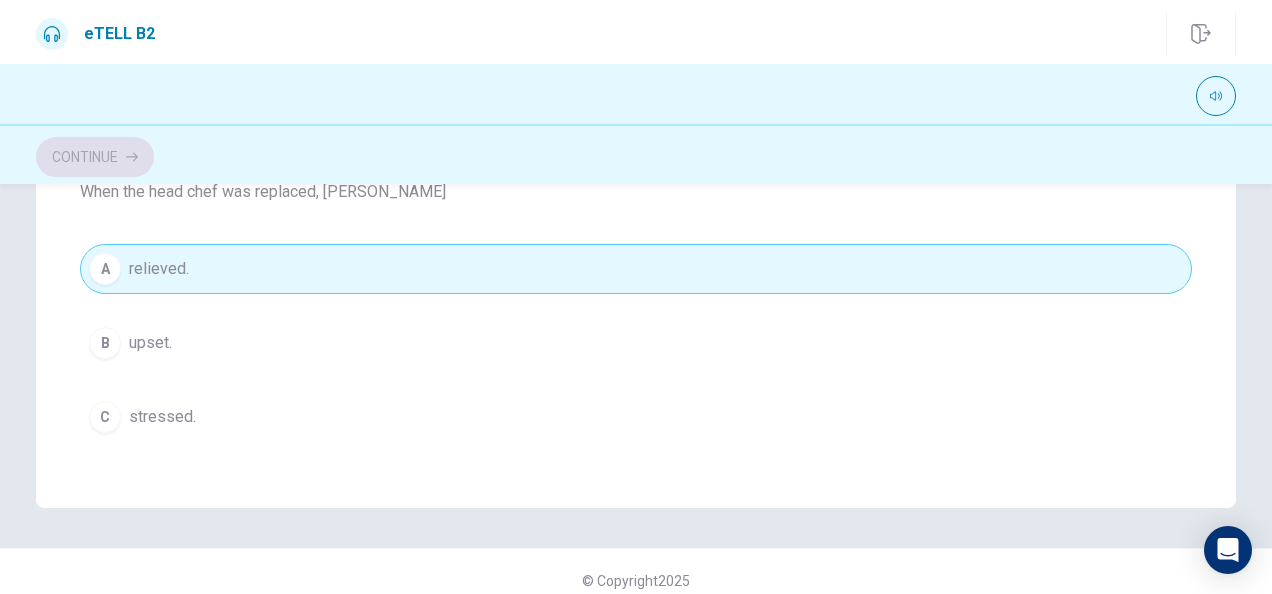 scroll, scrollTop: 538, scrollLeft: 0, axis: vertical 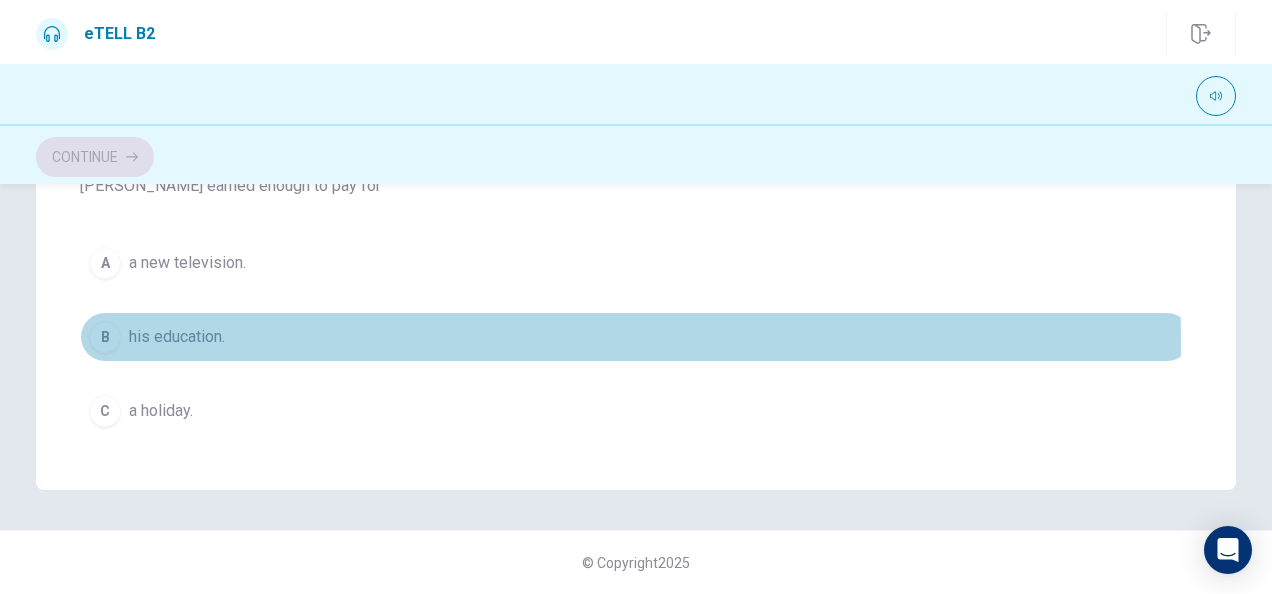 click on "his education." at bounding box center (177, 337) 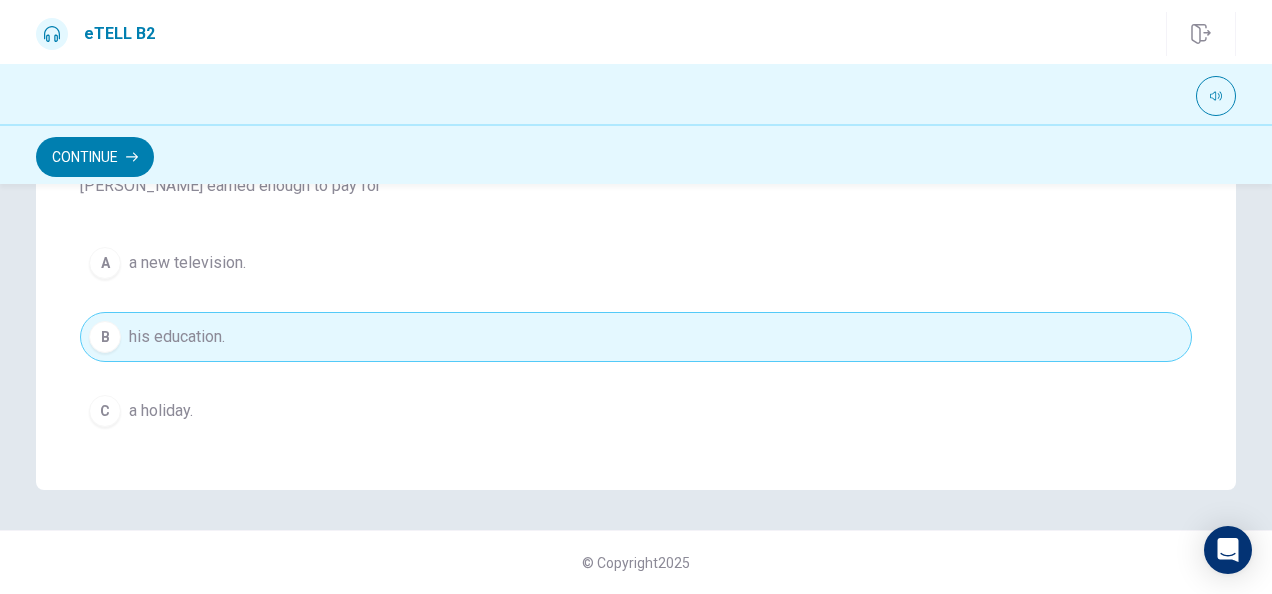 type 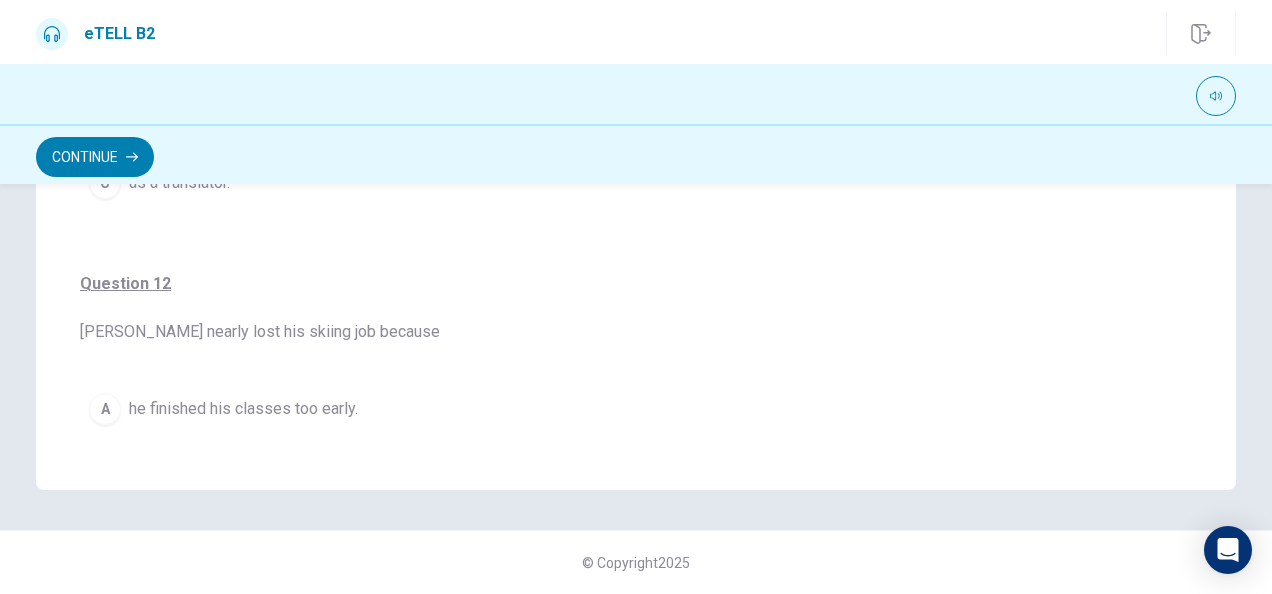 scroll, scrollTop: 0, scrollLeft: 0, axis: both 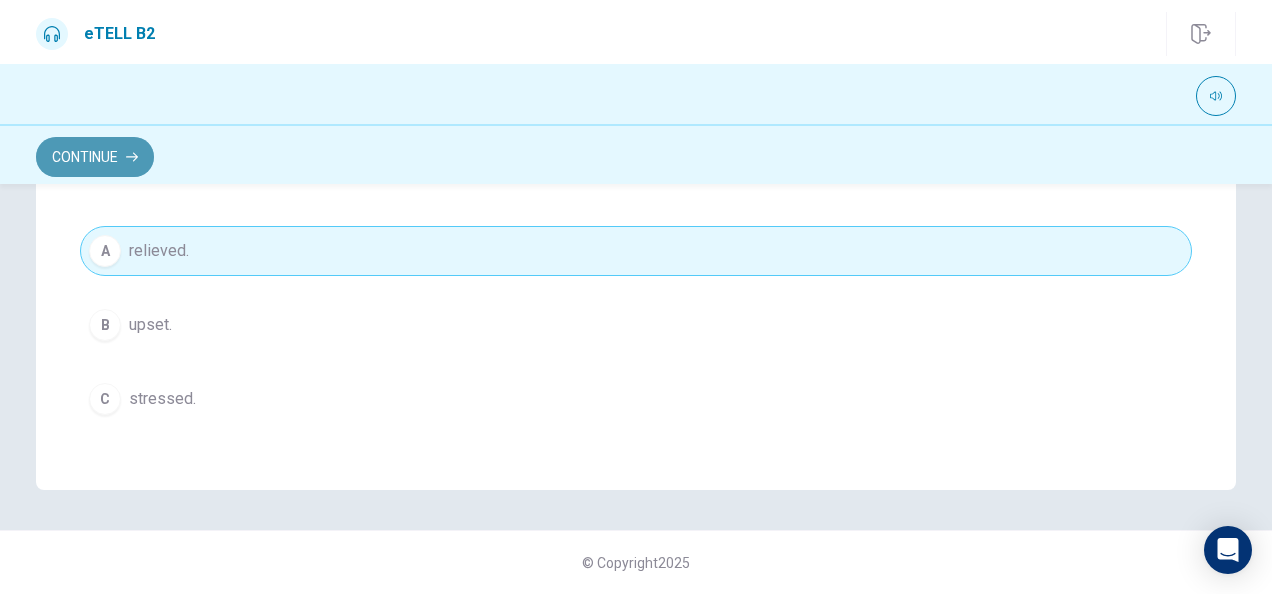 click on "Continue" at bounding box center (95, 157) 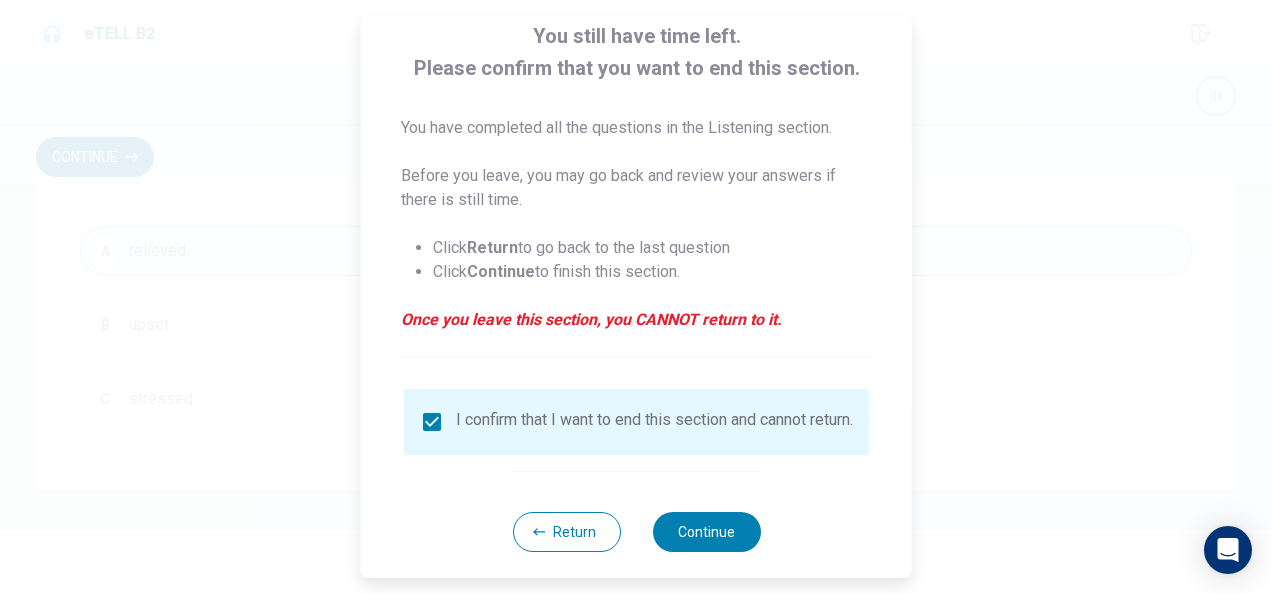 scroll, scrollTop: 152, scrollLeft: 0, axis: vertical 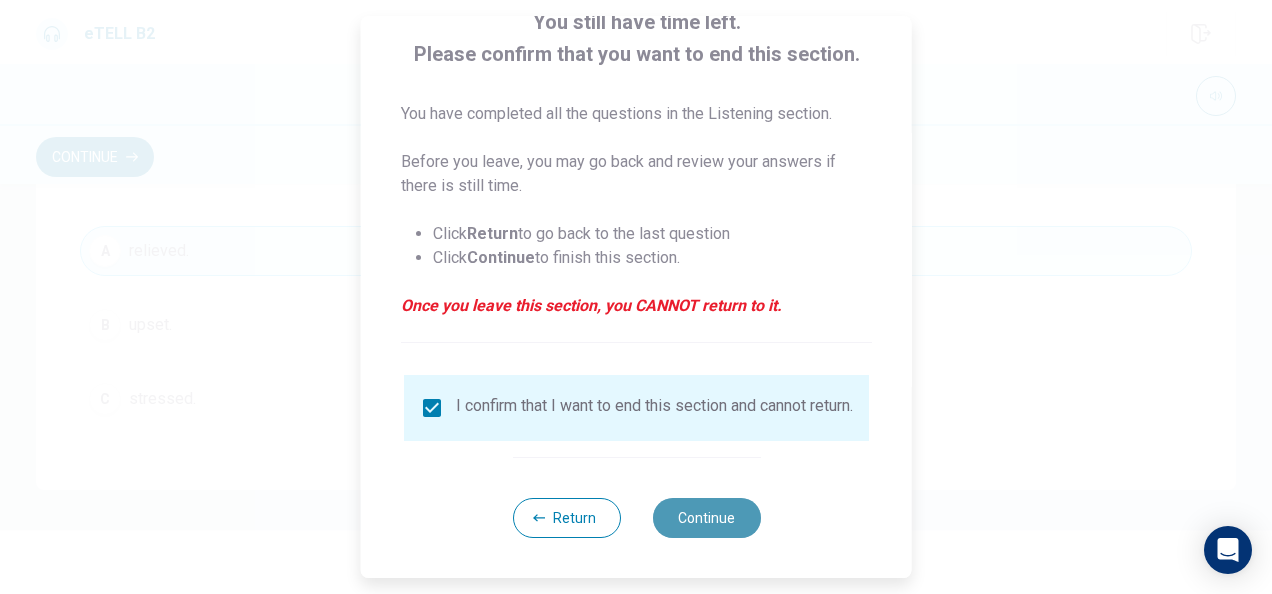 click on "Continue" at bounding box center [706, 518] 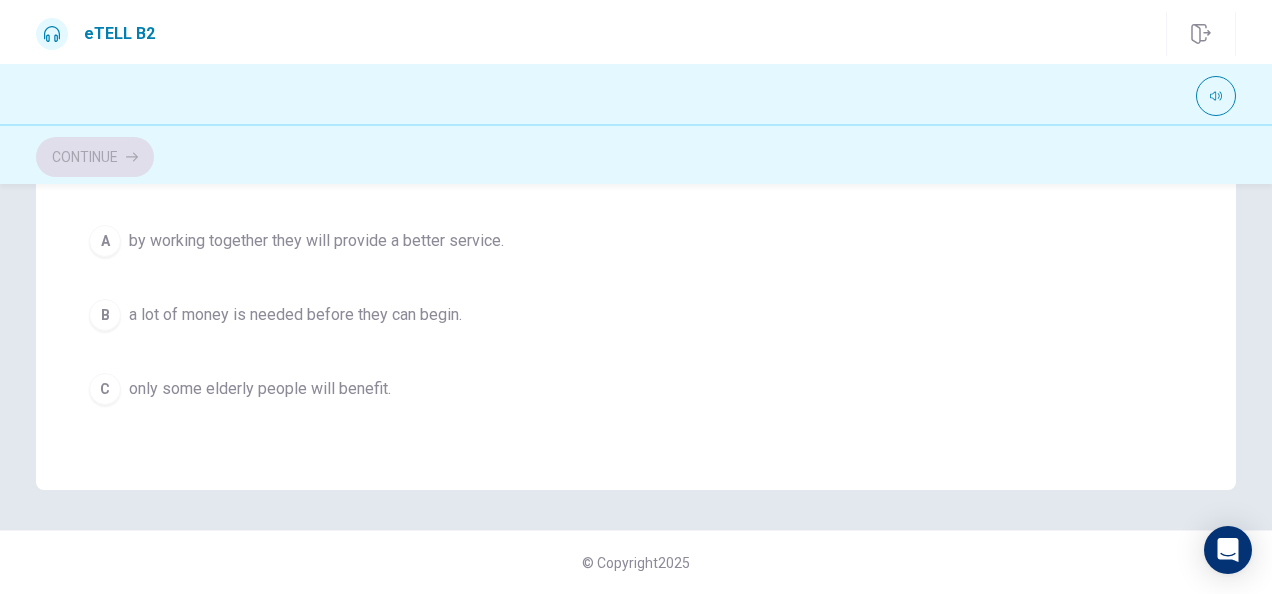 scroll, scrollTop: 1248, scrollLeft: 0, axis: vertical 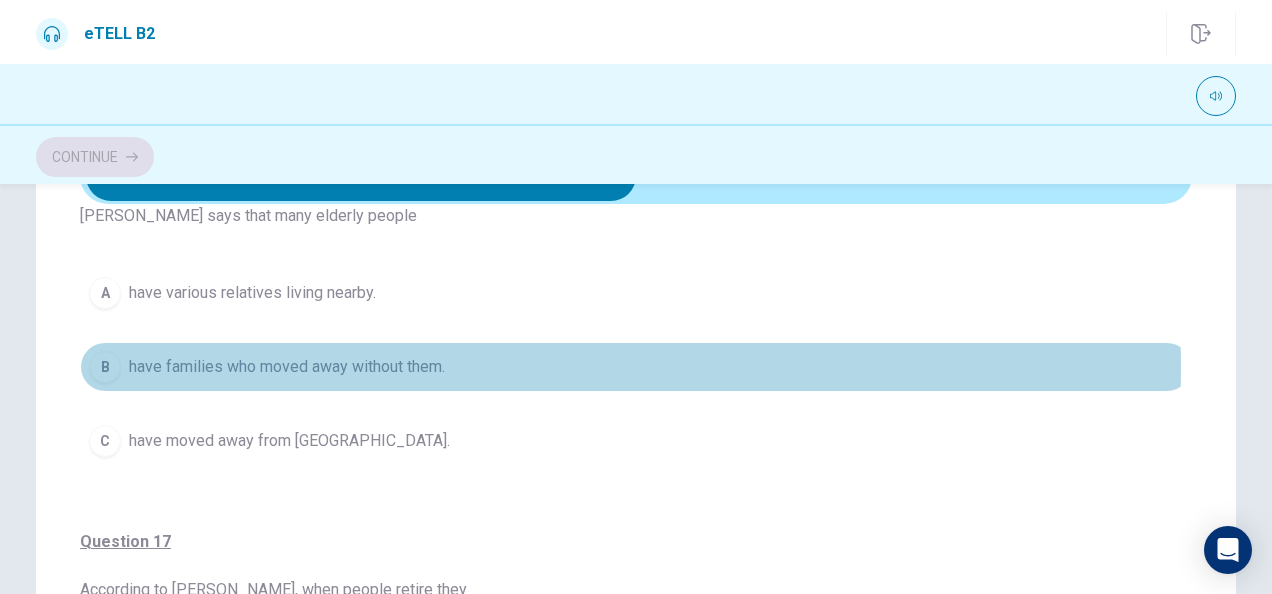 click on "have families who moved away without them." at bounding box center [287, 367] 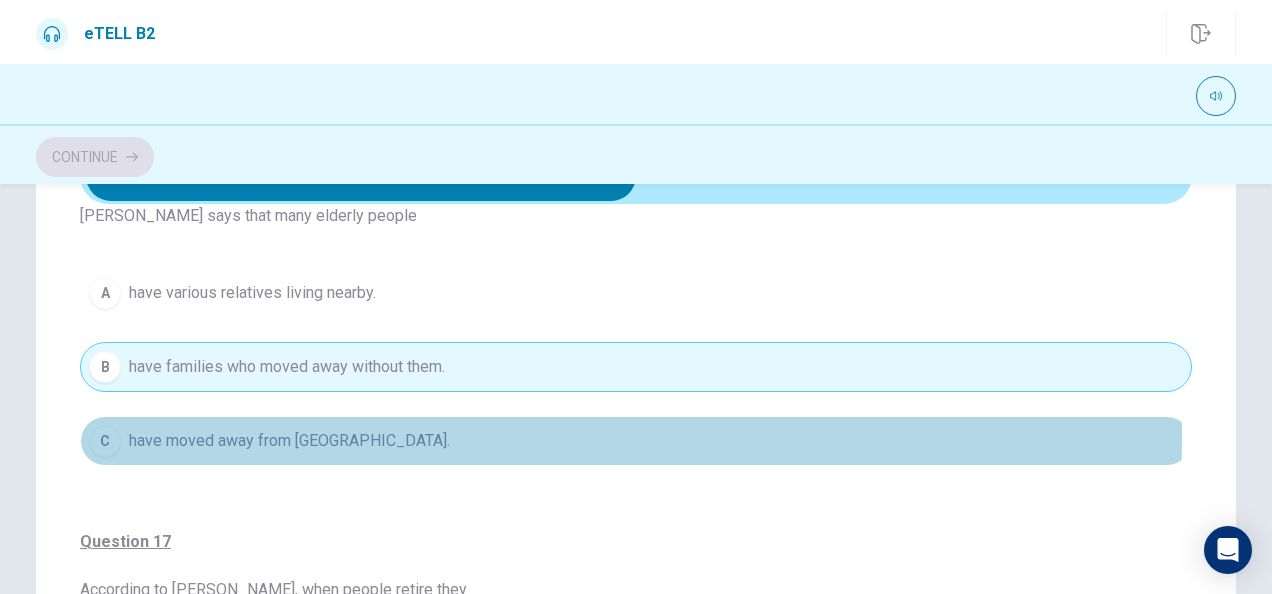 click on "have moved away from [GEOGRAPHIC_DATA]." at bounding box center (289, 441) 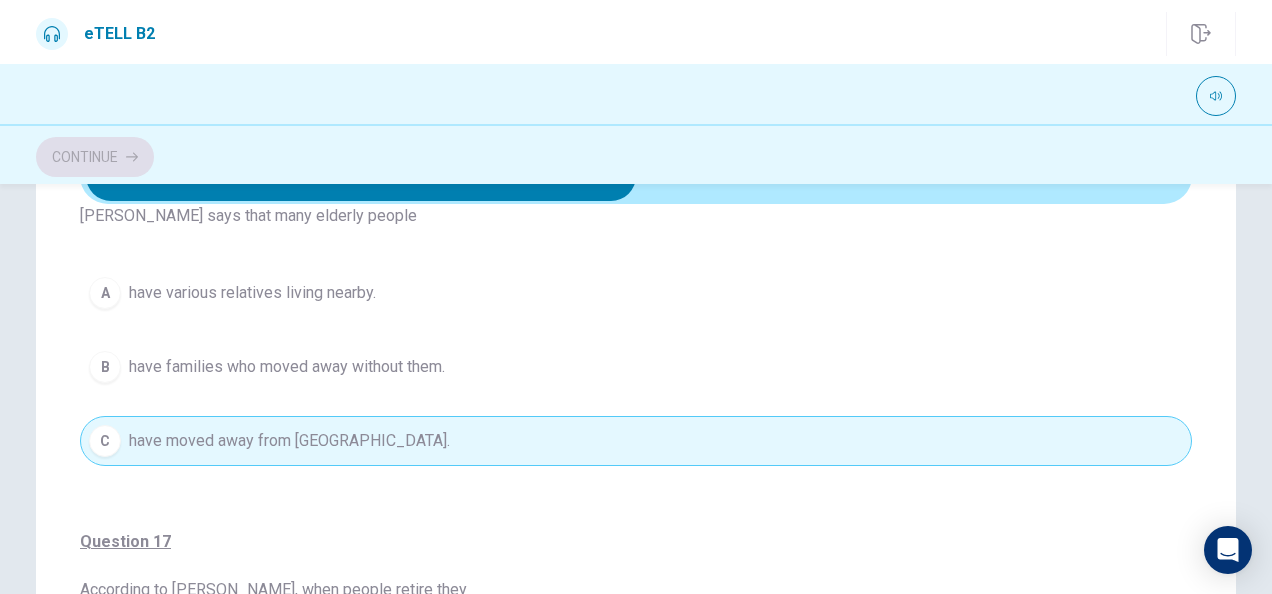 type 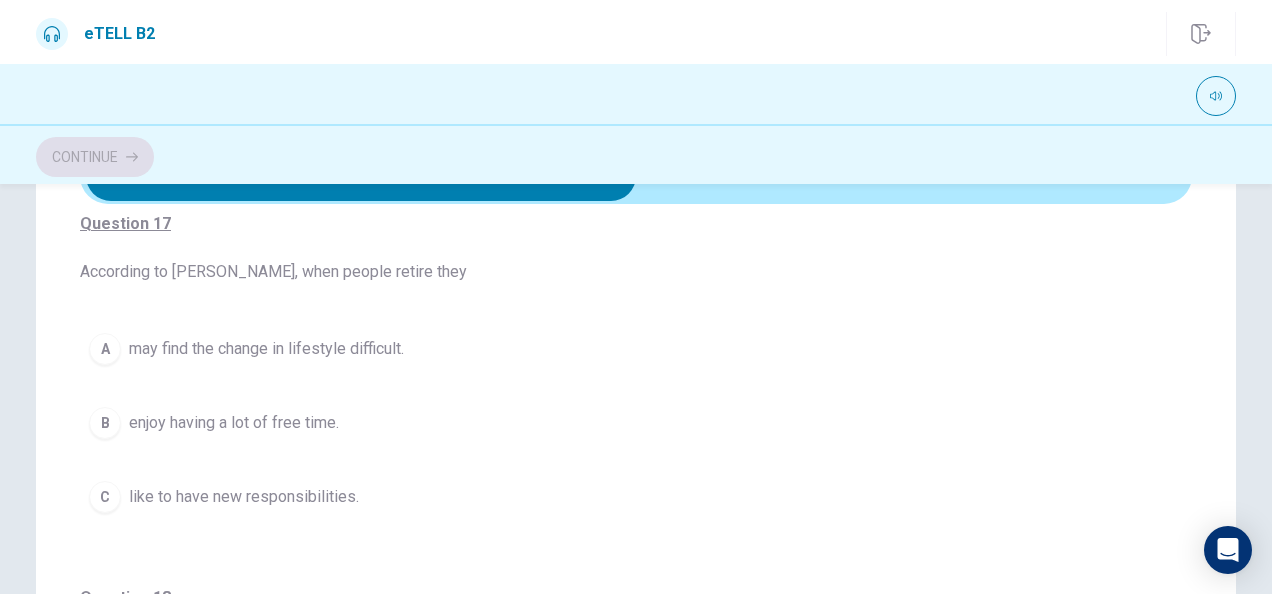 scroll, scrollTop: 448, scrollLeft: 0, axis: vertical 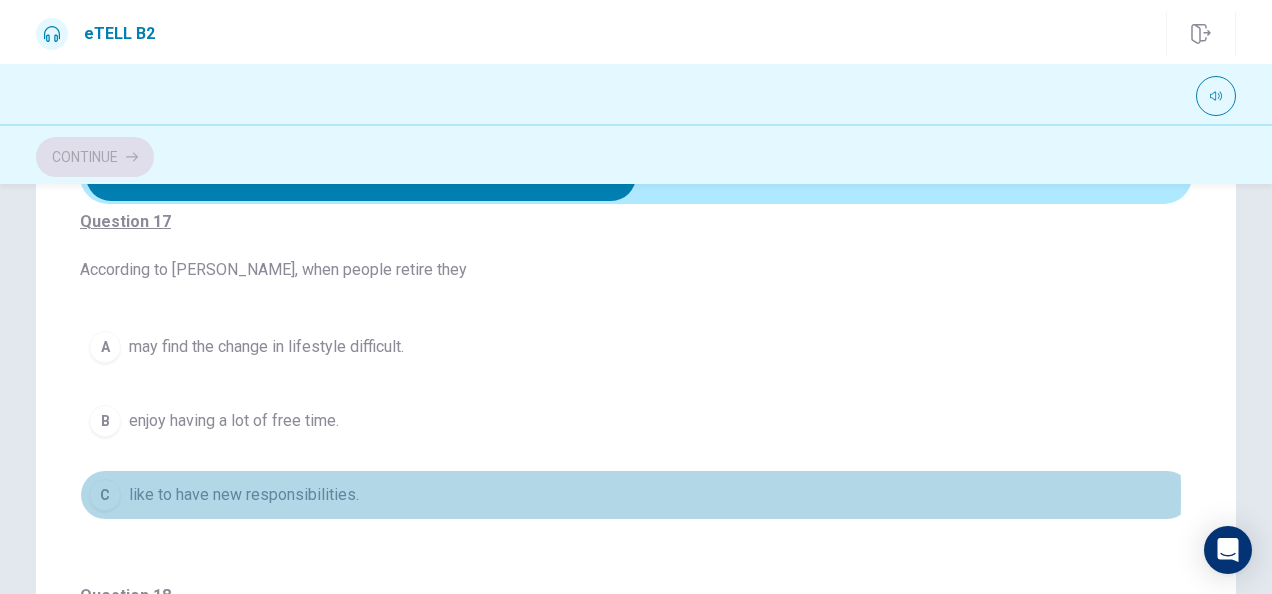 click on "like to have new responsibilities." at bounding box center (244, 495) 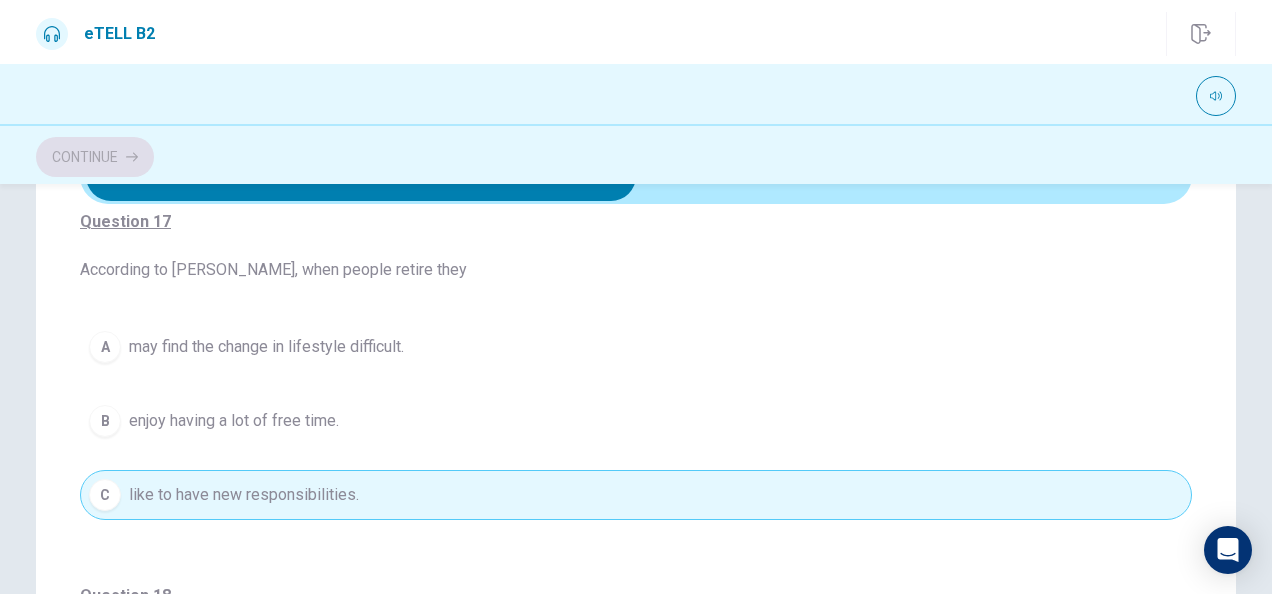 type 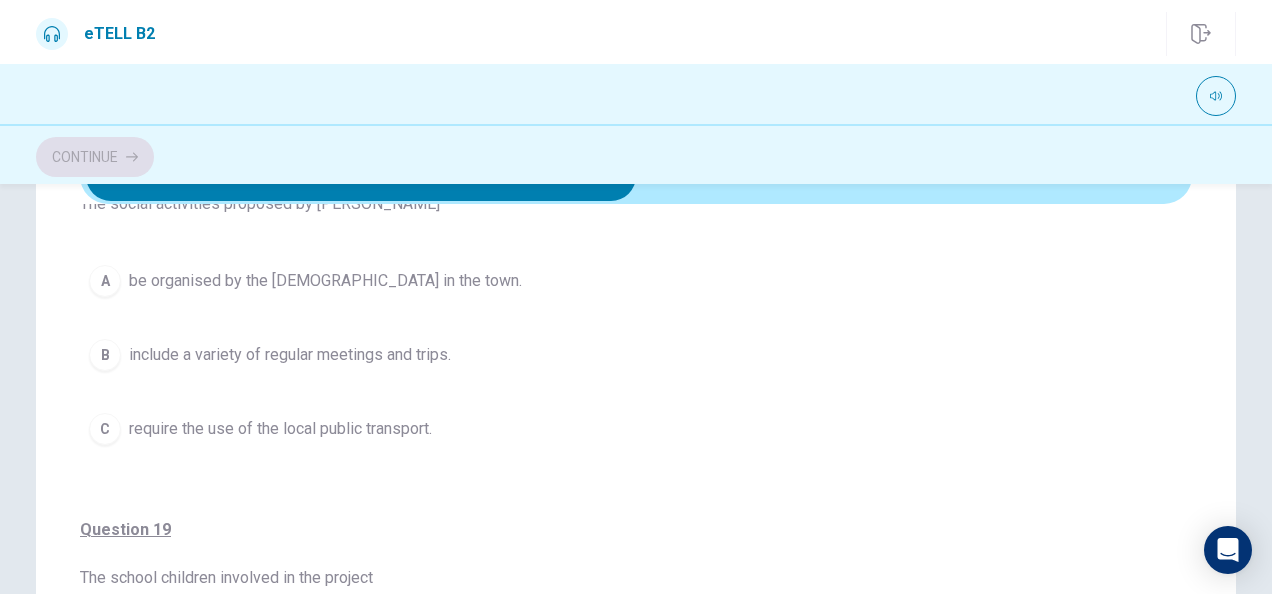 scroll, scrollTop: 848, scrollLeft: 0, axis: vertical 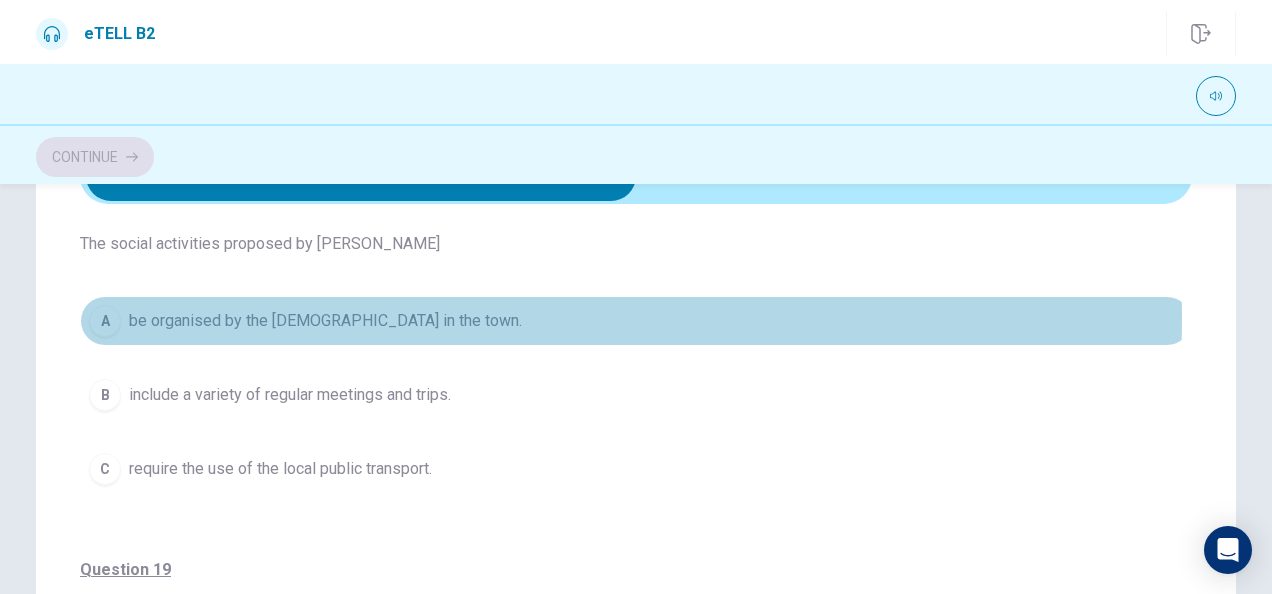 click on "be organised by the [DEMOGRAPHIC_DATA] in the town." at bounding box center [325, 321] 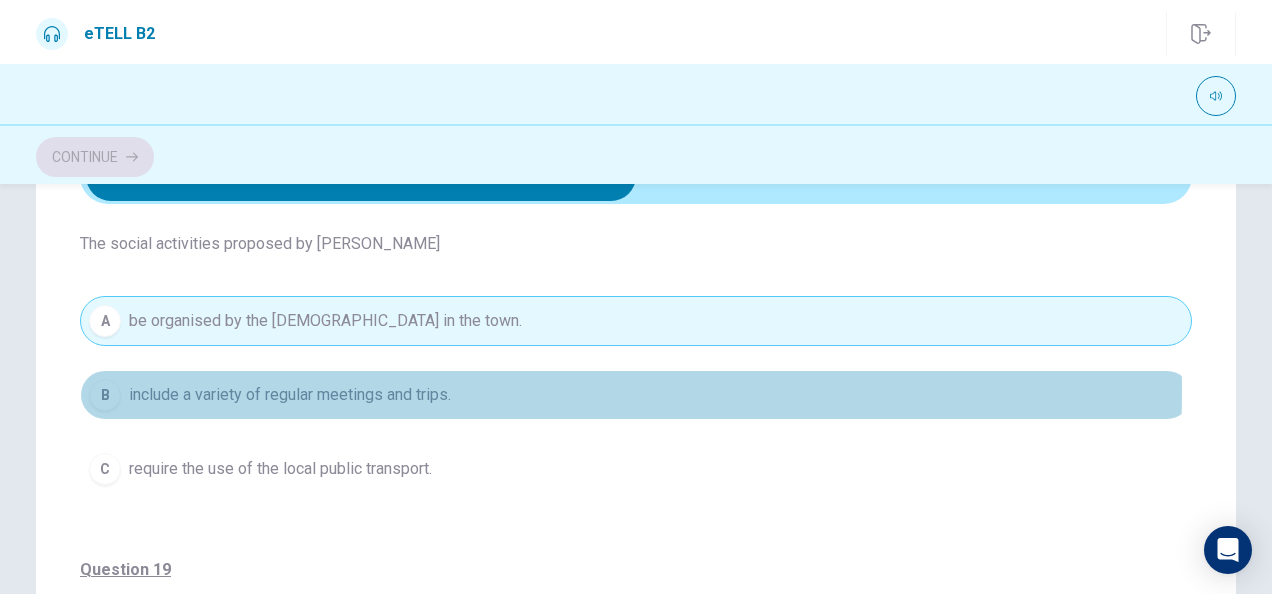 click on "include a variety of regular meetings and trips." at bounding box center (290, 395) 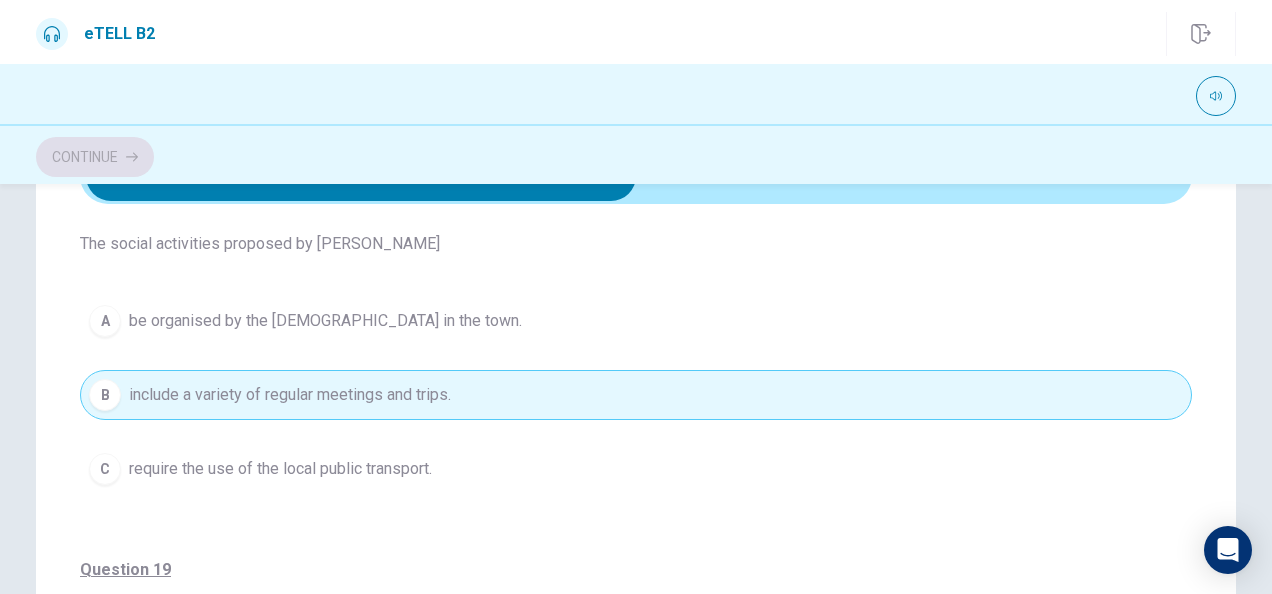 type 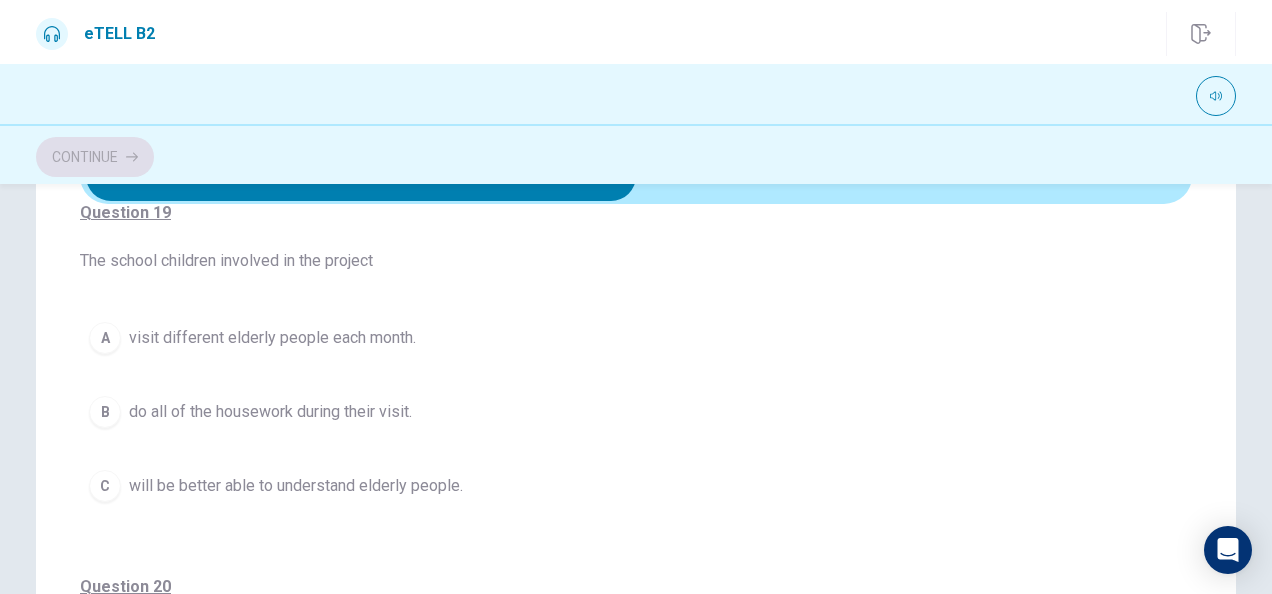 scroll, scrollTop: 1208, scrollLeft: 0, axis: vertical 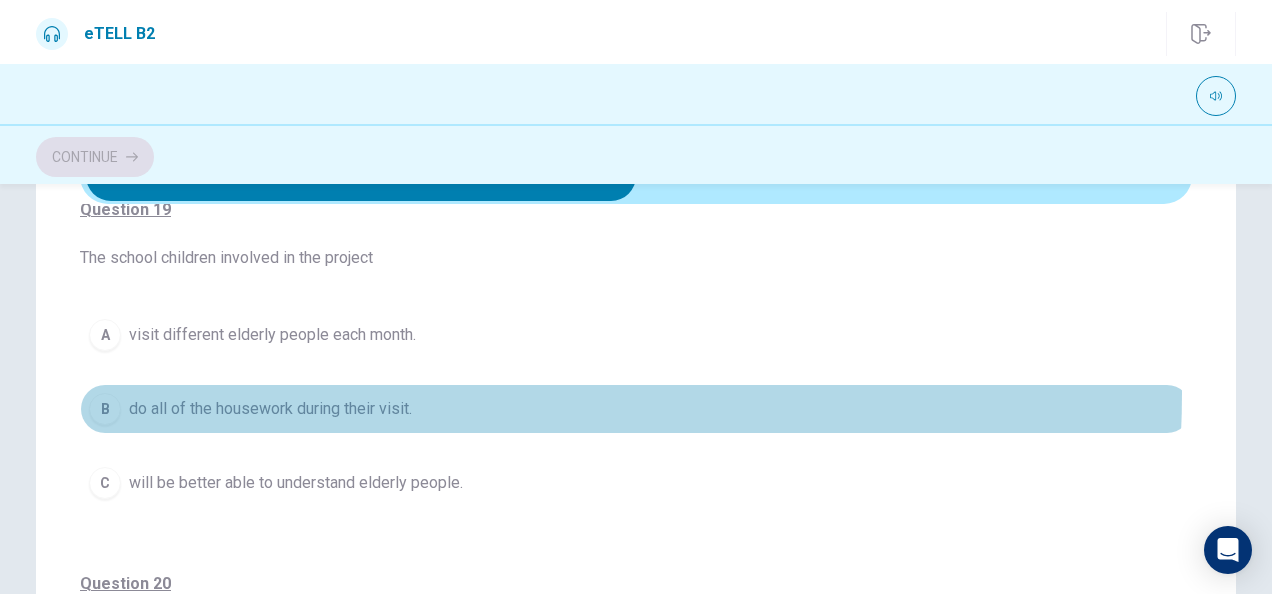 click on "B do all of the housework during their visit." at bounding box center (636, 409) 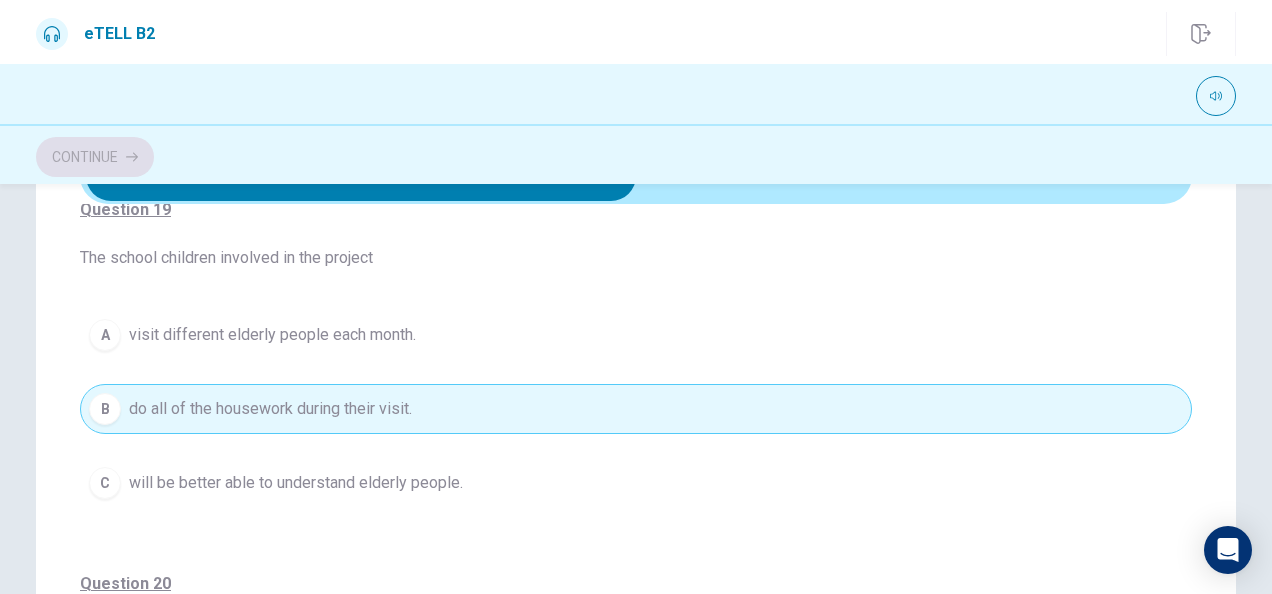 type 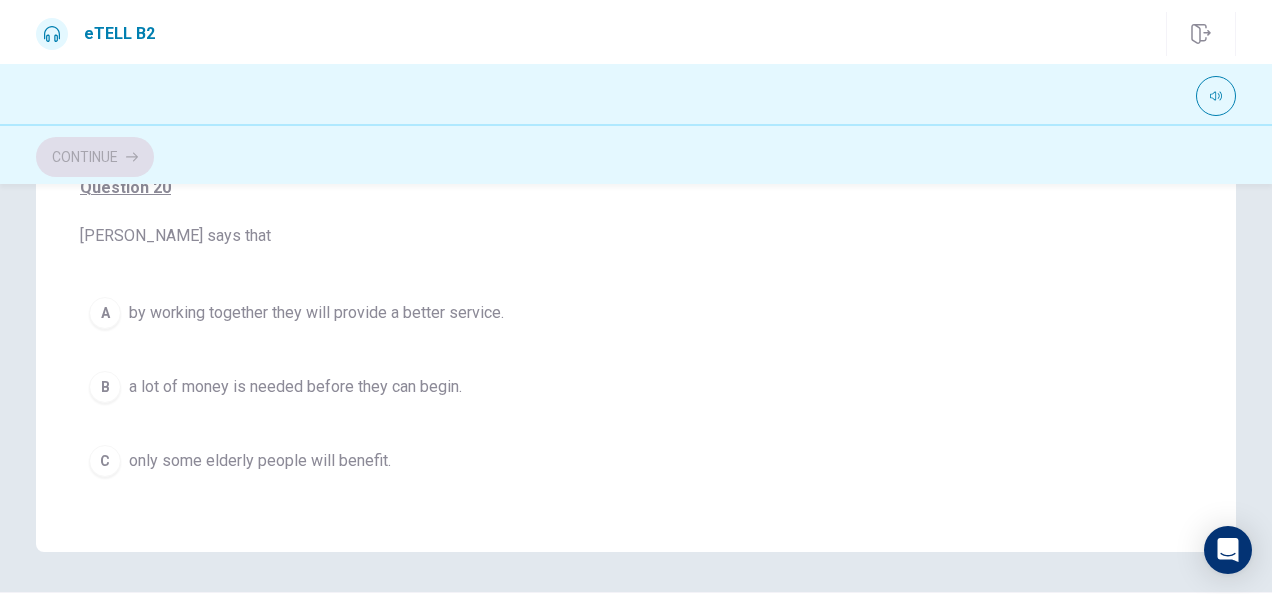 scroll, scrollTop: 480, scrollLeft: 0, axis: vertical 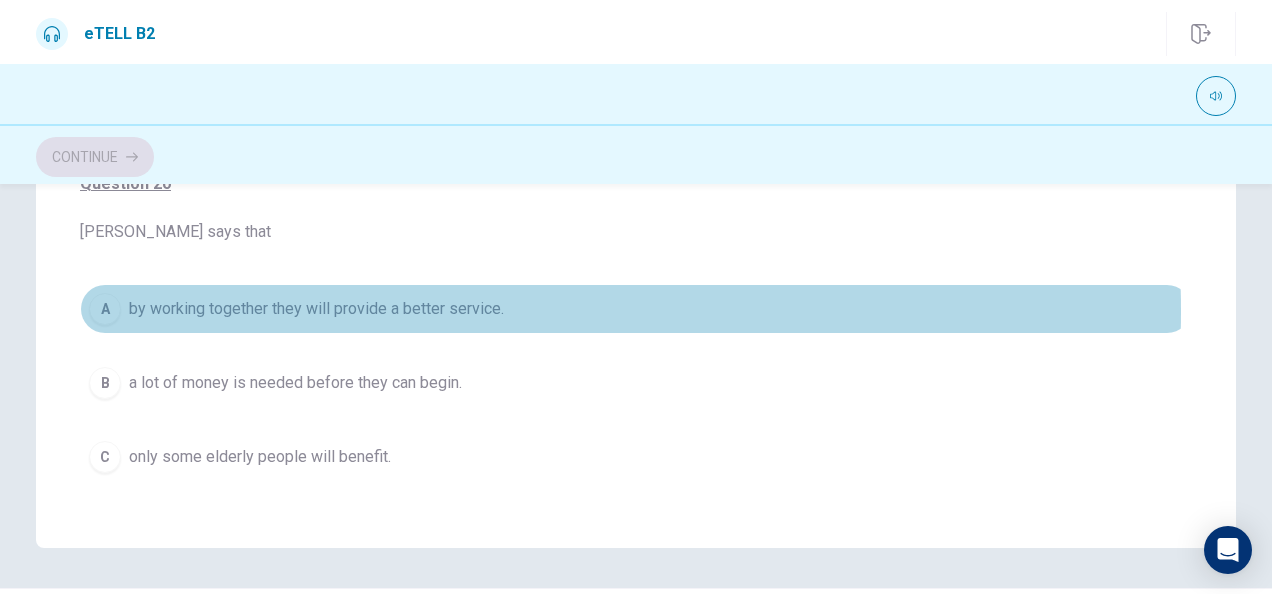 click on "by working together they will provide a better service." at bounding box center (316, 309) 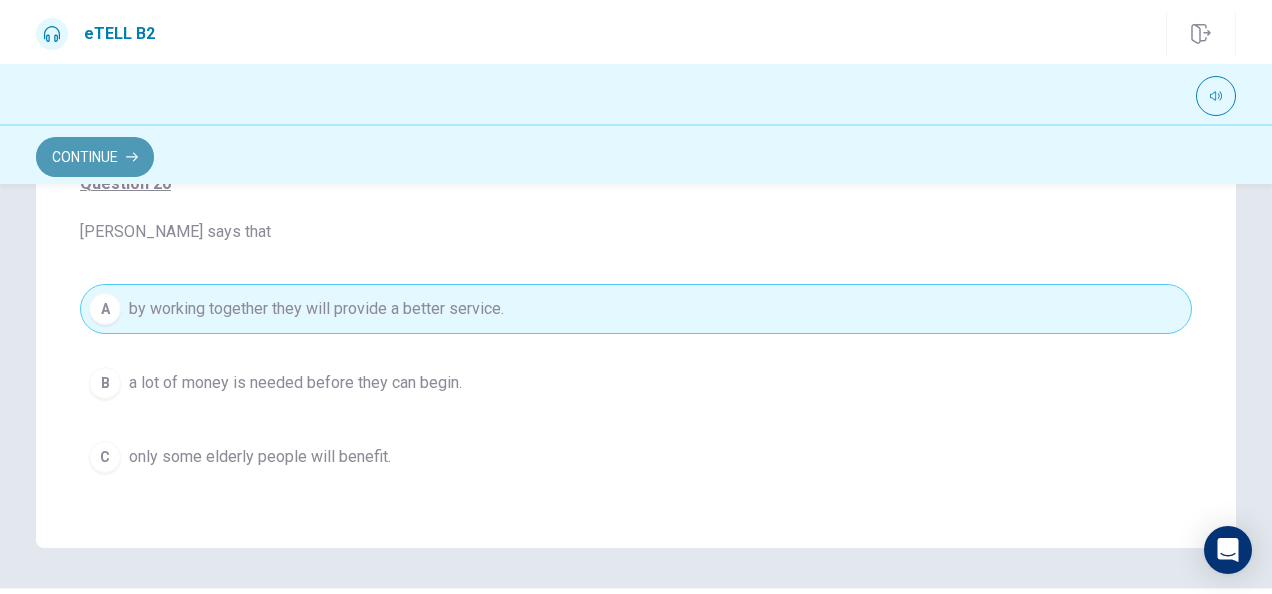 click on "Continue" at bounding box center [95, 157] 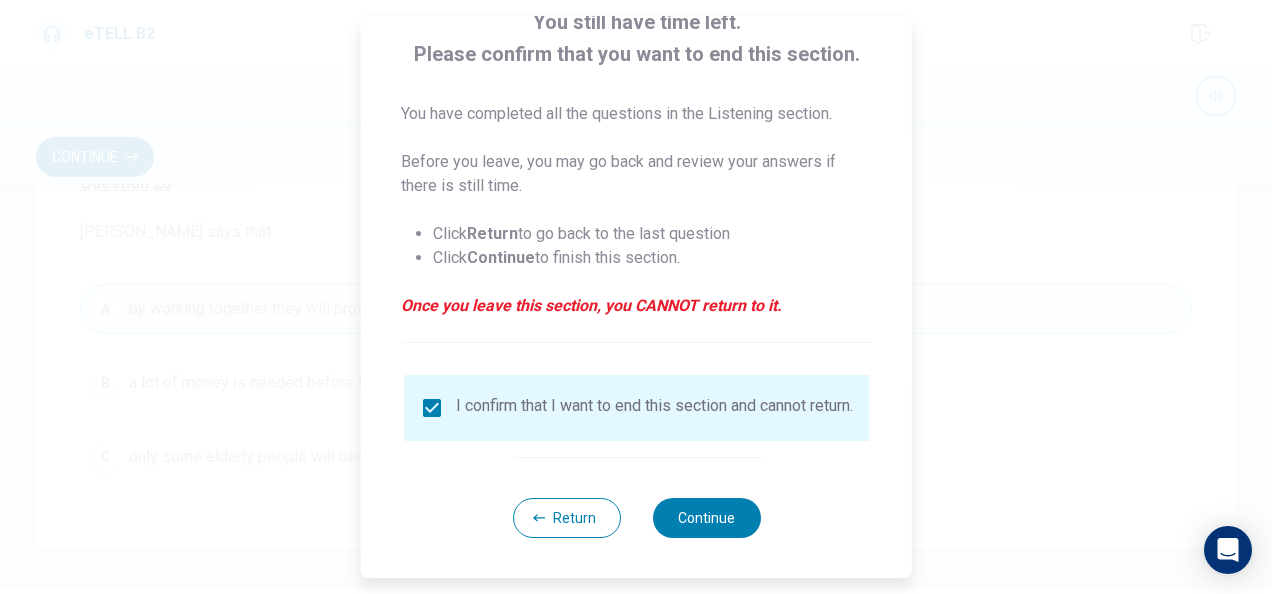 scroll, scrollTop: 152, scrollLeft: 0, axis: vertical 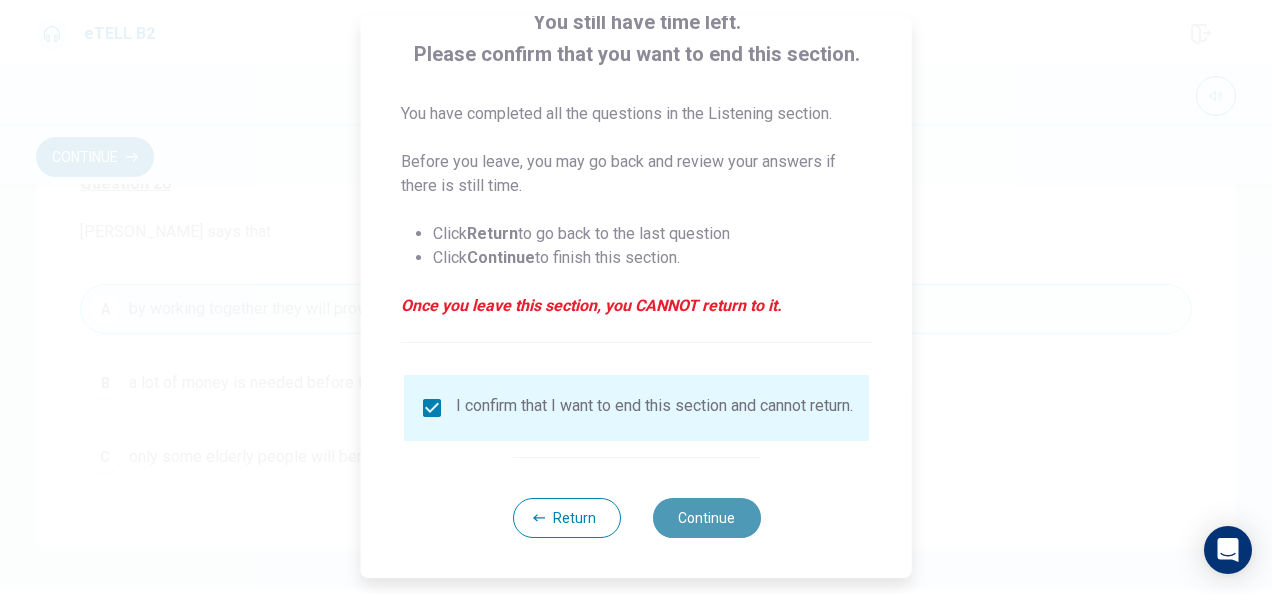 click on "Continue" at bounding box center [706, 518] 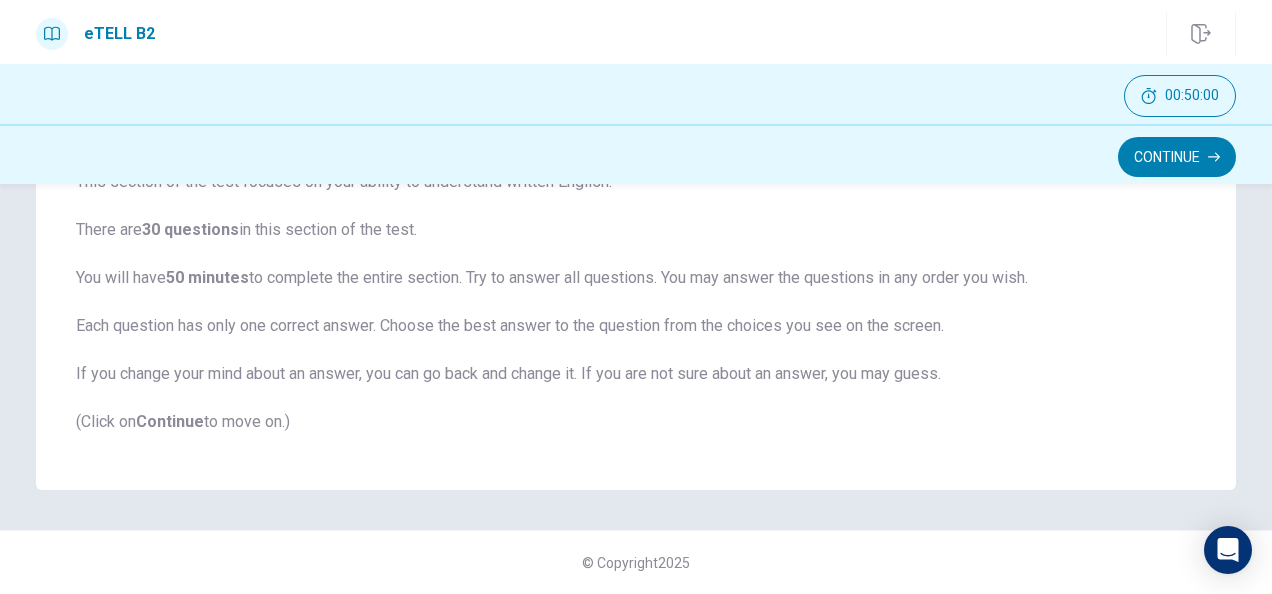 scroll, scrollTop: 182, scrollLeft: 0, axis: vertical 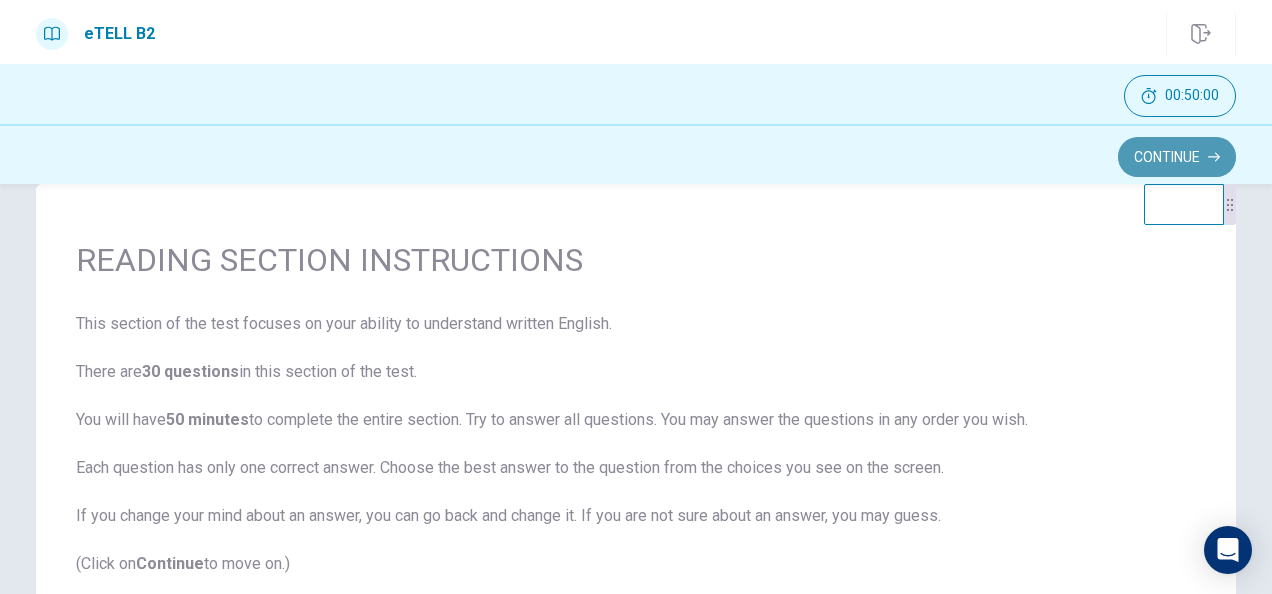 click on "Continue" at bounding box center (1177, 157) 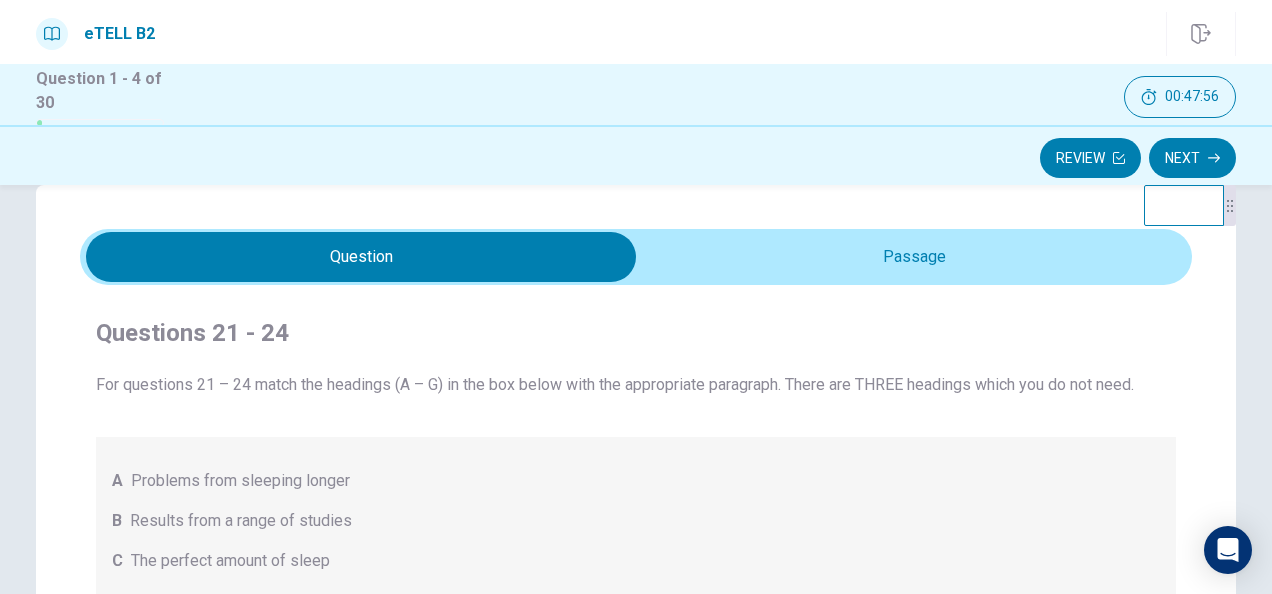 click on "Question Passage Questions 21 - 24 For questions 21 – 24 match the headings (A – G) in the box below with the appropriate paragraph. There are THREE headings which you do not need. A Problems from sleeping longer B Results from a range of studies C The perfect amount of sleep D Comparison with other risks E Advice for better sleep F Other explanations G Regional differences A good night's sleep 21 ​ ​
[PERSON_NAME], a professor at the [GEOGRAPHIC_DATA], has analysed 16  studies, in which overall more than a million people were asked about their sleeping  habits and then followed up over time. [PERSON_NAME] put the people involved into three  broad groups: those who said they slept less than six hours a night, those who said  they slept between six and eight hours, those who said they slept for more than eight  hours.  22 ​ ​ 23 ​ ​ 24 ​ ​" at bounding box center [636, 587] 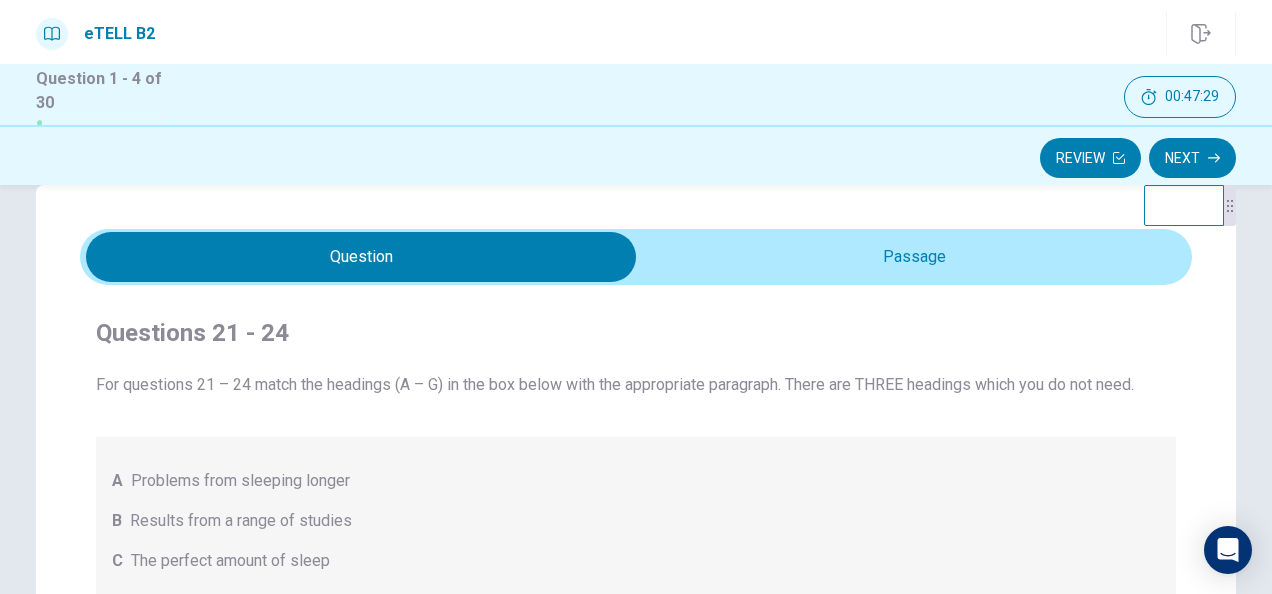 click on "The perfect amount of sleep" at bounding box center [230, 561] 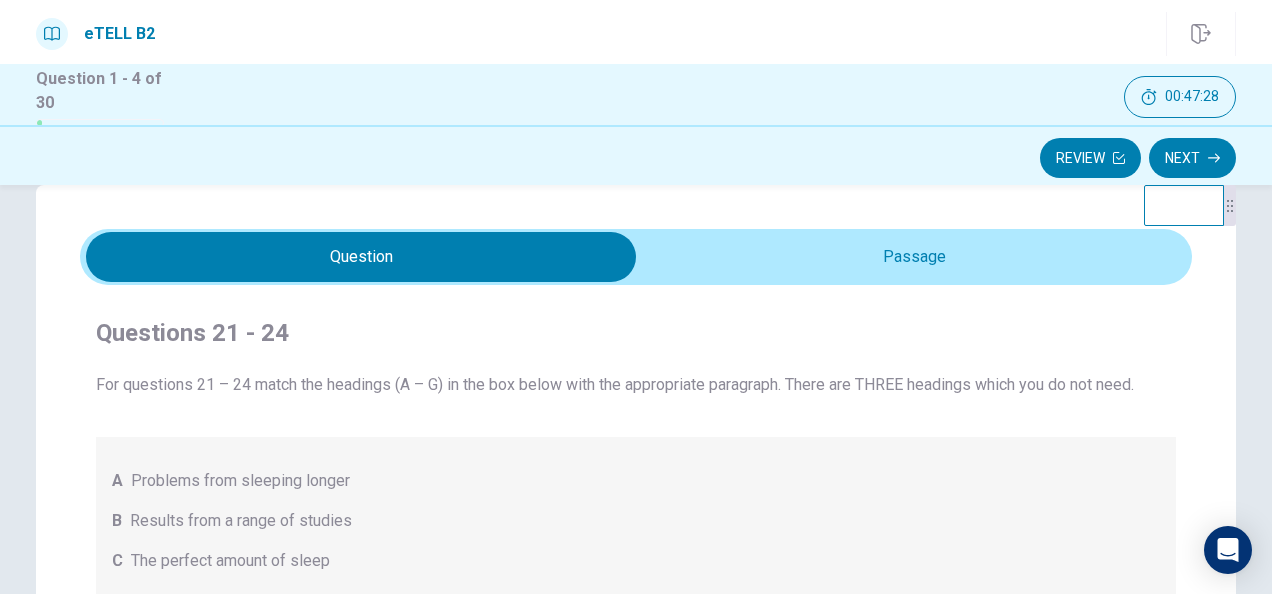 click on "C The perfect amount of sleep" at bounding box center [636, 561] 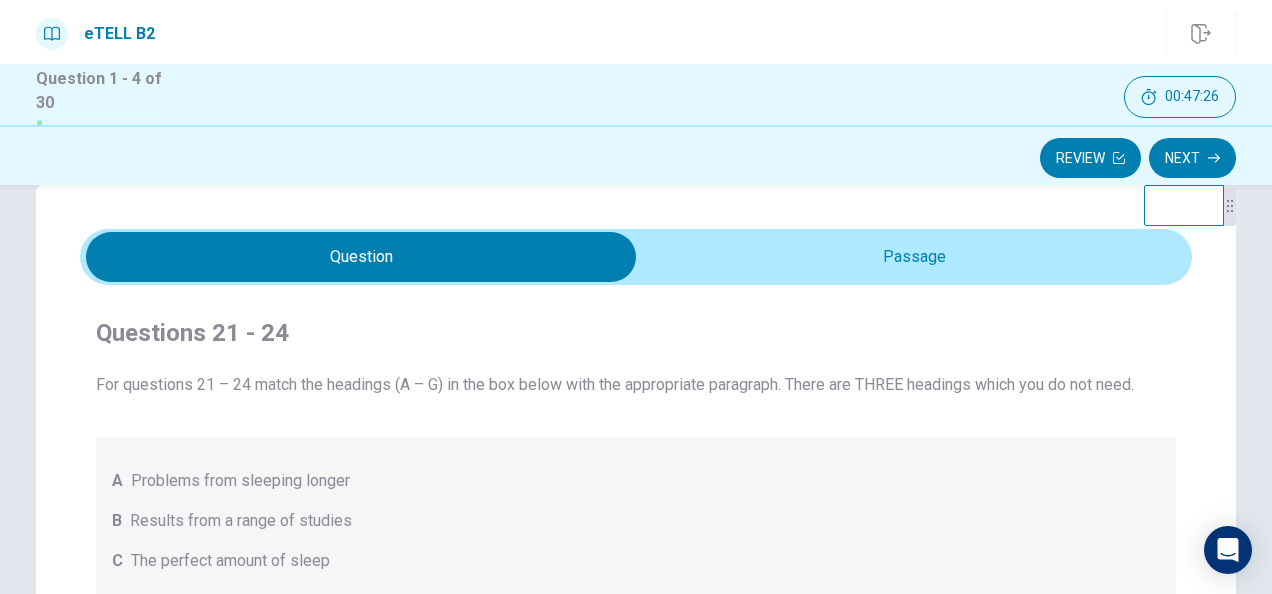 drag, startPoint x: 332, startPoint y: 555, endPoint x: 124, endPoint y: 568, distance: 208.40585 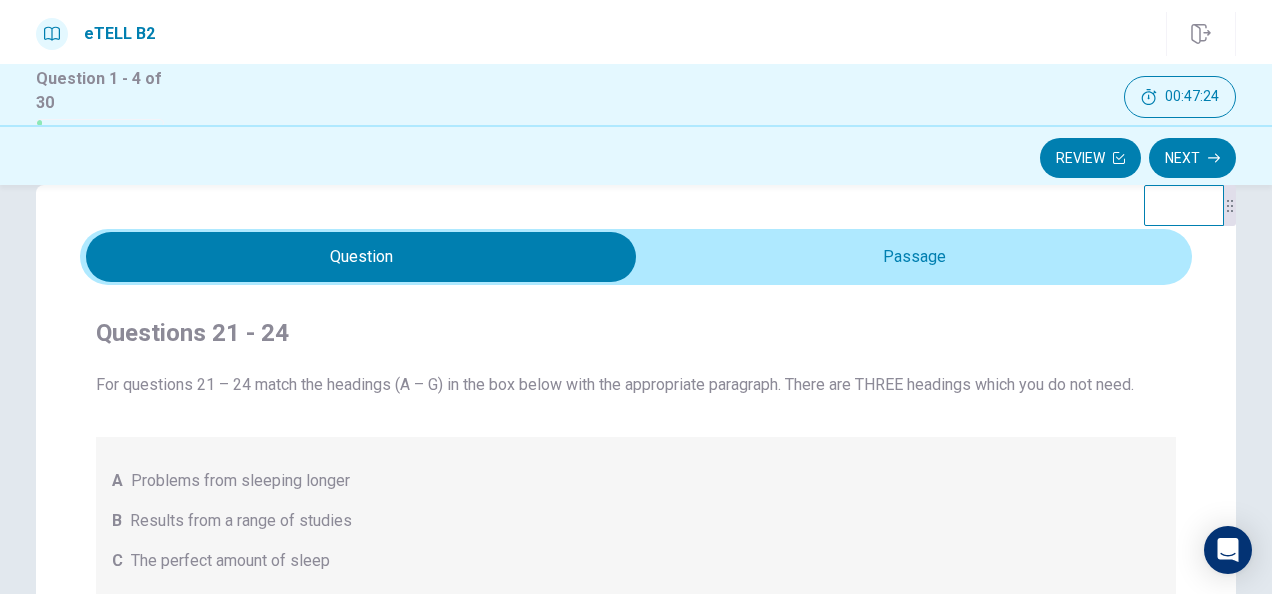 drag, startPoint x: 124, startPoint y: 568, endPoint x: 124, endPoint y: 556, distance: 12 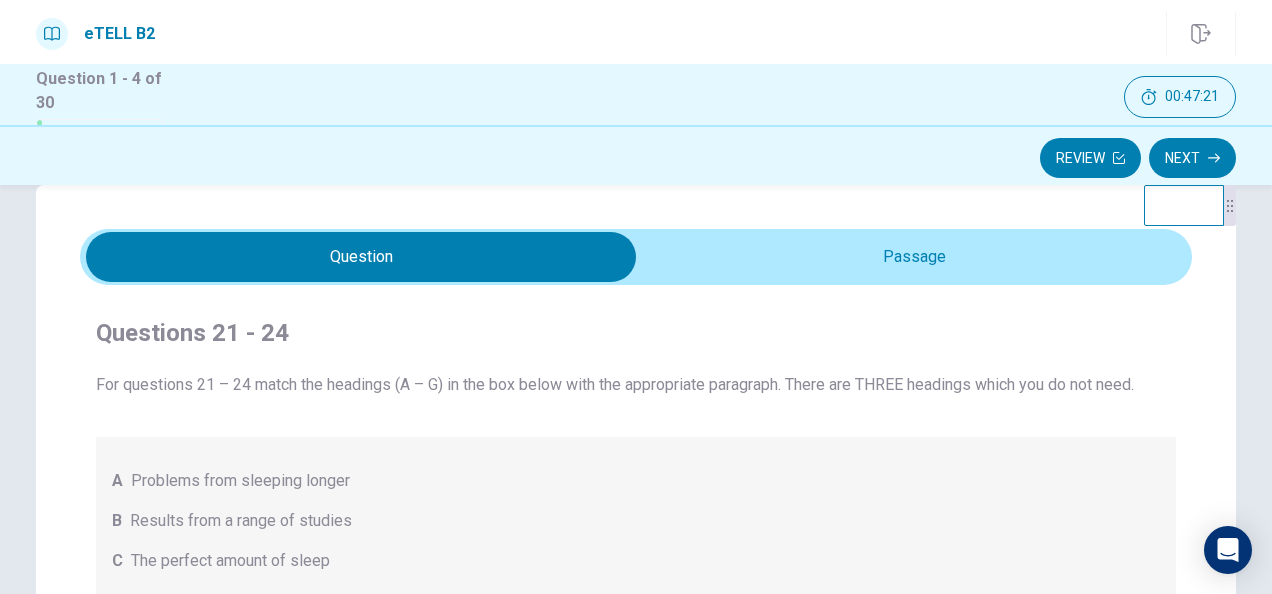 click on "C The perfect amount of sleep" at bounding box center (636, 561) 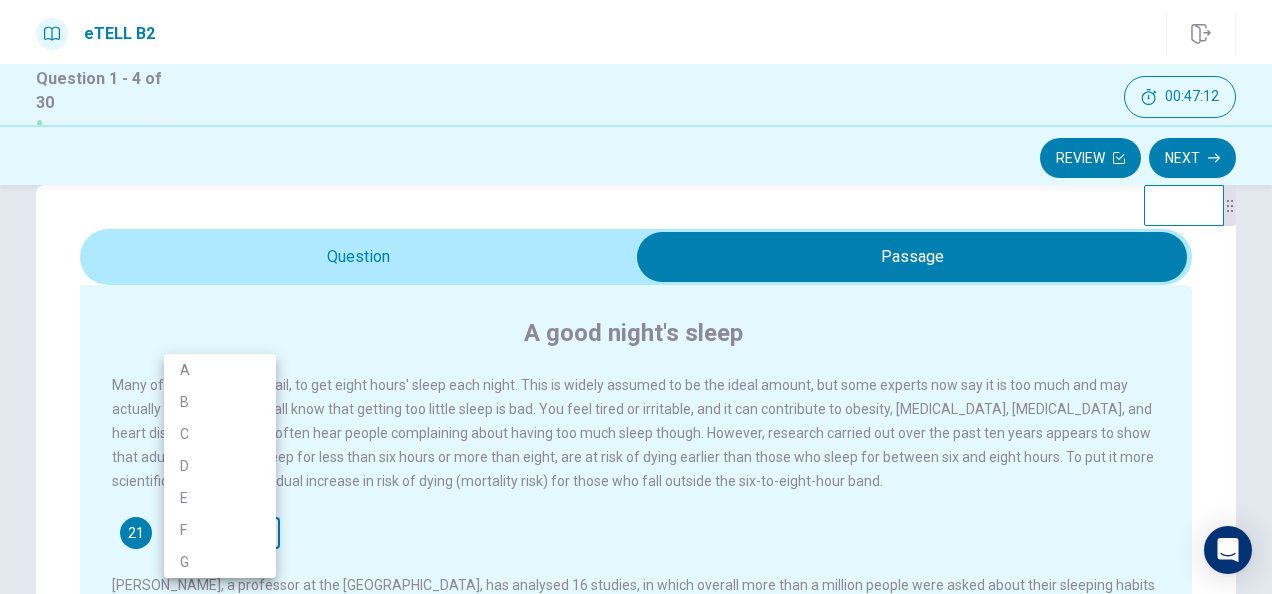 click on "This site uses cookies, as explained in our  Privacy Policy . If you agree to the use of cookies, please click the Accept button and continue to browse our site.   Privacy Policy Accept   eTELL B2 Part One Review Next 00:47:12 Question 1 - 4 of 30 00:47:12 Review Next Question Passage Questions 21 - 24 For questions 21 – 24 match the headings (A – G) in the box below with the appropriate paragraph. There are THREE headings which you do not need. A Problems from sleeping longer B Results from a range of studies C The perfect amount of sleep D Comparison with other risks E Advice for better sleep F Other explanations G Regional differences A good night's sleep 21 ​ ​ 22 ​ ​ 23 ​ ​ 24 ​ ​ © Copyright  2025 Going somewhere? You are not allowed to open other tabs/pages or switch windows during a test. Doing this will be reported as cheating to the Administrators. Are you sure you want to leave this page? Please continue until you finish your test. You have 10 minutes to reconnect. 00:00" at bounding box center [636, 297] 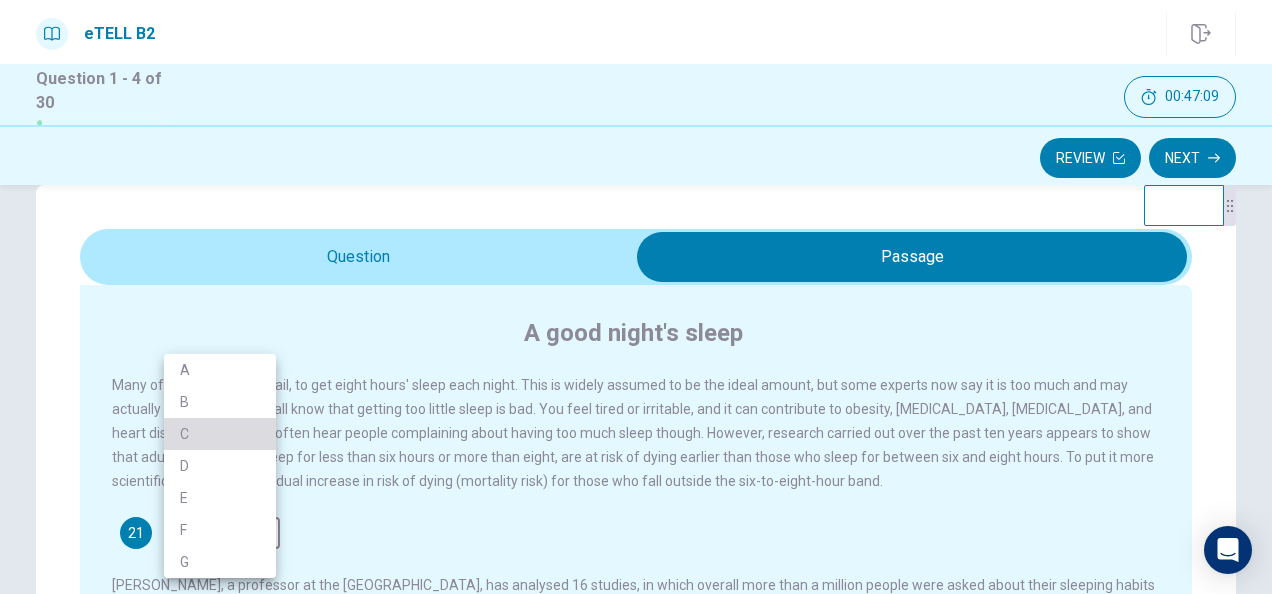 click on "C" at bounding box center [220, 434] 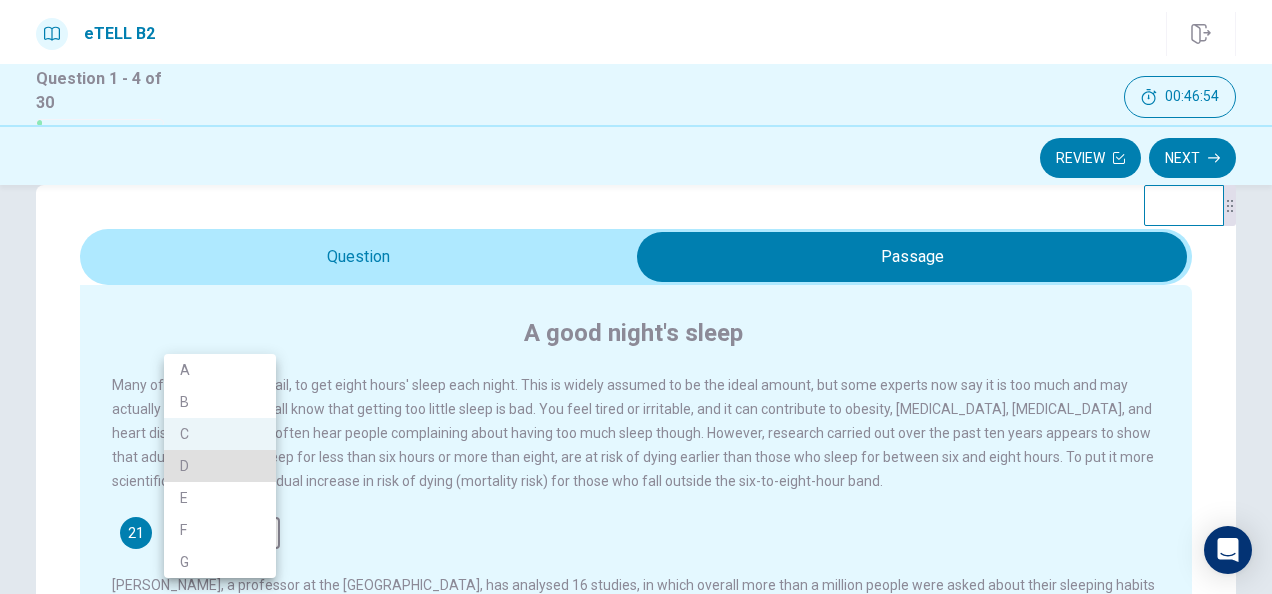 type 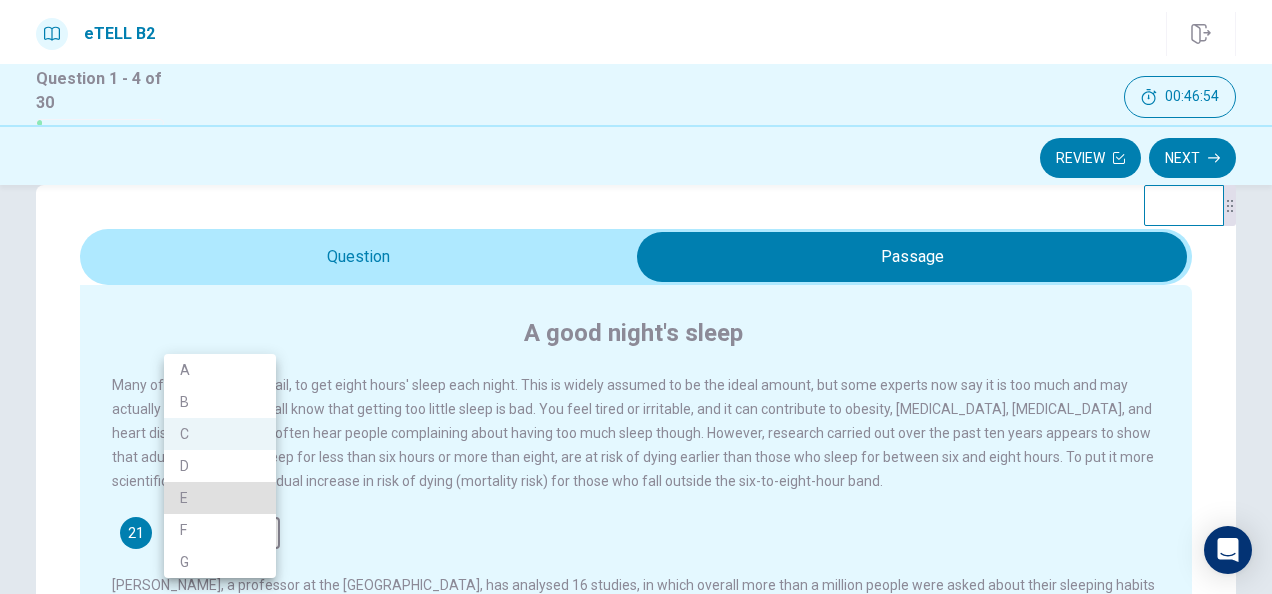 type 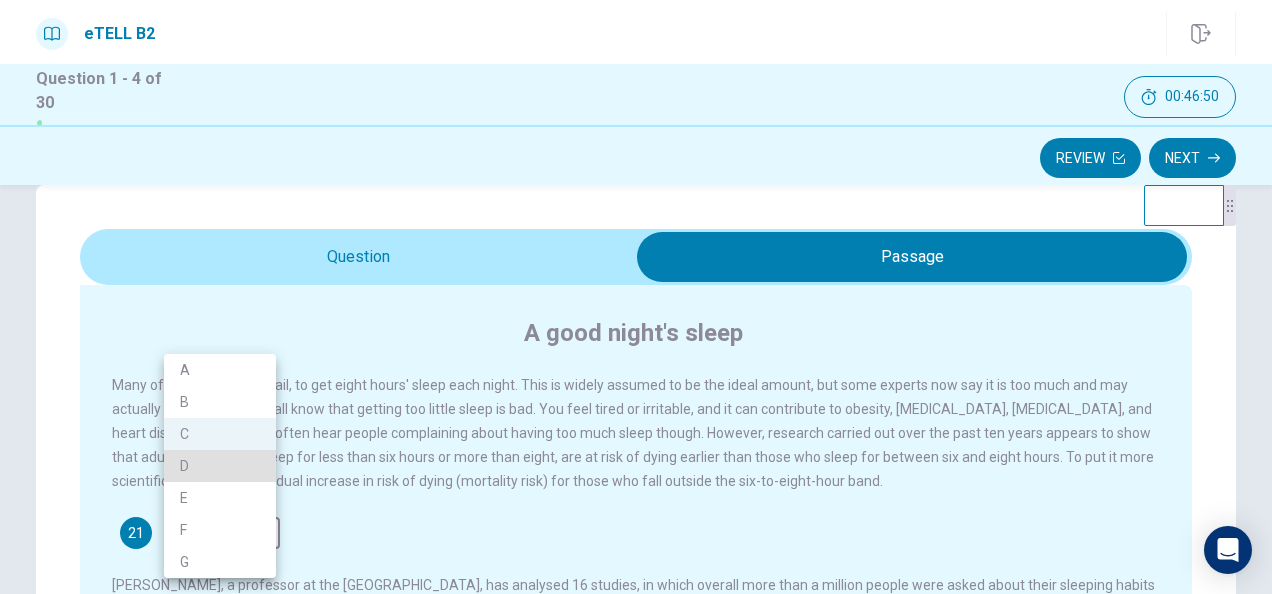 type 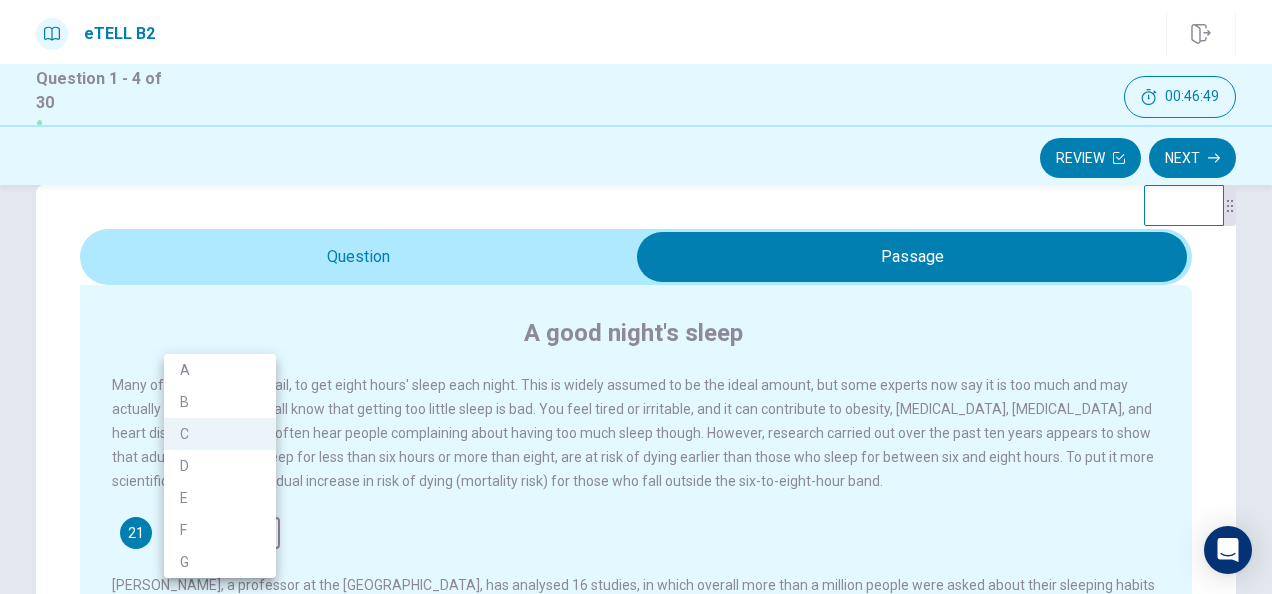 click at bounding box center (636, 297) 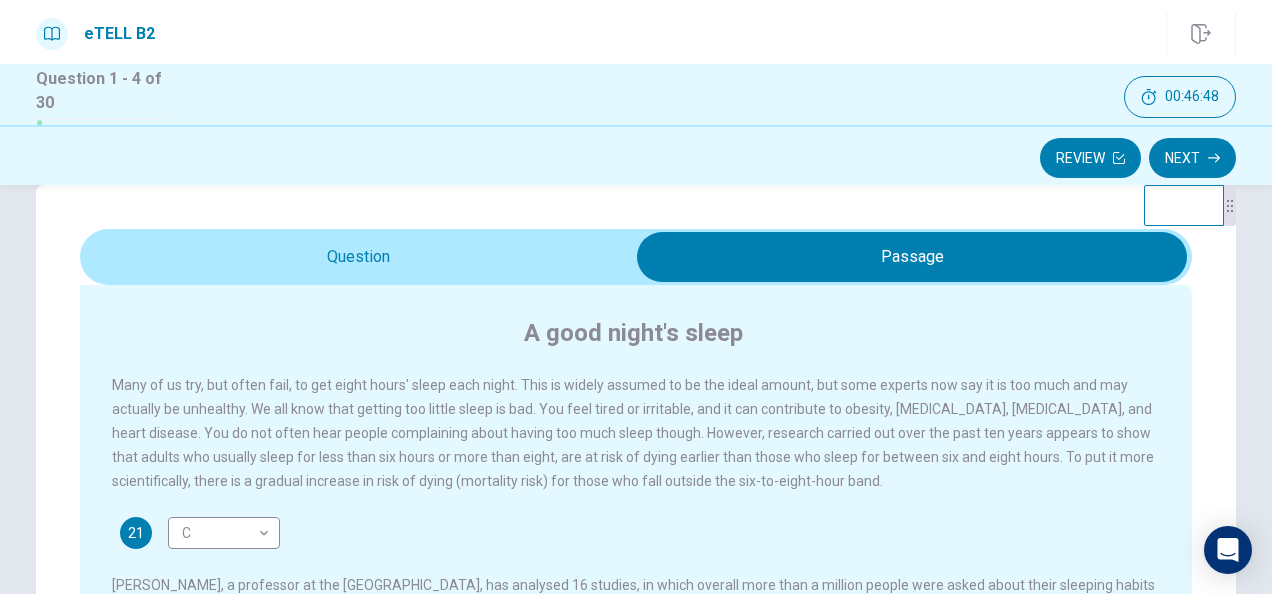 click on "A B C D E F G" at bounding box center [636, 297] 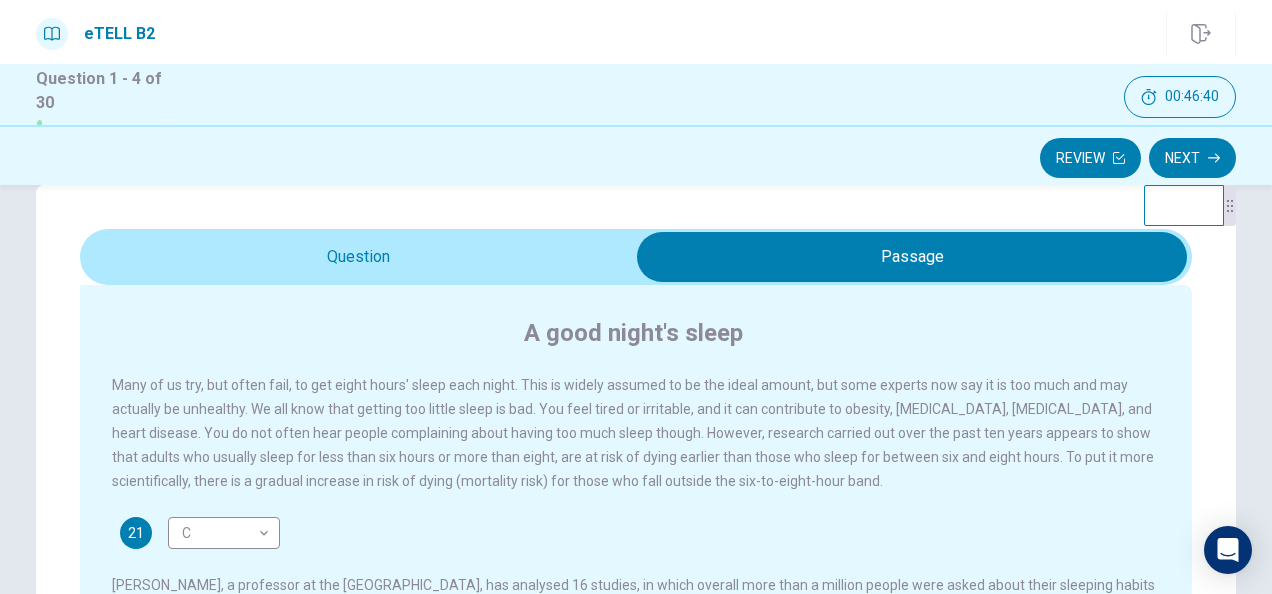 click on "Many of us try, but often fail, to get eight hours' sleep each night. This is widely assumed  to be the ideal amount, but some experts now say it is too much and may actually be  unhealthy. We all know that getting too little sleep is bad. You feel tired or irritable, and  it can contribute to obesity, [MEDICAL_DATA], [MEDICAL_DATA], and heart disease. You do  not often hear people complaining about having too much sleep though. However,  research carried out over the past ten years appears to show that adults who usually  sleep for less than six hours or more than eight, are at risk of dying earlier than those who sleep for between six and eight hours. To put it more scientifically, there is a gradual  increase in risk of dying (mortality risk) for those who fall outside the six-to-eight-hour  band.   21 C * ​ 22 ​ ​ 23 ​ ​ 24 ​ ​" at bounding box center (649, 731) 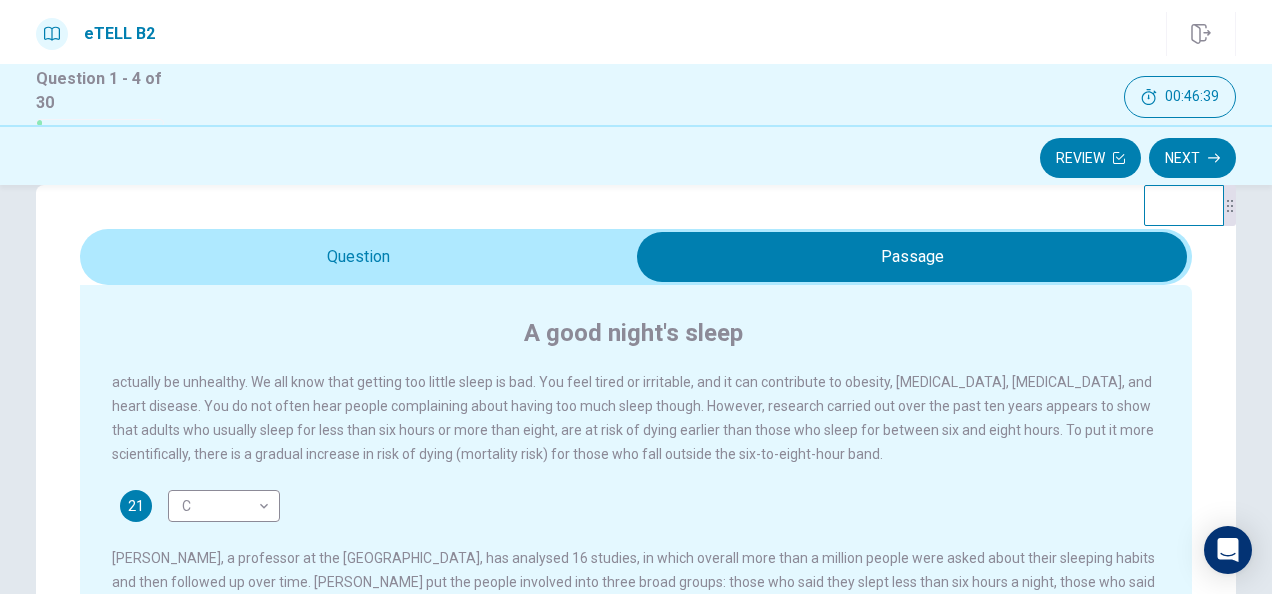 scroll, scrollTop: 40, scrollLeft: 0, axis: vertical 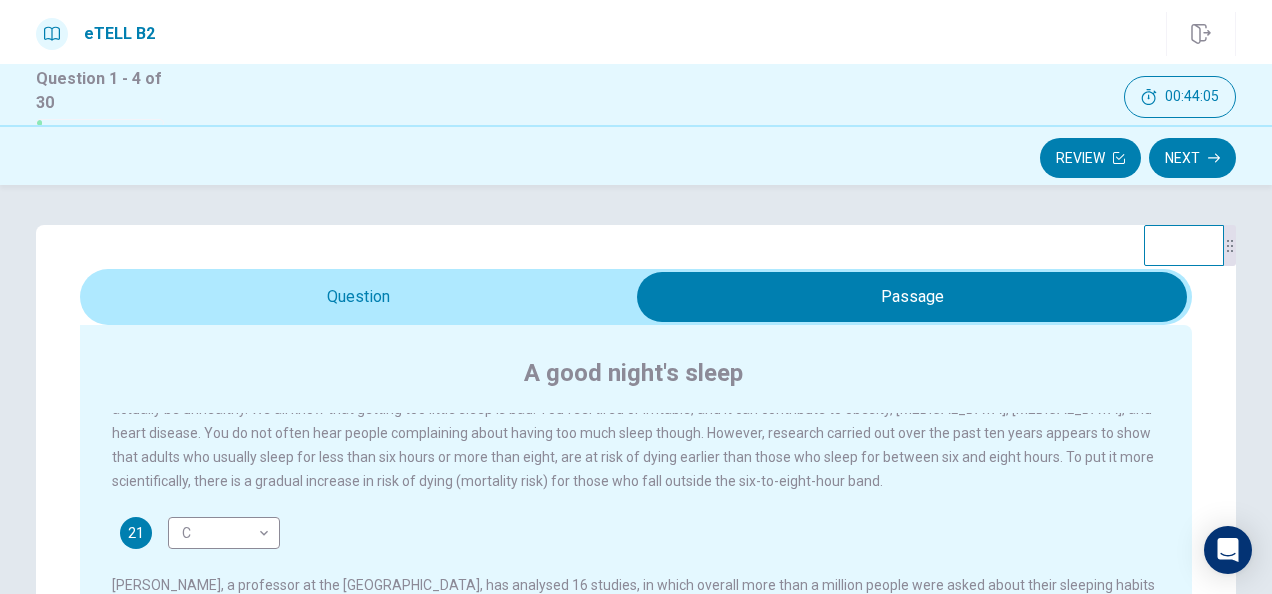 click on "Question Passage Questions 21 - 24 For questions 21 – 24 match the headings (A – G) in the box below with the appropriate paragraph. There are THREE headings which you do not need. A Problems from sleeping longer B Results from a range of studies C The perfect amount of sleep D Comparison with other risks E Advice for better sleep F Other explanations G Regional differences A good night's sleep 21 C * ​
[PERSON_NAME], a professor at the [GEOGRAPHIC_DATA], has analysed 16  studies, in which overall more than a million people were asked about their sleeping  habits and then followed up over time. [PERSON_NAME] put the people involved into three  broad groups: those who said they slept less than six hours a night, those who said  they slept between six and eight hours, those who said they slept for more than eight  hours.  22 ​ ​ 23 ​ ​ 24 ​ ​" at bounding box center [636, 627] 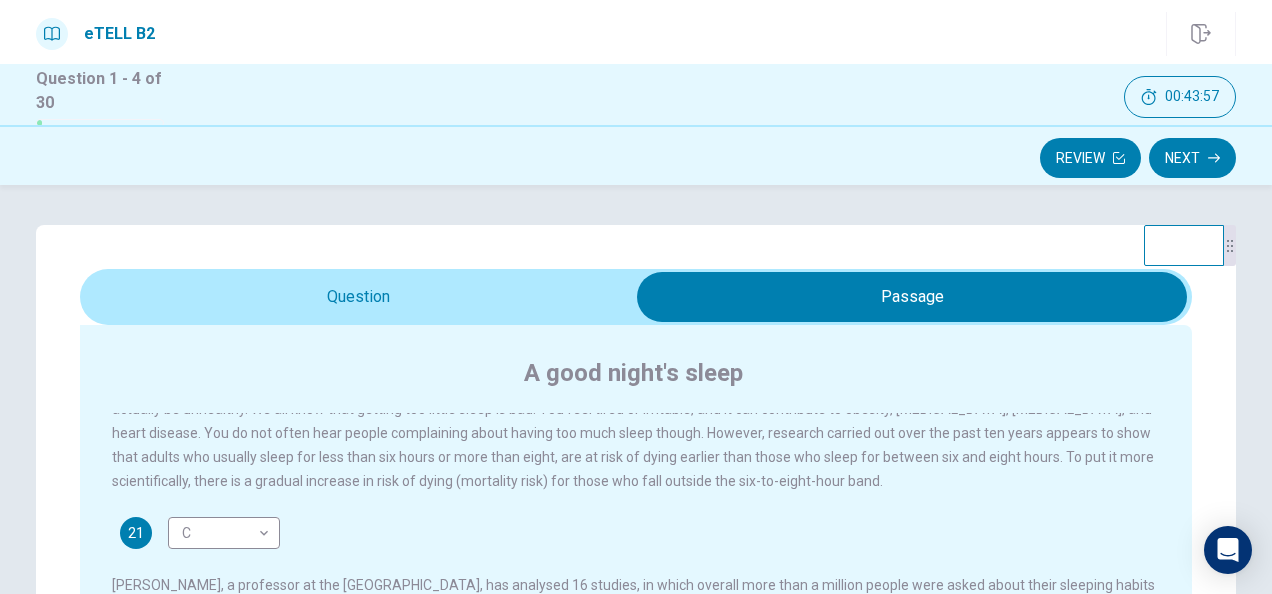 drag, startPoint x: 801, startPoint y: 245, endPoint x: 1021, endPoint y: 340, distance: 239.63513 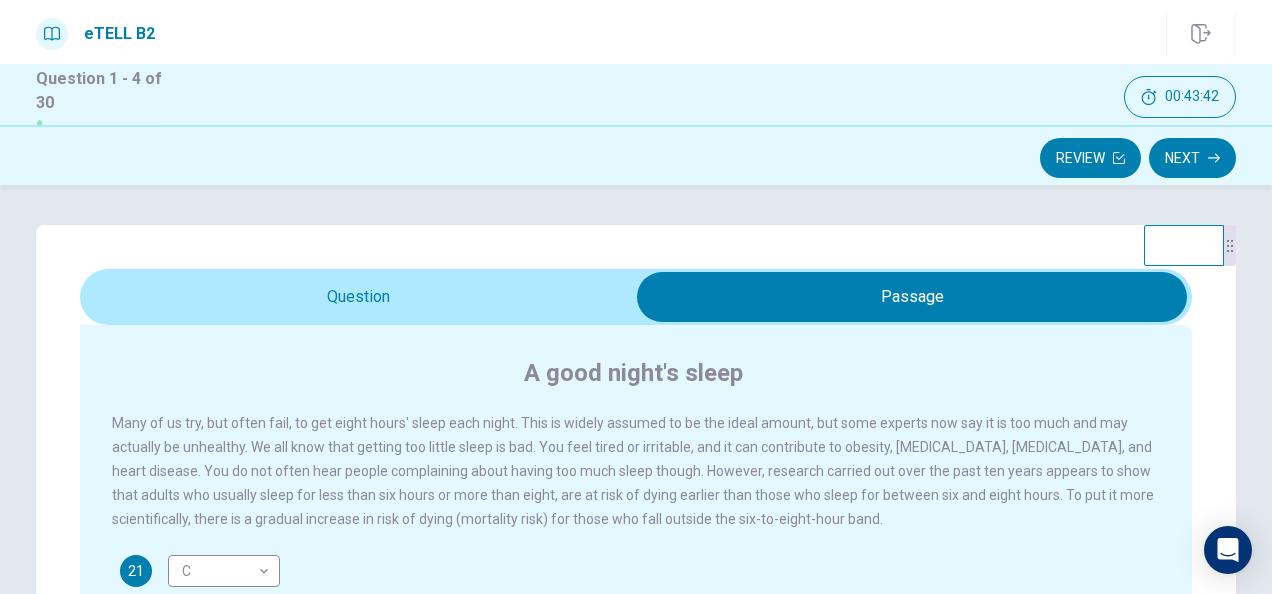 scroll, scrollTop: 0, scrollLeft: 0, axis: both 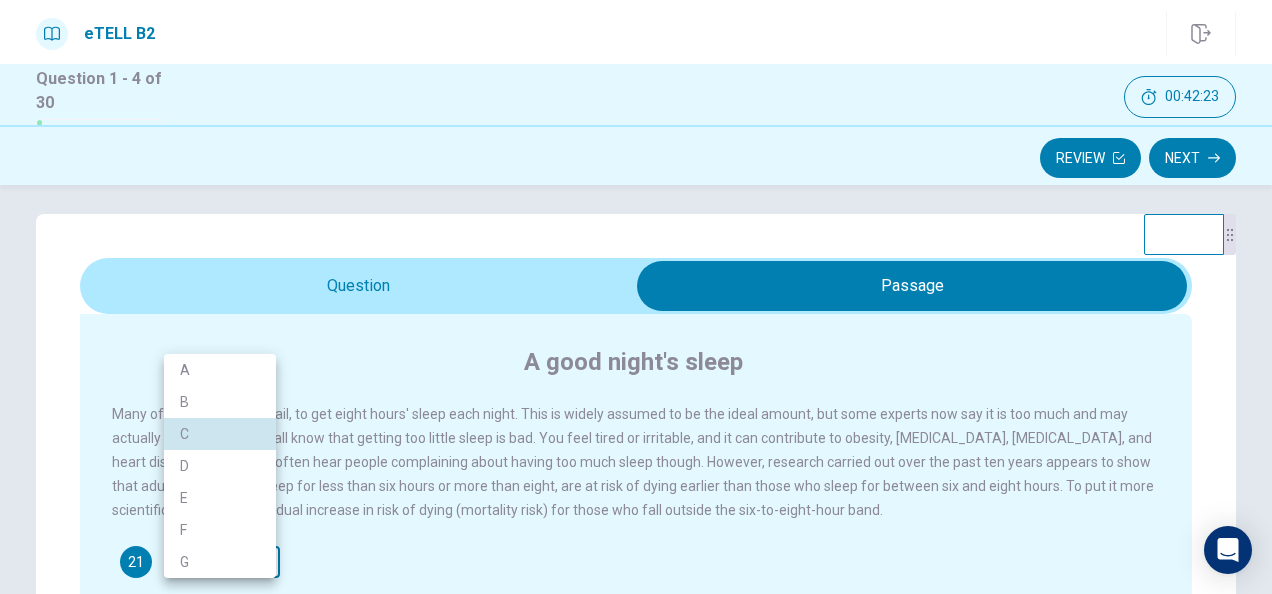 click on "This site uses cookies, as explained in our  Privacy Policy . If you agree to the use of cookies, please click the Accept button and continue to browse our site.   Privacy Policy Accept   eTELL B2 Part One Review Next 00:42:23 Question 1 - 4 of 30 00:42:23 Review Next Question Passage Questions 21 - 24 For questions 21 – 24 match the headings (A – G) in the box below with the appropriate paragraph. There are THREE headings which you do not need. A Problems from sleeping longer B Results from a range of studies C The perfect amount of sleep D Comparison with other risks E Advice for better sleep F Other explanations G Regional differences A good night's sleep 21 C * ​ 22 ​ ​ 23 ​ ​ 24 ​ ​ © Copyright  2025 Going somewhere? You are not allowed to open other tabs/pages or switch windows during a test. Doing this will be reported as cheating to the Administrators. Are you sure you want to leave this page? Please continue until you finish your test. You have 10 minutes to reconnect. 00:00" at bounding box center (636, 297) 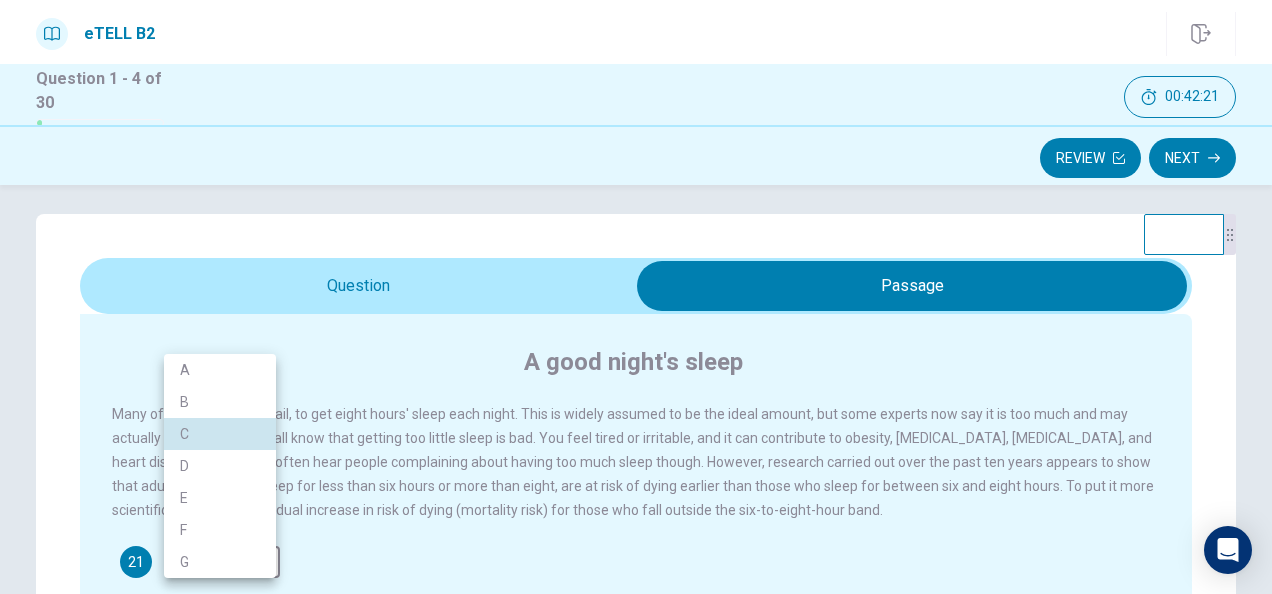 click at bounding box center (636, 297) 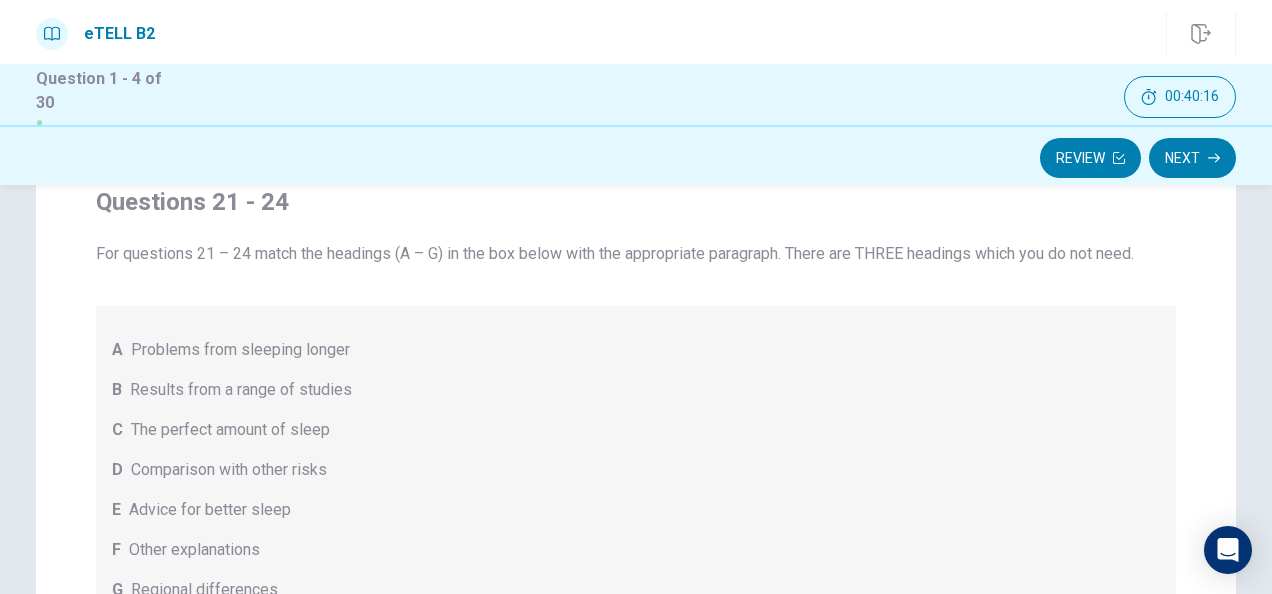 scroll, scrollTop: 211, scrollLeft: 0, axis: vertical 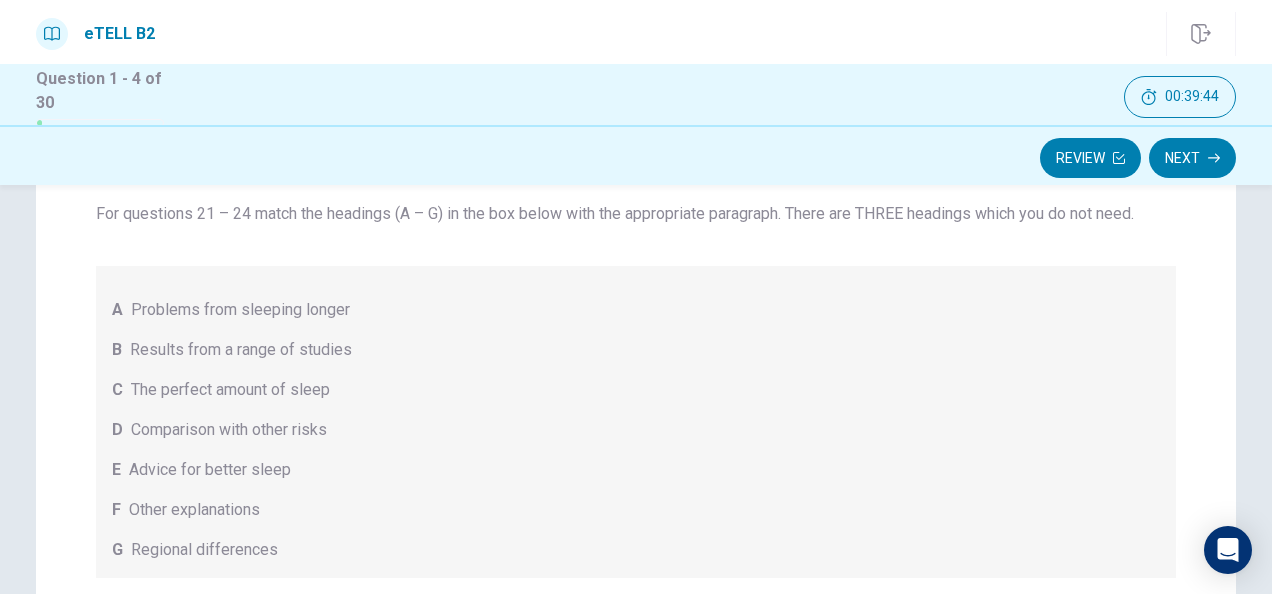 click on "Advice for better sleep" at bounding box center [210, 470] 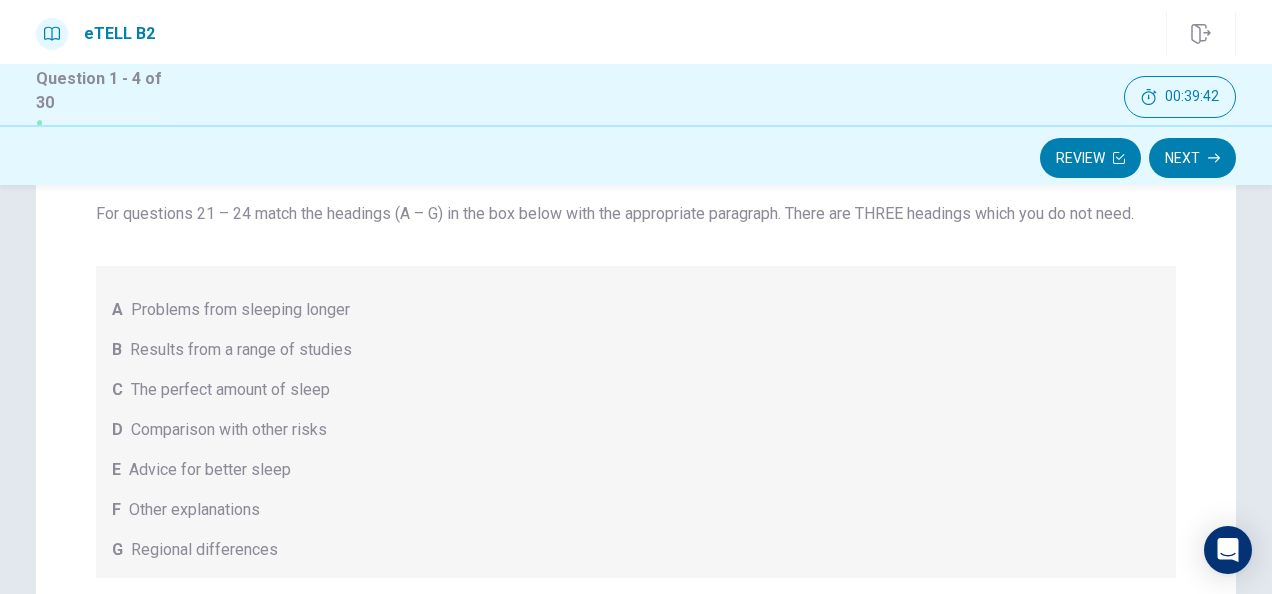 drag, startPoint x: 215, startPoint y: 475, endPoint x: 817, endPoint y: 337, distance: 617.61475 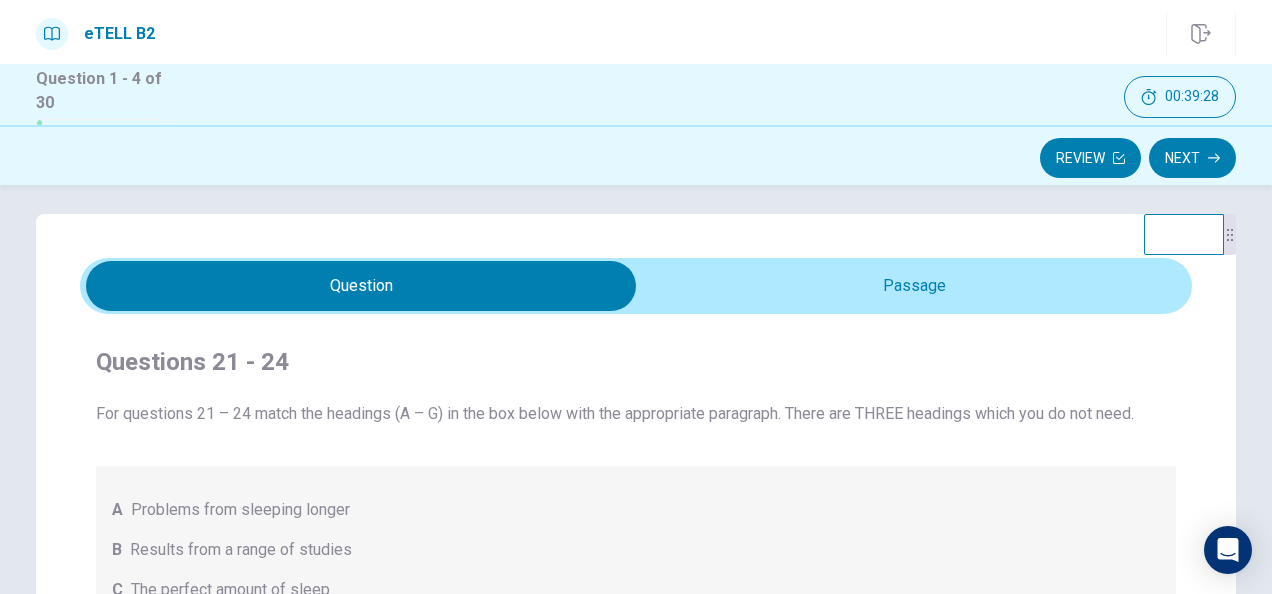 scroll, scrollTop: 0, scrollLeft: 0, axis: both 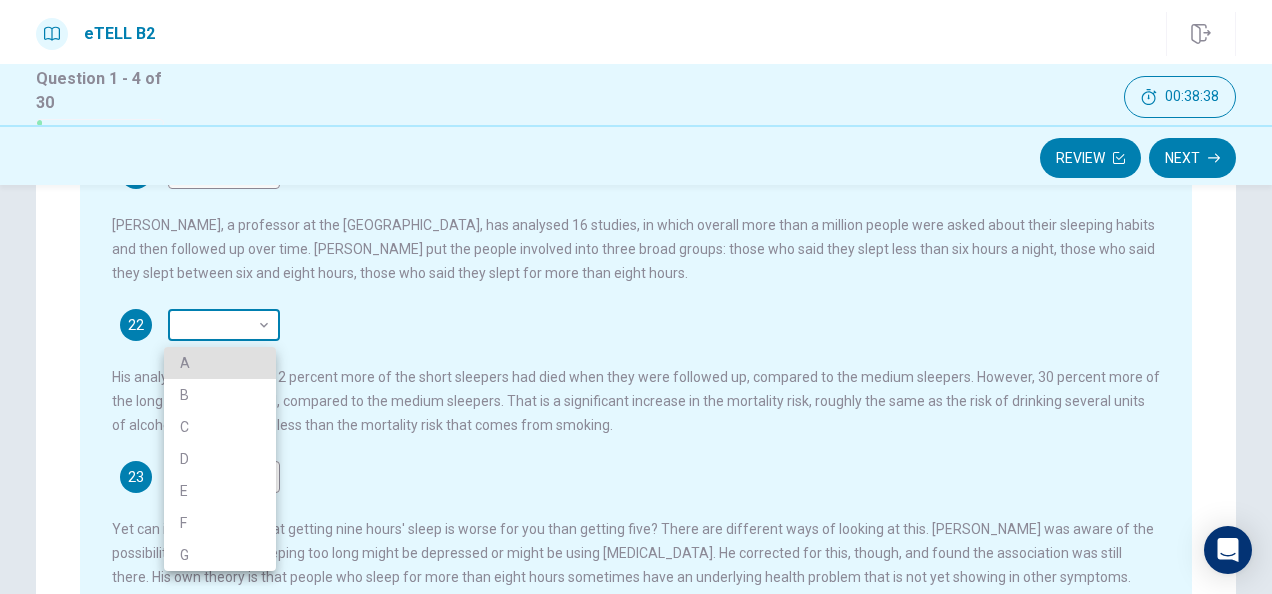 click on "This site uses cookies, as explained in our  Privacy Policy . If you agree to the use of cookies, please click the Accept button and continue to browse our site.   Privacy Policy Accept   eTELL B2 Part One Review Next 00:38:38 Question 1 - 4 of 30 00:38:38 Review Next Question Passage Questions 21 - 24 For questions 21 – 24 match the headings (A – G) in the box below with the appropriate paragraph. There are THREE headings which you do not need. A Problems from sleeping longer B Results from a range of studies C The perfect amount of sleep D Comparison with other risks E Advice for better sleep F Other explanations G Regional differences A good night's sleep 21 C * ​ 22 ​ ​ 23 ​ ​ 24 ​ ​ © Copyright  2025 Going somewhere? You are not allowed to open other tabs/pages or switch windows during a test. Doing this will be reported as cheating to the Administrators. Are you sure you want to leave this page? Please continue until you finish your test. You have 10 minutes to reconnect. 00:00" at bounding box center [636, 297] 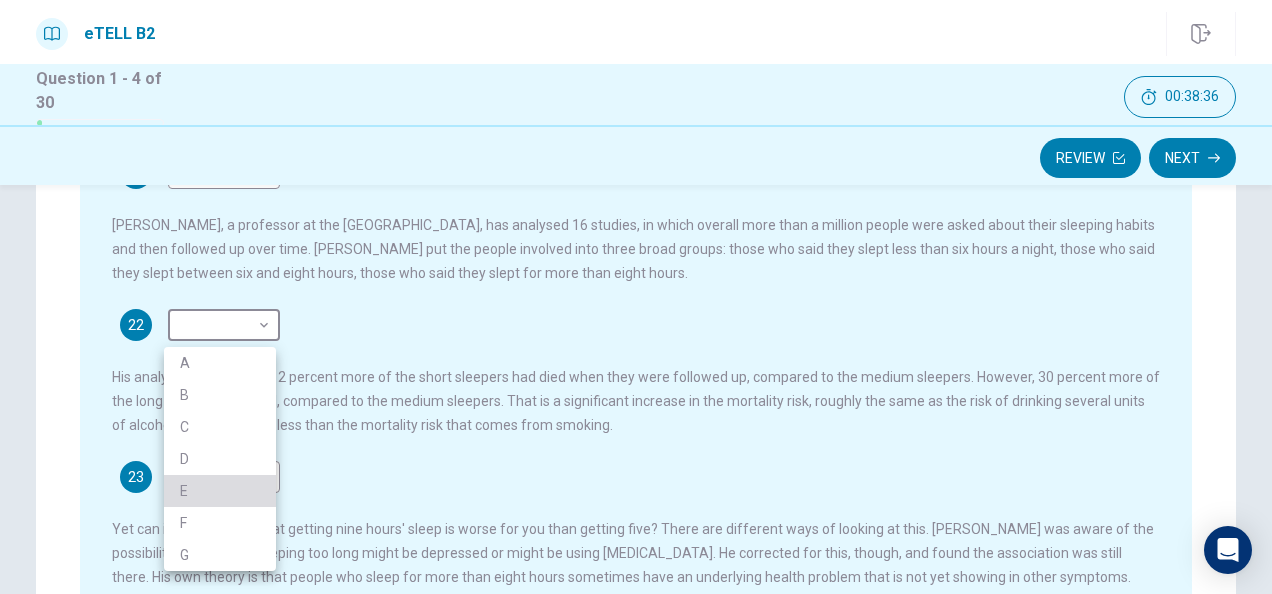 click on "E" at bounding box center (220, 491) 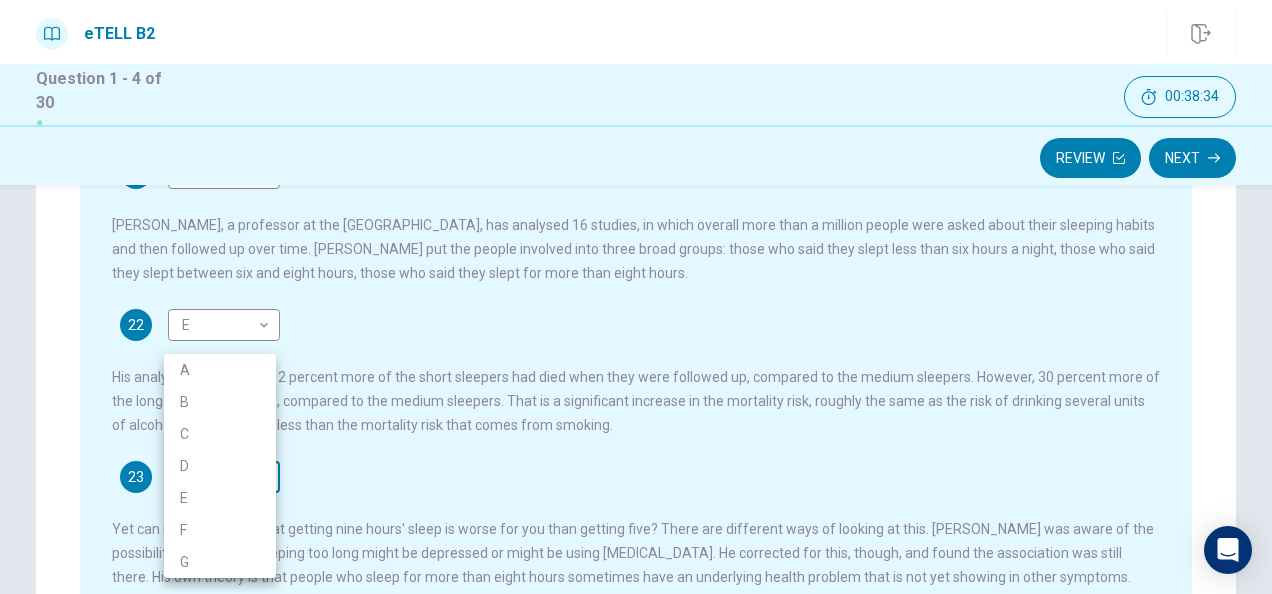 click on "This site uses cookies, as explained in our  Privacy Policy . If you agree to the use of cookies, please click the Accept button and continue to browse our site.   Privacy Policy Accept   eTELL B2 Part One Review Next 00:38:34 Question 1 - 4 of 30 00:38:34 Review Next Question Passage Questions 21 - 24 For questions 21 – 24 match the headings (A – G) in the box below with the appropriate paragraph. There are THREE headings which you do not need. A Problems from sleeping longer B Results from a range of studies C The perfect amount of sleep D Comparison with other risks E Advice for better sleep F Other explanations G Regional differences A good night's sleep 21 C * ​ 22 E * ​ 23 ​ ​ 24 ​ ​ © Copyright  2025 Going somewhere? You are not allowed to open other tabs/pages or switch windows during a test. Doing this will be reported as cheating to the Administrators. Are you sure you want to leave this page? Please continue until you finish your test. You have 10 minutes to reconnect. 00:00" at bounding box center [636, 297] 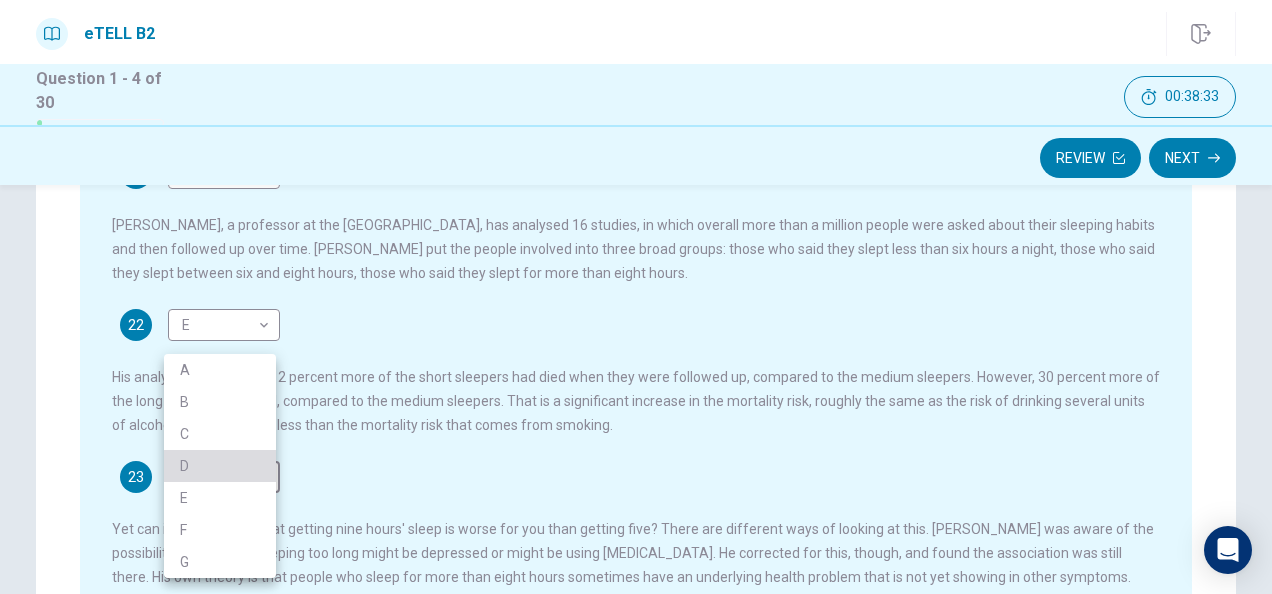 click on "D" at bounding box center (220, 466) 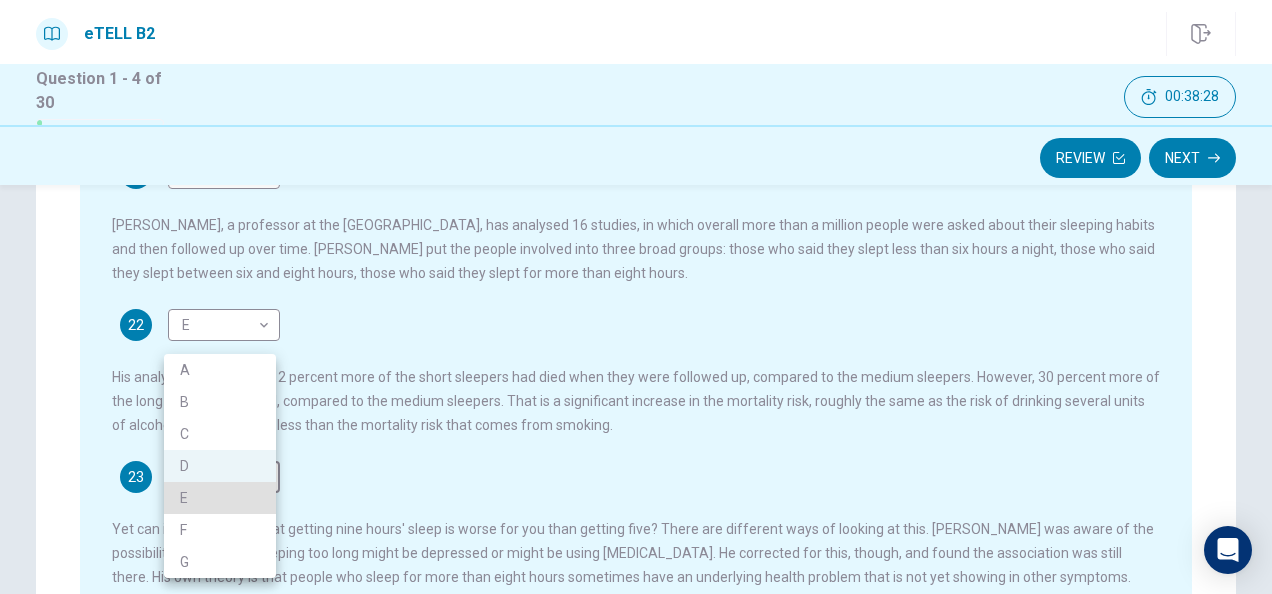 type 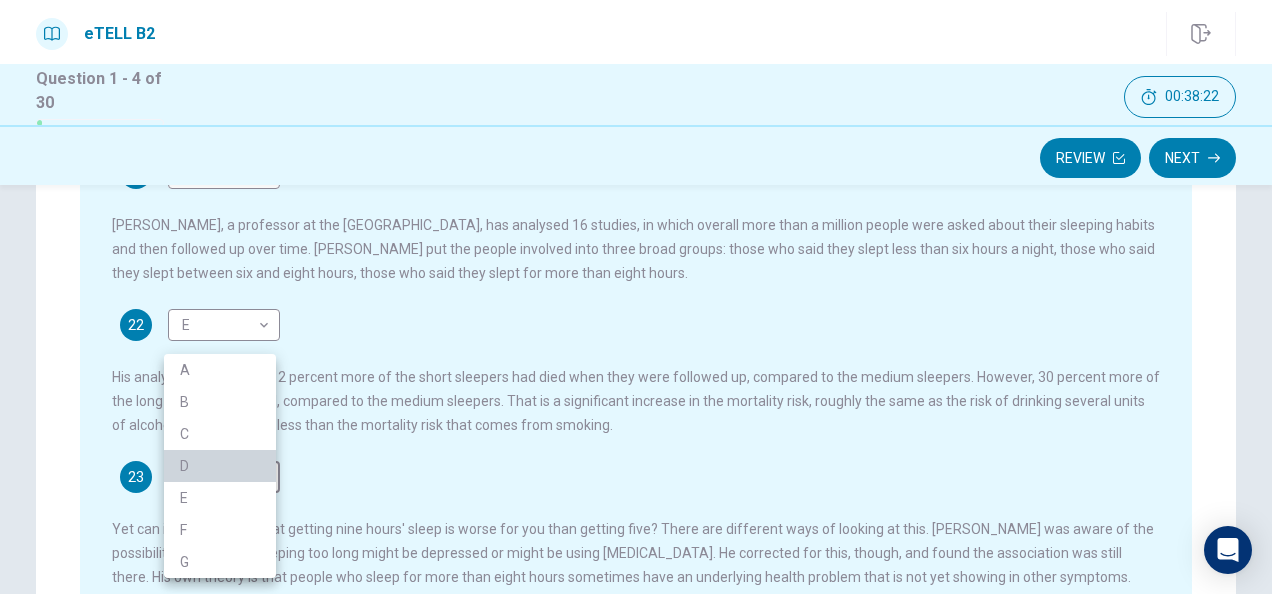 click on "D" at bounding box center (220, 466) 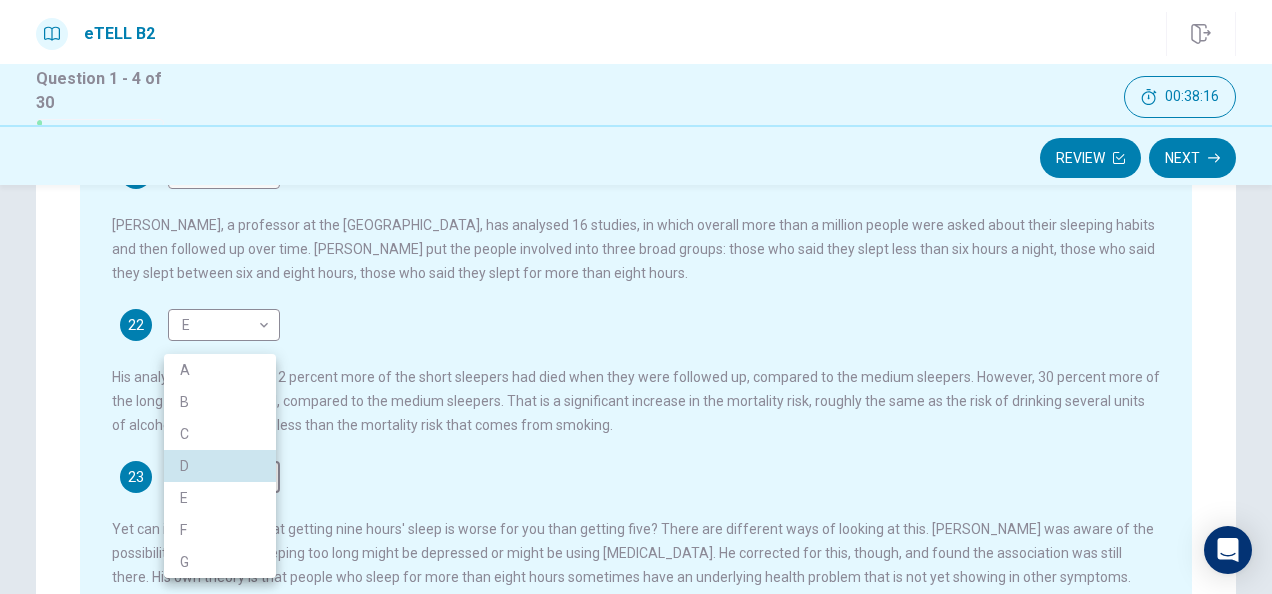 type 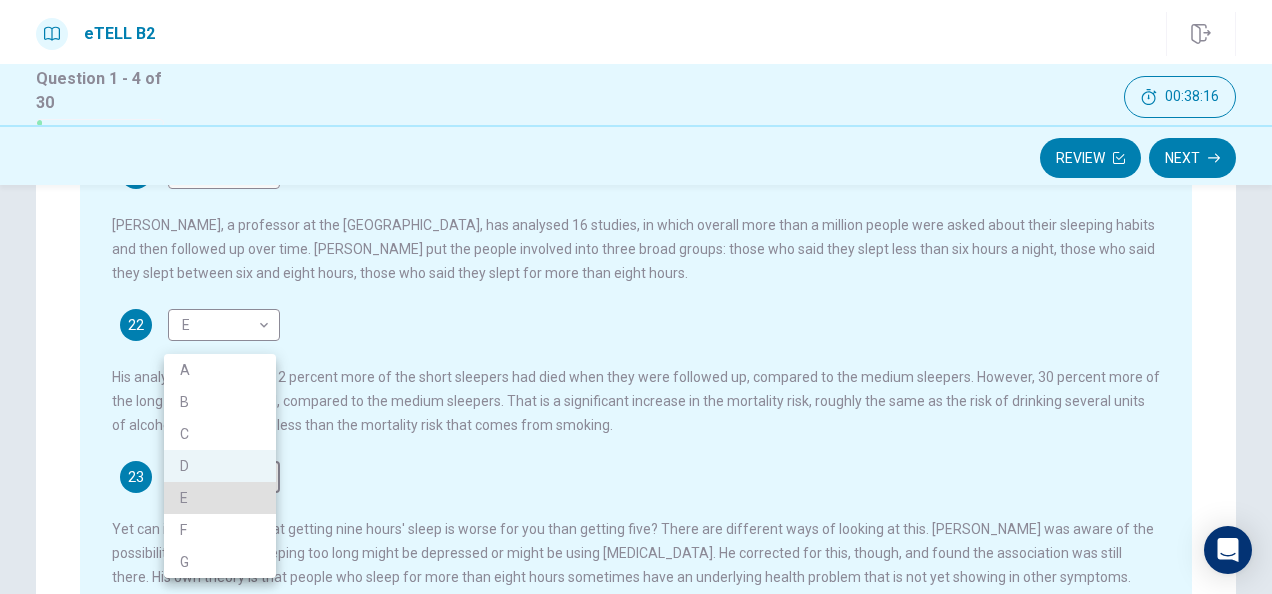 type 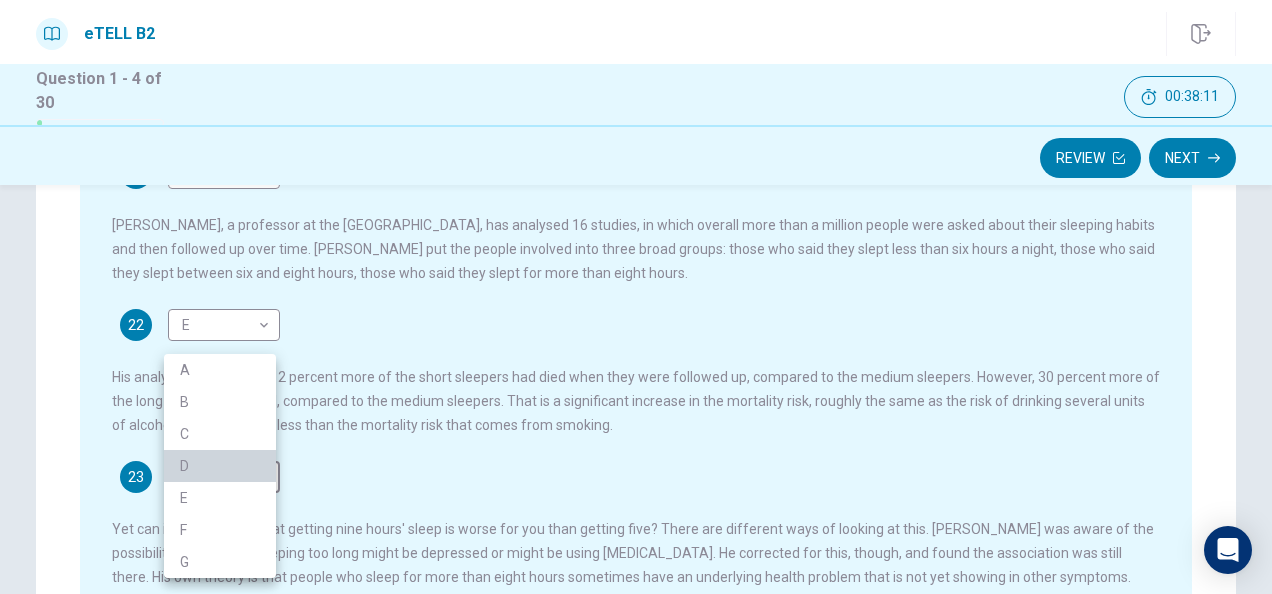 click on "D" at bounding box center [220, 466] 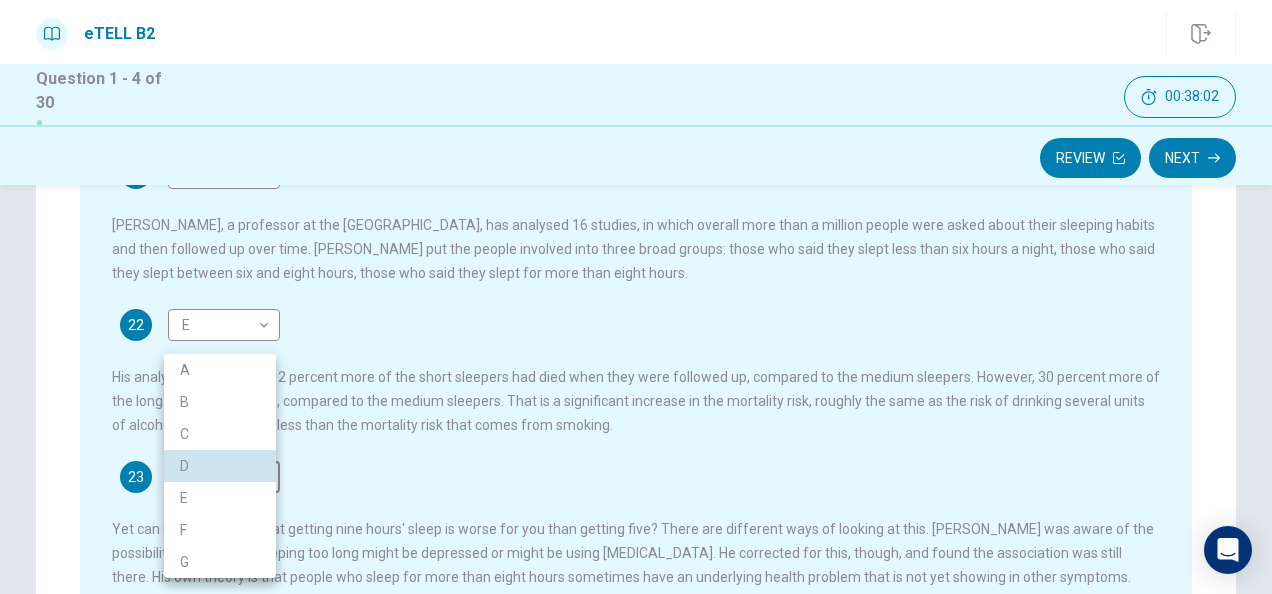 type 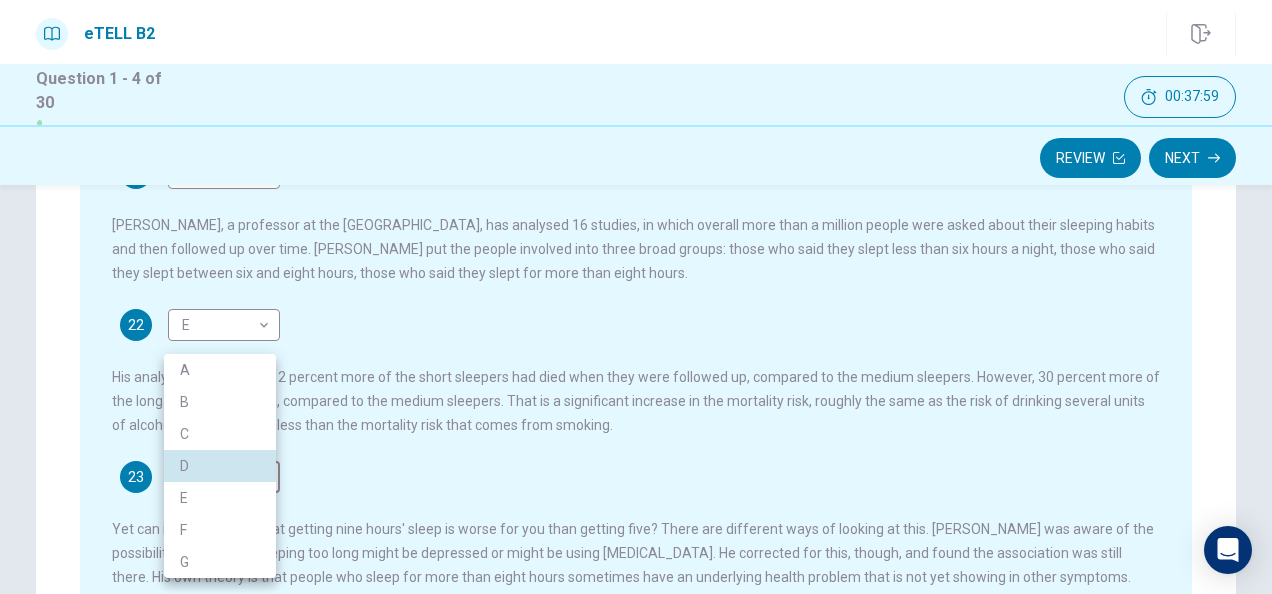 click at bounding box center (636, 297) 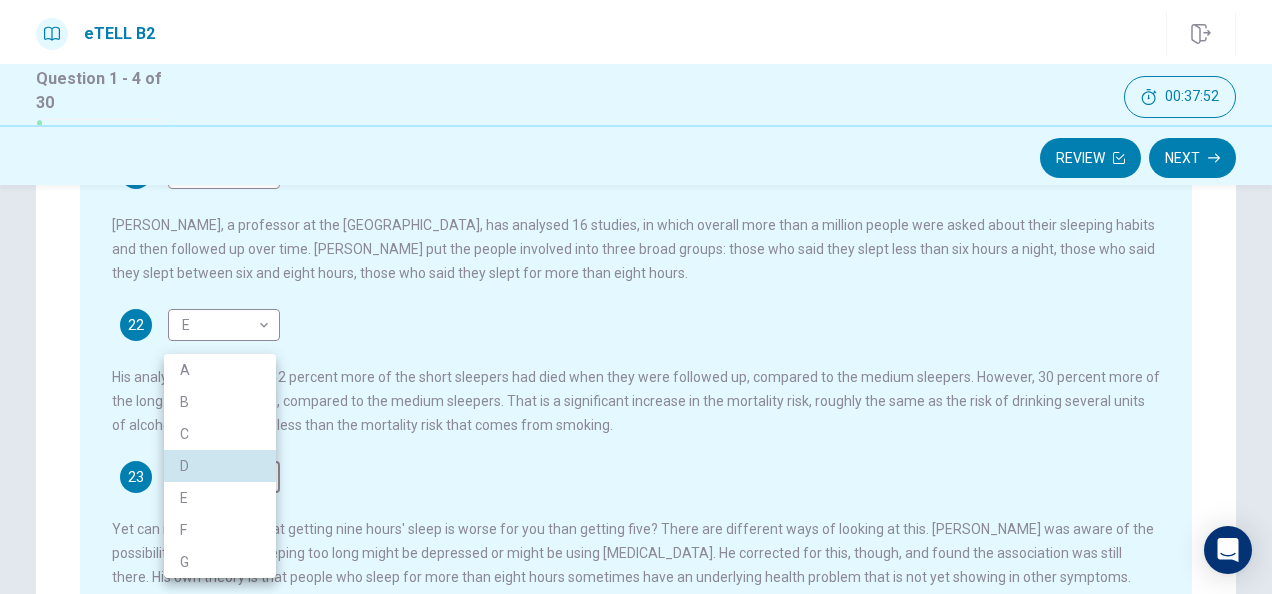 type 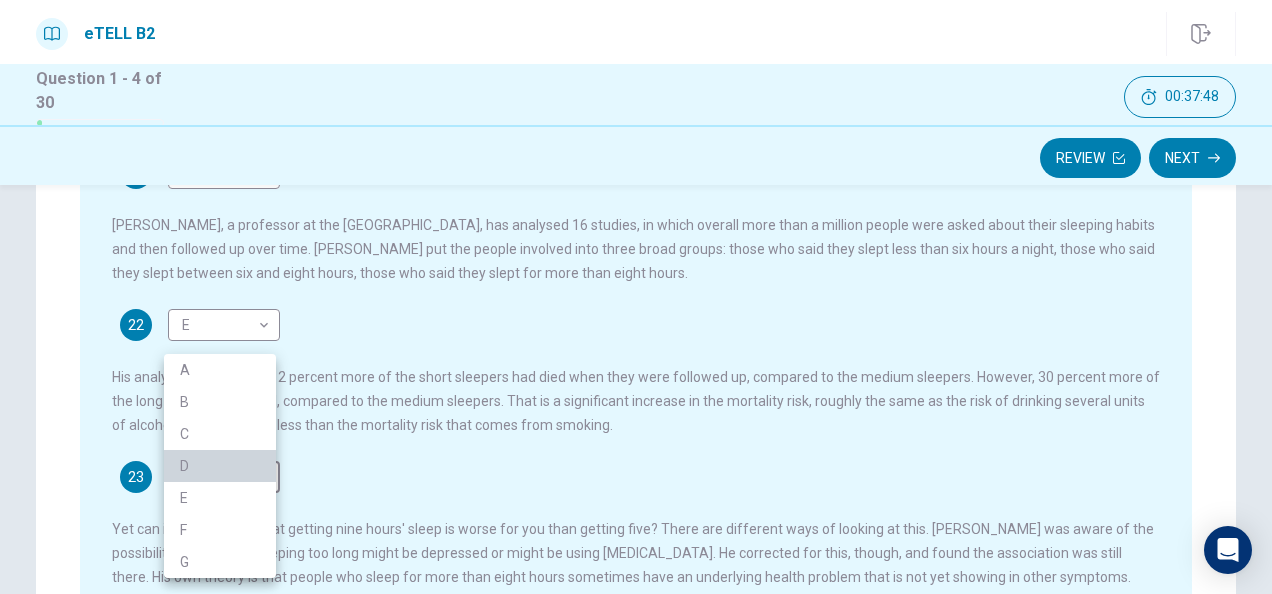 click on "D" at bounding box center [220, 466] 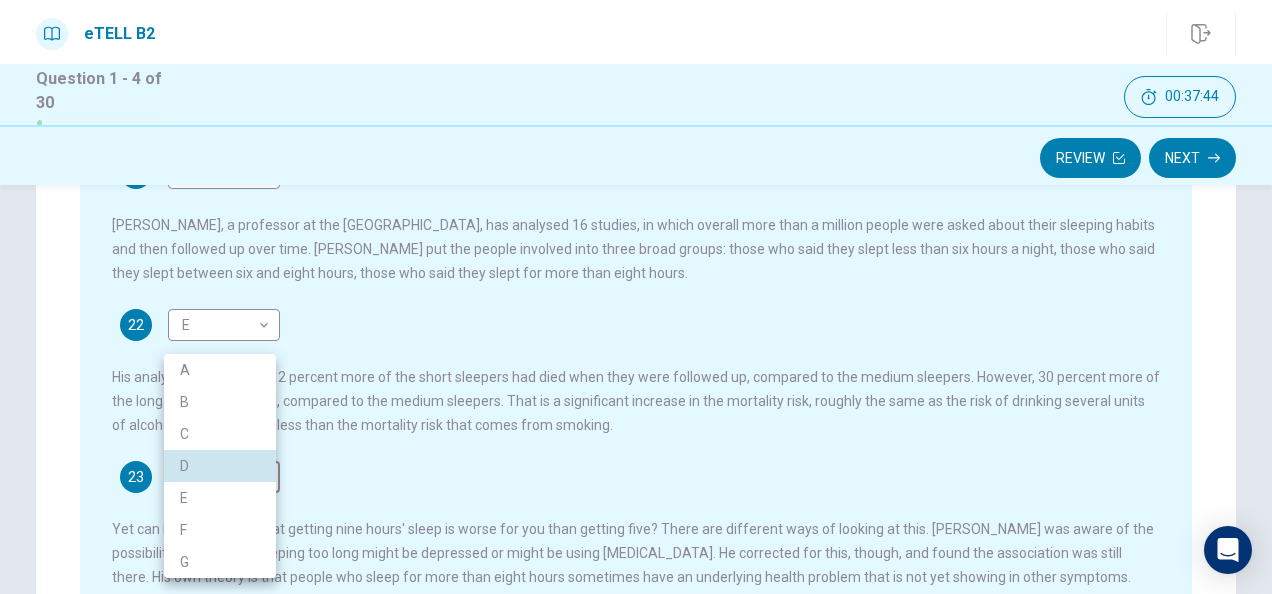 type 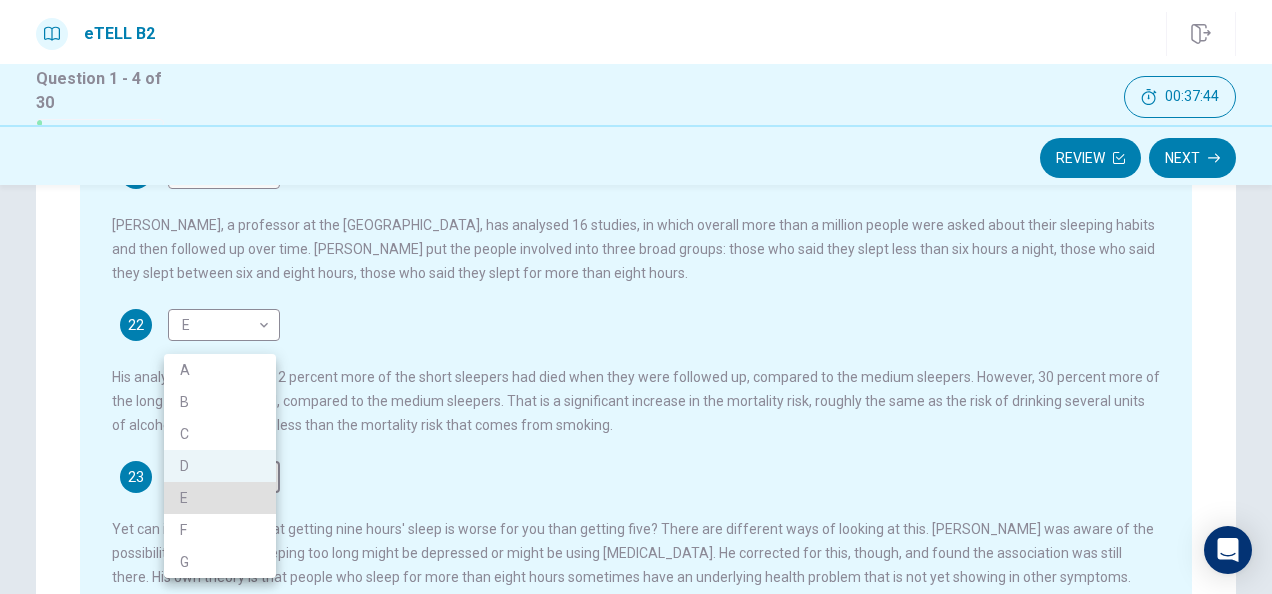 type 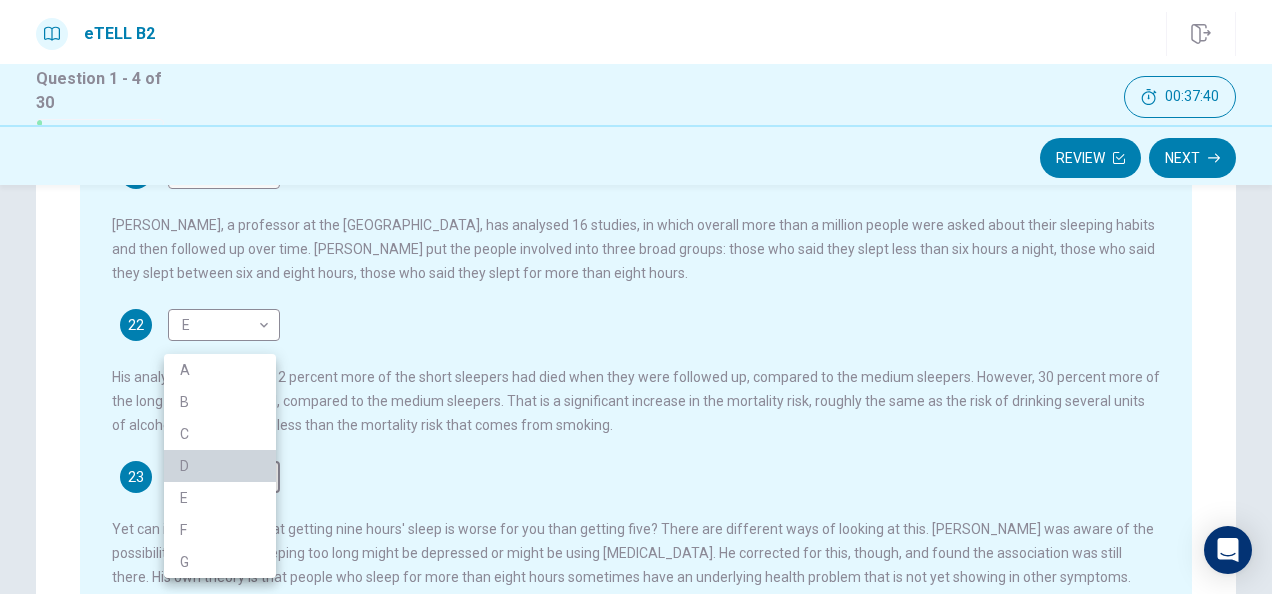 click on "D" at bounding box center (220, 466) 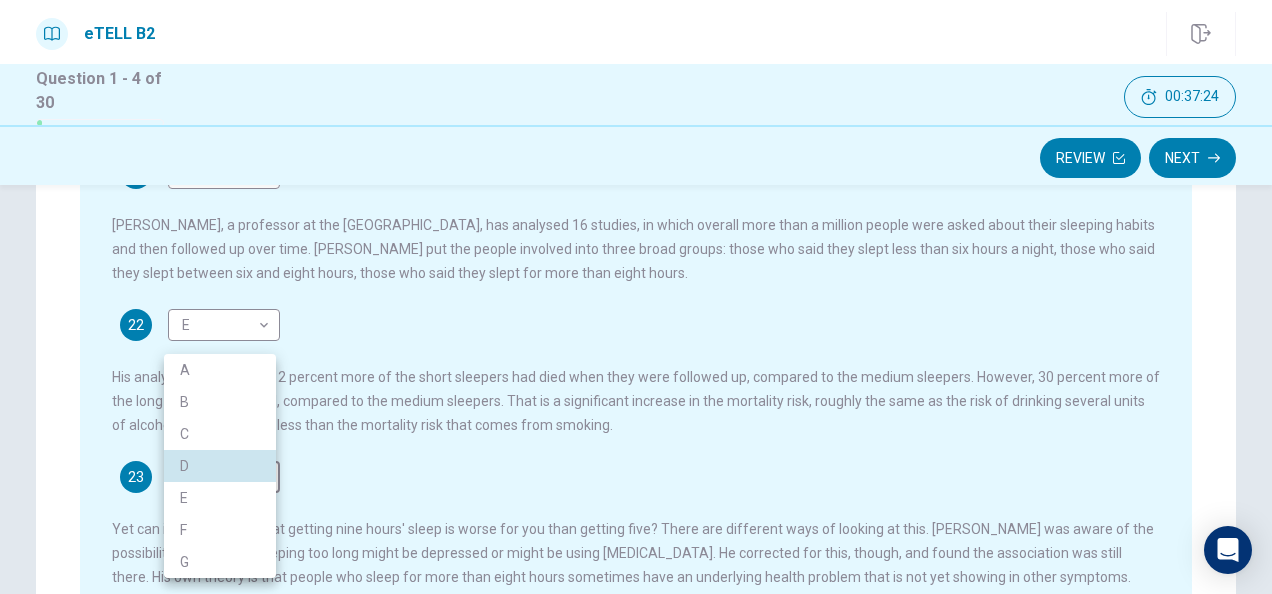 type 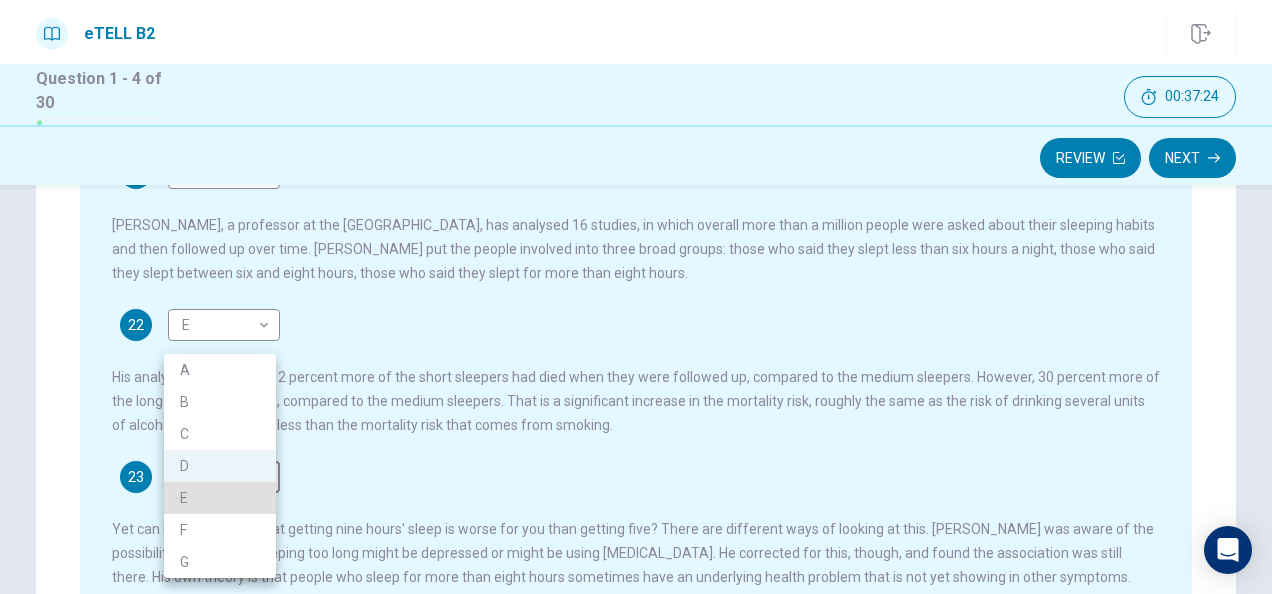 type 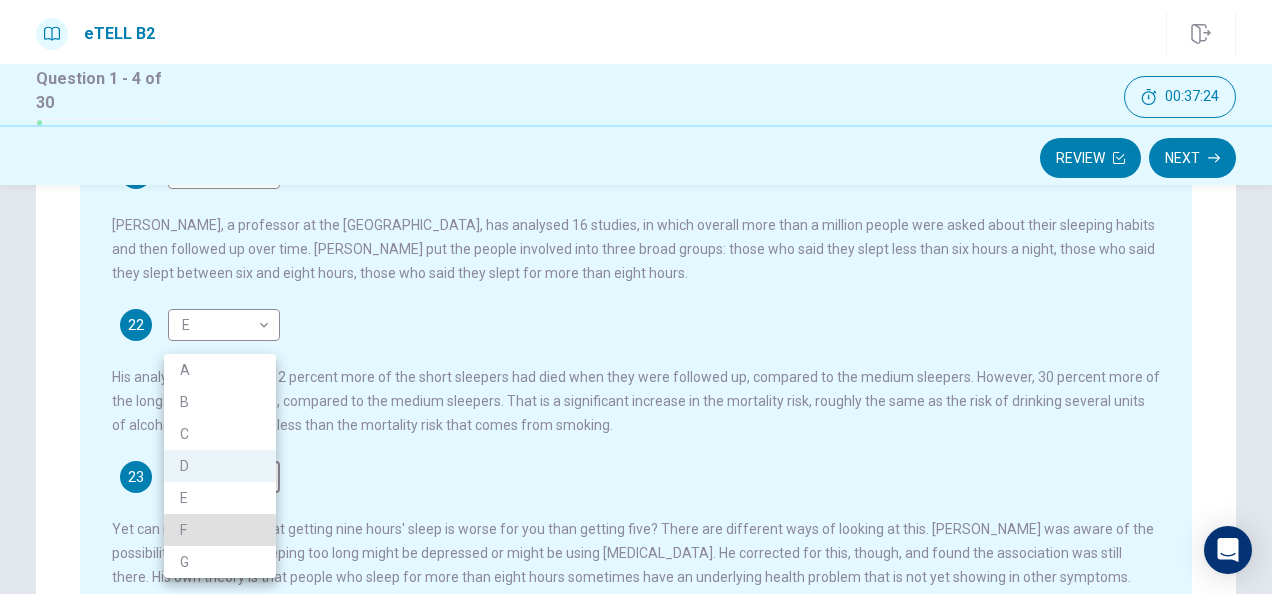 type 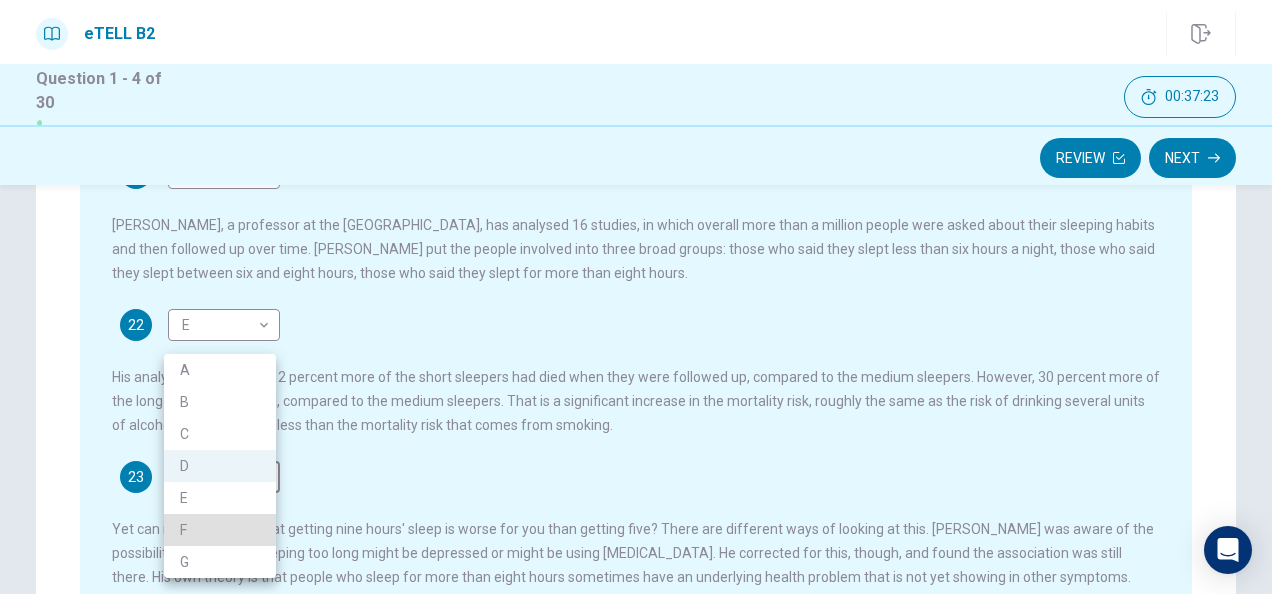 type 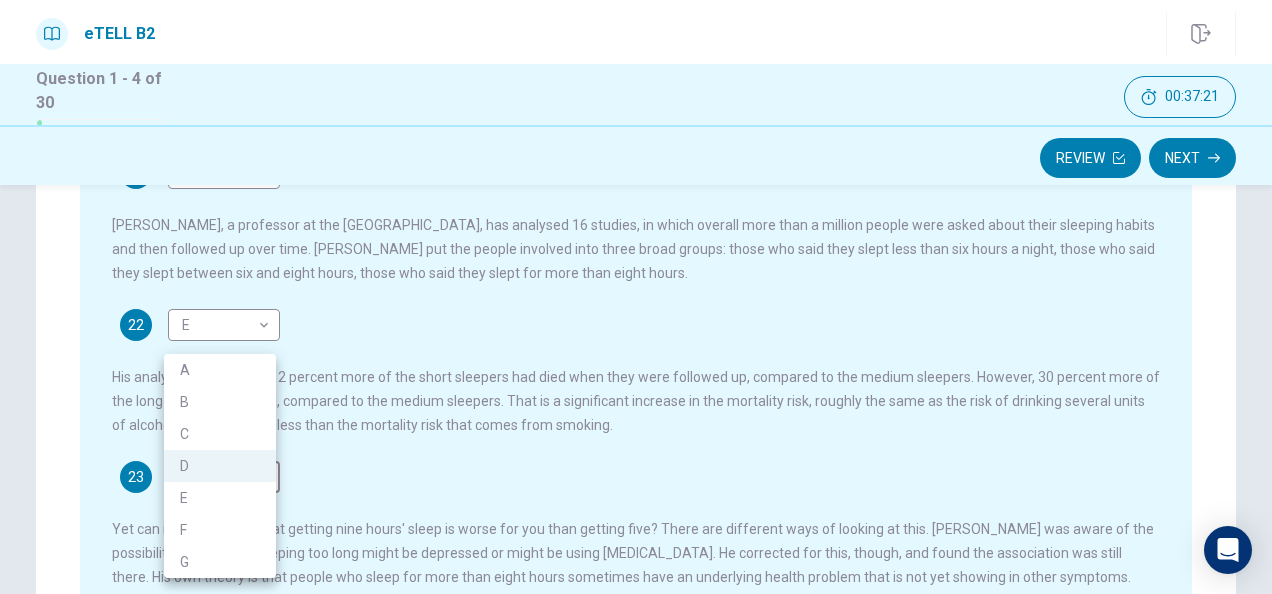 click at bounding box center [636, 297] 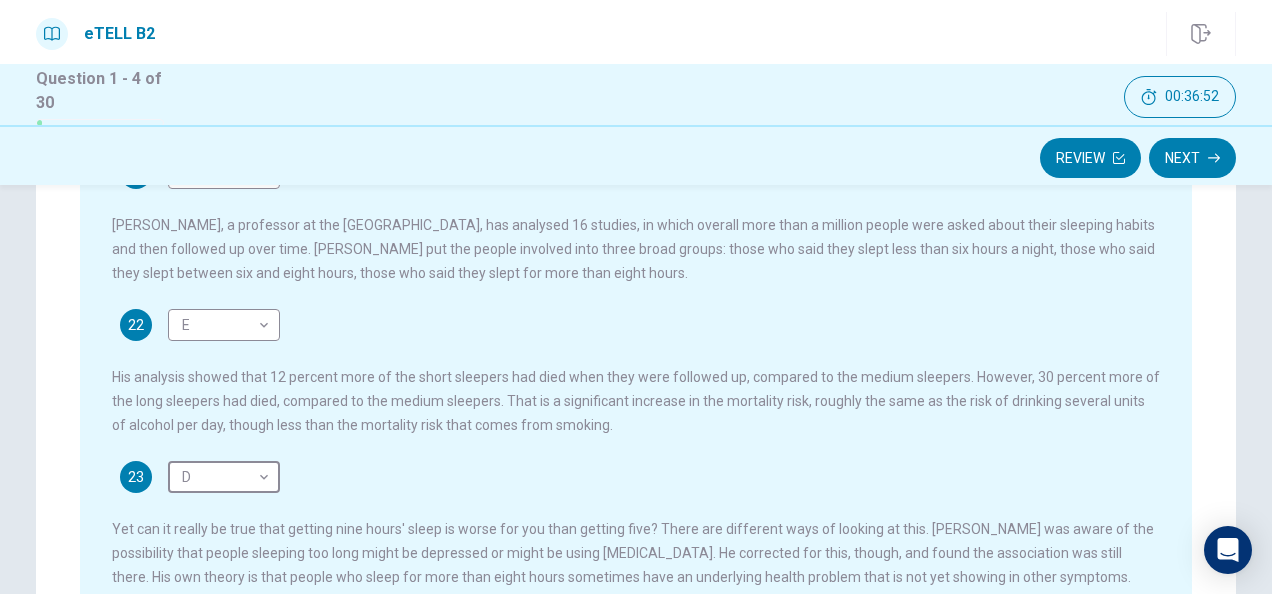 scroll, scrollTop: 539, scrollLeft: 0, axis: vertical 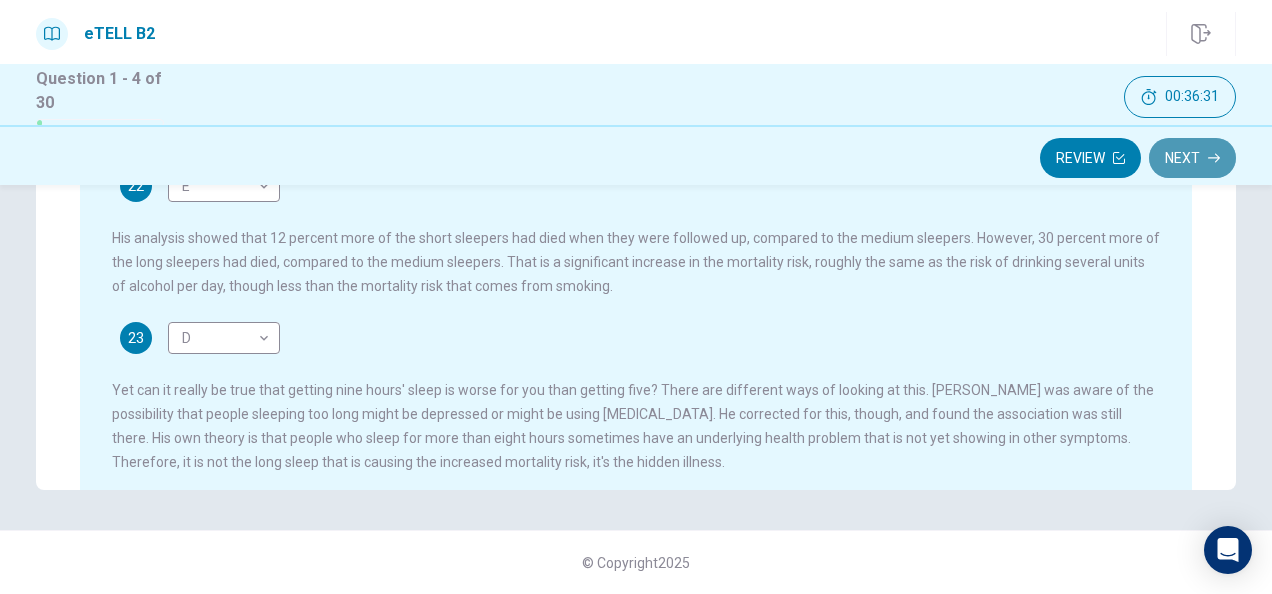 click on "Next" at bounding box center [1192, 158] 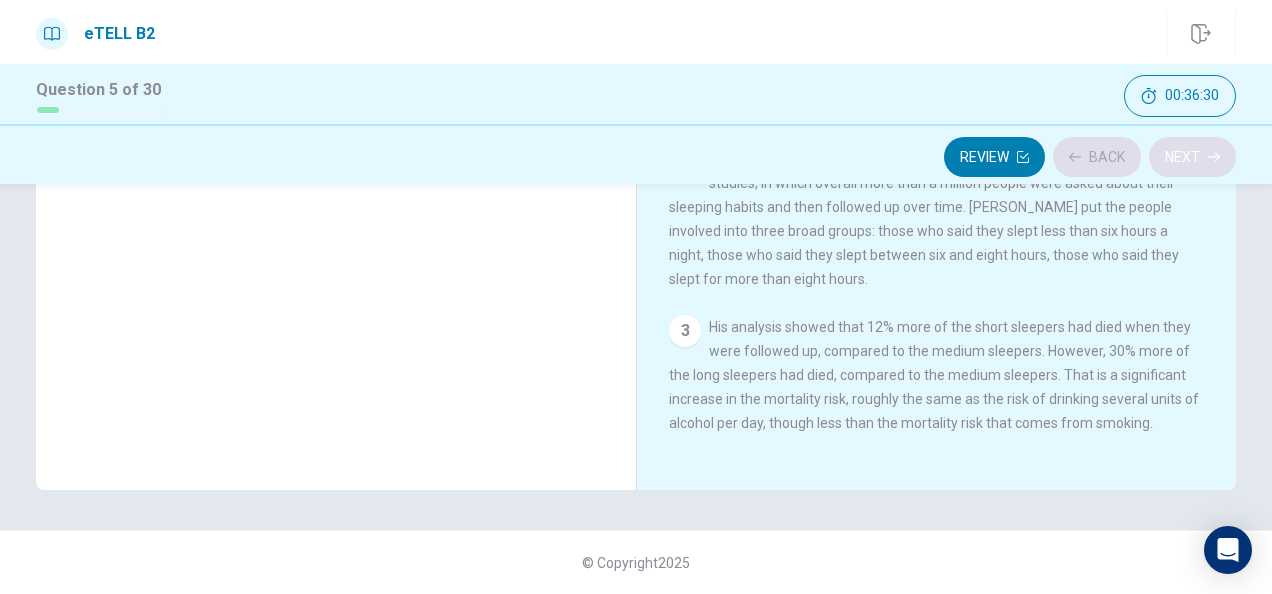 scroll, scrollTop: 429, scrollLeft: 0, axis: vertical 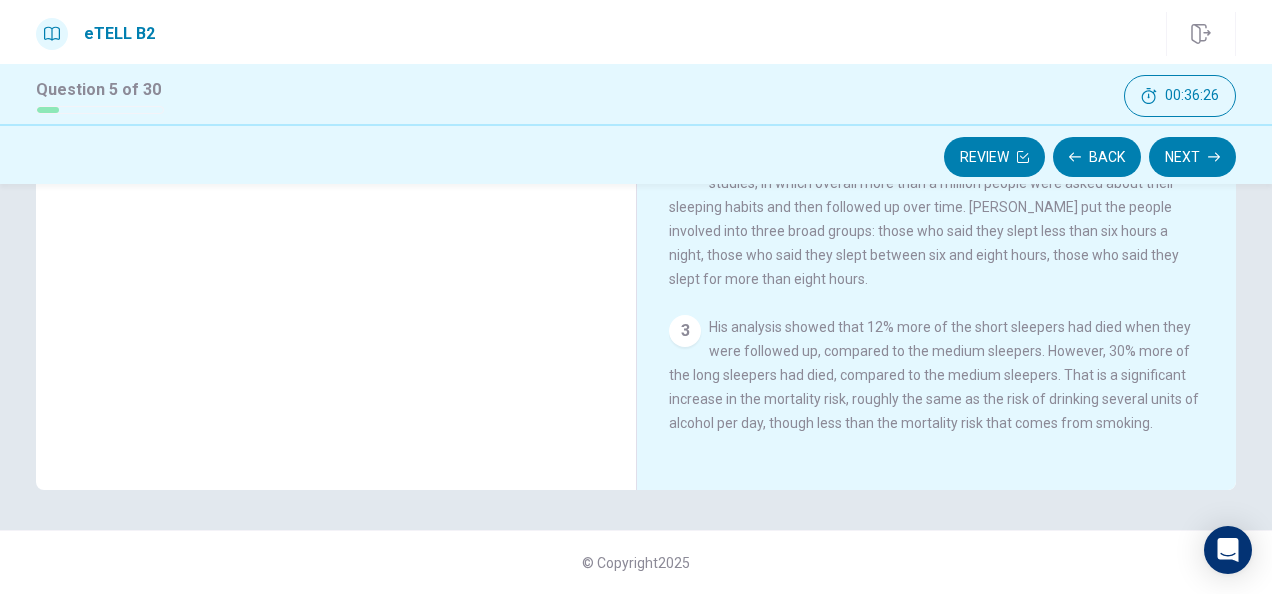 click on "Question 25 What is the purpose of the highlighted paragraph which begins  ‘Nevertheless,  not everyone agrees..'
A It offers another point of view.  B It provides further support for the first study.  C It summarises the findings of both studies. A good night's sleep 1 2 [PERSON_NAME], a professor at the [GEOGRAPHIC_DATA], has analysed 16  studies, in which overall more than a million people were asked about their sleeping  habits and then followed up over time. [PERSON_NAME] put the people involved into three  broad groups: those who said they slept less than six hours a night, those who said  they slept between six and eight hours, those who said they slept for more than eight hours.  3 4 5" at bounding box center (636, 142) 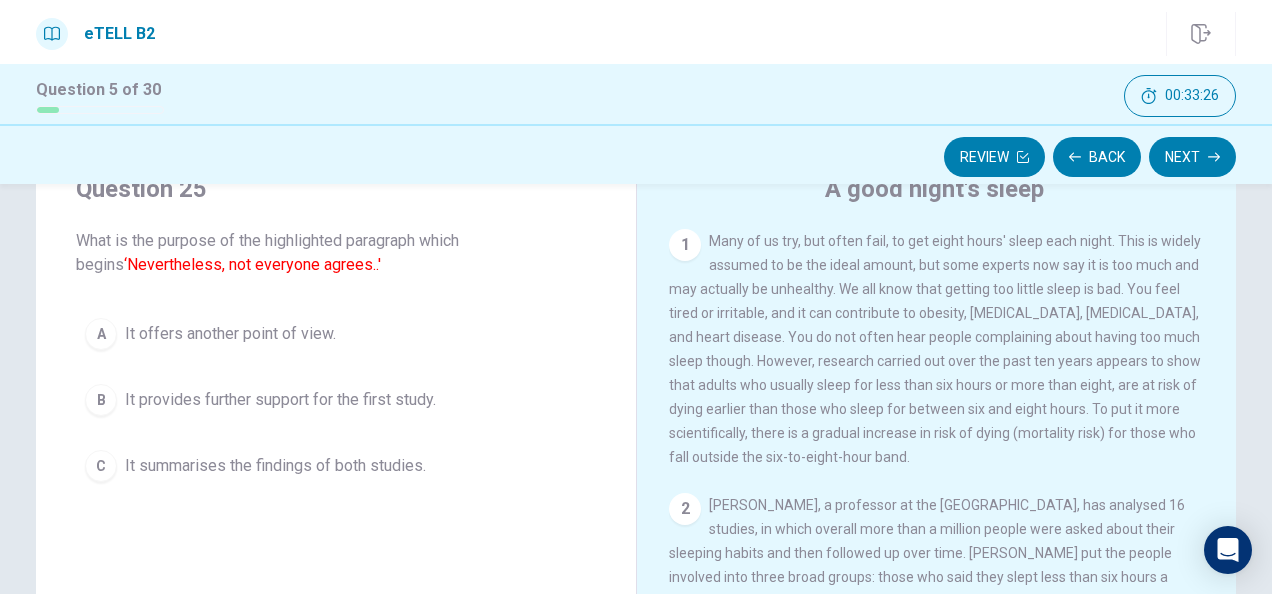 scroll, scrollTop: 80, scrollLeft: 0, axis: vertical 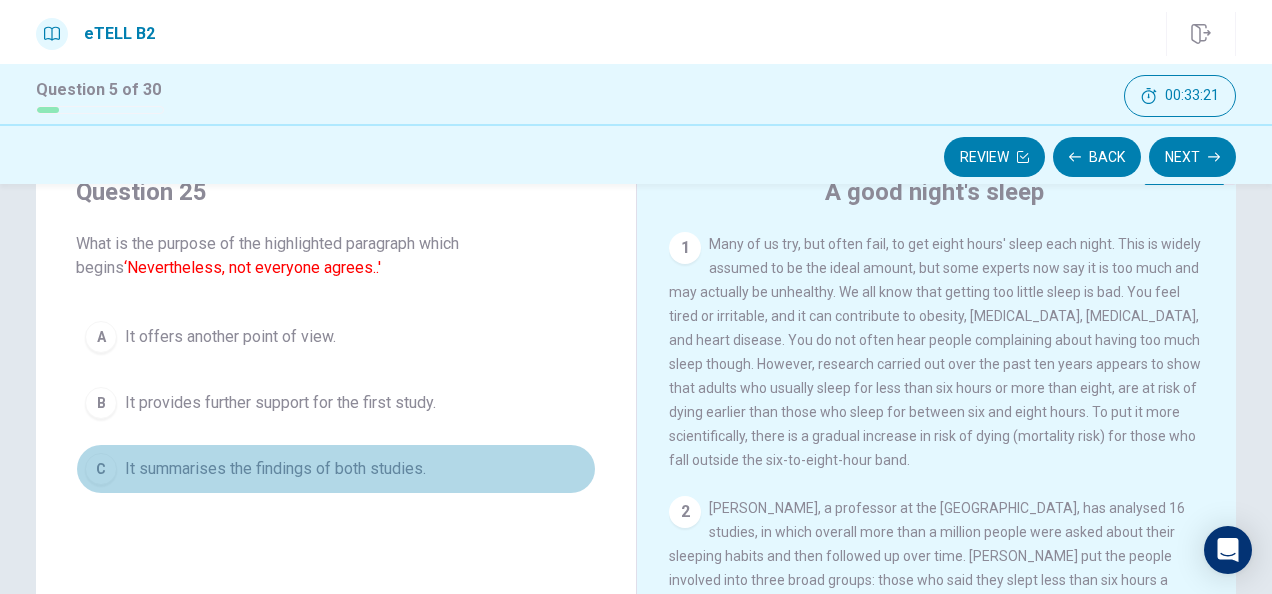 click on "It summarises the findings of both studies." at bounding box center [275, 469] 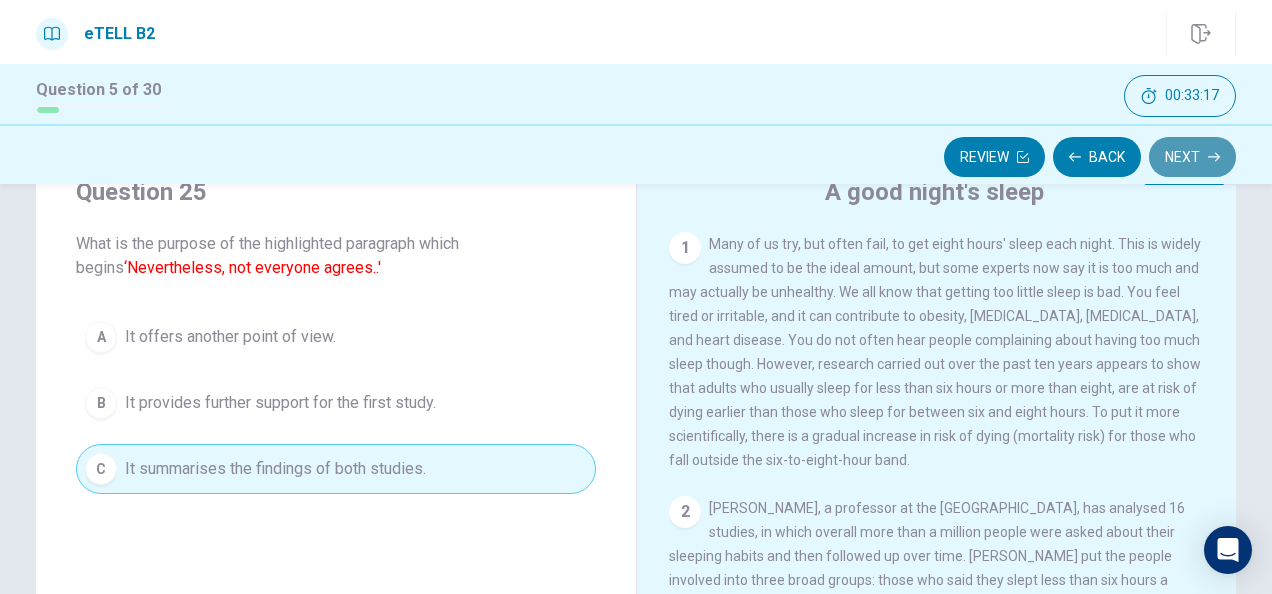 click on "Next" at bounding box center [1192, 157] 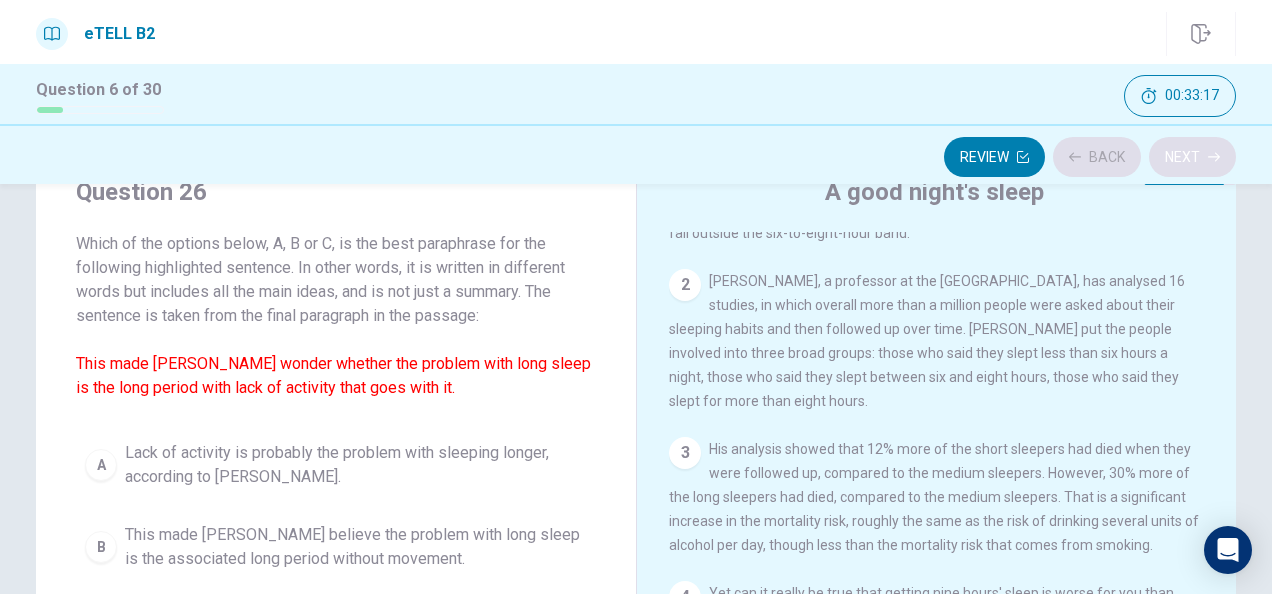 scroll, scrollTop: 482, scrollLeft: 0, axis: vertical 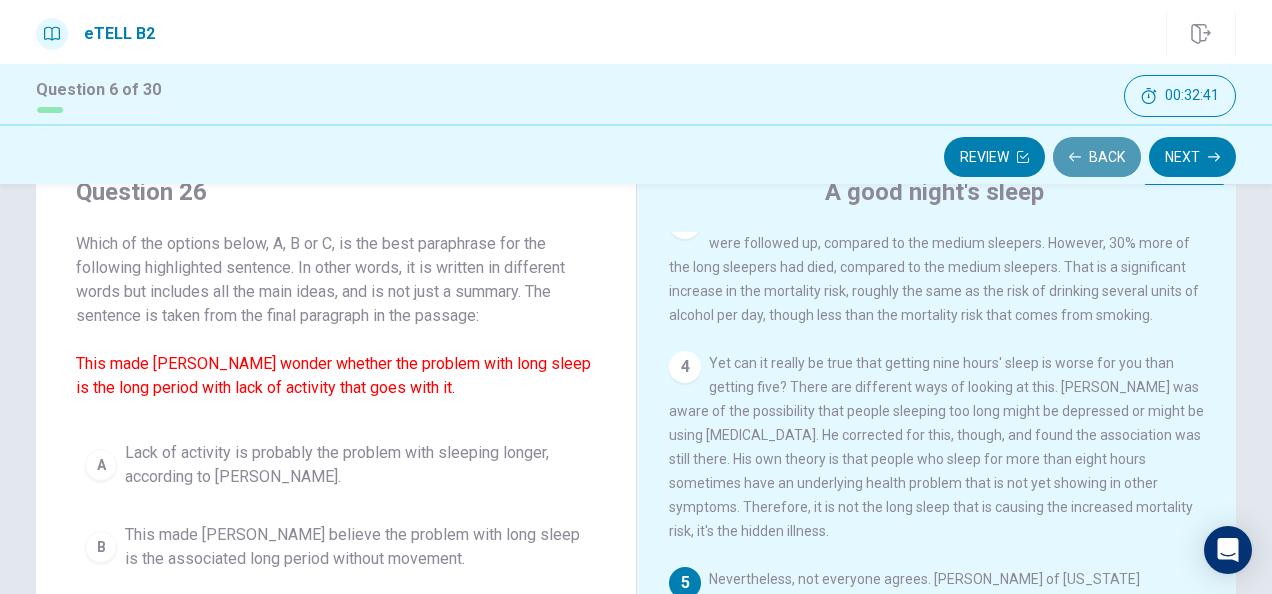 click on "Back" at bounding box center (1097, 157) 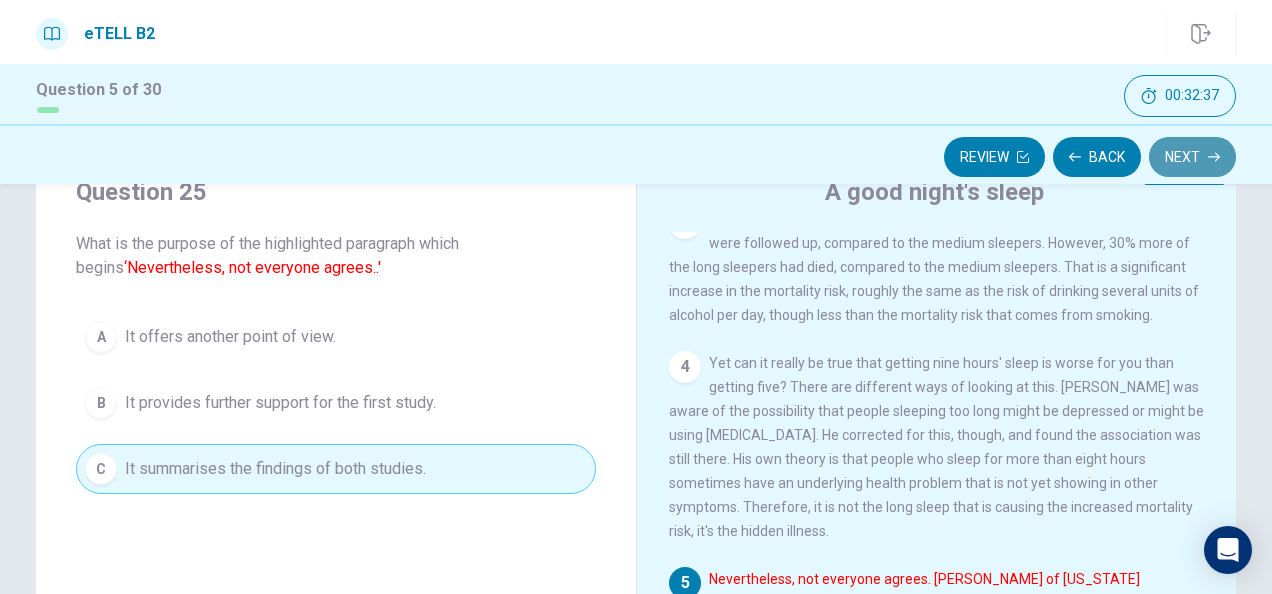 click on "Next" at bounding box center (1192, 157) 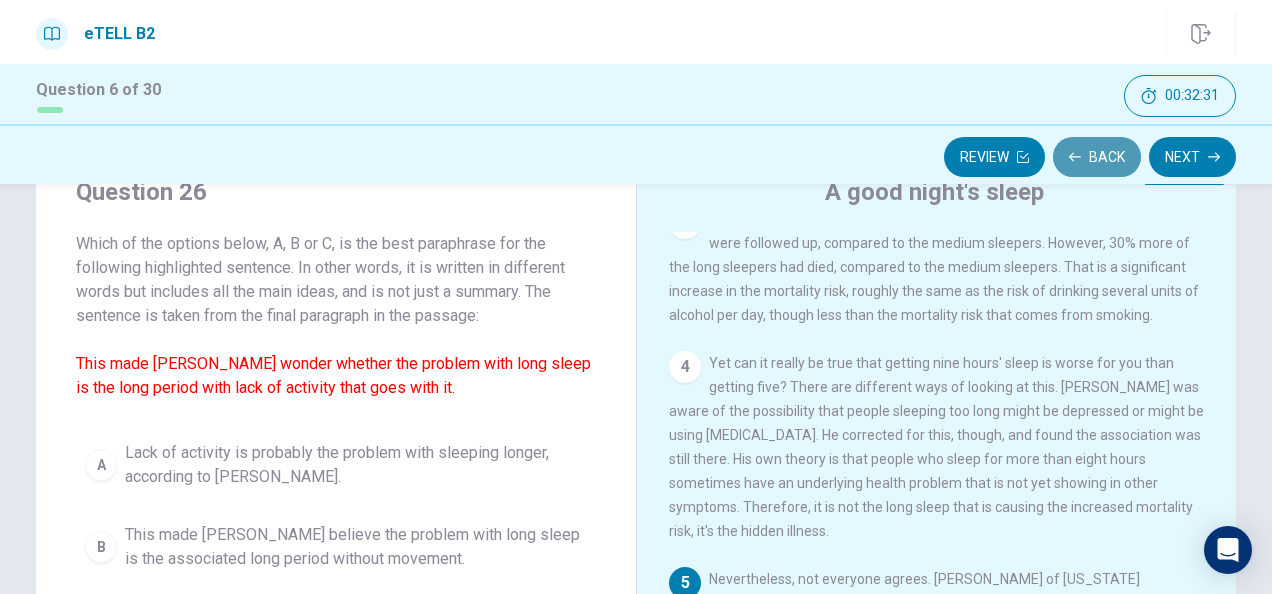 click on "Back" at bounding box center (1097, 157) 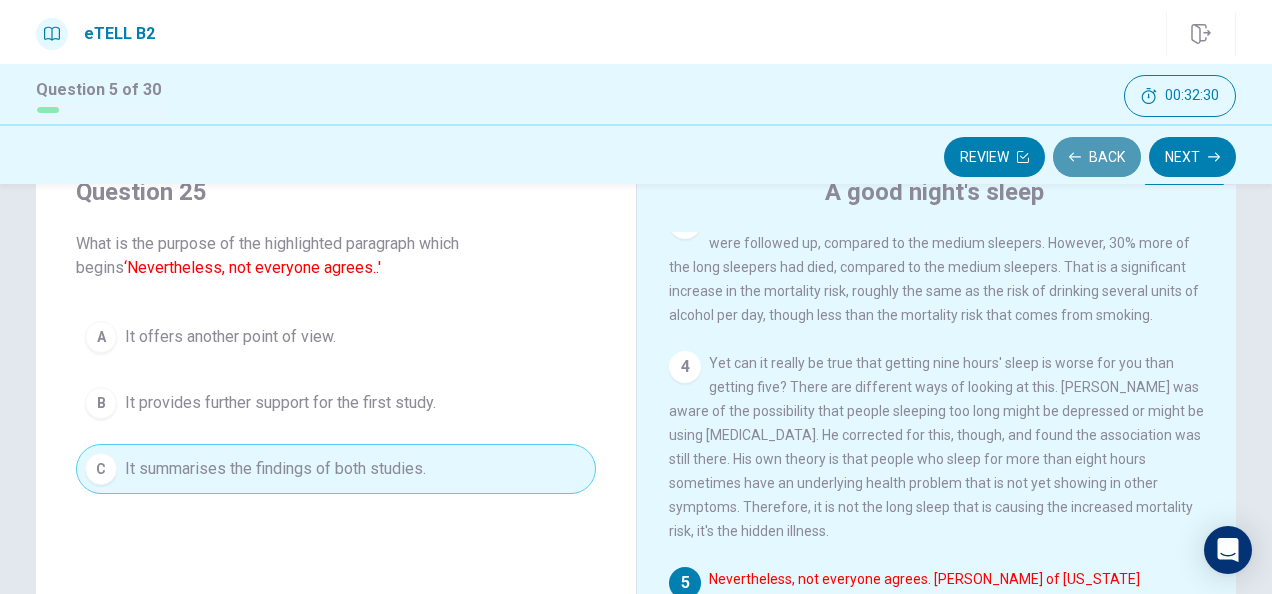 click on "Back" at bounding box center (1097, 157) 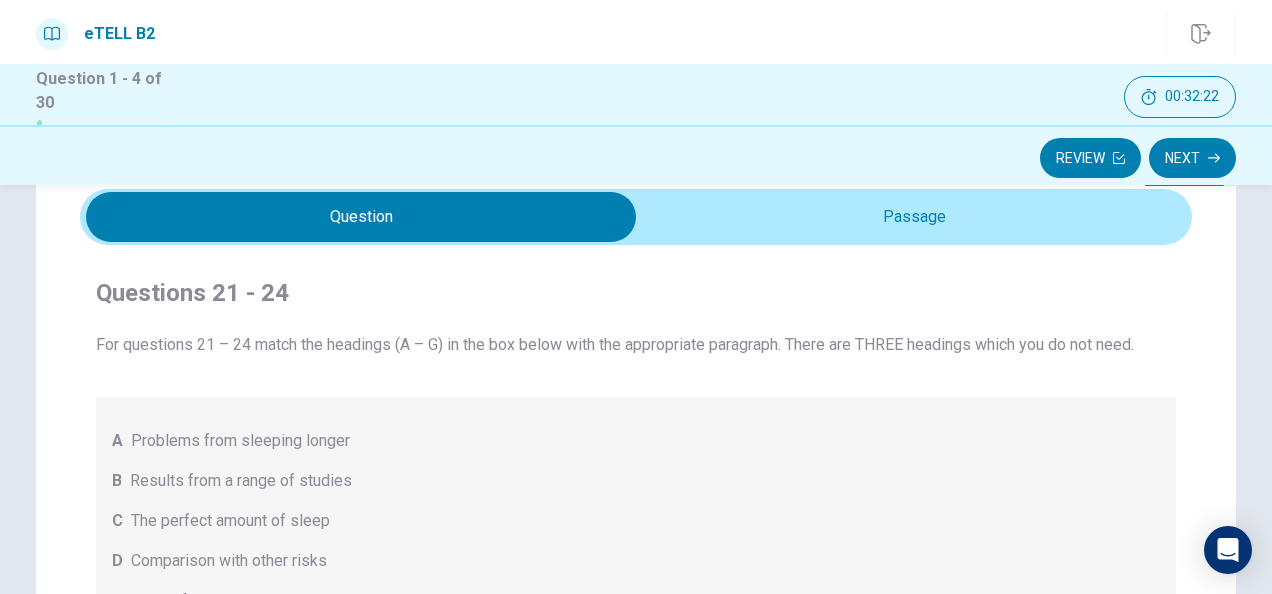 click on "For questions 21 – 24 match the headings (A – G) in the box below with the appropriate paragraph. There are THREE headings which you do not need. A Problems from sleeping longer B Results from a range of studies C The perfect amount of sleep D Comparison with other risks E Advice for better sleep F Other explanations G Regional differences" at bounding box center [636, 521] 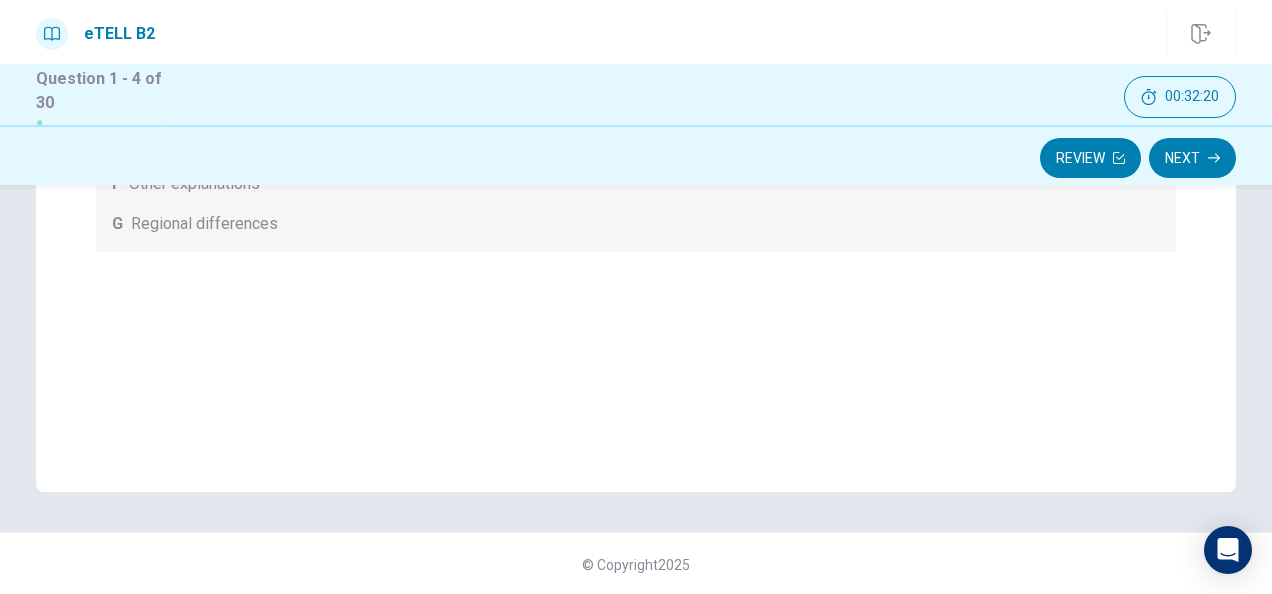 scroll, scrollTop: 539, scrollLeft: 0, axis: vertical 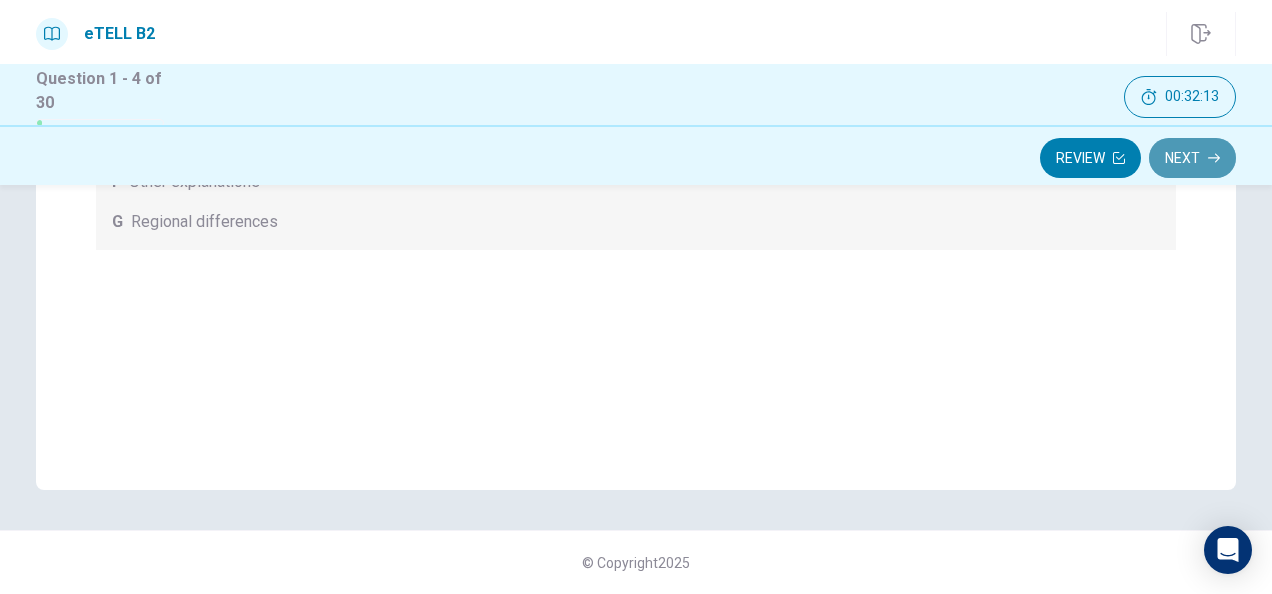 click on "Next" at bounding box center [1192, 158] 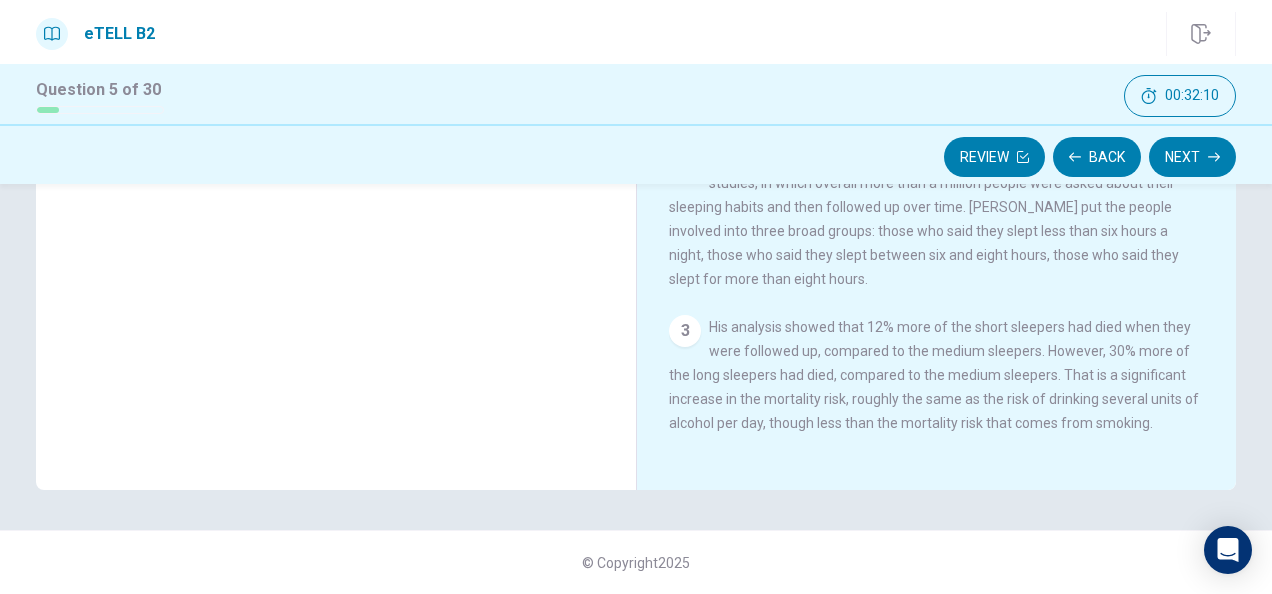 click on "2 [PERSON_NAME], a professor at the [GEOGRAPHIC_DATA], has analysed 16  studies, in which overall more than a million people were asked about their sleeping  habits and then followed up over time. [PERSON_NAME] put the people involved into three  broad groups: those who said they slept less than six hours a night, those who said  they slept between six and eight hours, those who said they slept for more than eight hours." at bounding box center [937, 219] 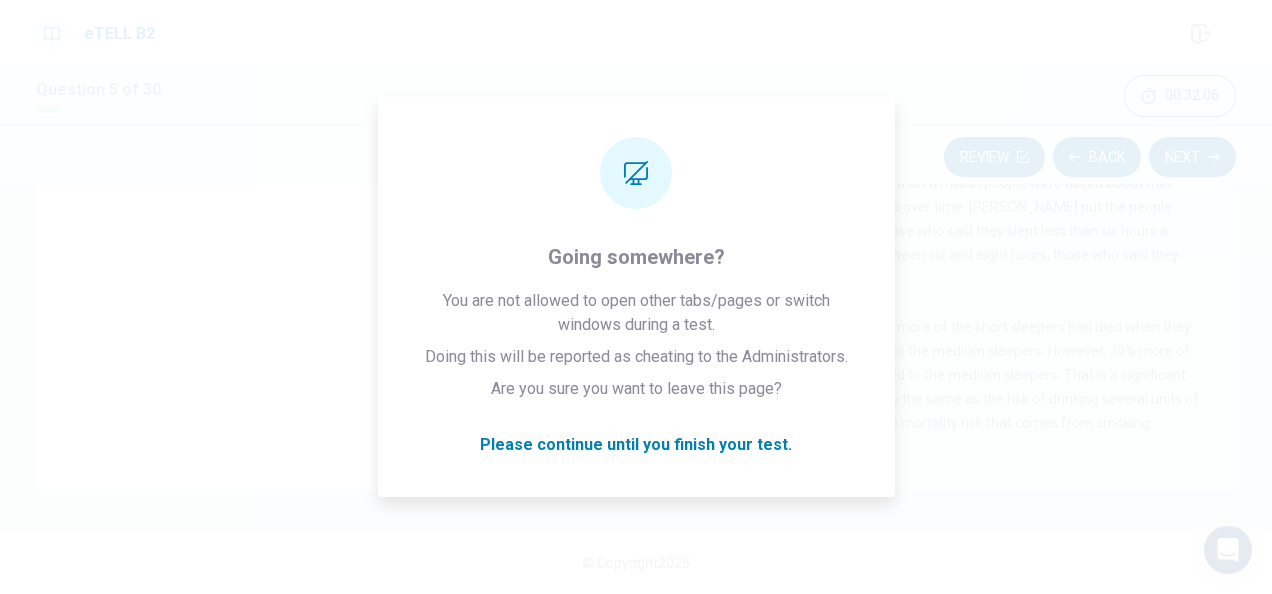 drag, startPoint x: 1194, startPoint y: 280, endPoint x: 720, endPoint y: 300, distance: 474.42175 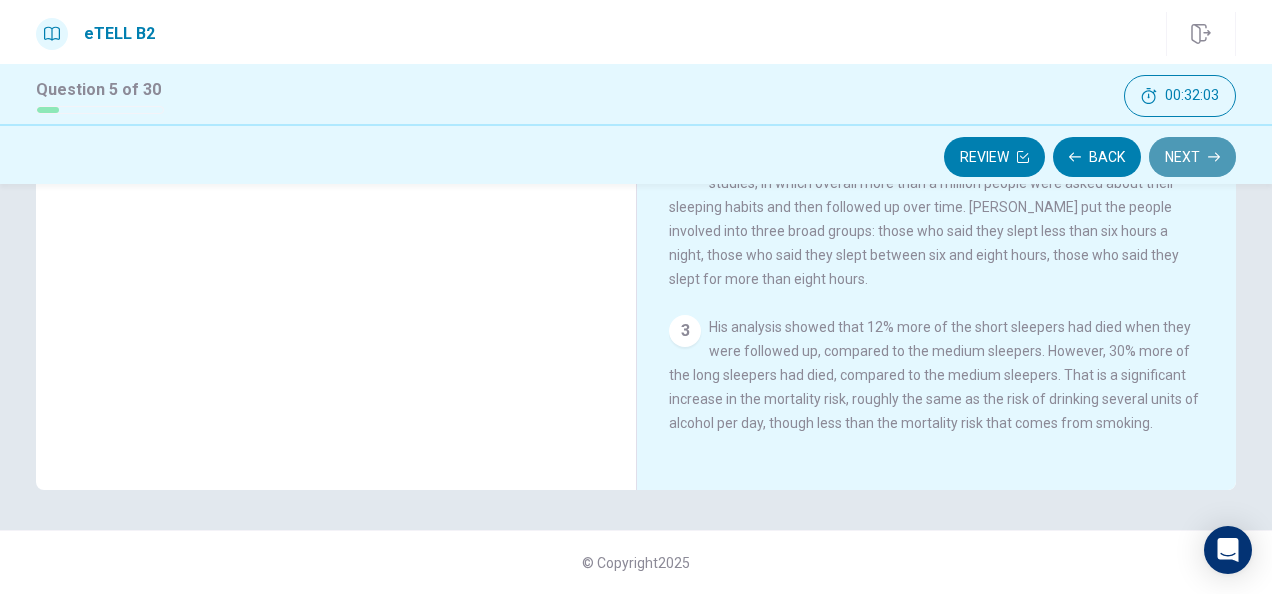 click on "Next" at bounding box center (1192, 157) 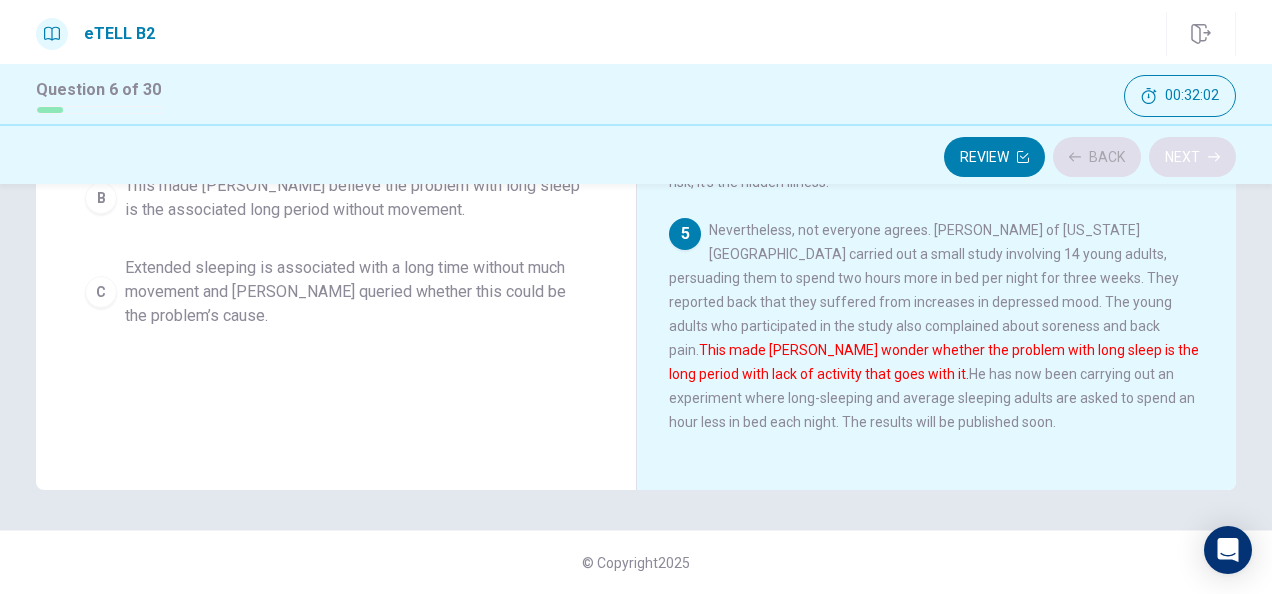 scroll, scrollTop: 482, scrollLeft: 0, axis: vertical 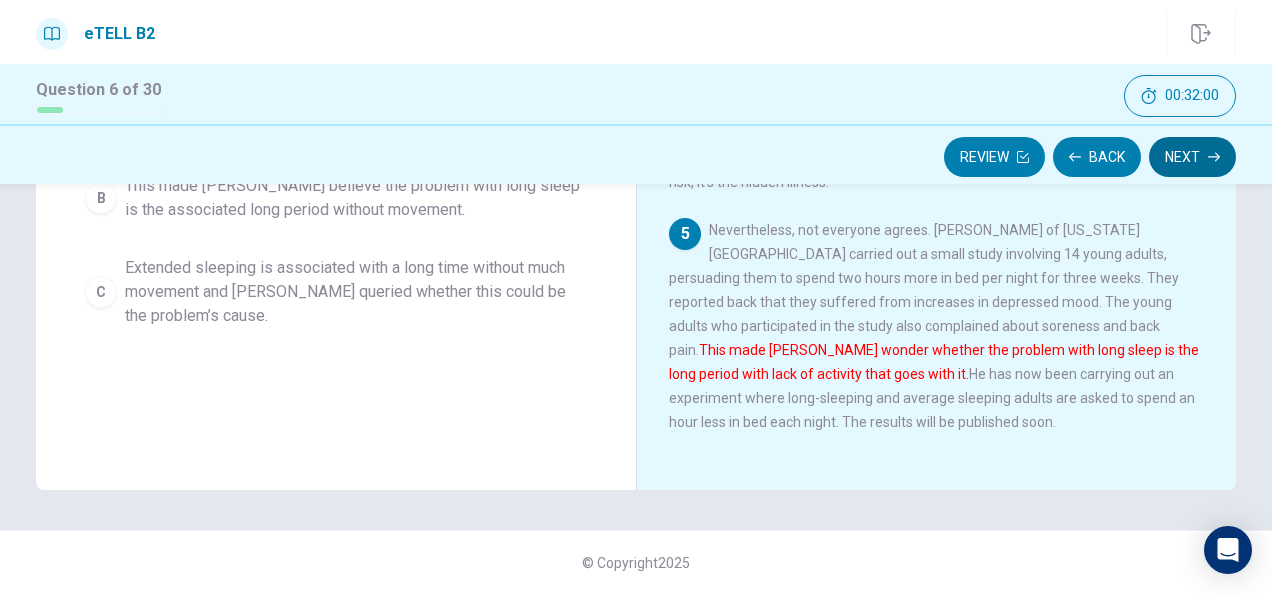 click on "Next" at bounding box center (1192, 157) 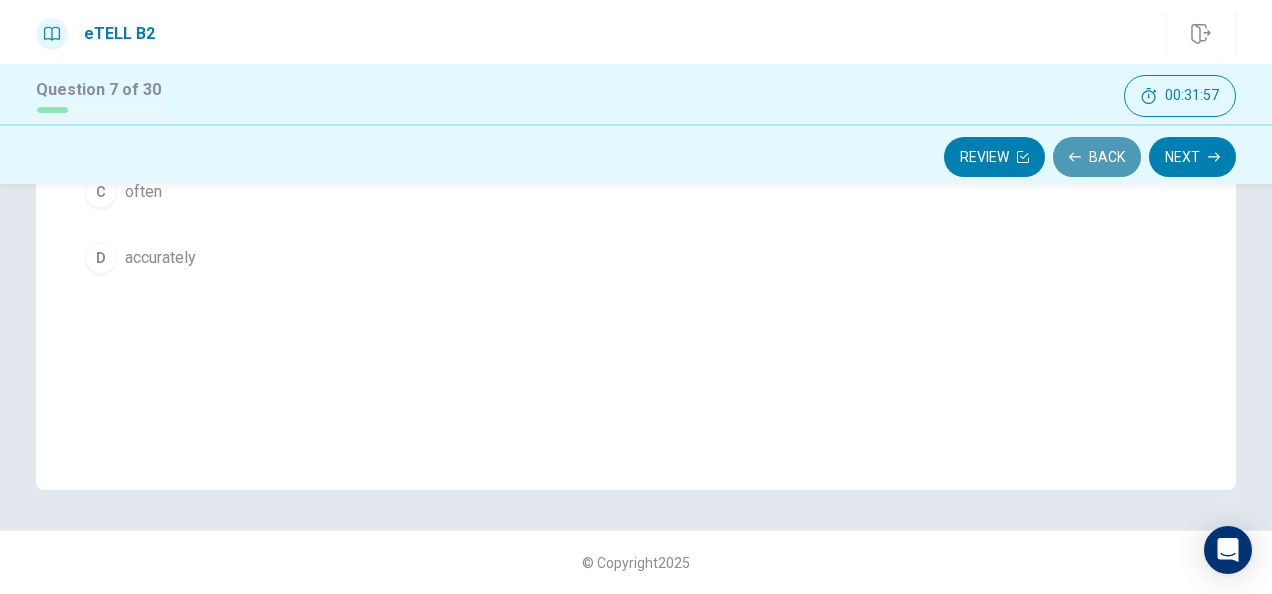 click on "Back" at bounding box center [1097, 157] 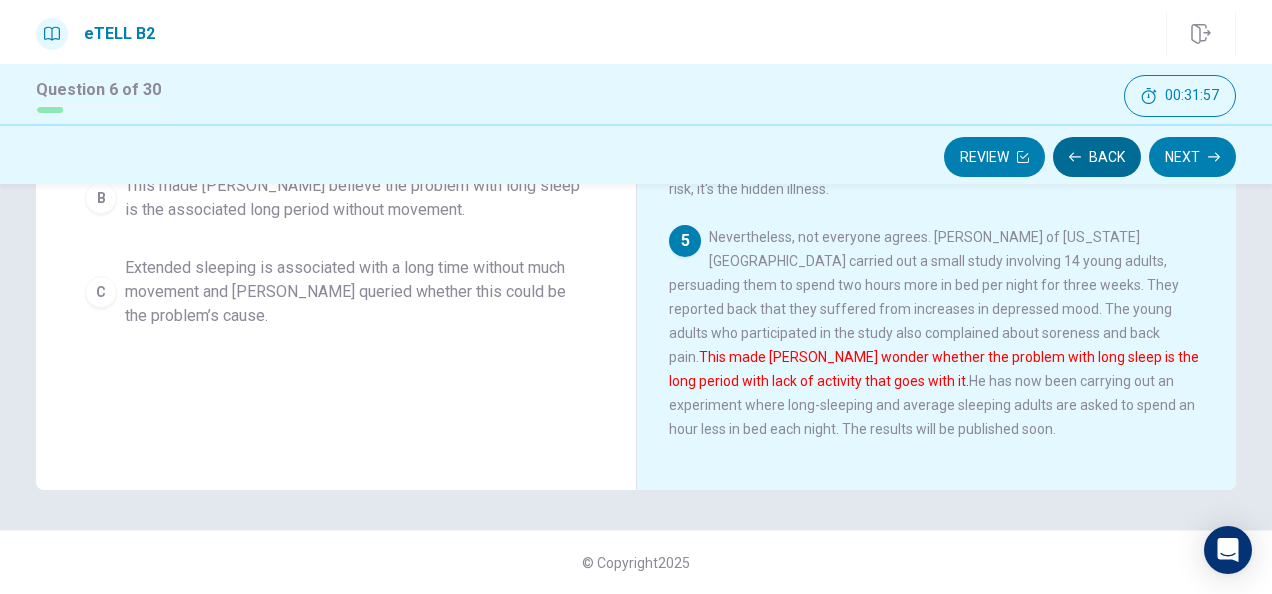 scroll, scrollTop: 482, scrollLeft: 0, axis: vertical 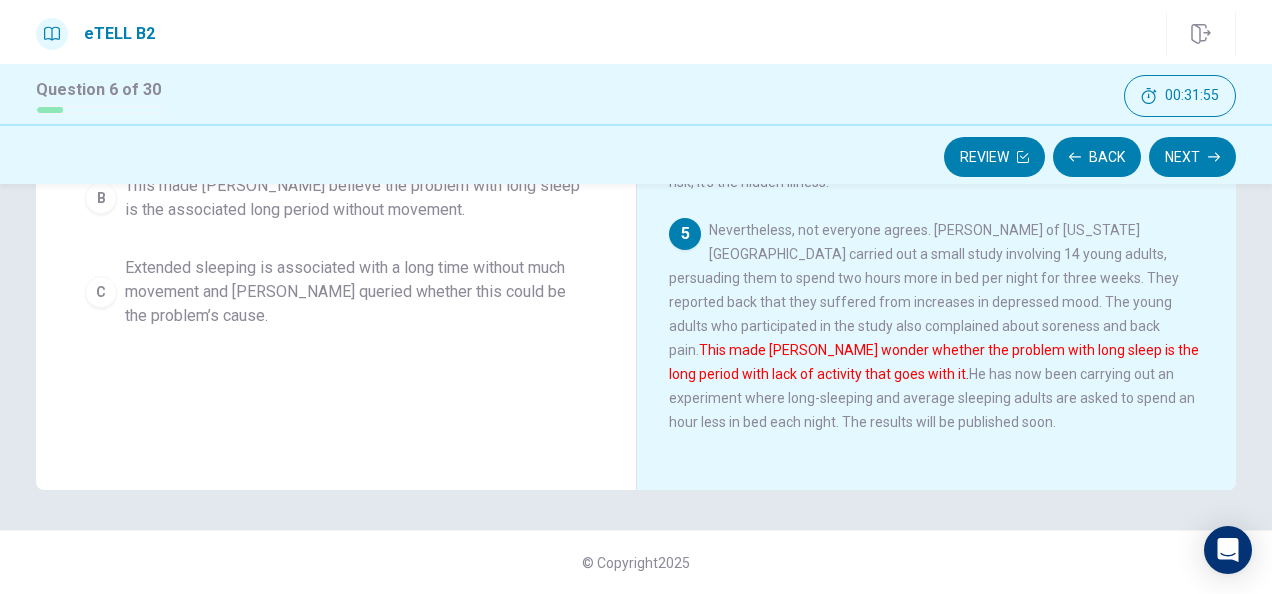 click on "Question 26 Which of the options below, A, B or C, is the best paraphrase for the following highlighted sentence. In other words, it is written in different words  but includes all the main ideas, and is not just a summary. The sentence is taken from the final paragraph in the passage:
This made [PERSON_NAME] wonder whether the problem with long sleep is the long  period with lack of activity that goes with it. A Lack of activity is probably the problem with sleeping longer, according to [PERSON_NAME].  B This made [PERSON_NAME] believe the problem with long sleep is the associated long period without movement.   C Extended sleeping is associated with a long time without much movement and [PERSON_NAME] queried whether this could be the problem’s cause." at bounding box center (336, 142) 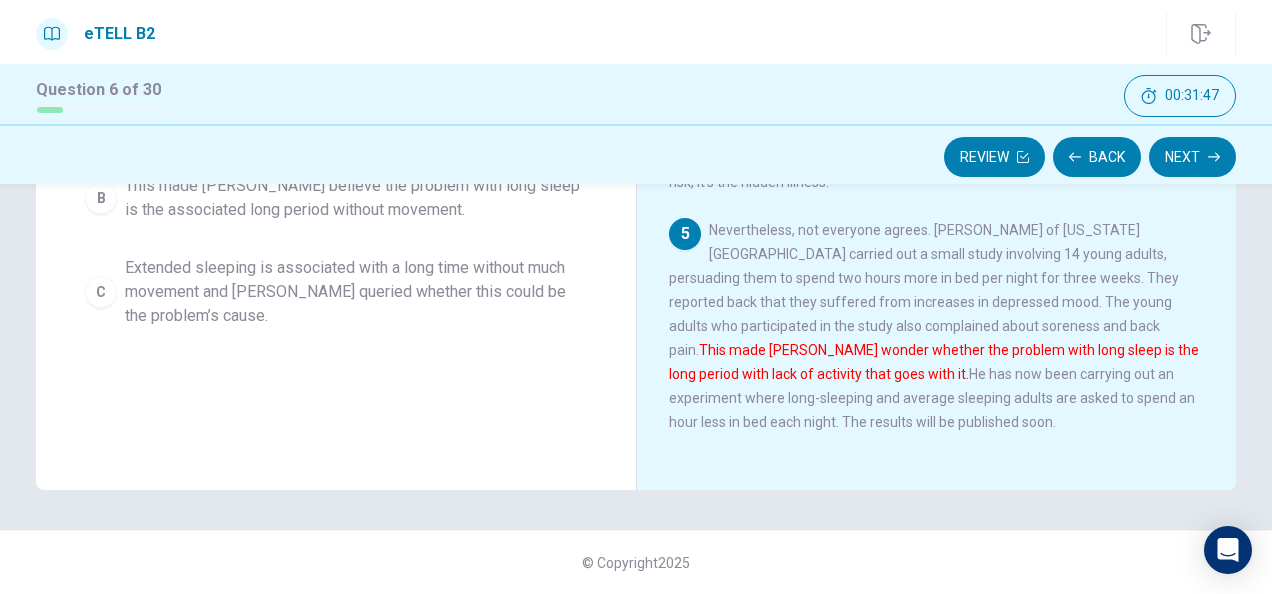 click on "Question 26 Which of the options below, A, B or C, is the best paraphrase for the following highlighted sentence. In other words, it is written in different words  but includes all the main ideas, and is not just a summary. The sentence is taken from the final paragraph in the passage:
This made [PERSON_NAME] wonder whether the problem with long sleep is the long  period with lack of activity that goes with it. A Lack of activity is probably the problem with sleeping longer, according to [PERSON_NAME].  B This made [PERSON_NAME] believe the problem with long sleep is the associated long period without movement.   C Extended sleeping is associated with a long time without much movement and [PERSON_NAME] queried whether this could be the problem’s cause." at bounding box center [336, 142] 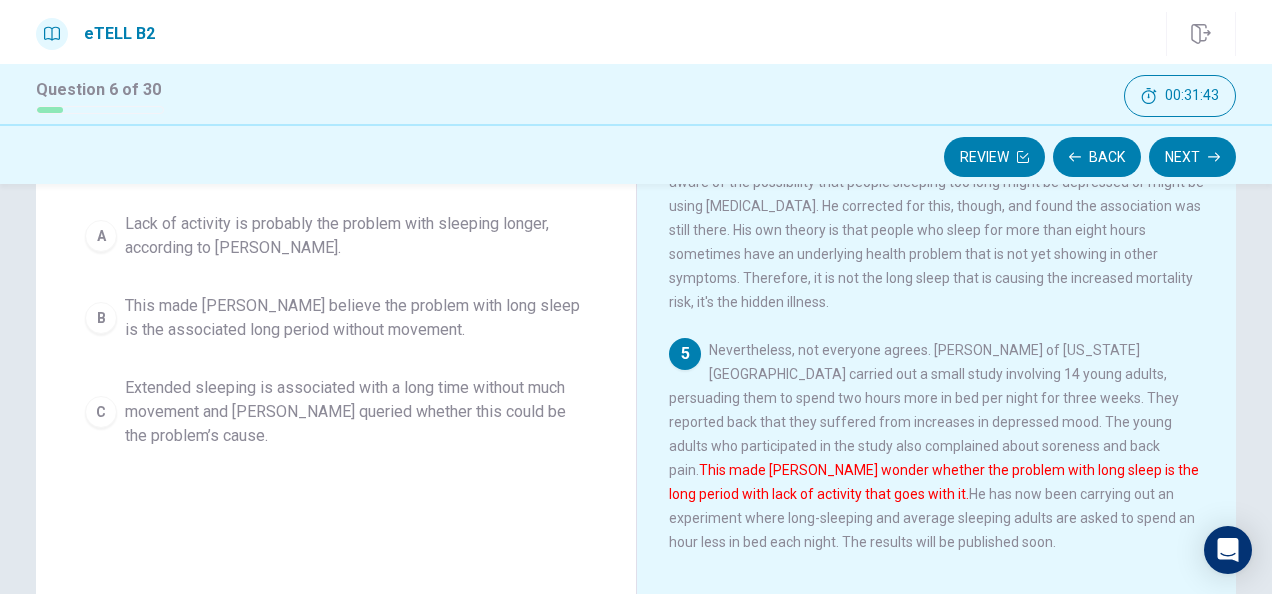 scroll, scrollTop: 269, scrollLeft: 0, axis: vertical 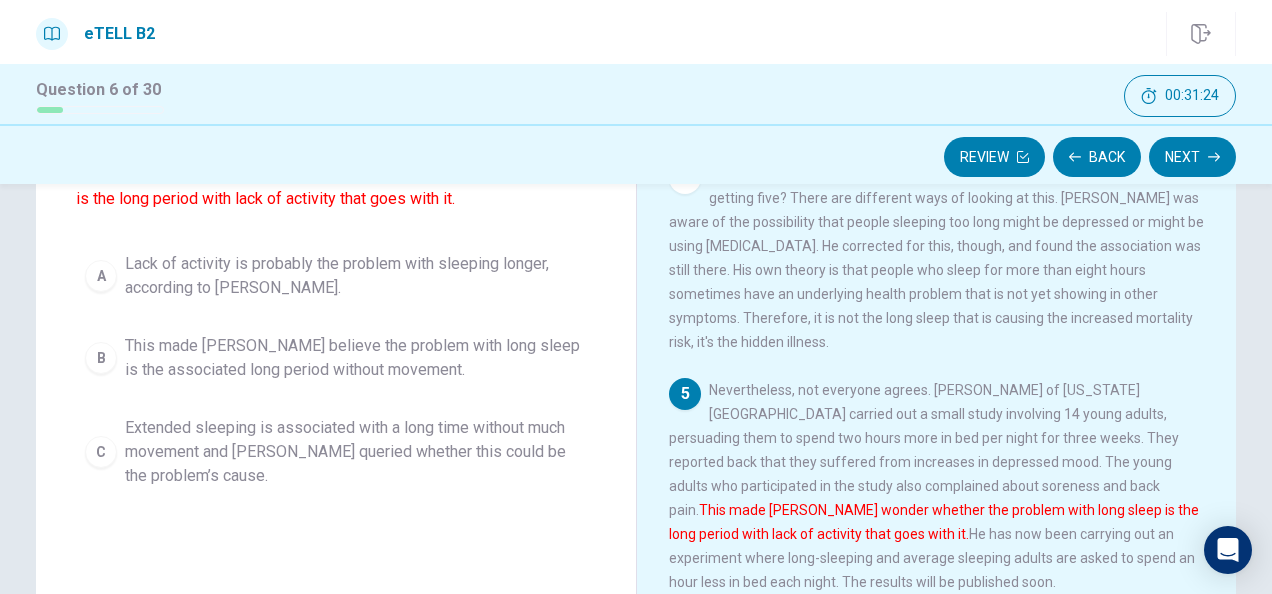 click on "Lack of activity is probably the problem with sleeping longer, according to [PERSON_NAME]." at bounding box center [356, 276] 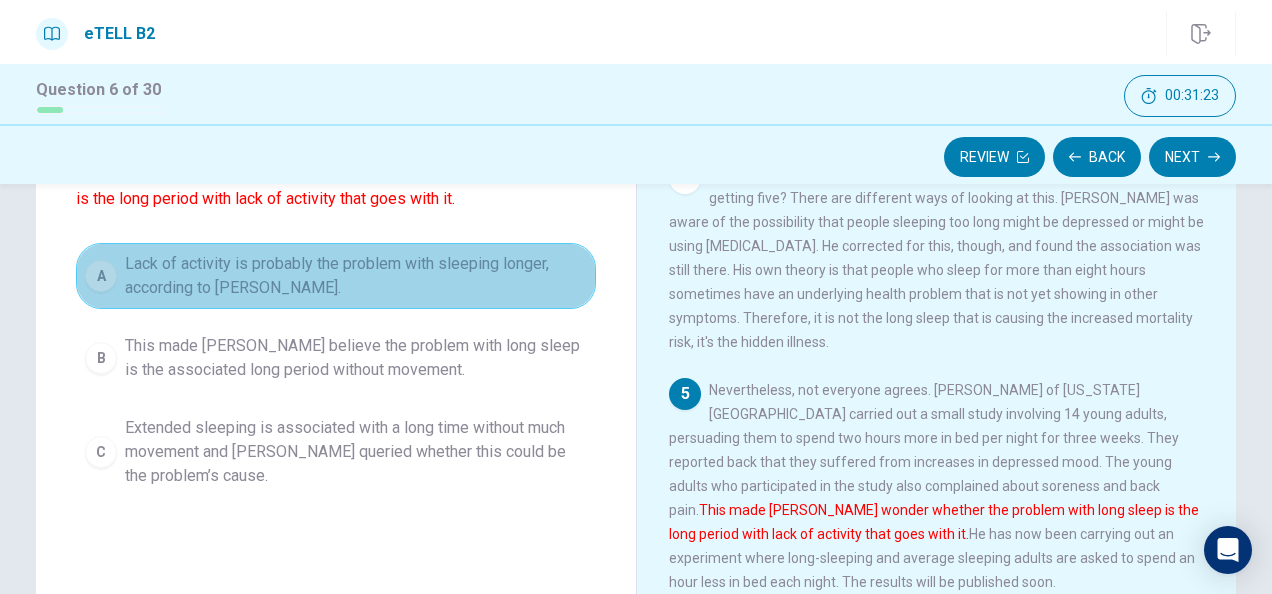 click on "Lack of activity is probably the problem with sleeping longer, according to [PERSON_NAME]." at bounding box center (356, 276) 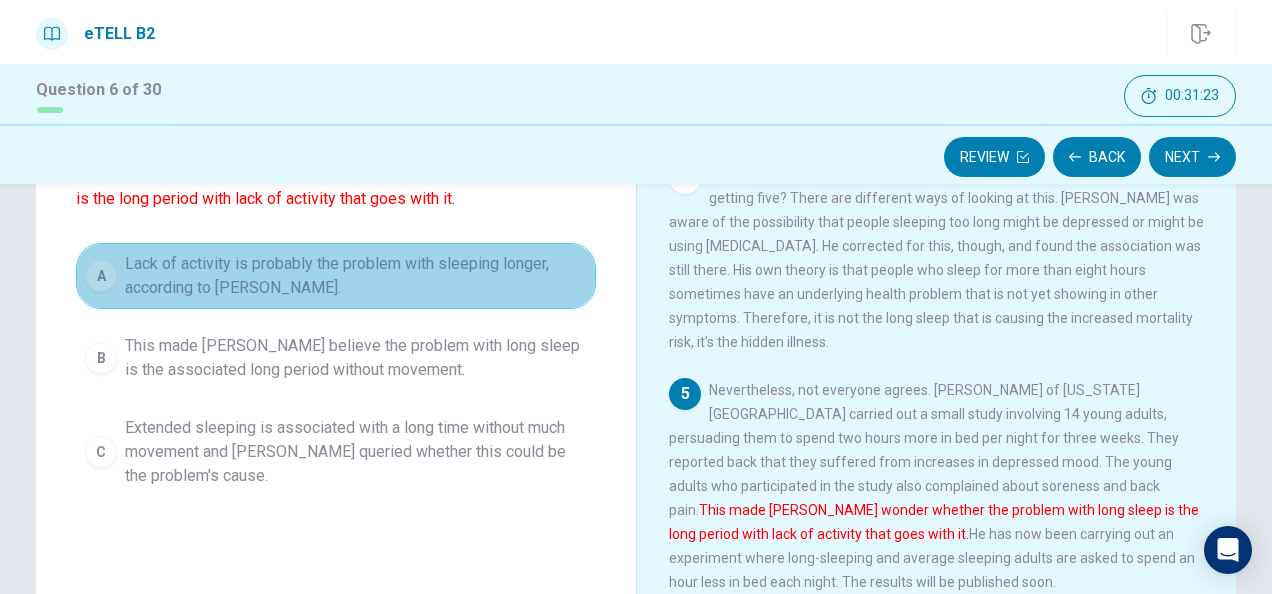 click on "Lack of activity is probably the problem with sleeping longer, according to [PERSON_NAME]." at bounding box center (356, 276) 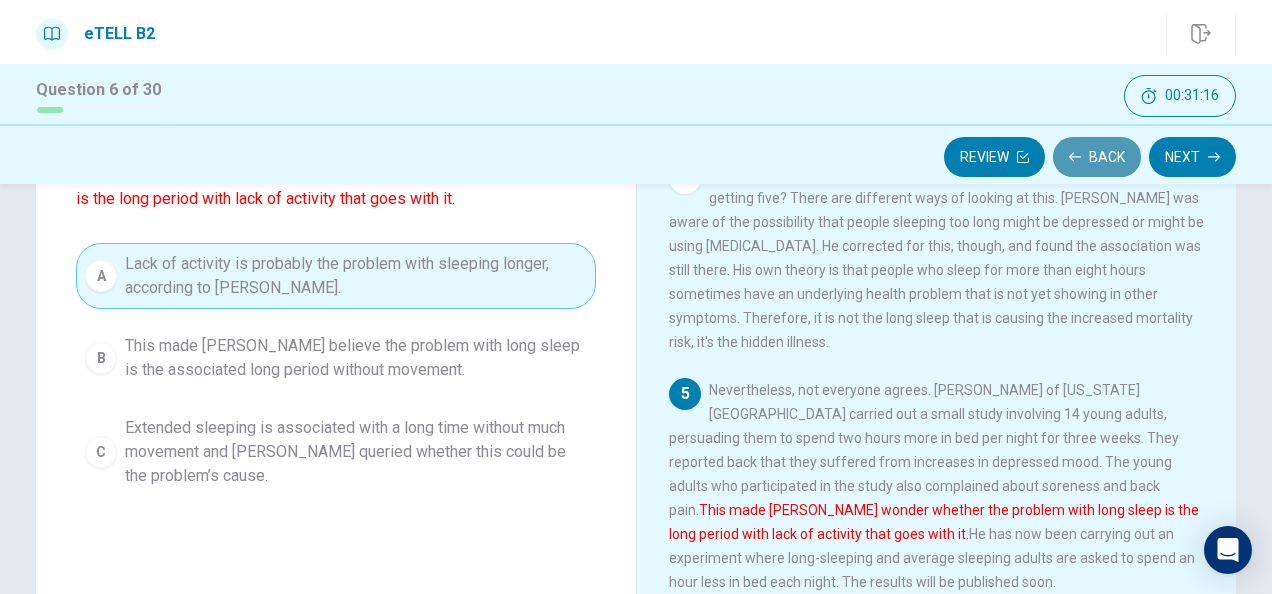 click on "Back" at bounding box center [1097, 157] 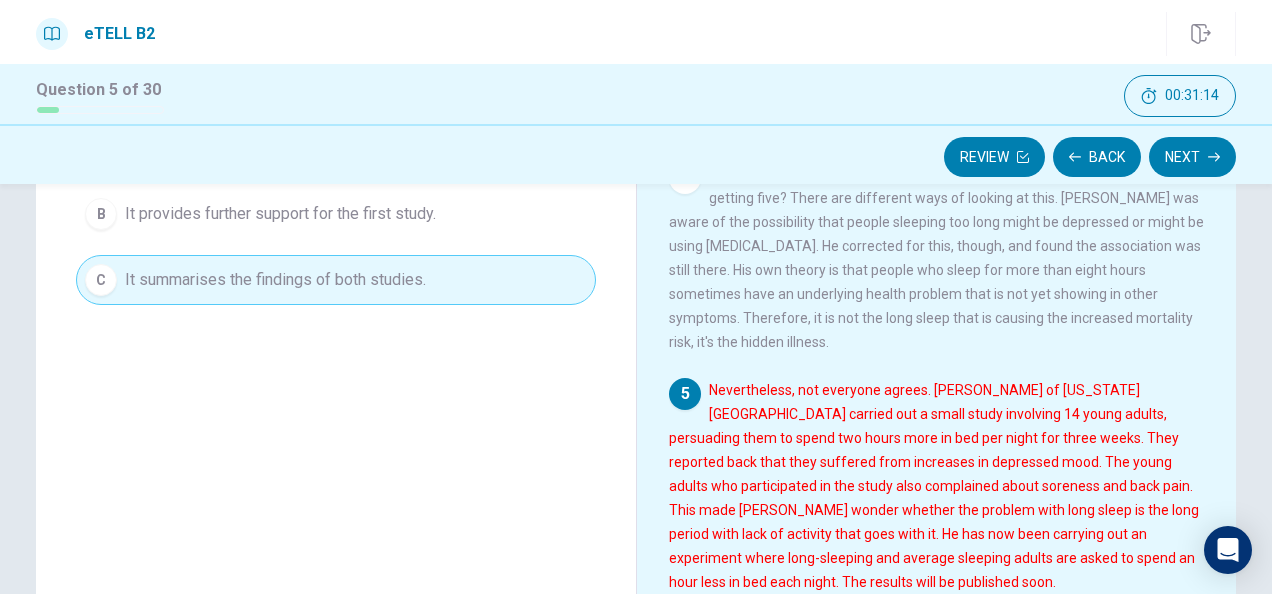 click on "Question 25 What is the purpose of the highlighted paragraph which begins  ‘Nevertheless,  not everyone agrees..'
A It offers another point of view.  B It provides further support for the first study.  C It summarises the findings of both studies." at bounding box center (336, 146) 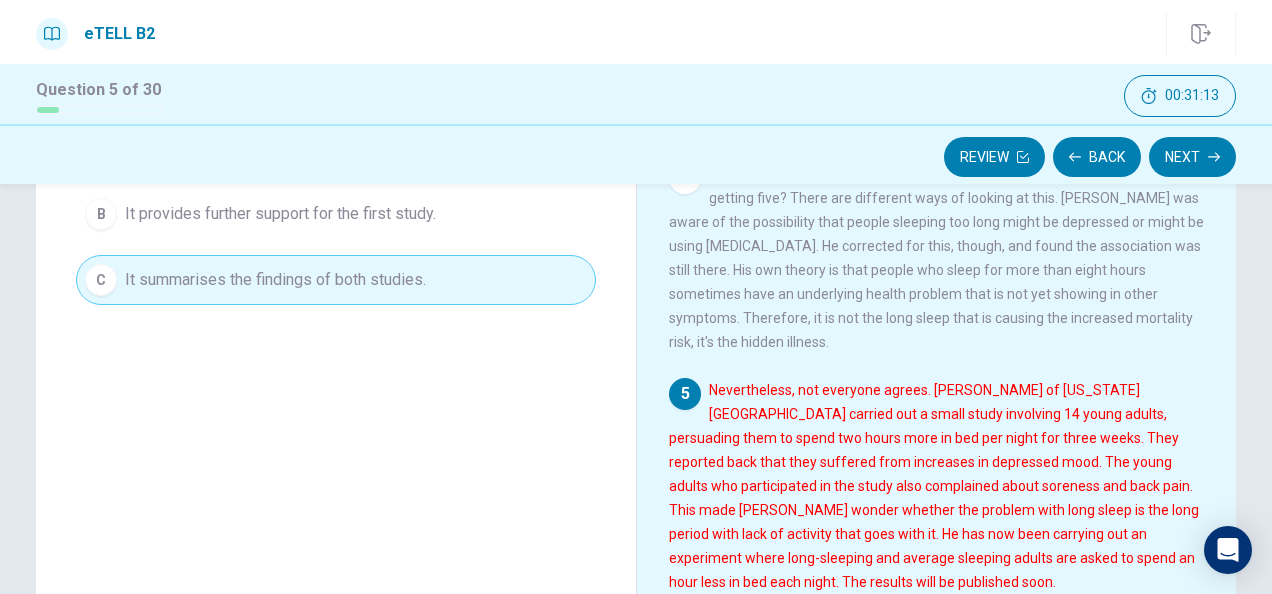 click on "Question 25 What is the purpose of the highlighted paragraph which begins  ‘Nevertheless,  not everyone agrees..'
A It offers another point of view.  B It provides further support for the first study.  C It summarises the findings of both studies." at bounding box center (336, 146) 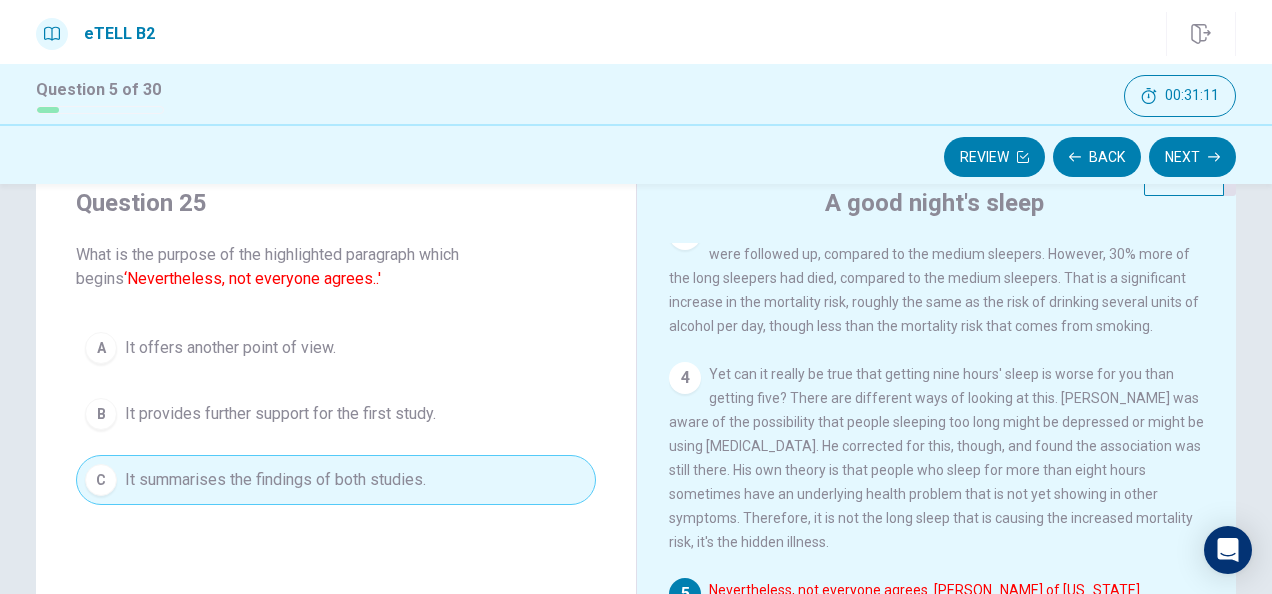 scroll, scrollTop: 29, scrollLeft: 0, axis: vertical 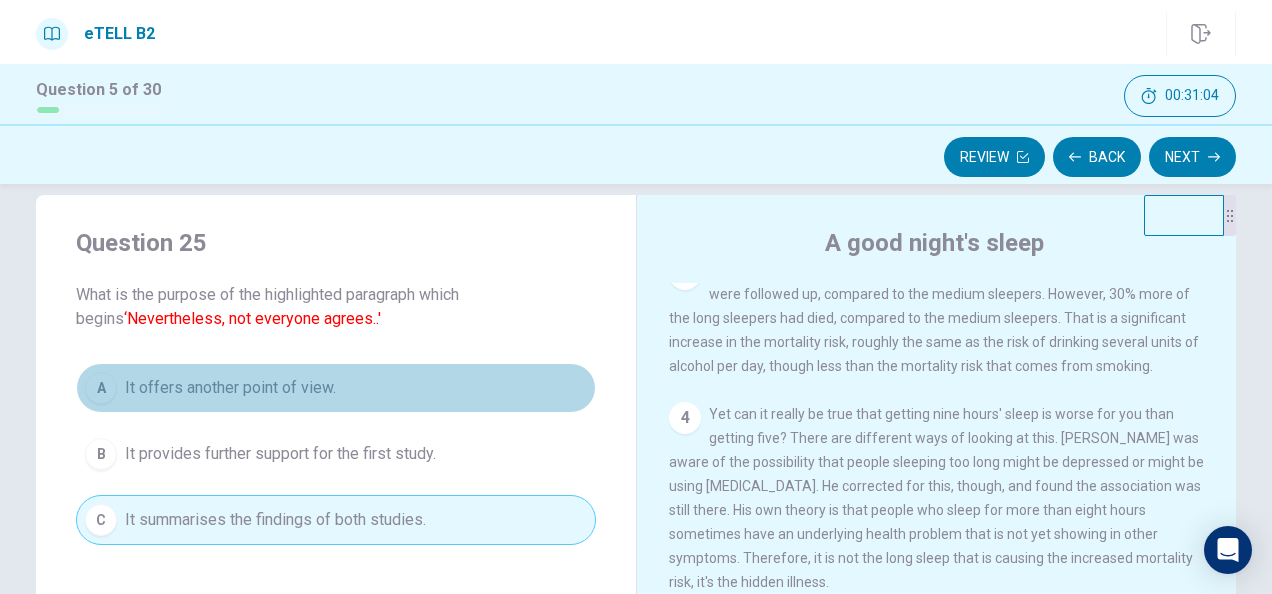 click on "It offers another point of view." at bounding box center [230, 388] 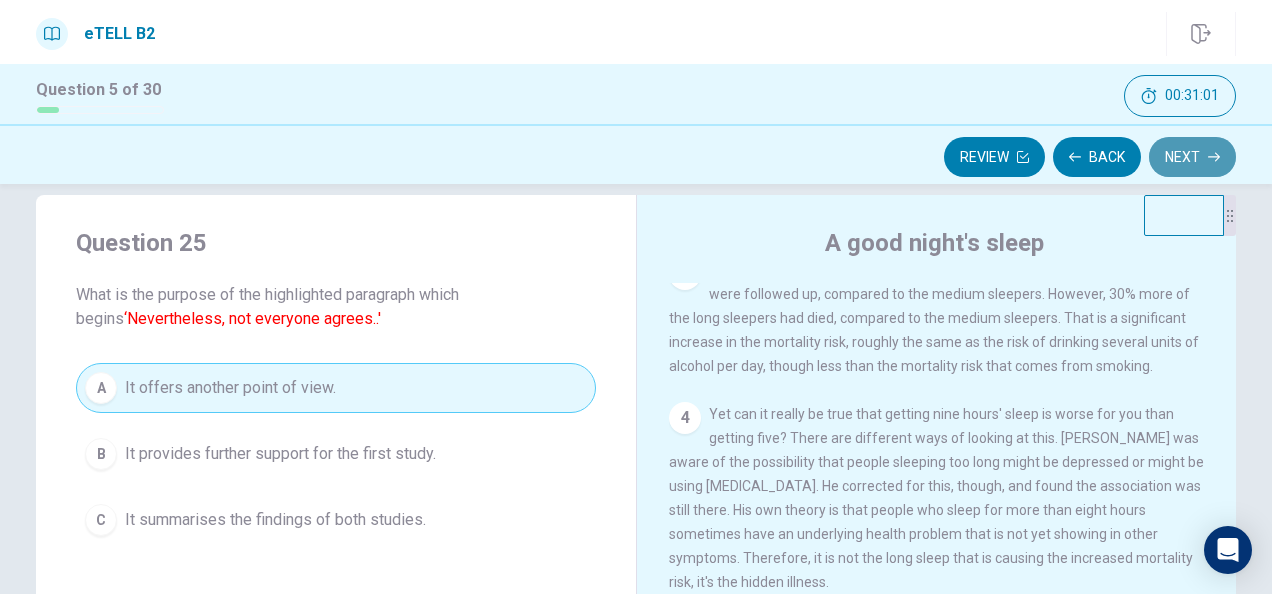 click 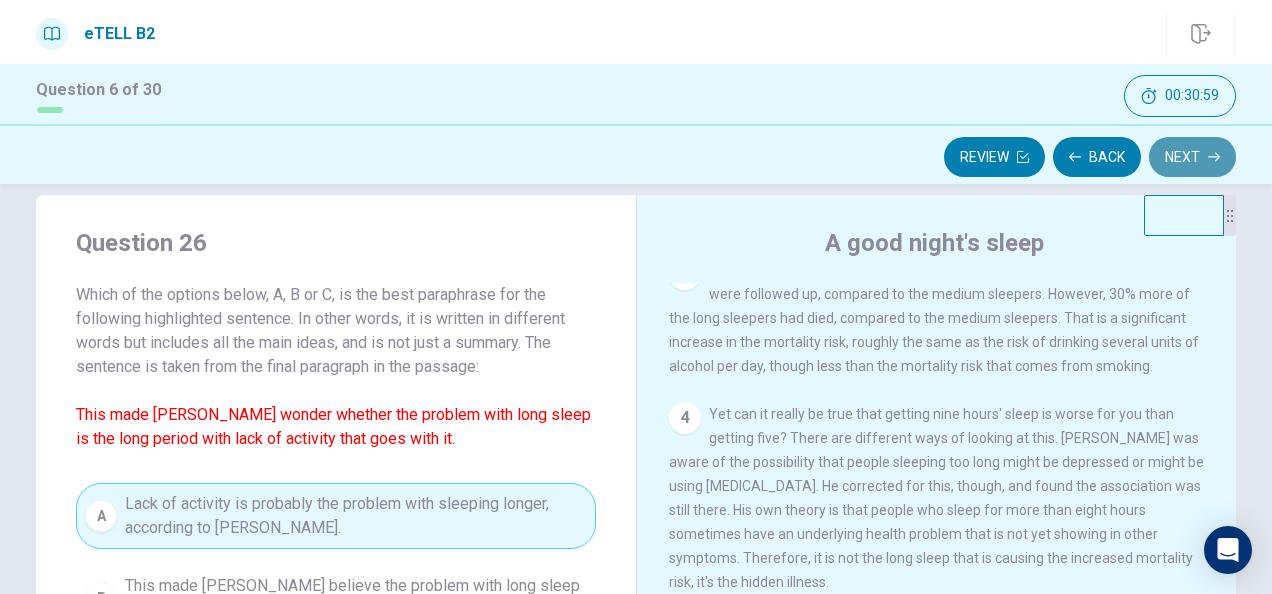 click 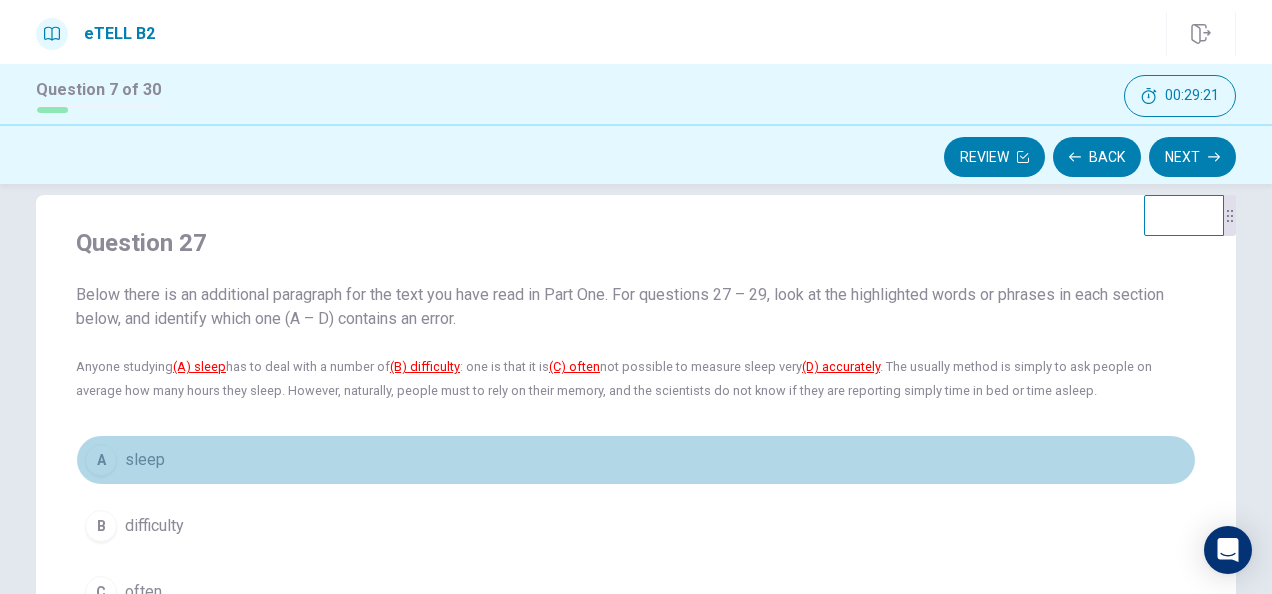 click on "A sleep" at bounding box center (636, 460) 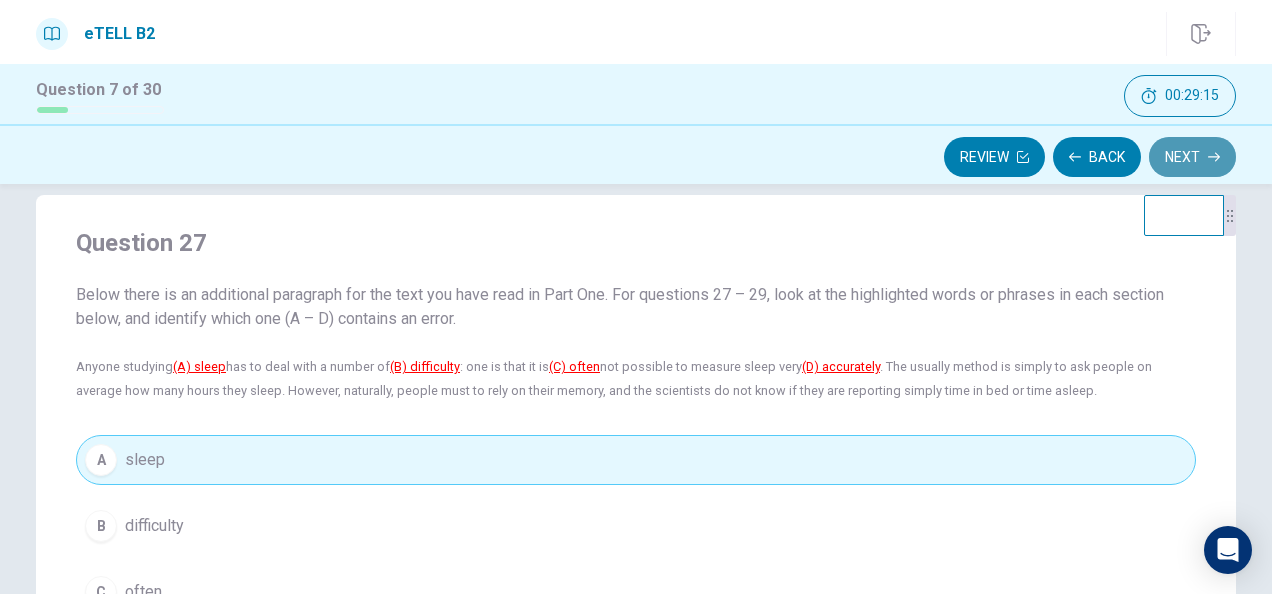 click on "Next" at bounding box center (1192, 157) 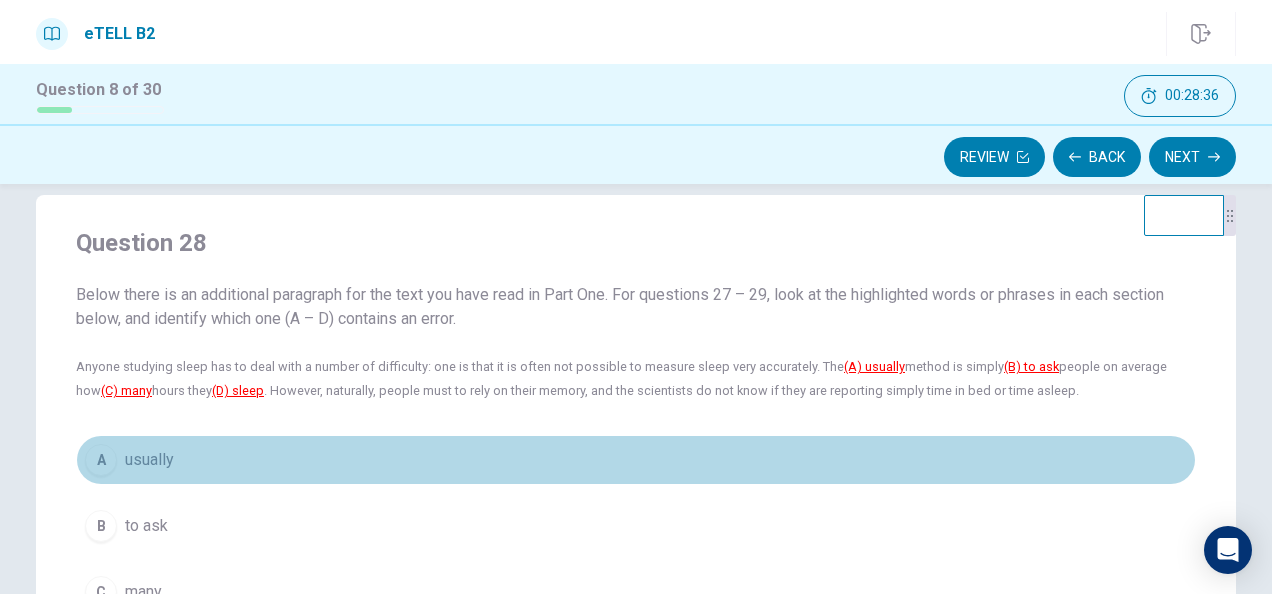 click on "A usually" at bounding box center (636, 460) 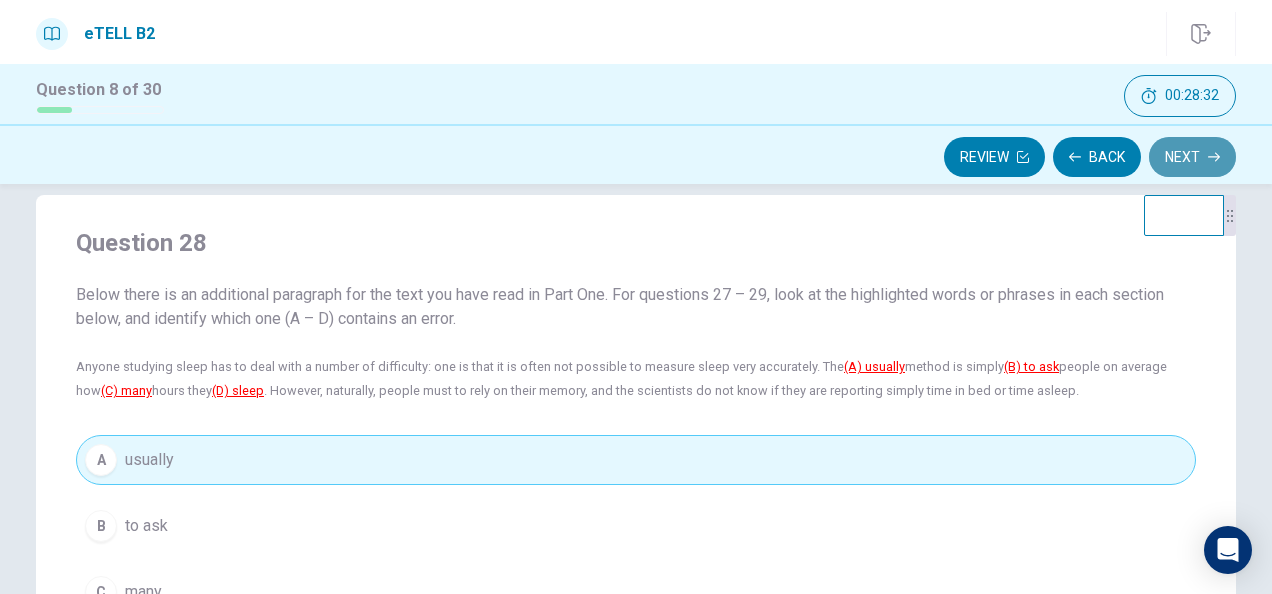 click on "Next" at bounding box center [1192, 157] 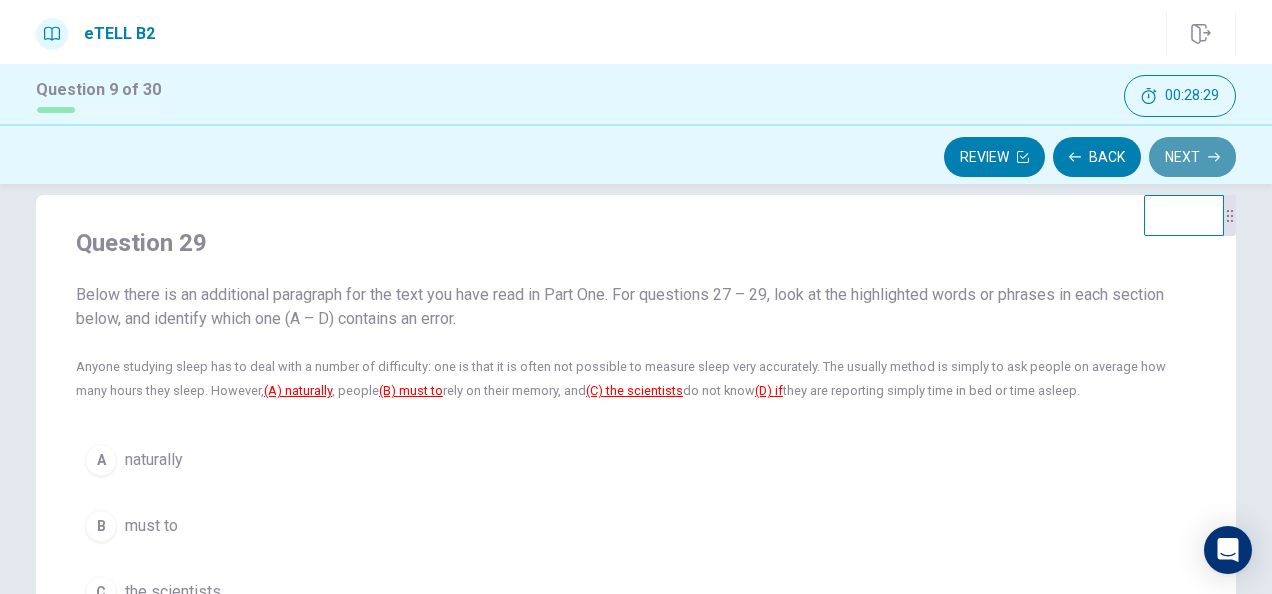 click on "Next" at bounding box center (1192, 157) 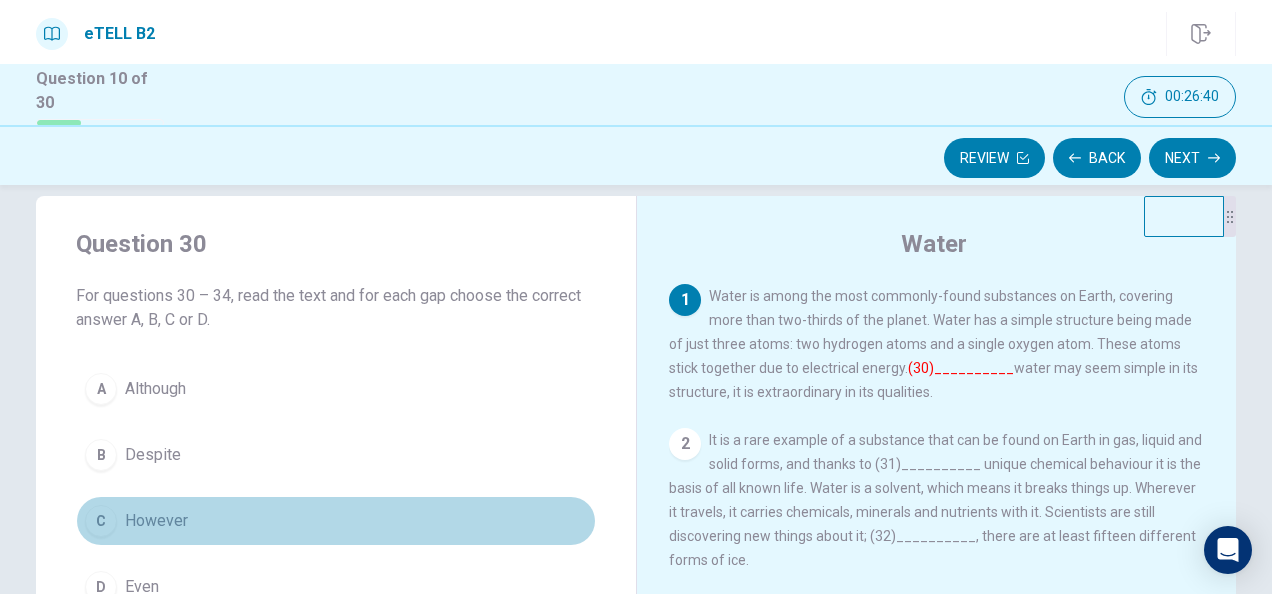 click on "However" at bounding box center (156, 521) 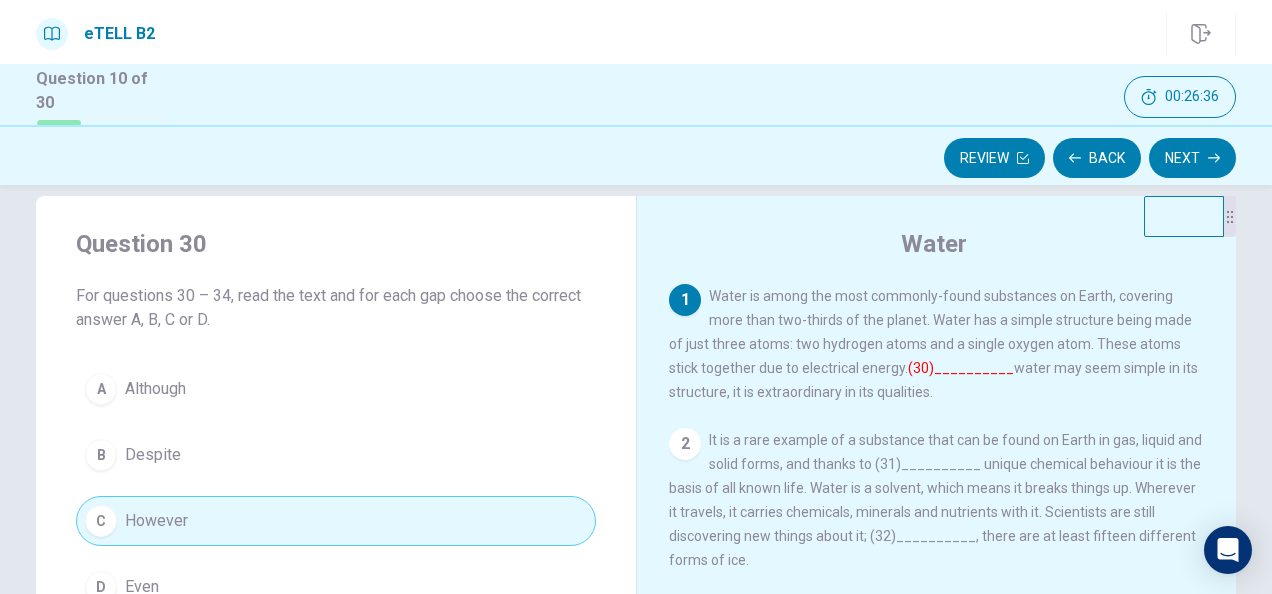 type 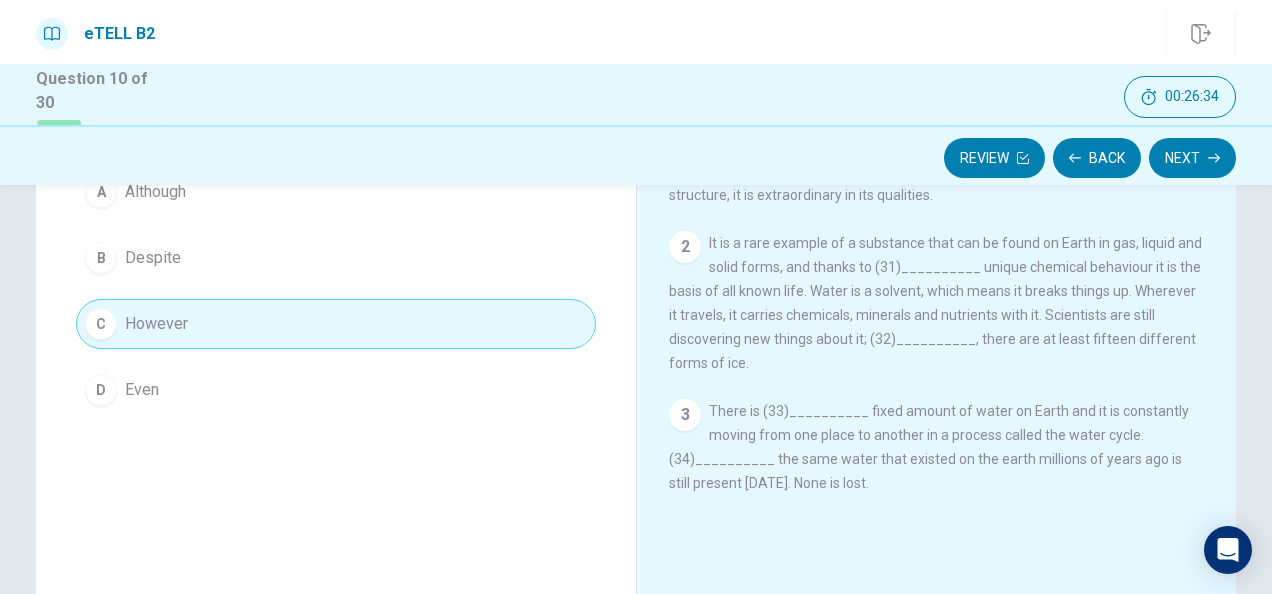 scroll, scrollTop: 229, scrollLeft: 0, axis: vertical 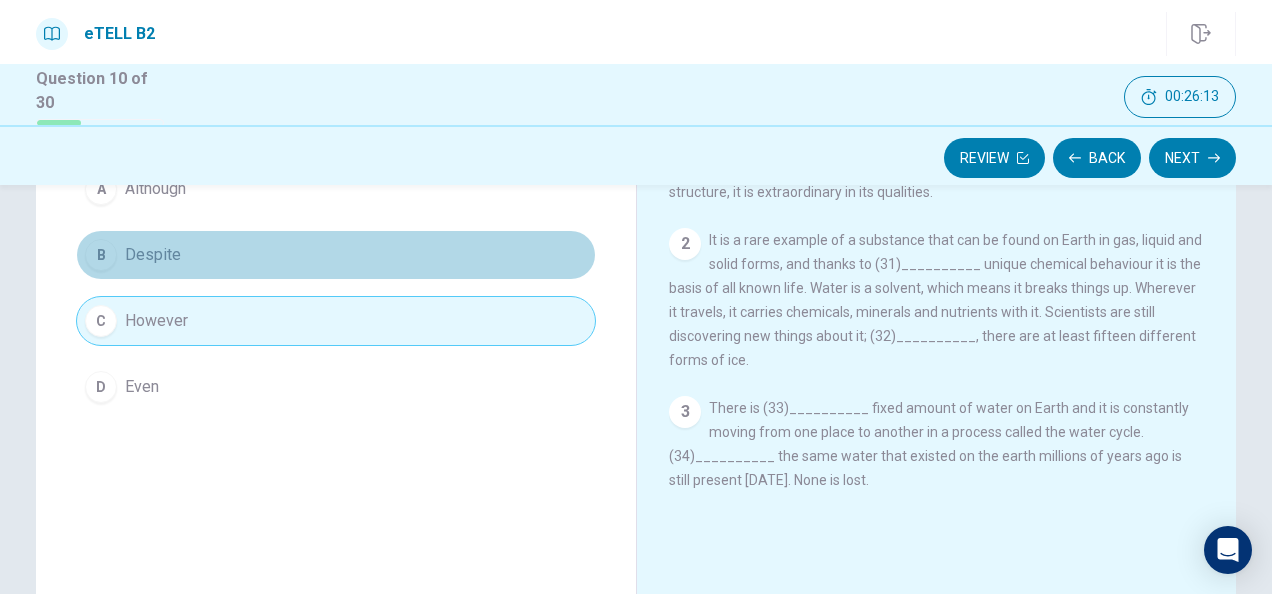 click on "B Despite" at bounding box center [336, 255] 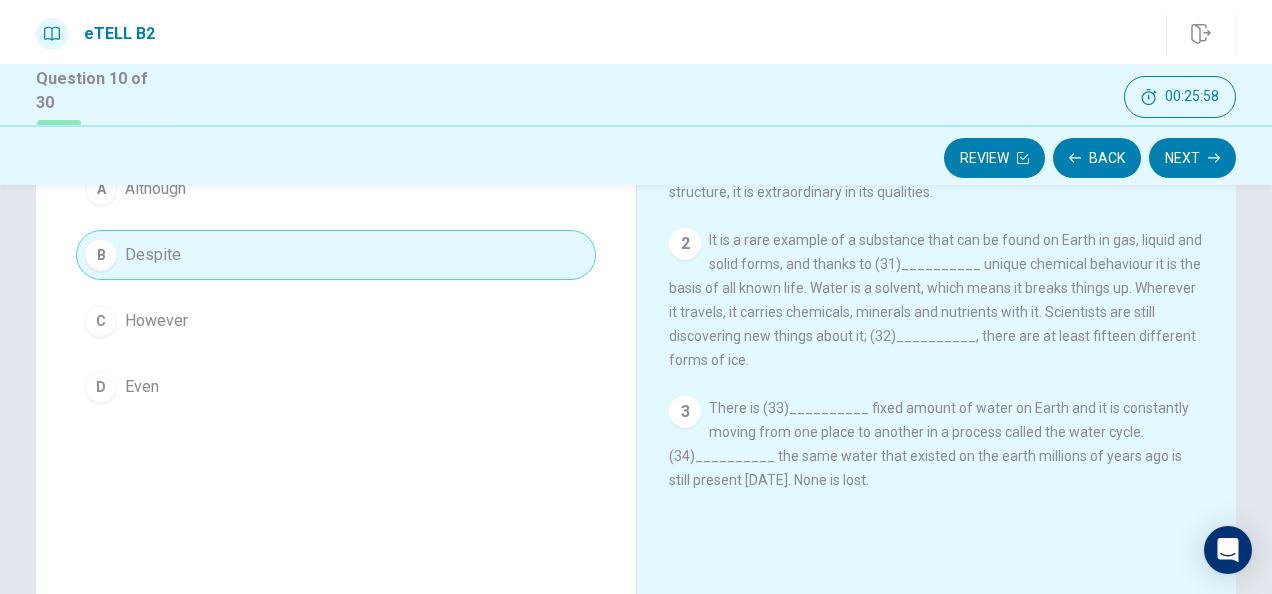type 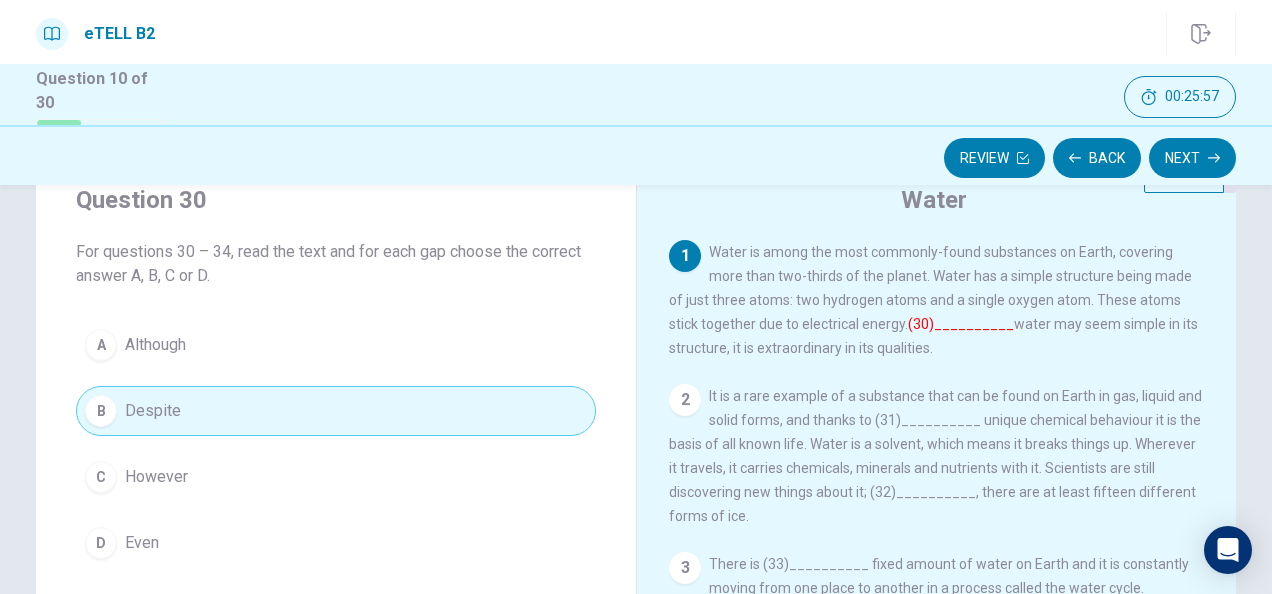 scroll, scrollTop: 69, scrollLeft: 0, axis: vertical 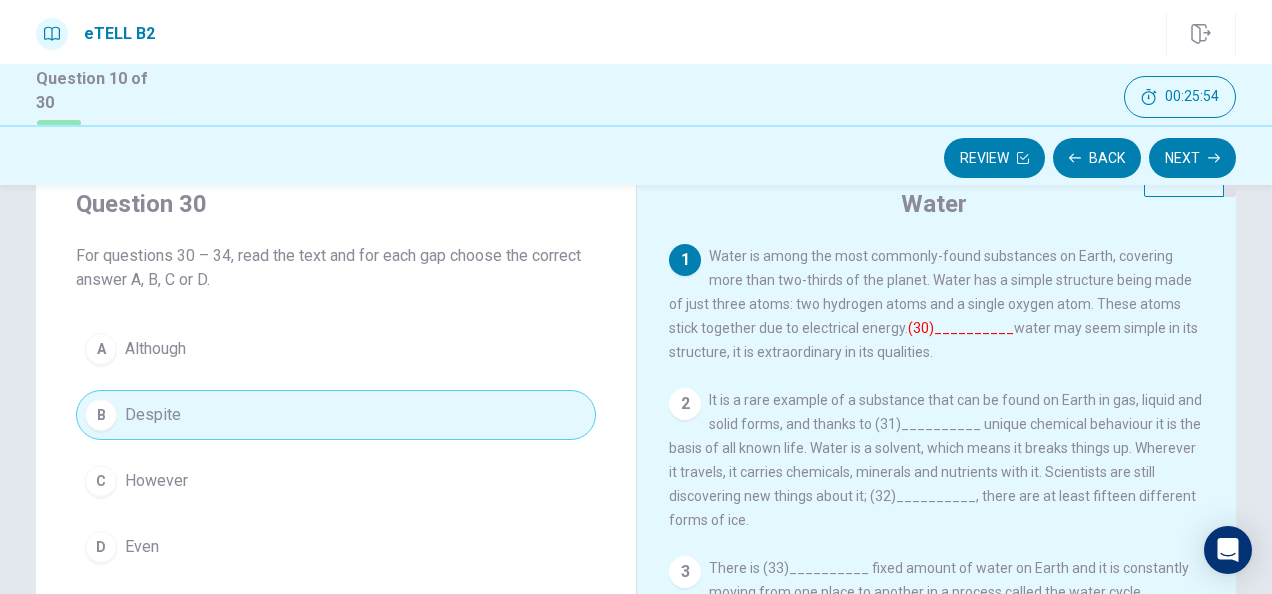 click on "(30)__________" at bounding box center [961, 328] 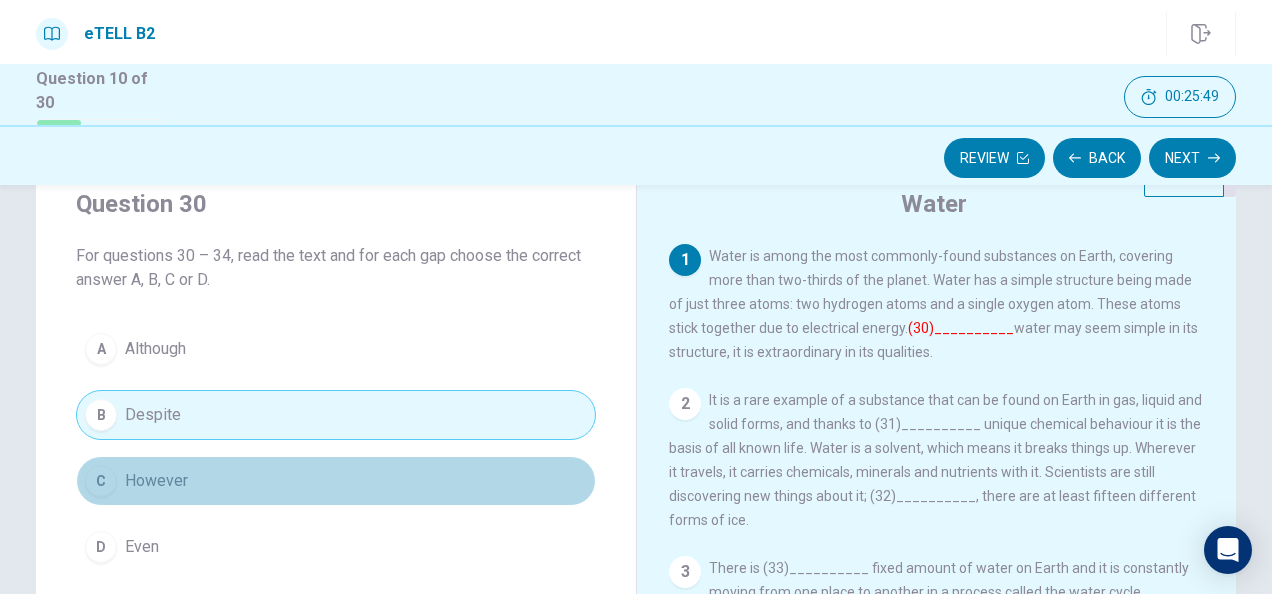 click on "C However" at bounding box center (336, 481) 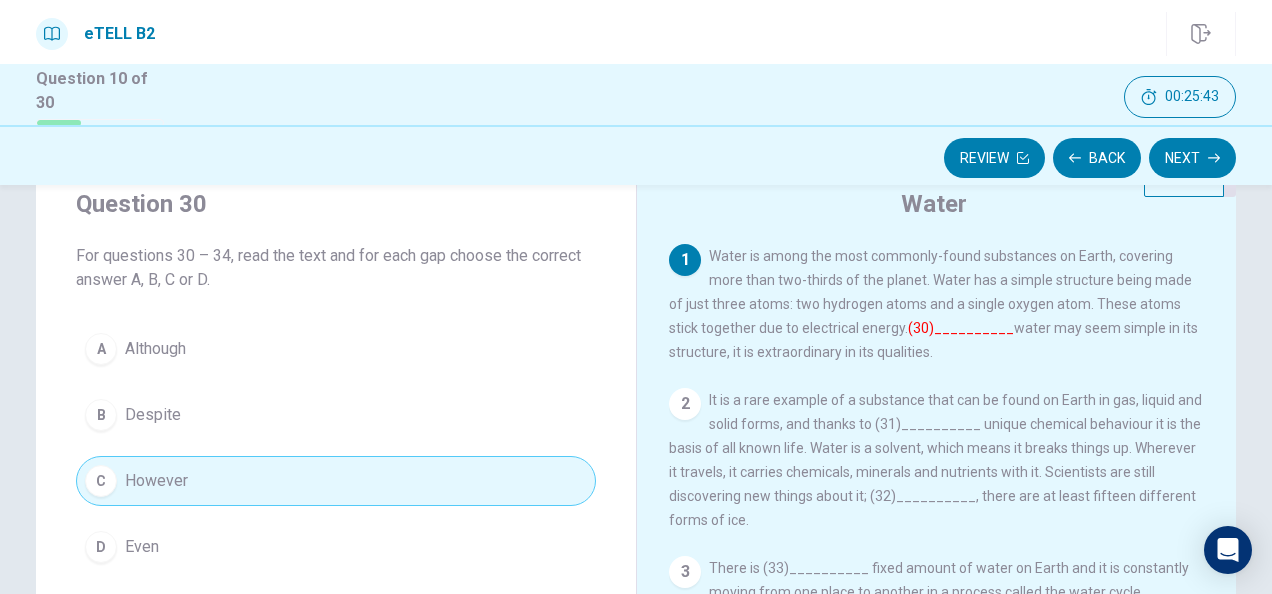 click on "(30)__________" at bounding box center [961, 328] 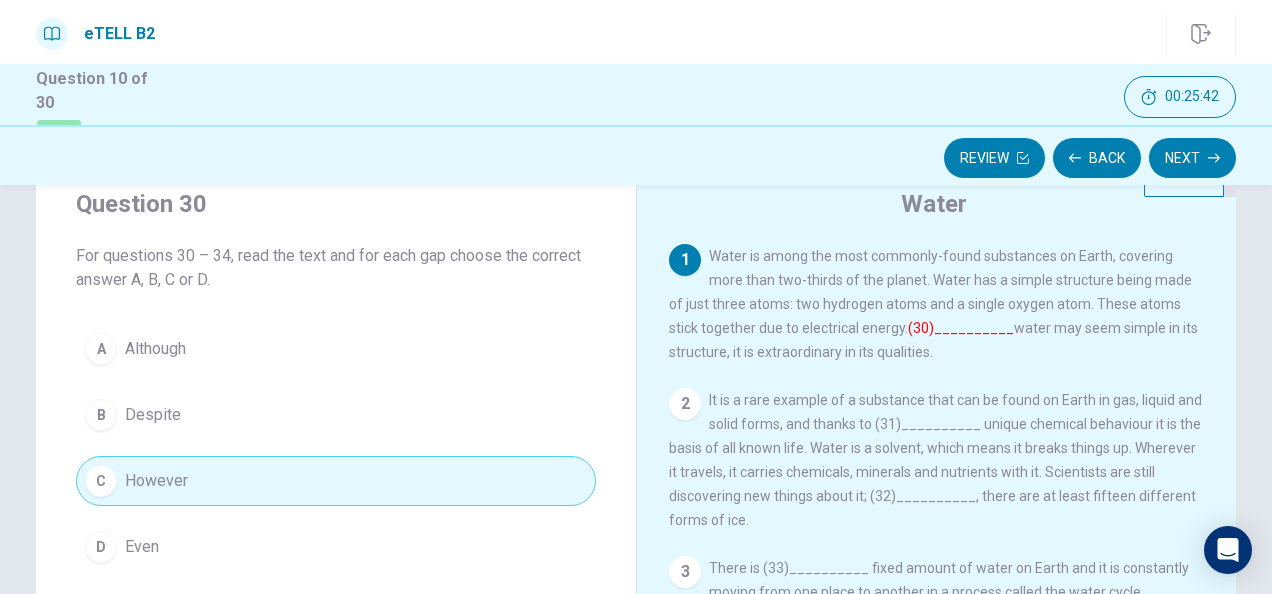 click on "(30)__________" at bounding box center [961, 328] 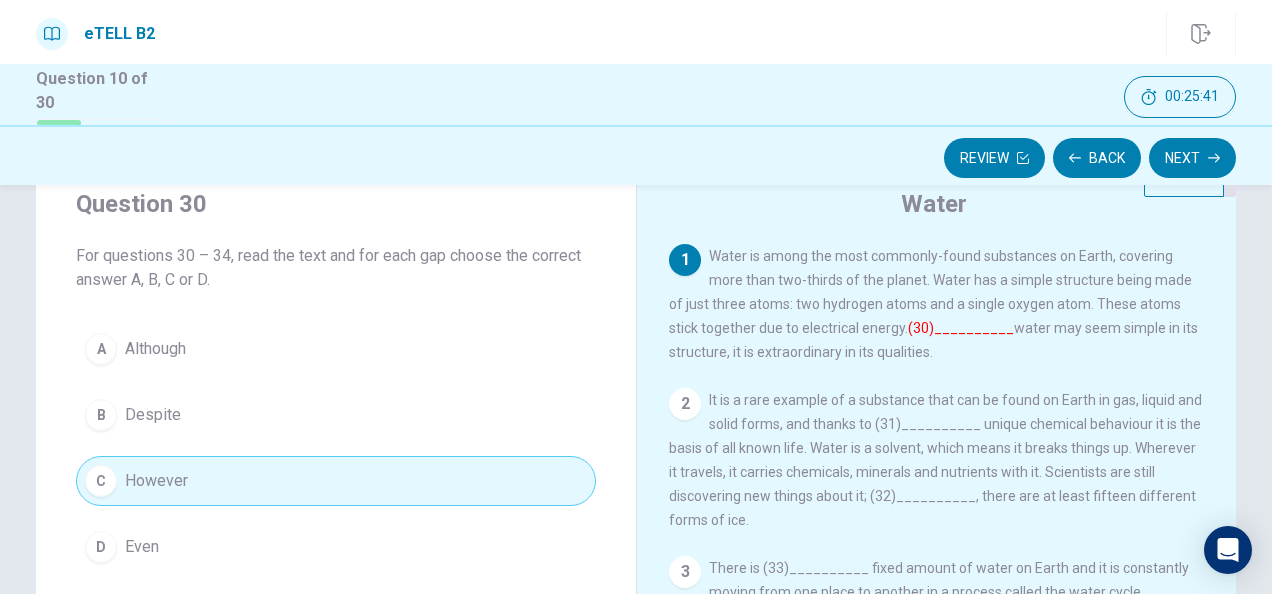 click on "1 Water is among the most commonly-found substances on Earth, covering more than  two-thirds of the planet. Water has a simple structure being made of just three atoms: two hydrogen atoms and a single oxygen atom. These atoms stick together due to  electrical energy.  (30)__________  water may seem simple in its structure, it is  extraordinary in its qualities." at bounding box center (937, 304) 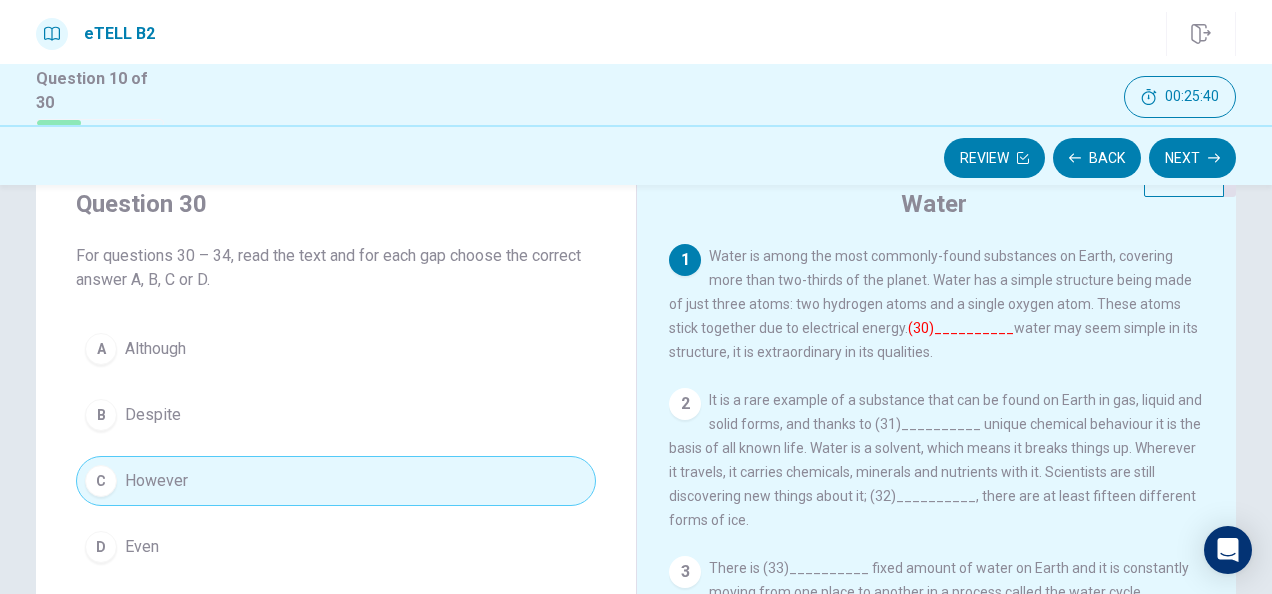 click on "1 Water is among the most commonly-found substances on Earth, covering more than  two-thirds of the planet. Water has a simple structure being made of just three atoms: two hydrogen atoms and a single oxygen atom. These atoms stick together due to  electrical energy.  (30)__________  water may seem simple in its structure, it is  extraordinary in its qualities." at bounding box center [937, 304] 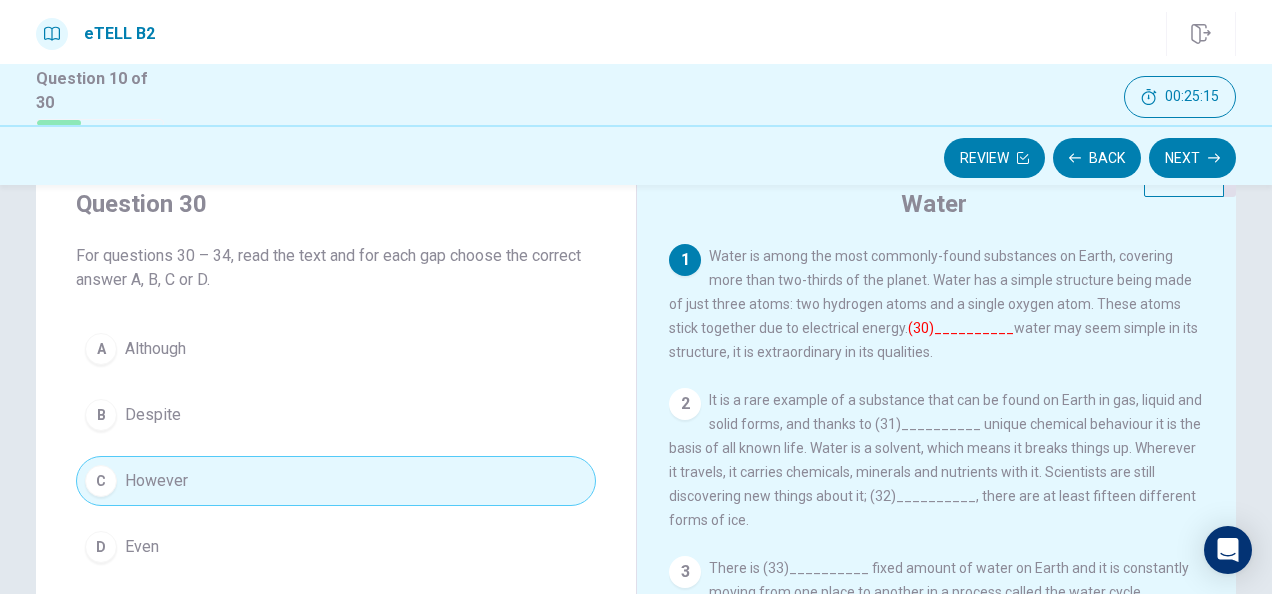 click on "(30)__________" at bounding box center [961, 328] 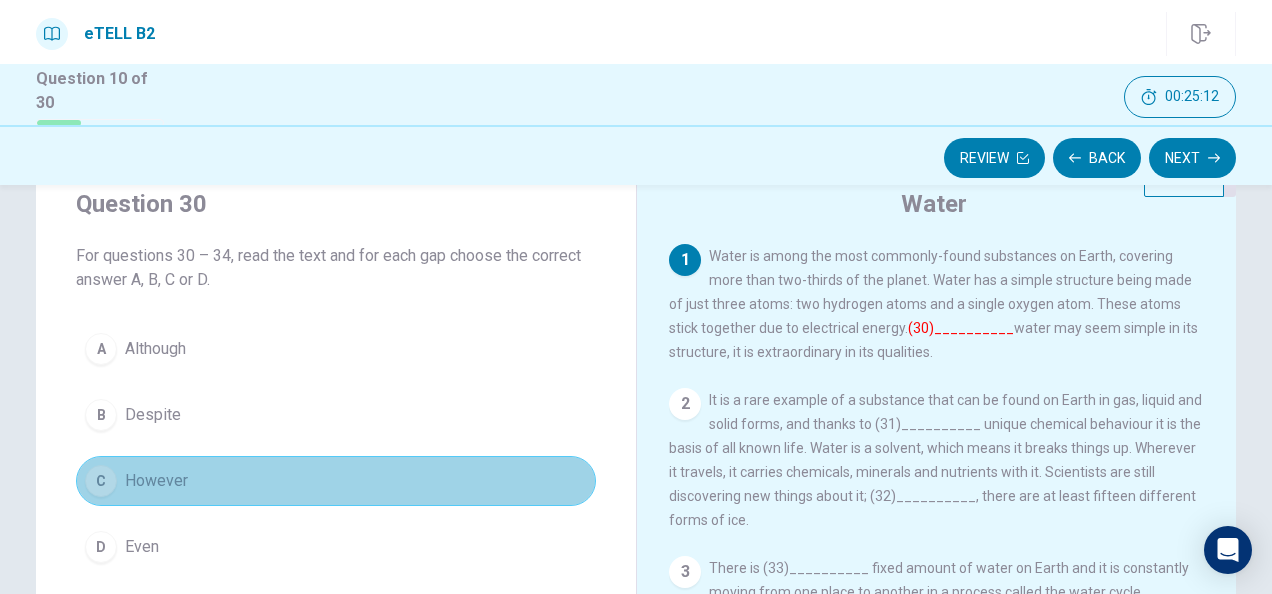 click on "C However" at bounding box center [336, 481] 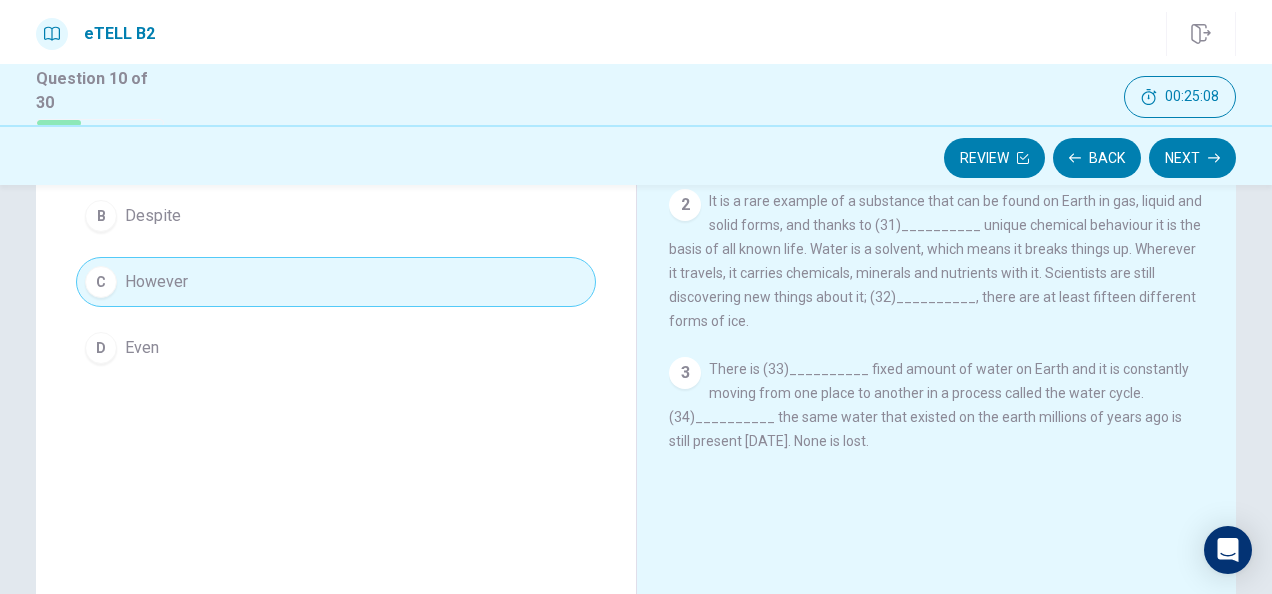 scroll, scrollTop: 269, scrollLeft: 0, axis: vertical 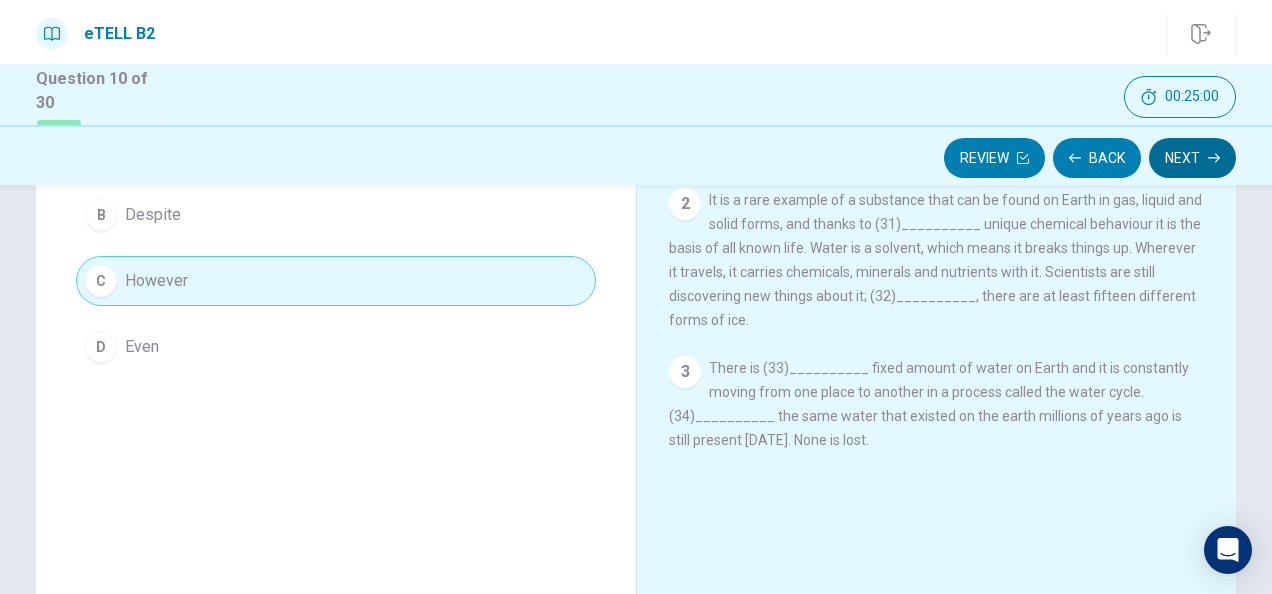 click on "Next" at bounding box center [1192, 158] 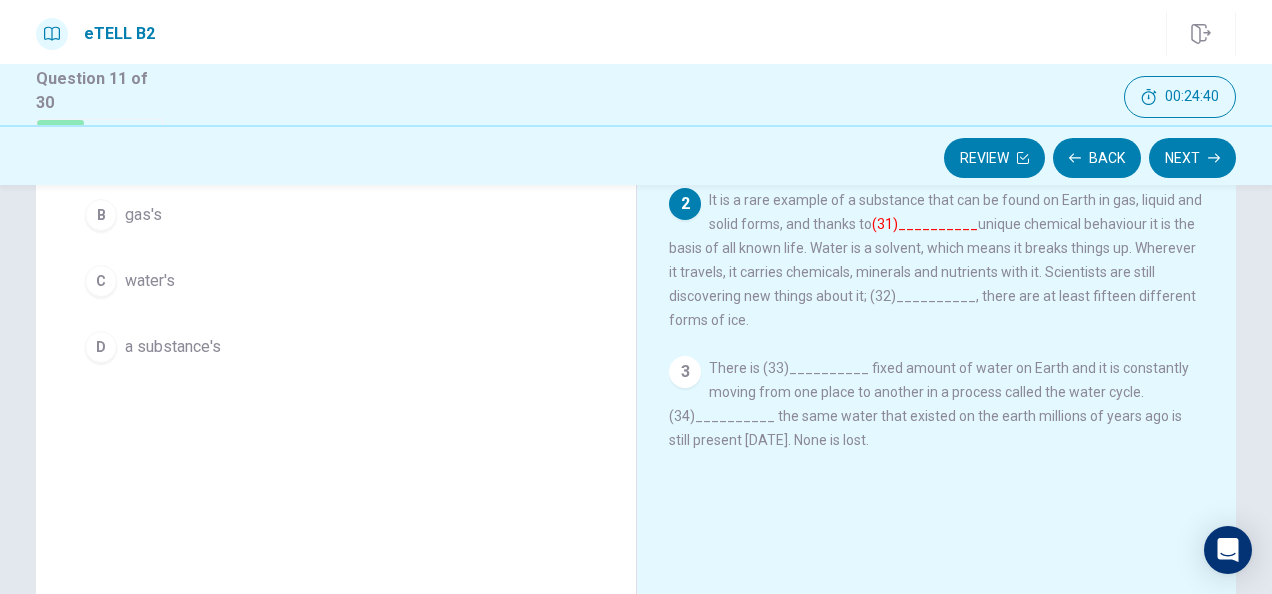 click on "Question 31 For questions 30 – 34, read the text and for each gap choose the correct  answer A, B, C or D. A the Earth's B gas's C water's D a substance's Water 1 Water is among the most commonly-found substances on Earth, covering more than  two-thirds of the planet. Water has a simple structure being made of just three atoms: two hydrogen atoms and a single oxygen atom. These atoms stick together due to  electrical energy. (30)__________ water may seem simple in its structure, it is  extraordinary in its qualities. 2 It is a rare example of a substance that can be found on  Earth in gas, liquid and solid forms, and thanks to  (31)__________  unique chemical  behaviour it is the basis of all known life. Water is a solvent, which means it breaks  things up. Wherever it travels, it carries chemicals, minerals and nutrients with it.  Scientists are still discovering new things about it; (32)__________, there are at least  fifteen different forms of ice.  3" at bounding box center [636, 303] 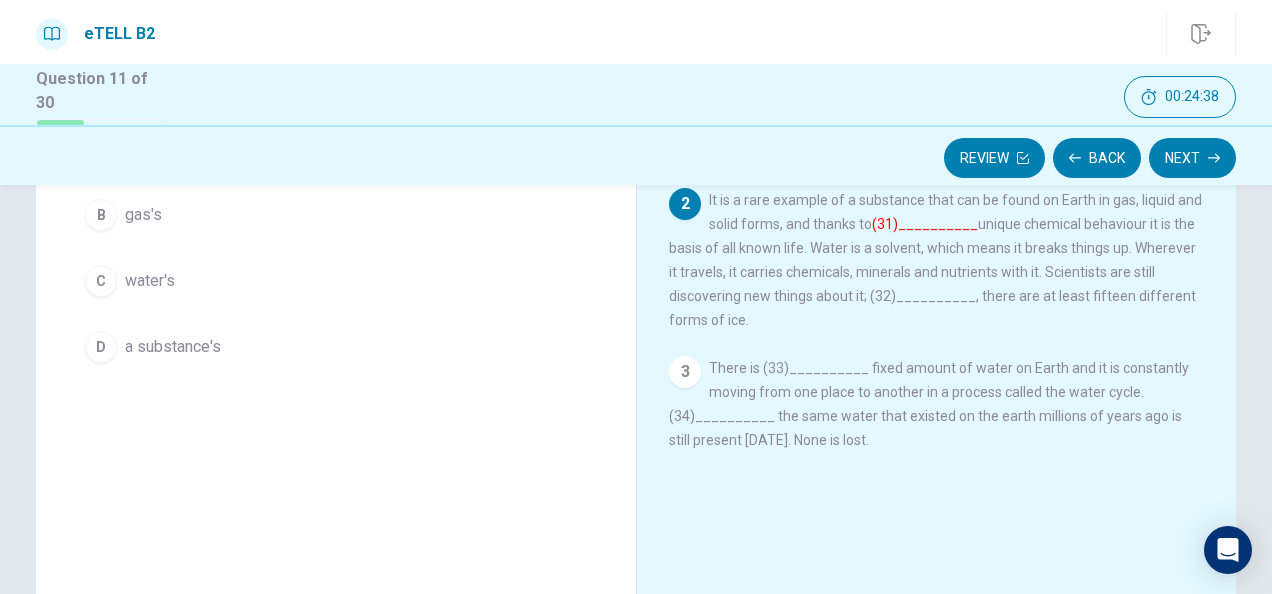 click on "Question 31 For questions 30 – 34, read the text and for each gap choose the correct  answer A, B, C or D. A the Earth's B gas's C water's D a substance's Water 1 Water is among the most commonly-found substances on Earth, covering more than  two-thirds of the planet. Water has a simple structure being made of just three atoms: two hydrogen atoms and a single oxygen atom. These atoms stick together due to  electrical energy. (30)__________ water may seem simple in its structure, it is  extraordinary in its qualities. 2 It is a rare example of a substance that can be found on  Earth in gas, liquid and solid forms, and thanks to  (31)__________  unique chemical  behaviour it is the basis of all known life. Water is a solvent, which means it breaks  things up. Wherever it travels, it carries chemicals, minerals and nutrients with it.  Scientists are still discovering new things about it; (32)__________, there are at least  fifteen different forms of ice.  3" at bounding box center (636, 303) 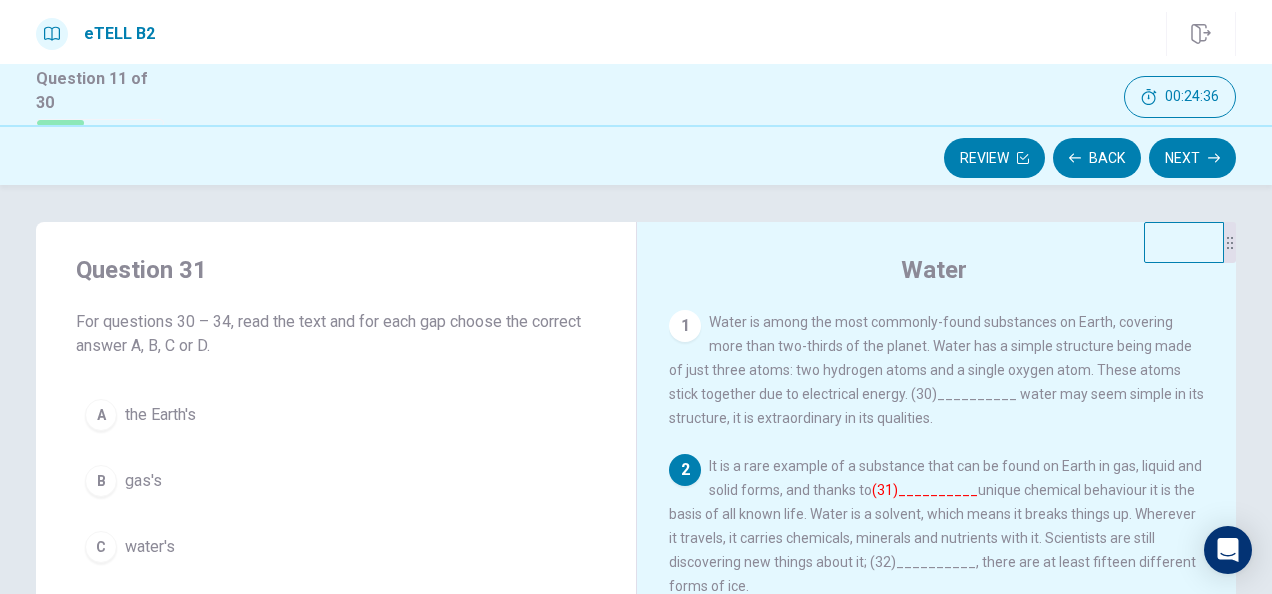 scroll, scrollTop: 0, scrollLeft: 0, axis: both 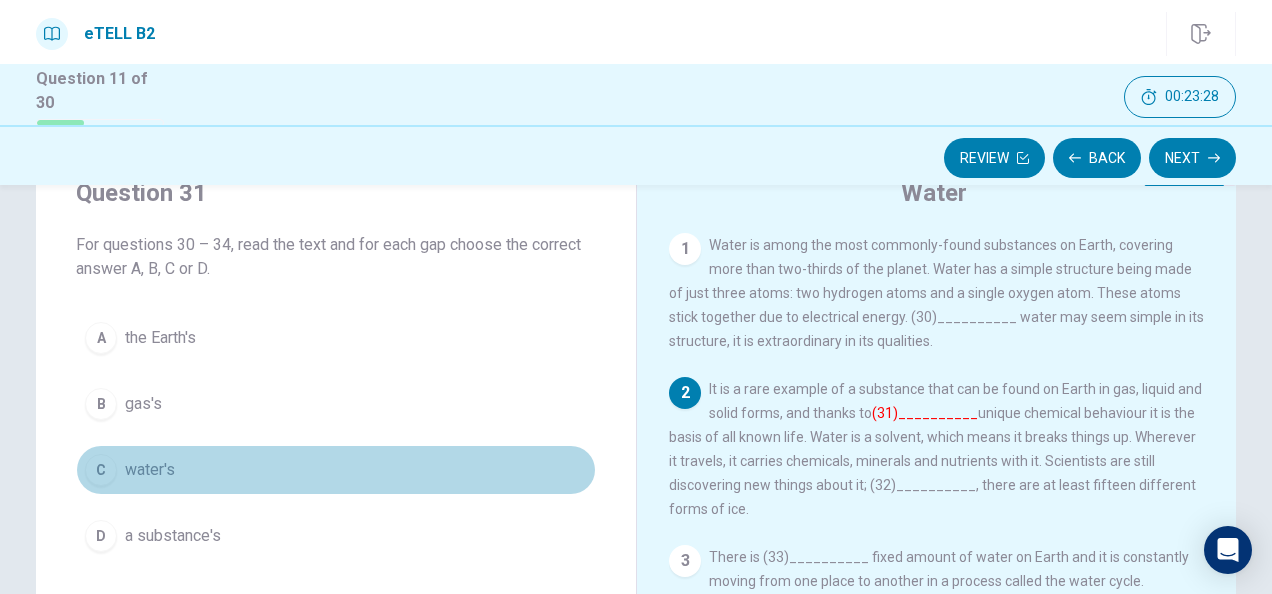 click on "water's" at bounding box center [150, 470] 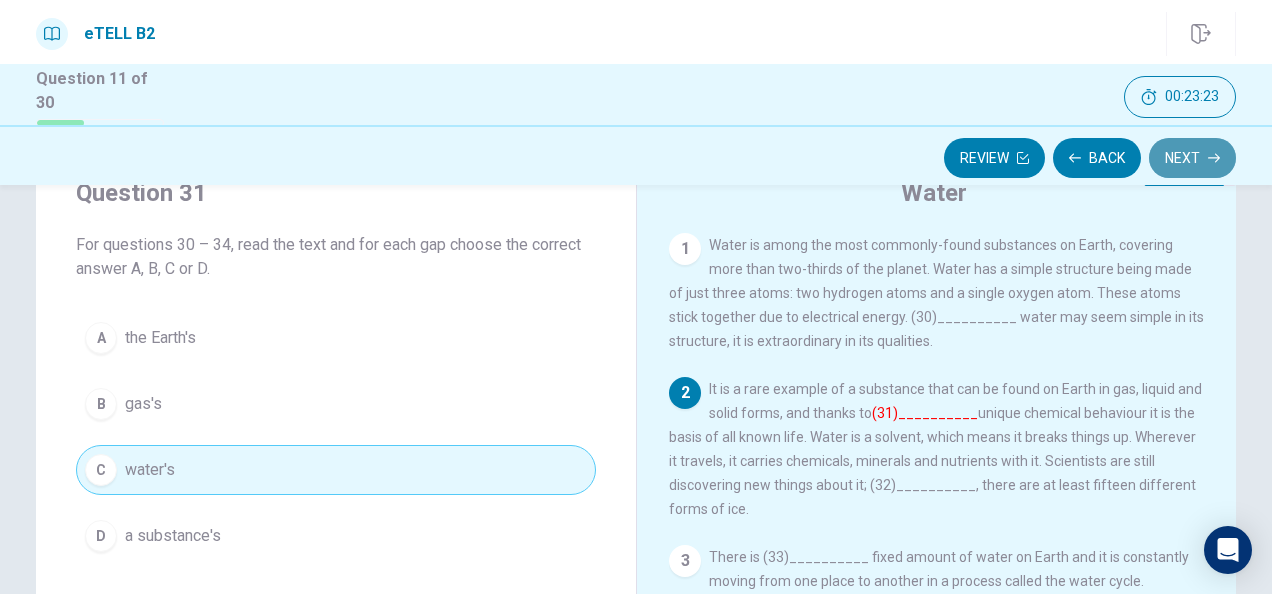 click on "Next" at bounding box center (1192, 158) 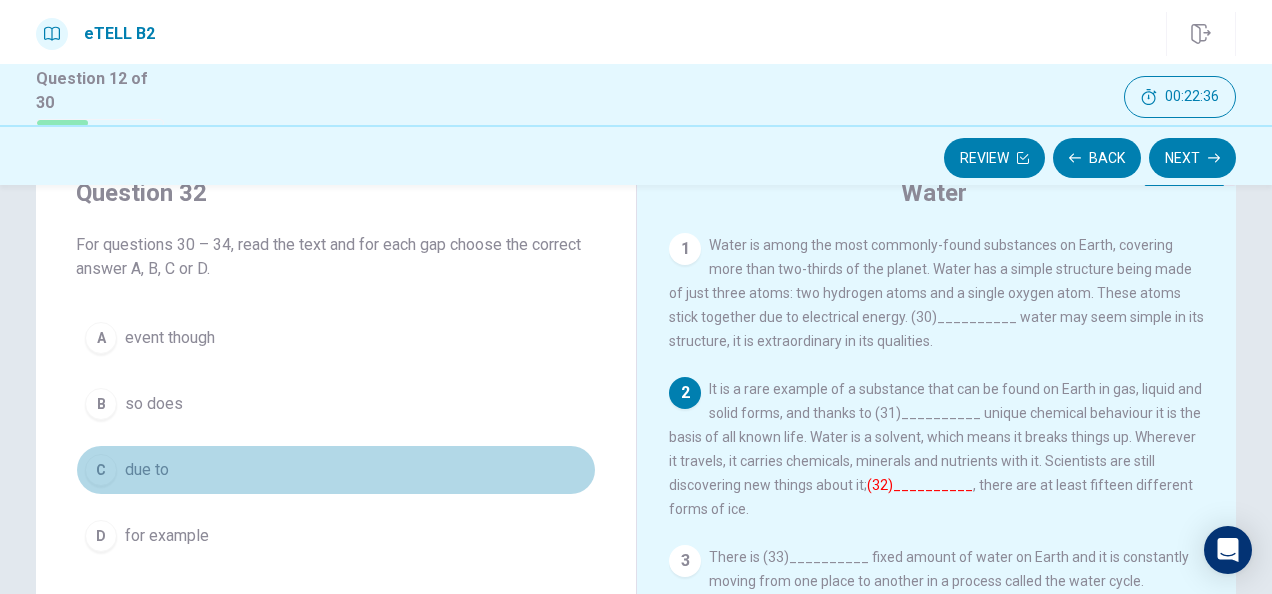 click on "due to" at bounding box center (147, 470) 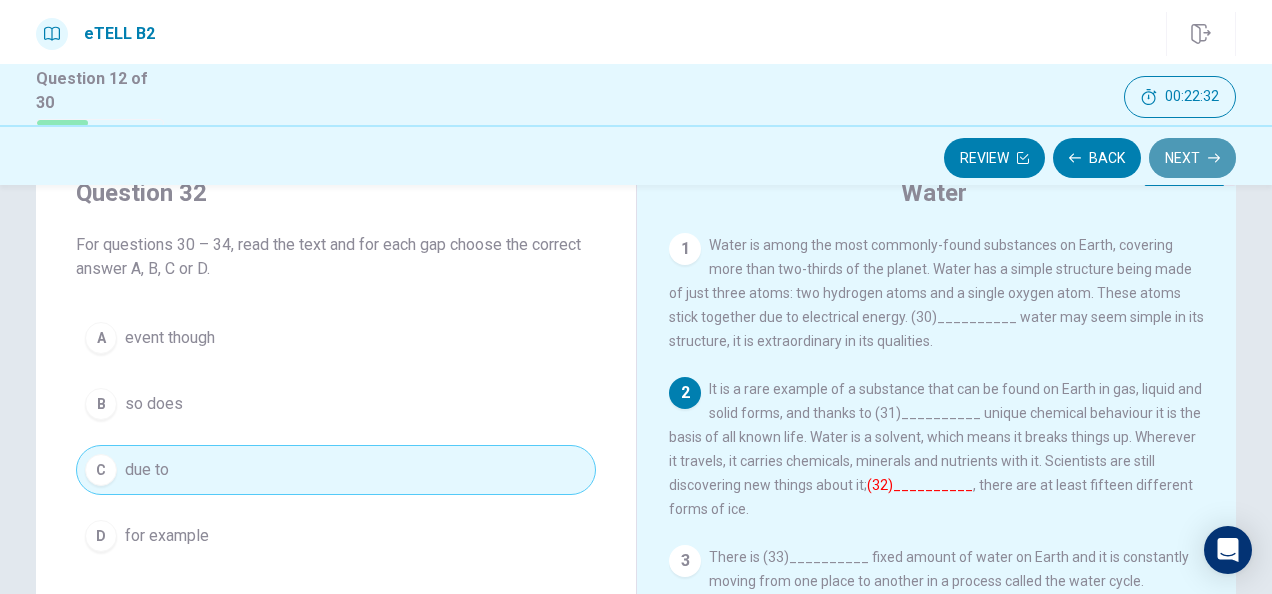 click on "Next" at bounding box center (1192, 158) 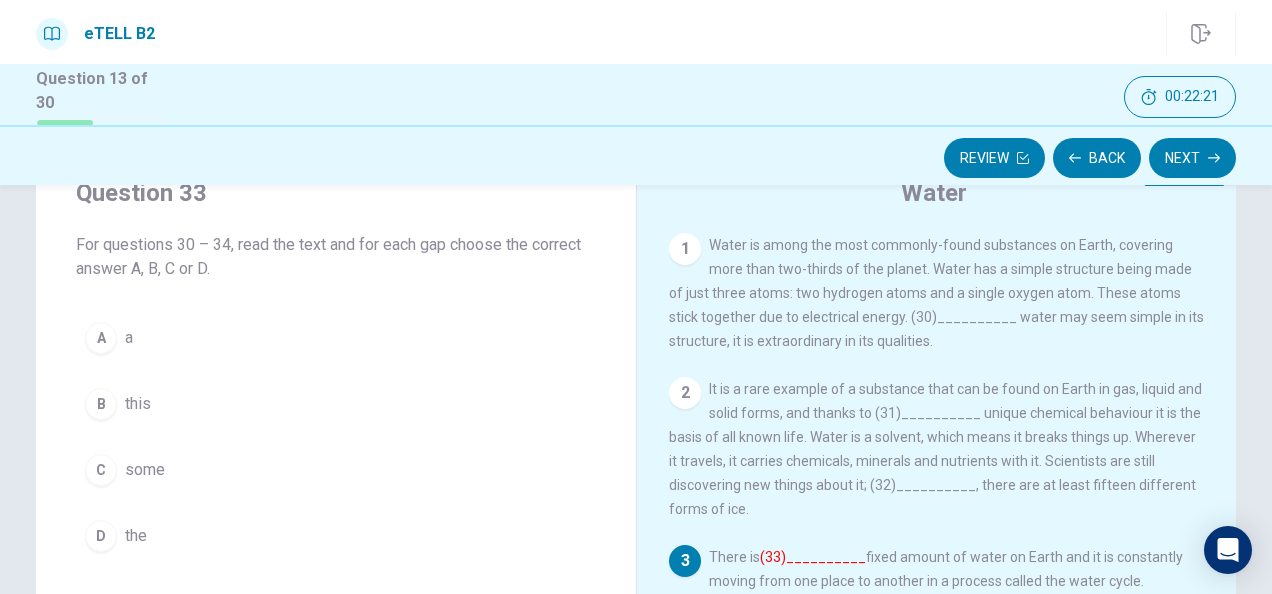 click on "Question 33 For questions 30 – 34, read the text and for each gap choose the correct  answer A, B, C or D. A a B this C some D the Water 1 Water is among the most commonly-found substances on Earth, covering more than  two-thirds of the planet. Water has a simple structure being made of just three atoms: two hydrogen atoms and a single oxygen atom. These atoms stick together due to  electrical energy. (30)__________ water may seem simple in its structure, it is  extraordinary in its qualities. 2 It is a rare example of a substance that can be found on  Earth in gas, liquid and solid forms, and thanks to (31)__________ unique chemical  behaviour it is the basis of all known life. Water is a solvent, which means it breaks  things up. Wherever it travels, it carries chemicals, minerals and nutrients with it.  Scientists are still discovering new things about it; (32)__________, there are at least  fifteen different forms of ice.  3 There is  (33)__________" at bounding box center [636, 492] 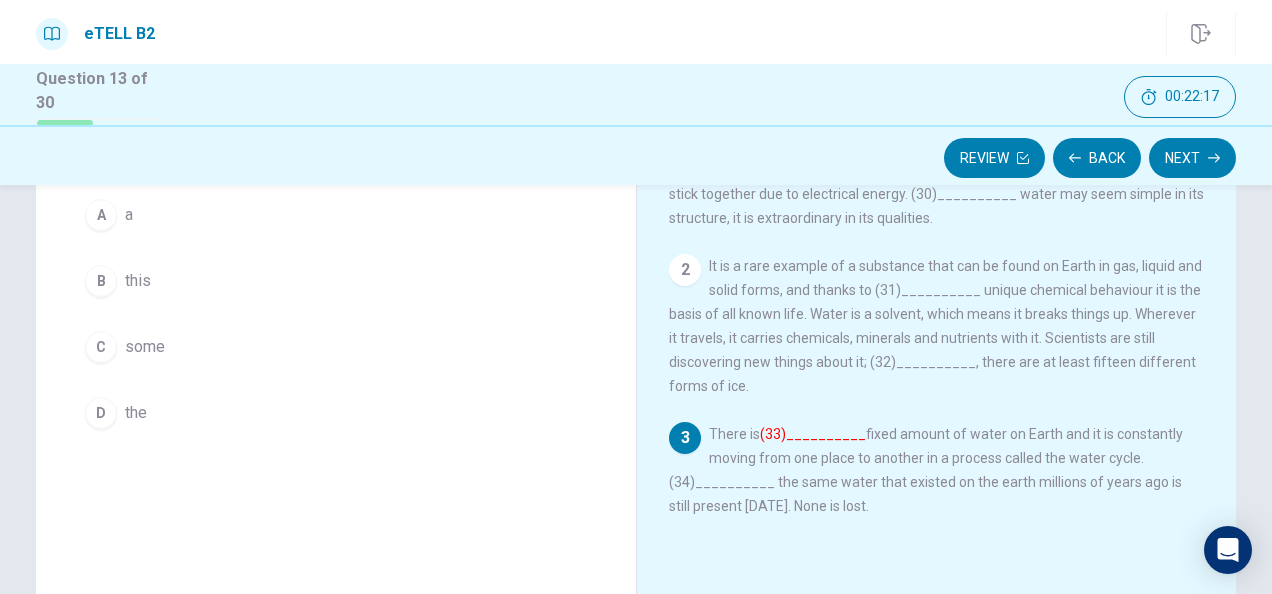 scroll, scrollTop: 200, scrollLeft: 0, axis: vertical 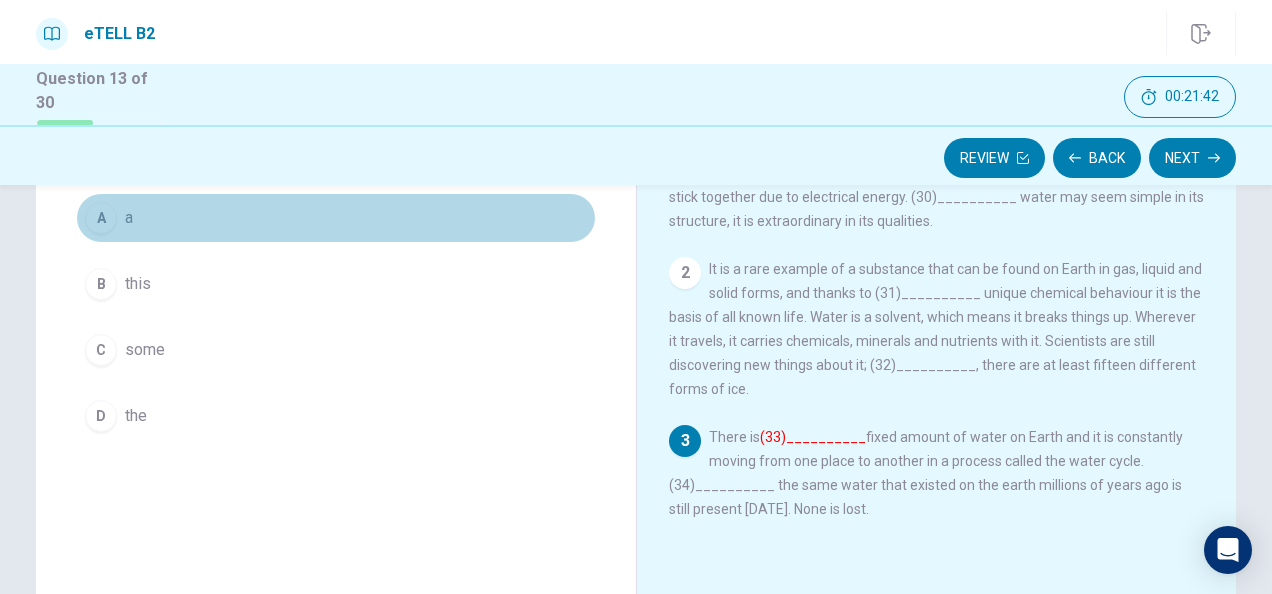 click on "A a" at bounding box center (336, 218) 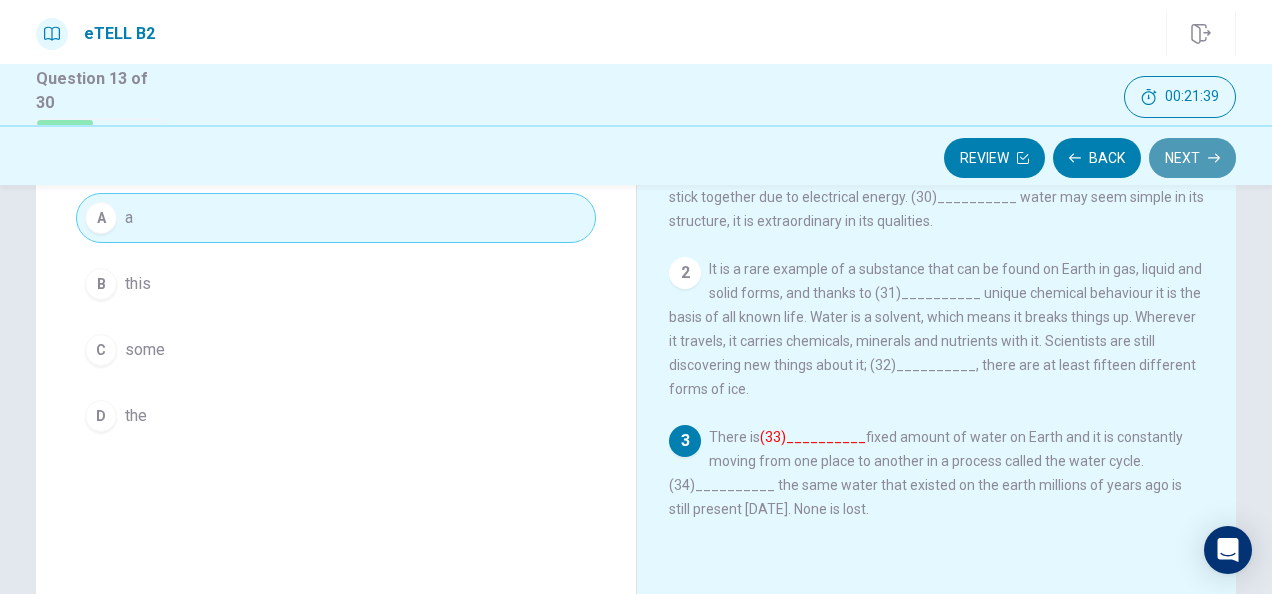 click on "Next" at bounding box center [1192, 158] 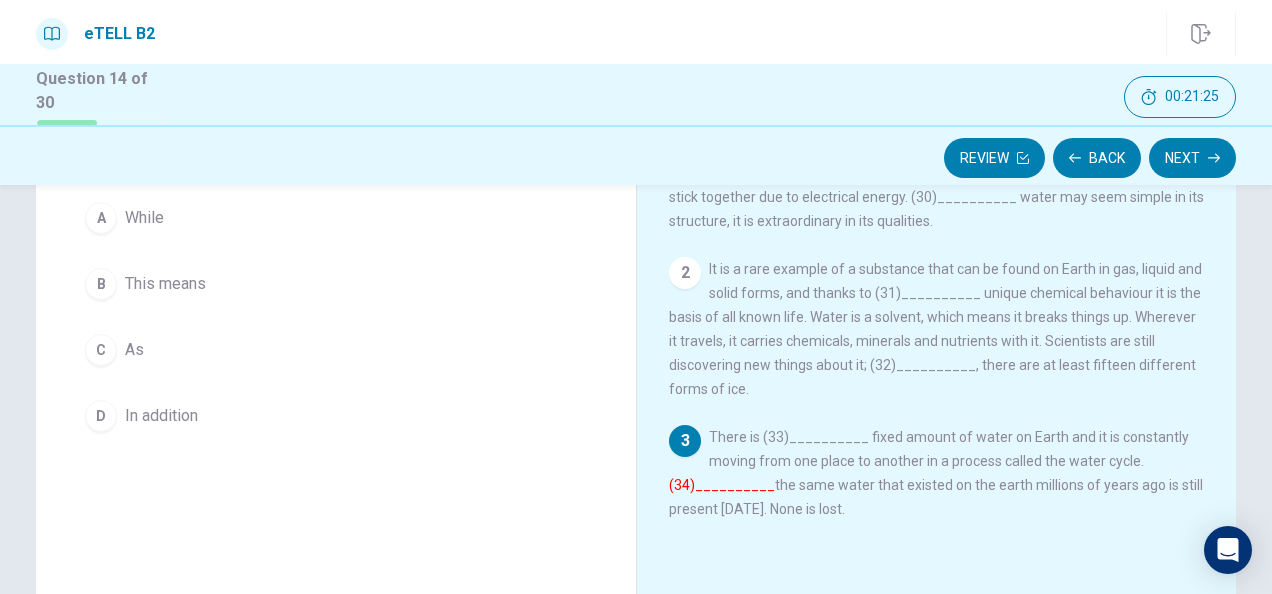 click on "There is (33)__________ fixed amount of water on Earth and it is constantly moving  from one place to another in a process called the water cycle.  (34)__________  the  same water that existed on the earth millions of years ago is still present [DATE]. None is lost." at bounding box center (936, 473) 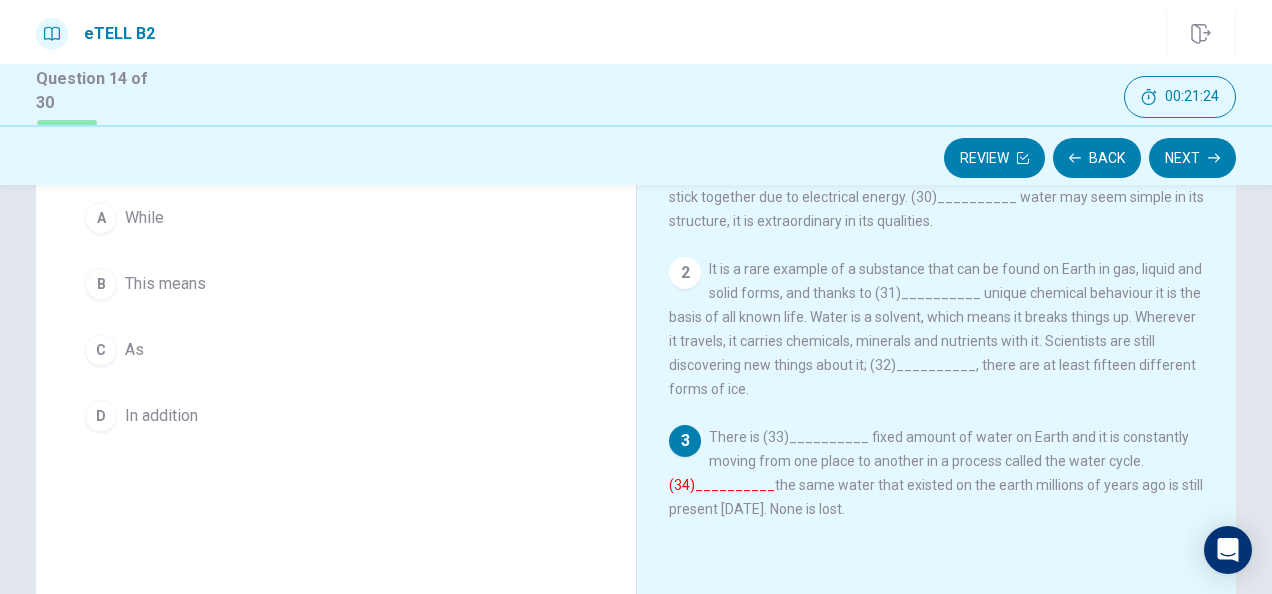 click on "There is (33)__________ fixed amount of water on Earth and it is constantly moving  from one place to another in a process called the water cycle.  (34)__________  the  same water that existed on the earth millions of years ago is still present [DATE]. None is lost." at bounding box center [936, 473] 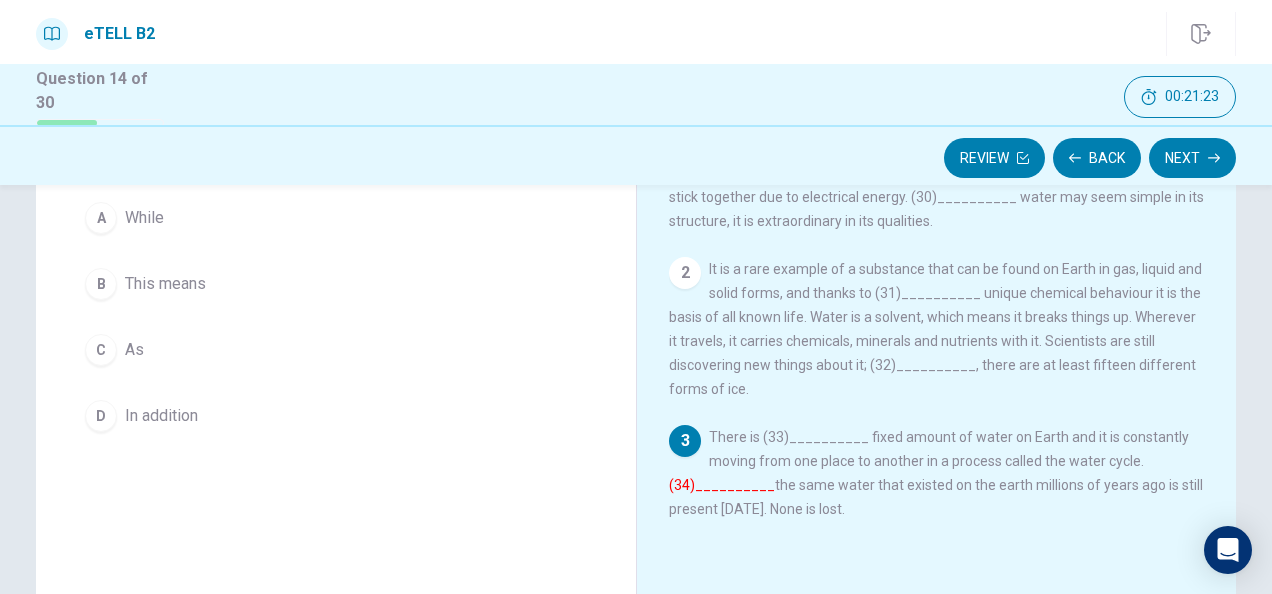 click on "There is (33)__________ fixed amount of water on Earth and it is constantly moving  from one place to another in a process called the water cycle.  (34)__________  the  same water that existed on the earth millions of years ago is still present [DATE]. None is lost." at bounding box center (936, 473) 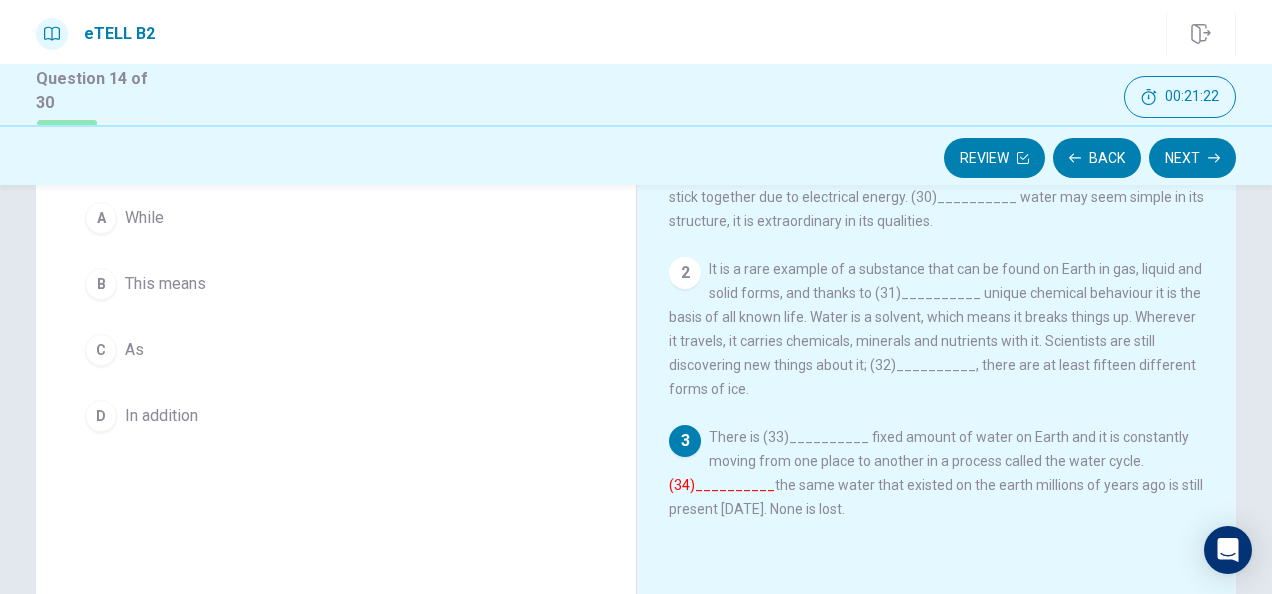 click on "There is (33)__________ fixed amount of water on Earth and it is constantly moving  from one place to another in a process called the water cycle.  (34)__________  the  same water that existed on the earth millions of years ago is still present [DATE]. None is lost." at bounding box center (936, 473) 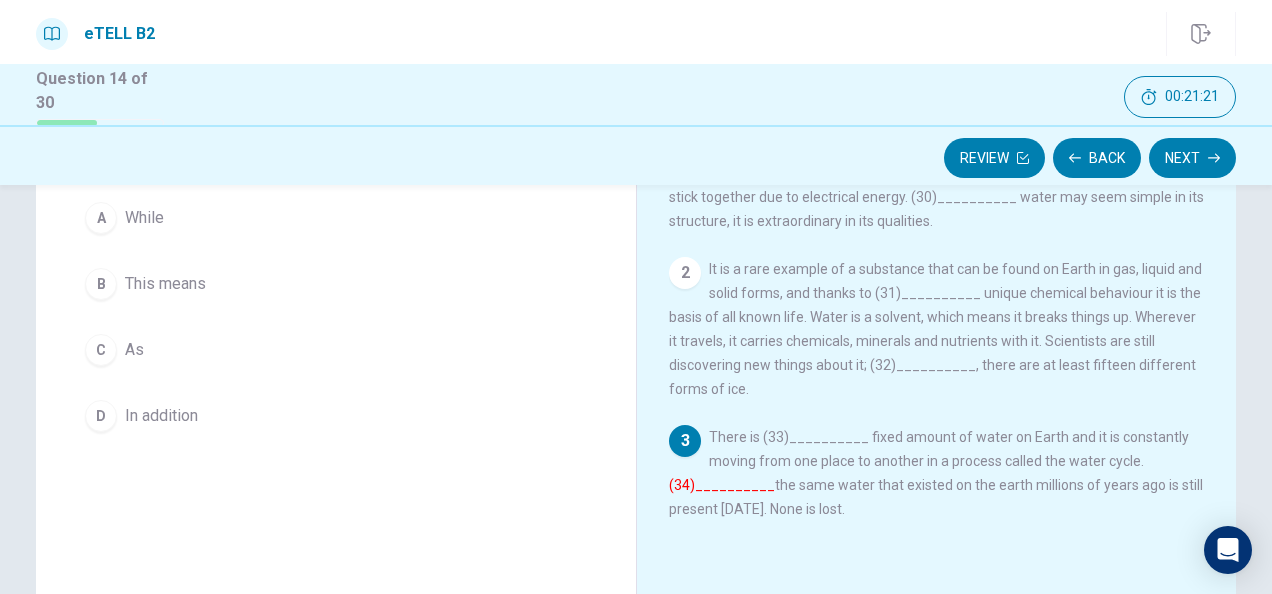 click on "There is (33)__________ fixed amount of water on Earth and it is constantly moving  from one place to another in a process called the water cycle.  (34)__________  the  same water that existed on the earth millions of years ago is still present [DATE]. None is lost." at bounding box center [936, 473] 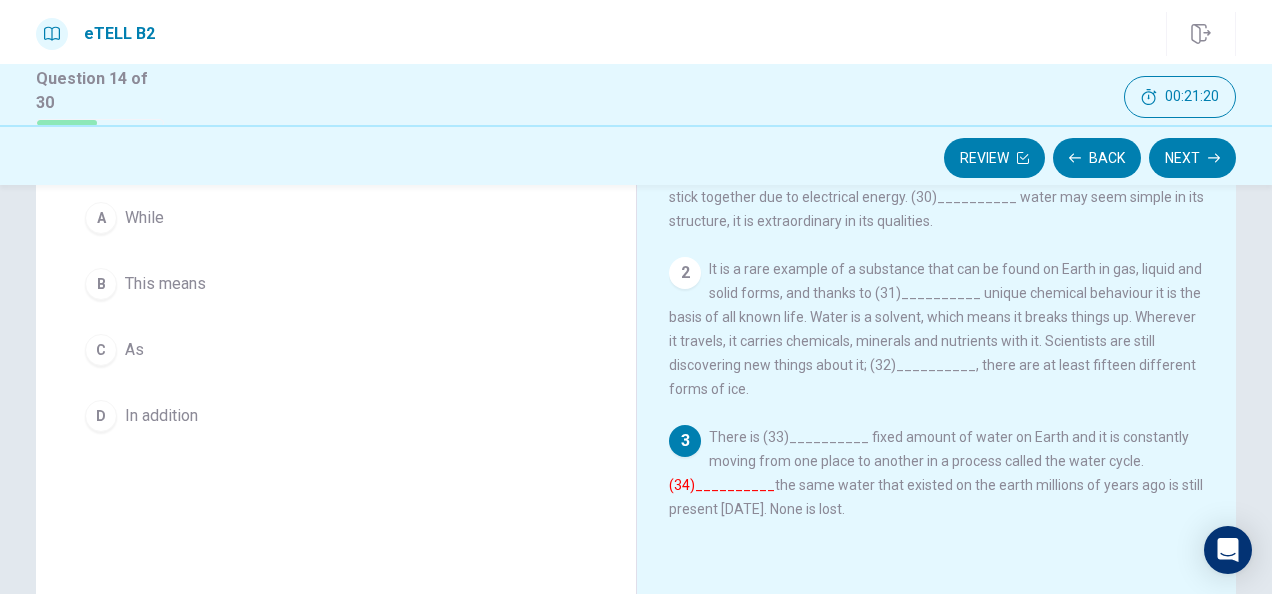 click on "There is (33)__________ fixed amount of water on Earth and it is constantly moving  from one place to another in a process called the water cycle.  (34)__________  the  same water that existed on the earth millions of years ago is still present [DATE]. None is lost." at bounding box center (936, 473) 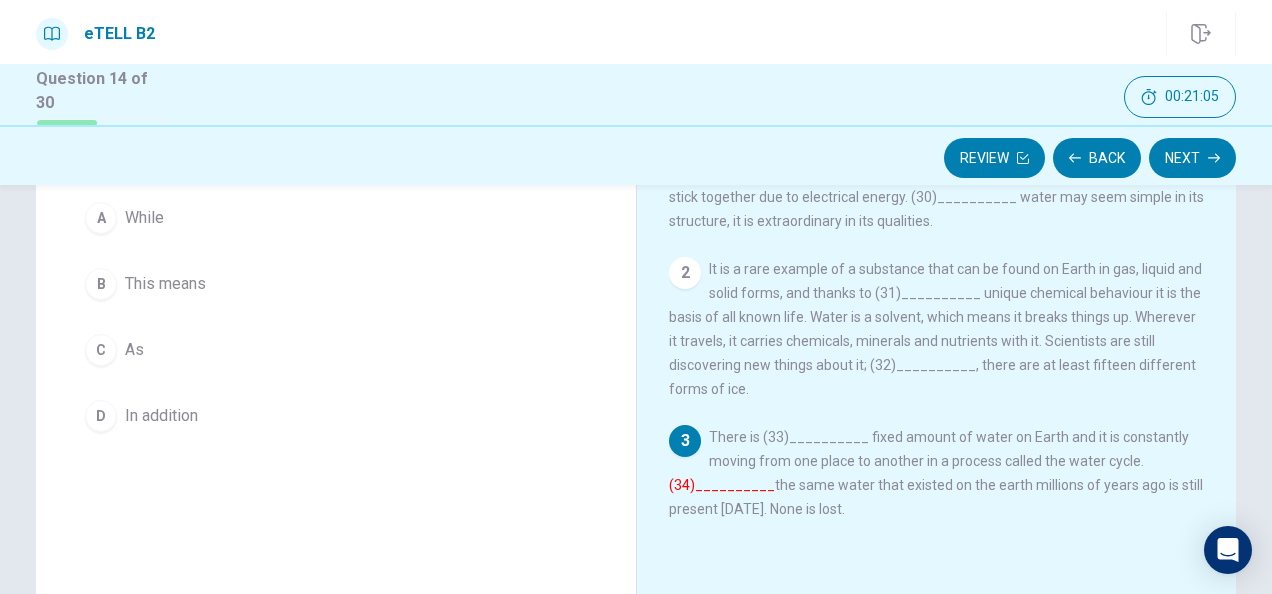 drag, startPoint x: 939, startPoint y: 439, endPoint x: 837, endPoint y: 361, distance: 128.40561 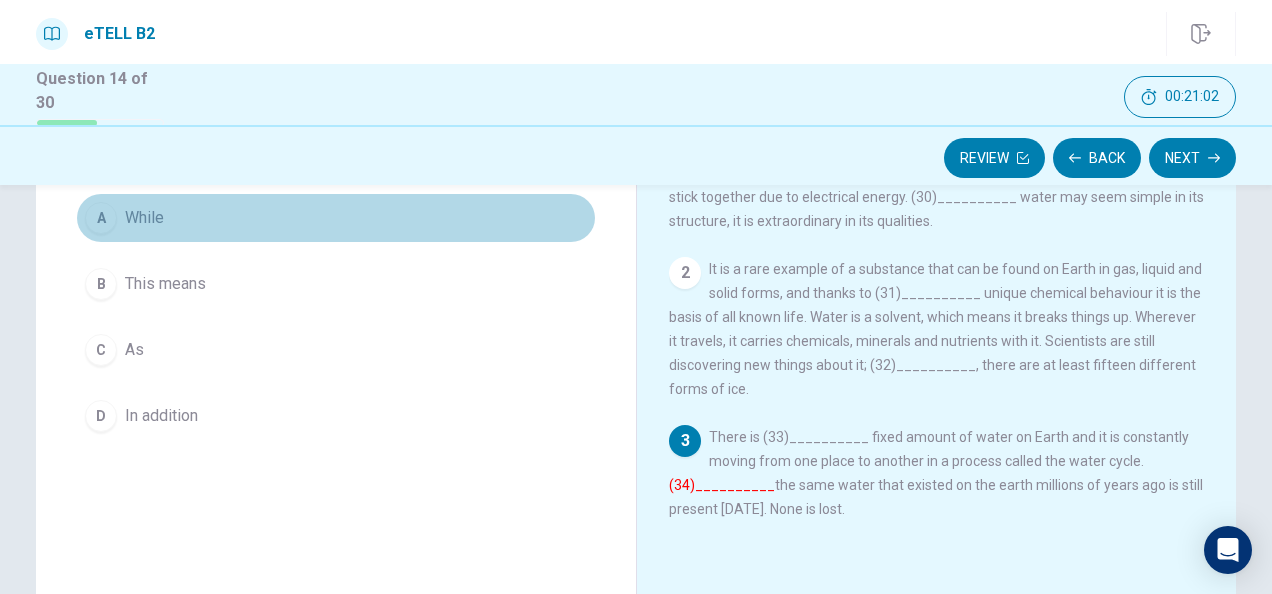 click on "A While" at bounding box center [336, 218] 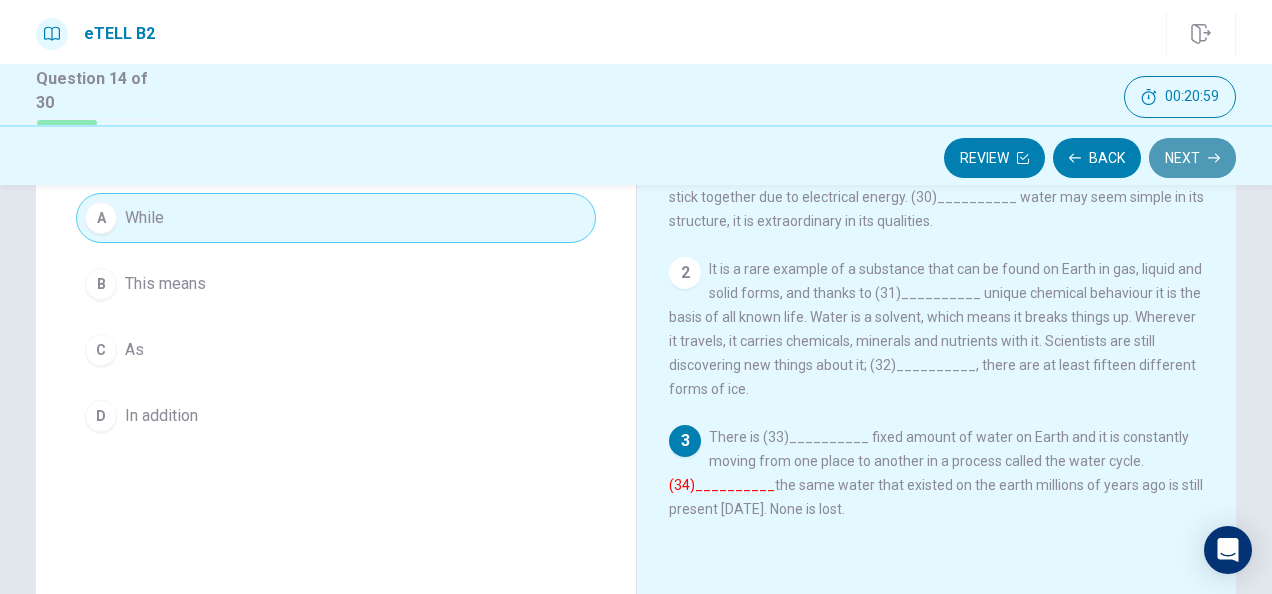 click on "Next" at bounding box center [1192, 158] 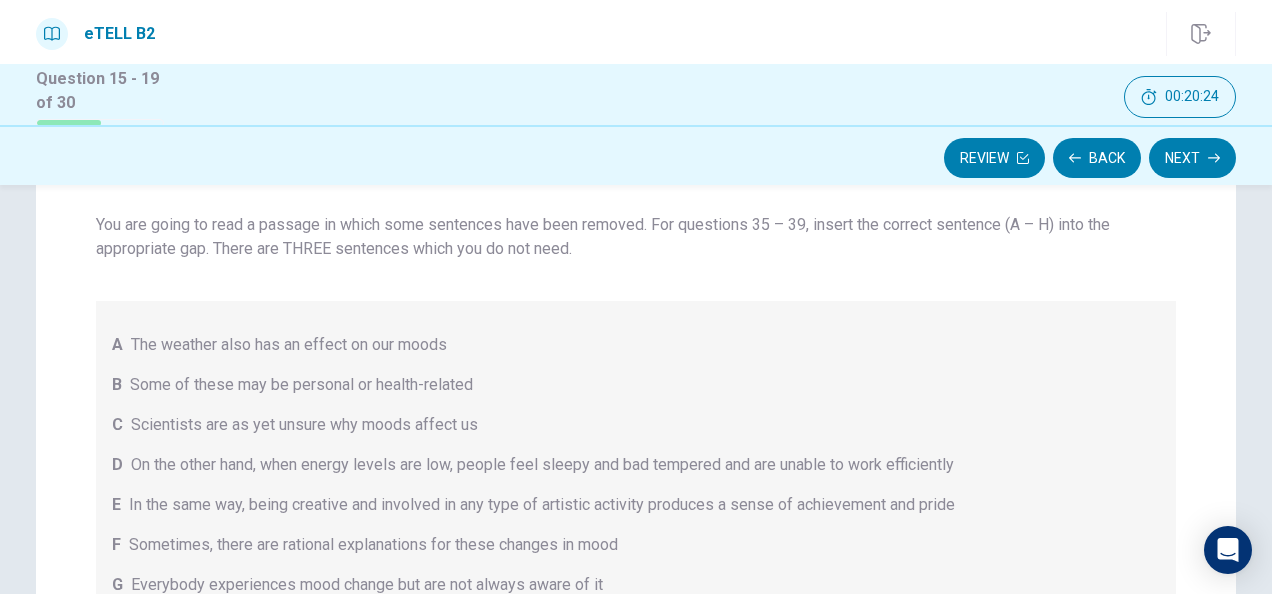 click on "Question Passage Questions 35 - 39 You are going to read a passage in which some sentences have been  removed. For questions 35 – 39, insert the correct sentence (A – H) into the  appropriate gap. There are THREE sentences which you do not need. A The weather also has an effect on our moods B Some of these may be personal or health-related C Scientists are as yet unsure why moods affect us D On the other hand, when energy levels are low, people feel sleepy and bad tempered and are unable to work efficiently E In the same way, being creative and involved in any type of artistic activity  produces a sense of achievement and pride F Sometimes, there are rational explanations for these changes in mood G Everybody experiences mood change but are not always aware of it H Finally, it is believed that the moon also has a strong influence on moods  and well-being Changing Mood 35 ​ ​  and others may come from a person’s external  environment.  36 ​ ​ 37 ​ ​ 38 ​ ​ 39 ​ ​" at bounding box center (636, 427) 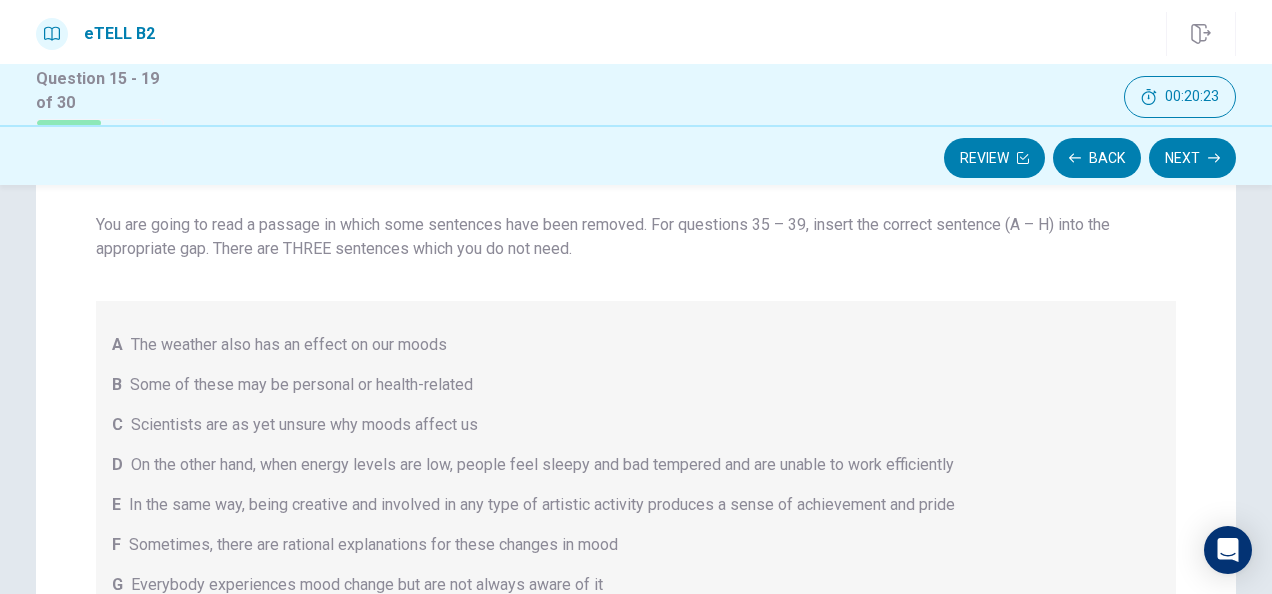 click on "Question Passage Questions 35 - 39 You are going to read a passage in which some sentences have been  removed. For questions 35 – 39, insert the correct sentence (A – H) into the  appropriate gap. There are THREE sentences which you do not need. A The weather also has an effect on our moods B Some of these may be personal or health-related C Scientists are as yet unsure why moods affect us D On the other hand, when energy levels are low, people feel sleepy and bad tempered and are unable to work efficiently E In the same way, being creative and involved in any type of artistic activity  produces a sense of achievement and pride F Sometimes, there are rational explanations for these changes in mood G Everybody experiences mood change but are not always aware of it H Finally, it is believed that the moon also has a strong influence on moods  and well-being Changing Mood 35 ​ ​  and others may come from a person’s external  environment.  36 ​ ​ 37 ​ ​ 38 ​ ​ 39 ​ ​" at bounding box center [636, 427] 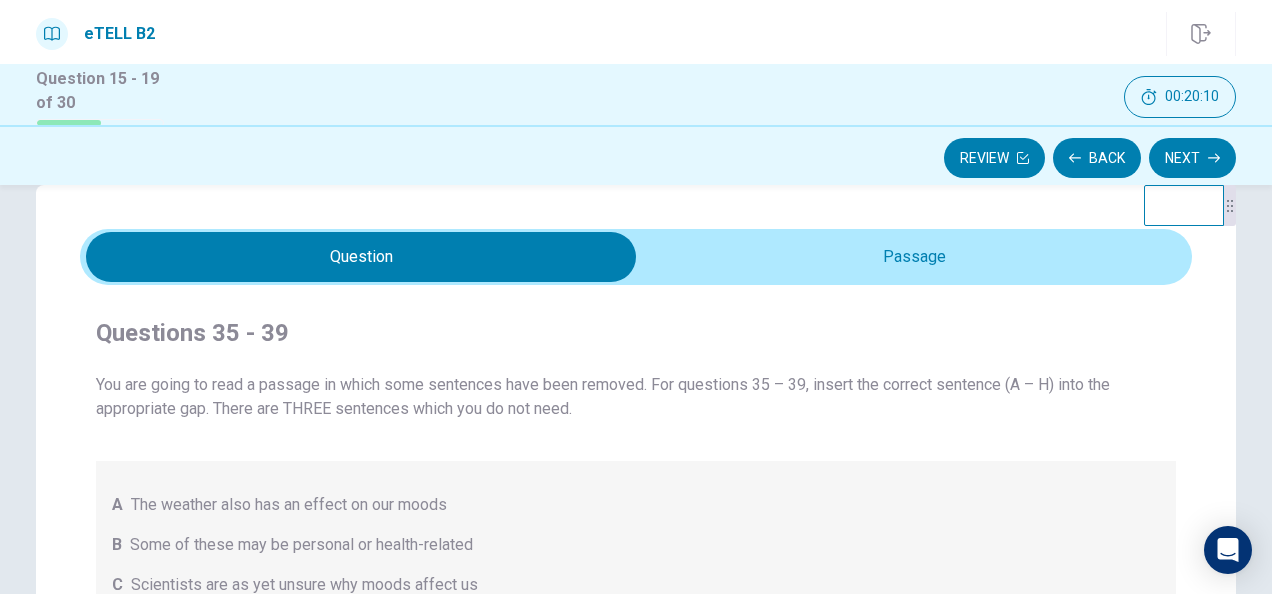scroll, scrollTop: 0, scrollLeft: 0, axis: both 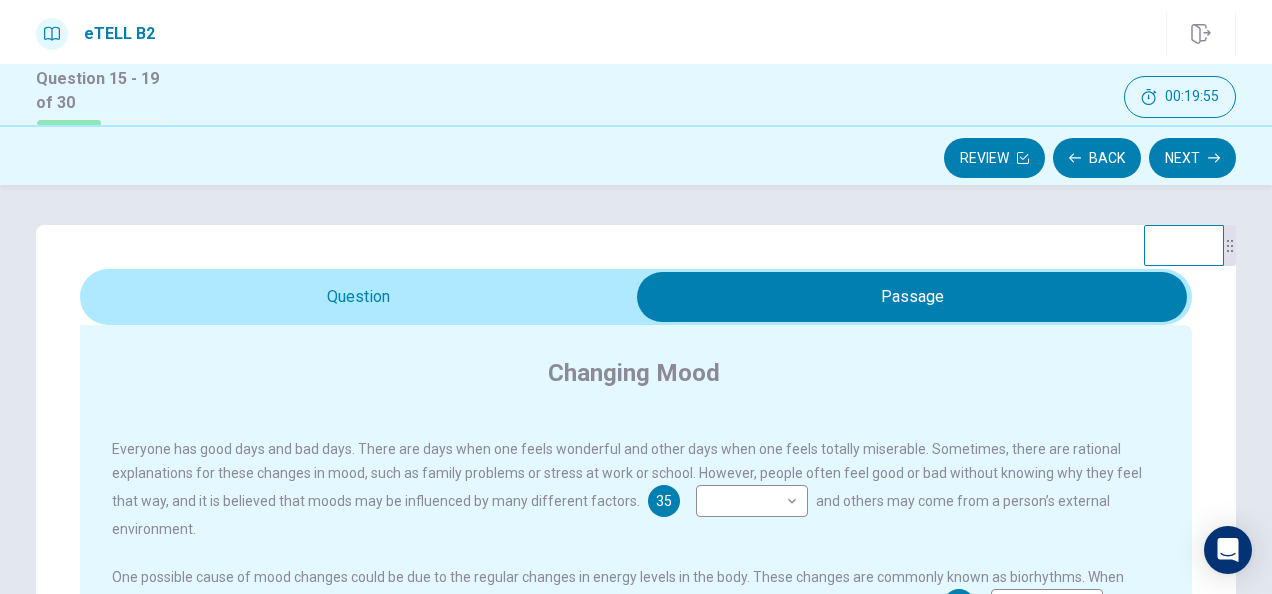 click on "Changing Mood" at bounding box center [649, 373] 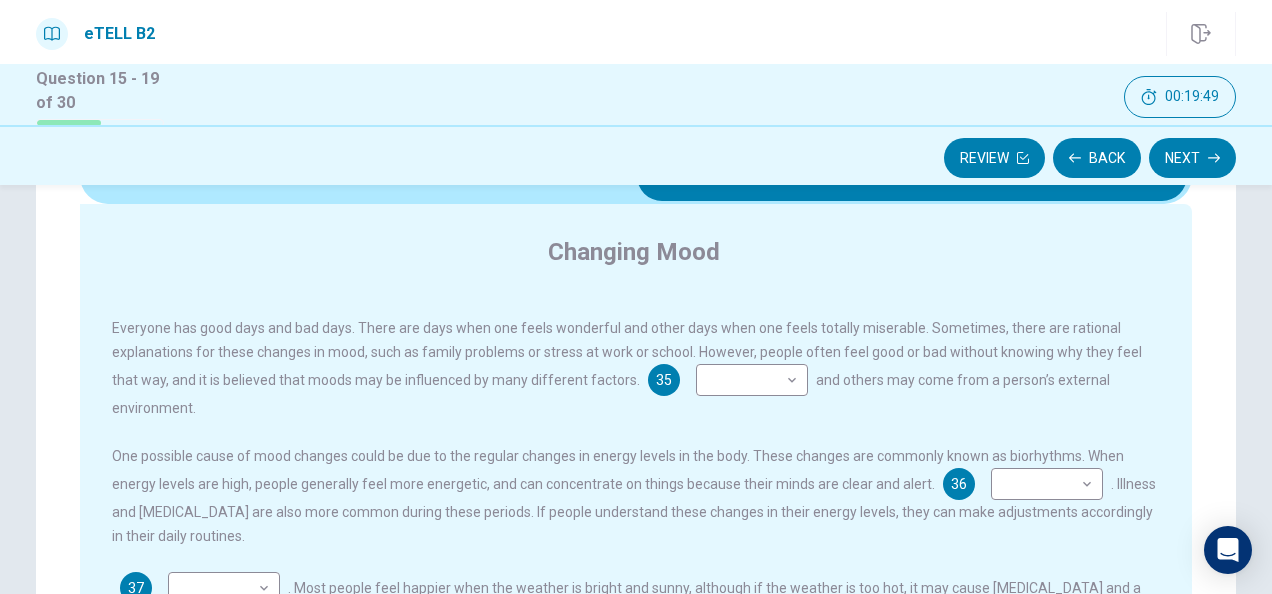 scroll, scrollTop: 120, scrollLeft: 0, axis: vertical 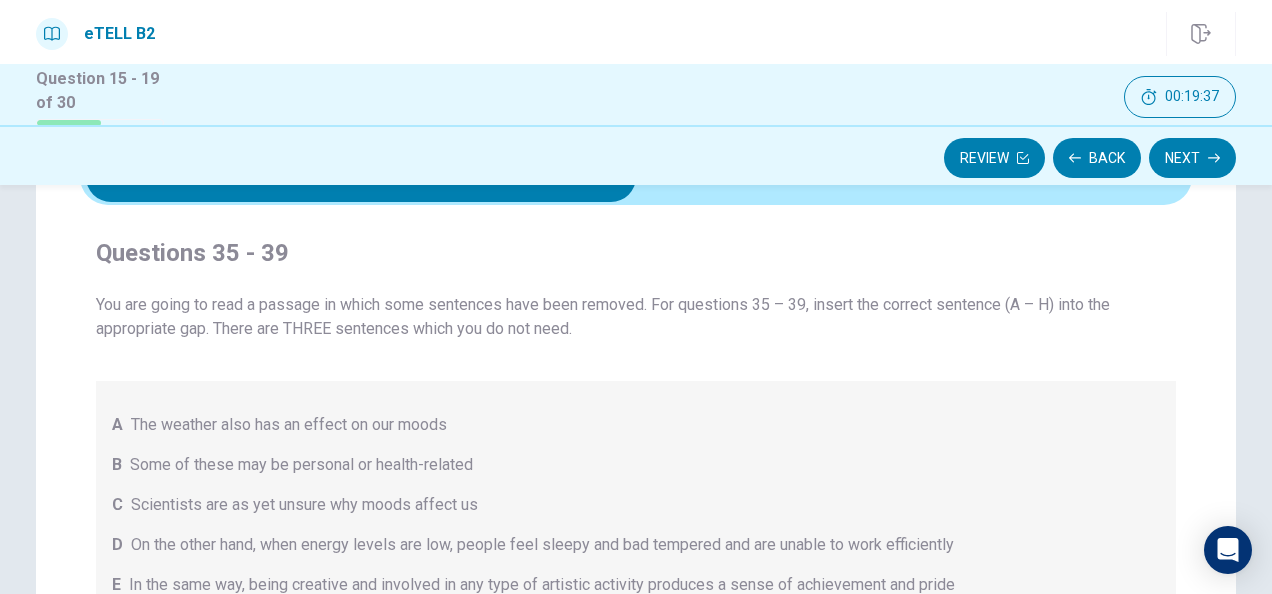 click on "Questions 35 - 39" at bounding box center (636, 253) 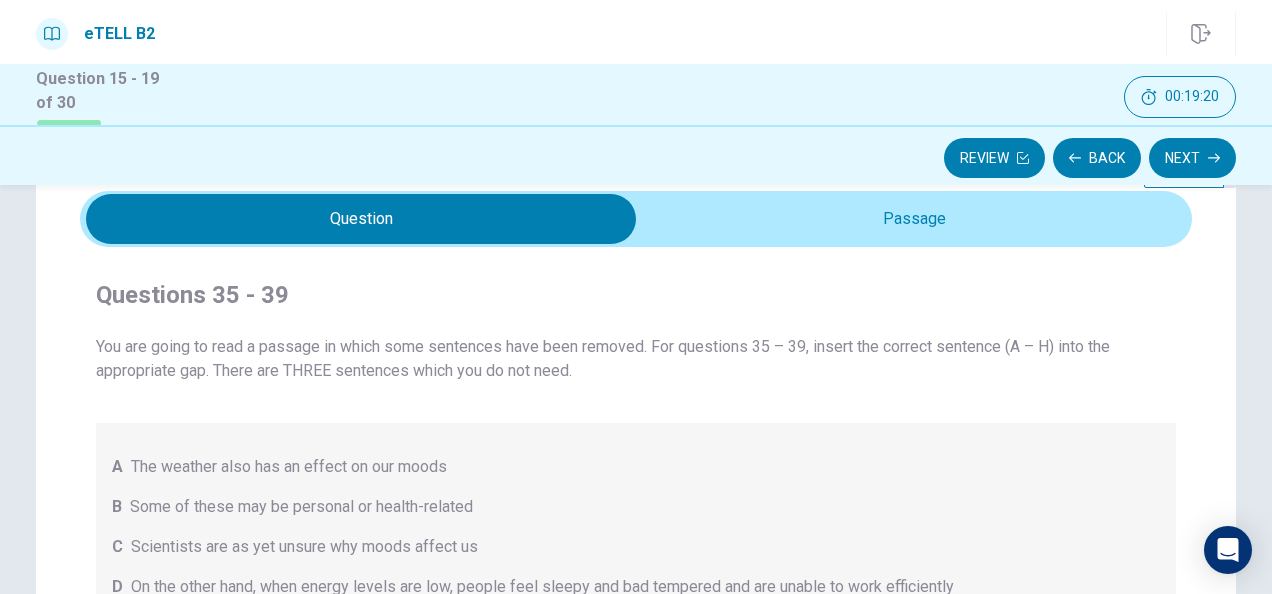 scroll, scrollTop: 40, scrollLeft: 0, axis: vertical 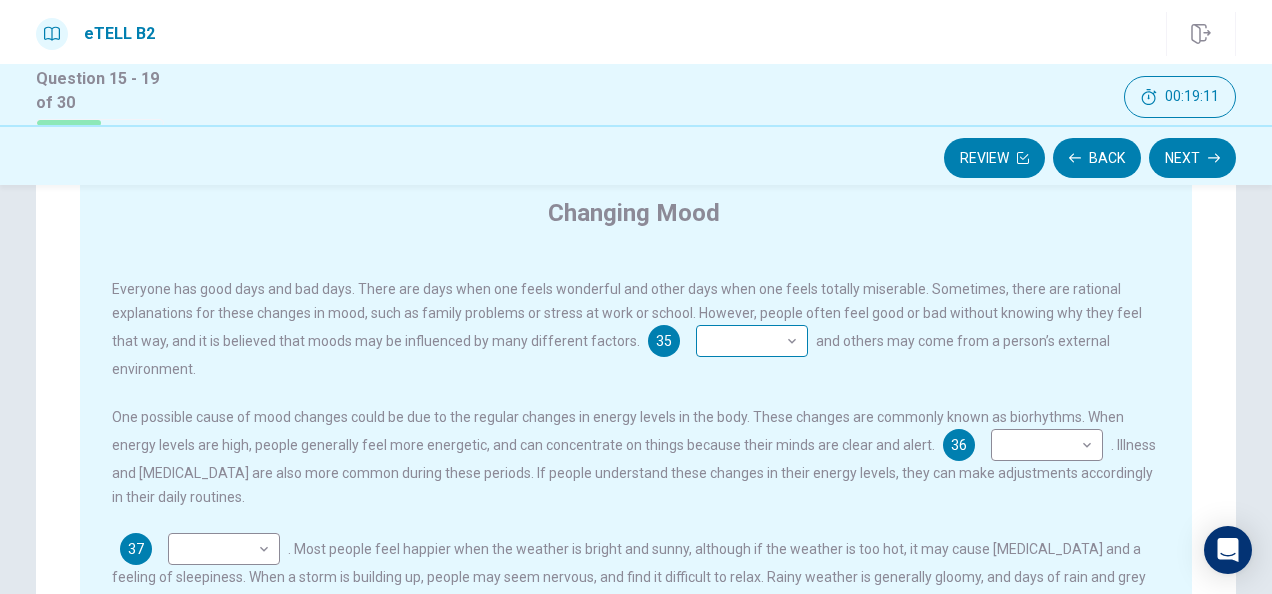 click on "This site uses cookies, as explained in our  Privacy Policy . If you agree to the use of cookies, please click the Accept button and continue to browse our site.   Privacy Policy Accept   eTELL B2 Part Three Review Back Next 00:19:11 Question 15 - 19 of 30 00:19:11 Review Back Next Question Passage Questions 35 - 39 You are going to read a passage in which some sentences have been  removed. For questions 35 – 39, insert the correct sentence (A – H) into the  appropriate gap. There are THREE sentences which you do not need. A The weather also has an effect on our moods B Some of these may be personal or health-related C Scientists are as yet unsure why moods affect us D On the other hand, when energy levels are low, people feel sleepy and bad tempered and are unable to work efficiently E In the same way, being creative and involved in any type of artistic activity  produces a sense of achievement and pride F Sometimes, there are rational explanations for these changes in mood G H Changing Mood 35 ​ ​" at bounding box center (636, 297) 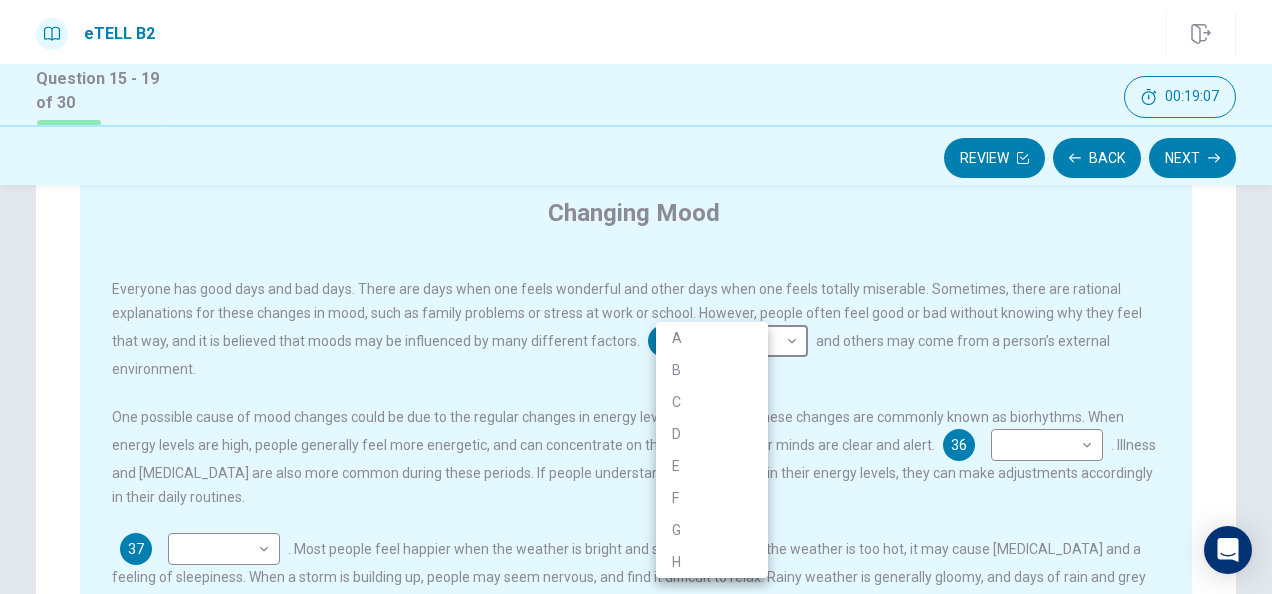 click at bounding box center (636, 297) 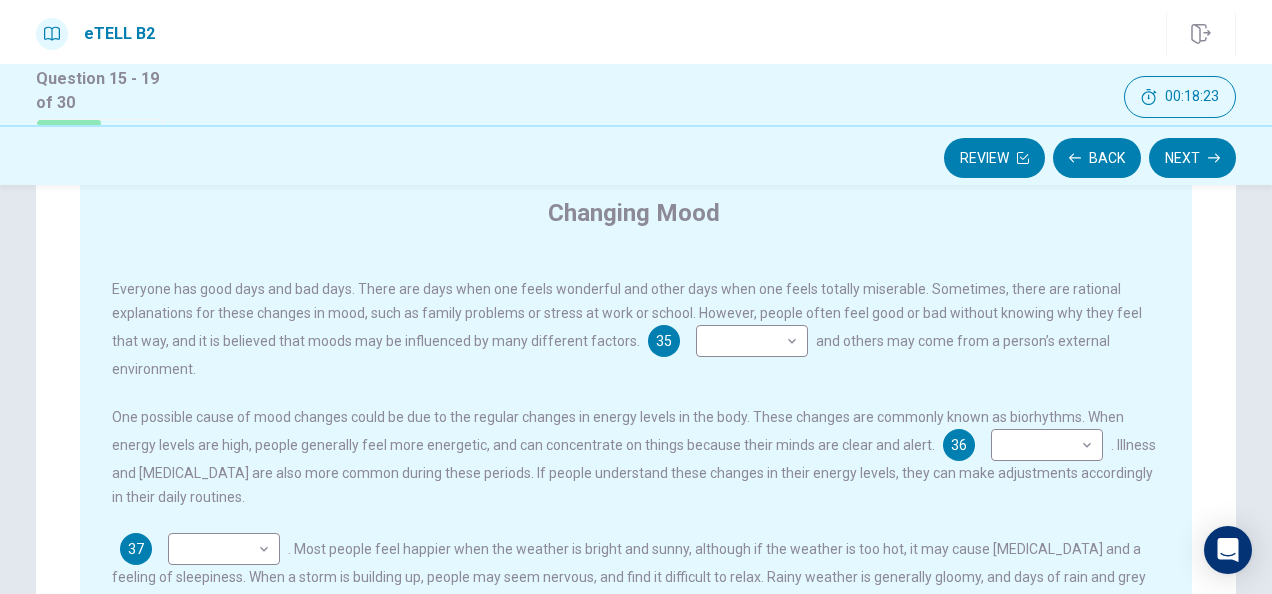click on "Changing Mood Everyone has good days and bad days. There are days when one feels wonderful  and other days when one feels totally  miserable. Sometimes, there are rational explanations for these changes in mood, such as family problems or stress at work or school. However, people often feel good or bad without knowing why they feel that way, and it is believed that moods may be influenced  by many different factors.  35 ​ ​  and others may come from a person’s external  environment.  One possible cause of mood changes could be due to the regular changes in energy levels in the body. These changes are commonly known as biorhythms. When energy levels are high, people generally feel more energetic, and can concentrate on  things because their minds are clear and alert.  36 ​ ​ . Illness and [MEDICAL_DATA] are  also more common during these periods. If  people understand these changes in their energy levels, they can make adjustments  accordingly in their daily routines.  37 ​ ​ 38 ​ ​ 39 ​ ​" at bounding box center [636, 533] 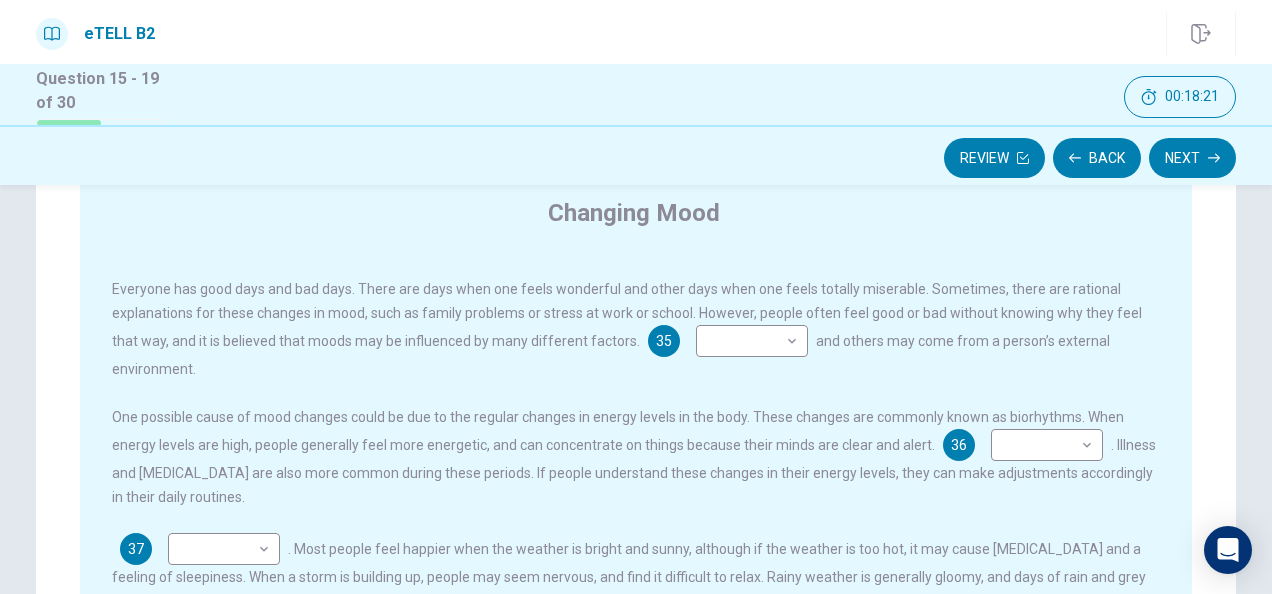 click on "Question Passage Questions 35 - 39 You are going to read a passage in which some sentences have been  removed. For questions 35 – 39, insert the correct sentence (A – H) into the  appropriate gap. There are THREE sentences which you do not need. A The weather also has an effect on our moods B Some of these may be personal or health-related C Scientists are as yet unsure why moods affect us D On the other hand, when energy levels are low, people feel sleepy and bad tempered and are unable to work efficiently E In the same way, being creative and involved in any type of artistic activity  produces a sense of achievement and pride F Sometimes, there are rational explanations for these changes in mood G Everybody experiences mood change but are not always aware of it H Finally, it is believed that the moon also has a strong influence on moods  and well-being Changing Mood 35 ​ ​  and others may come from a person’s external  environment.  36 ​ ​ 37 ​ ​ 38 ​ ​ 39 ​ ​" at bounding box center [636, 467] 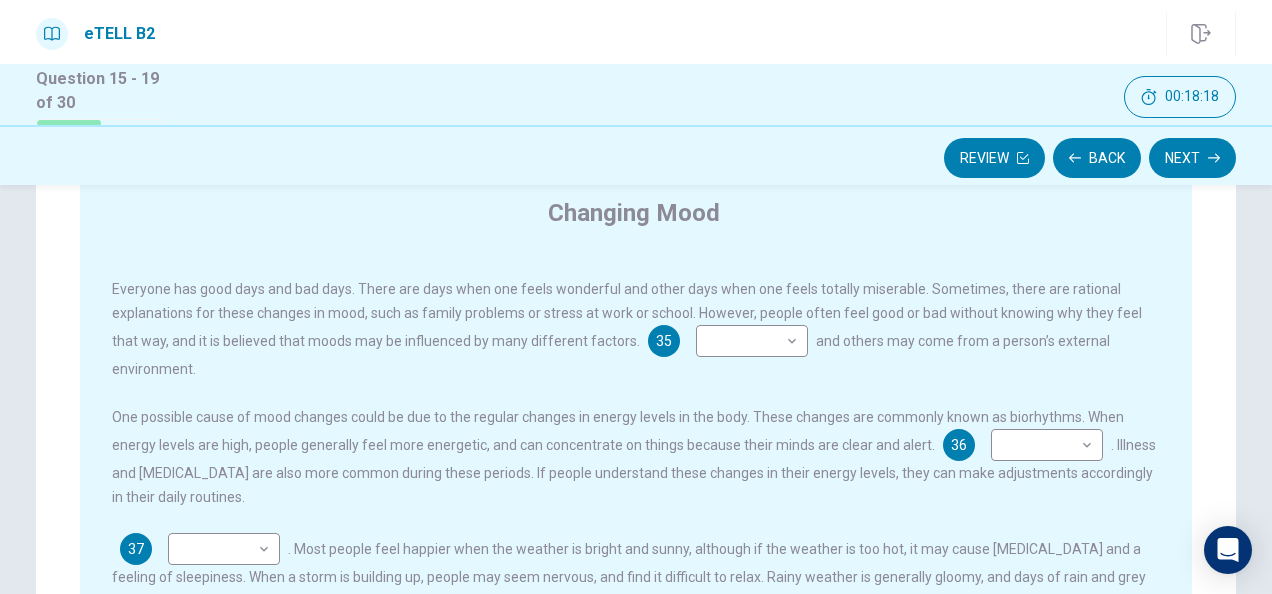 drag, startPoint x: 1200, startPoint y: 208, endPoint x: 1262, endPoint y: 195, distance: 63.348244 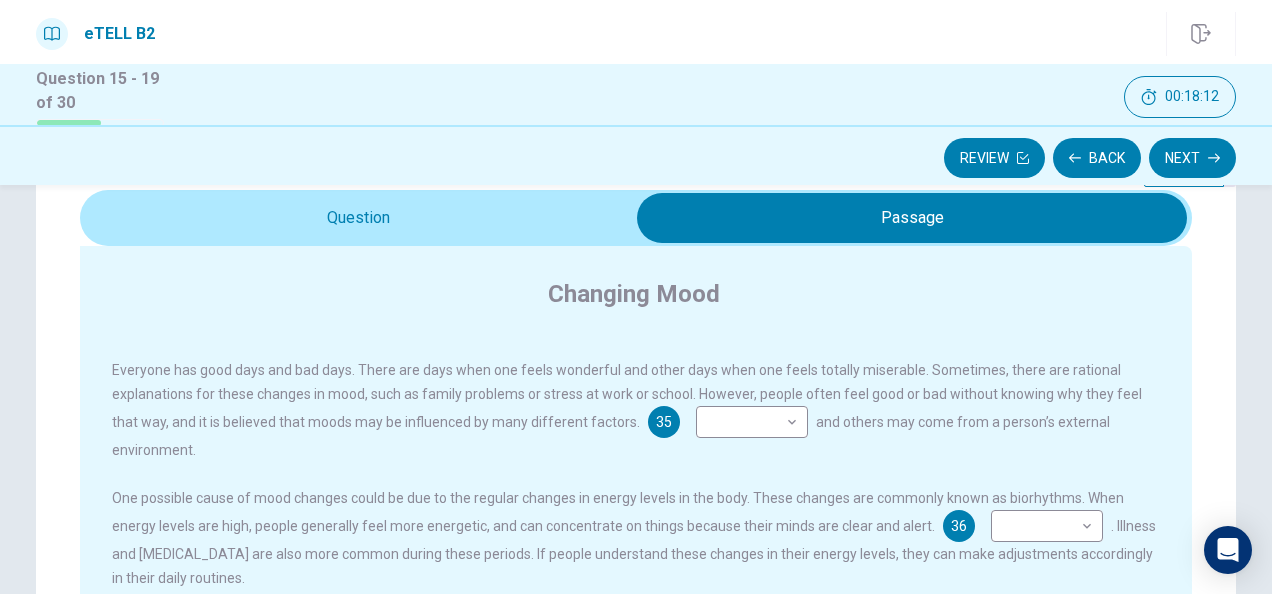 scroll, scrollTop: 56, scrollLeft: 0, axis: vertical 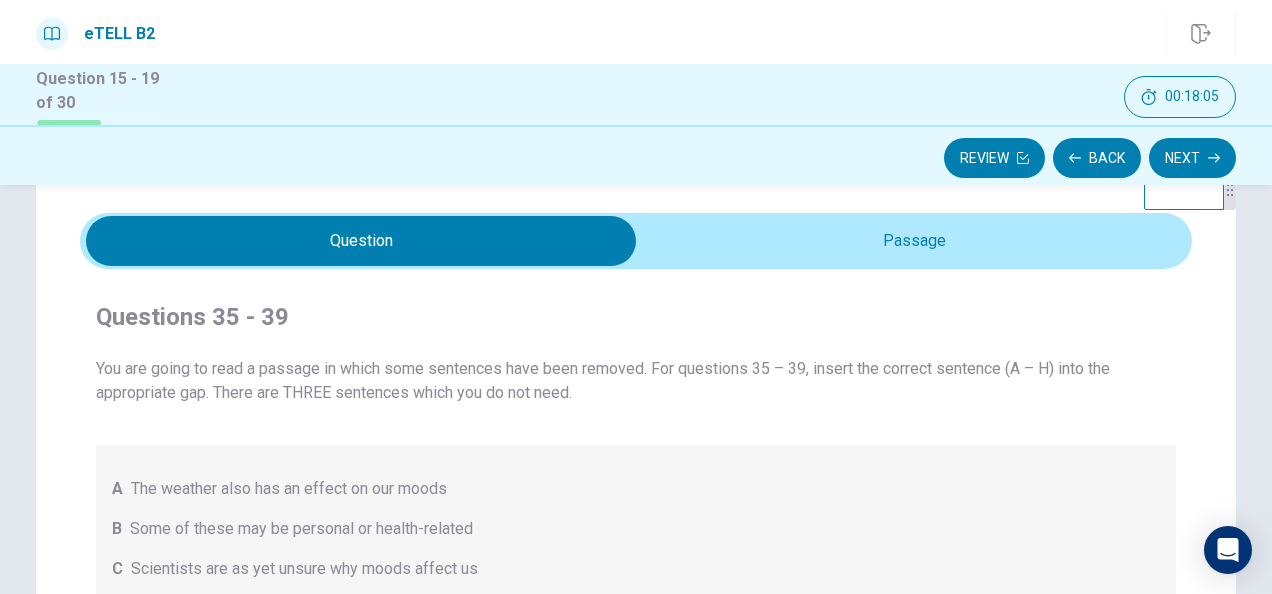 click on "A The weather also has an effect on our moods" at bounding box center (636, 489) 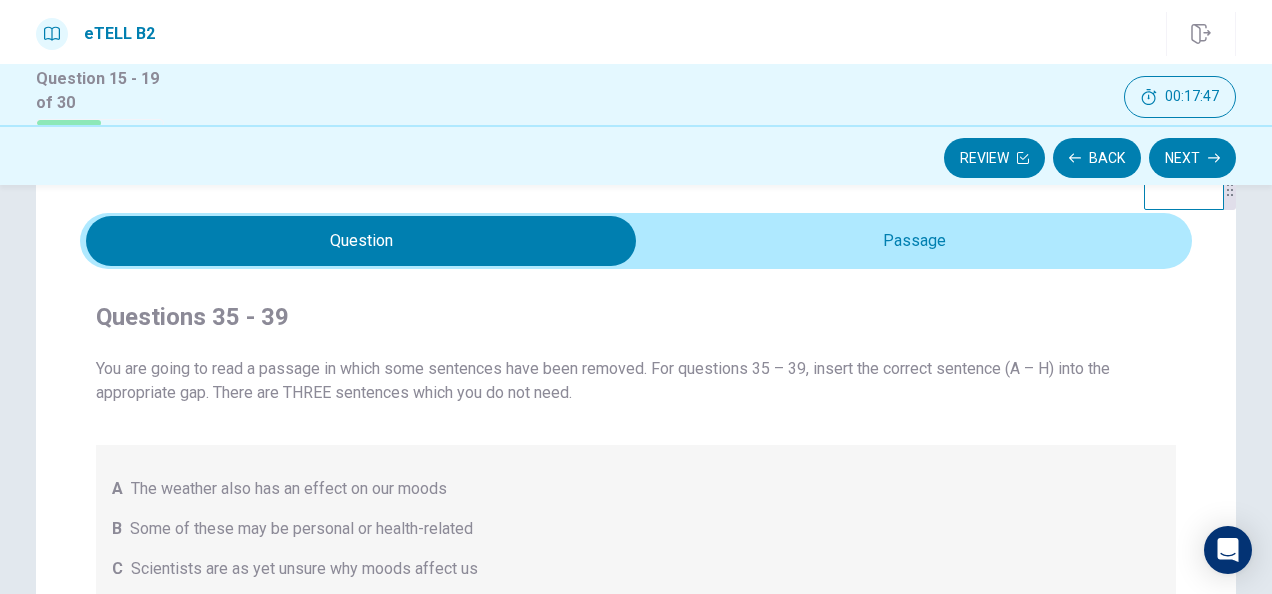 scroll, scrollTop: 16, scrollLeft: 0, axis: vertical 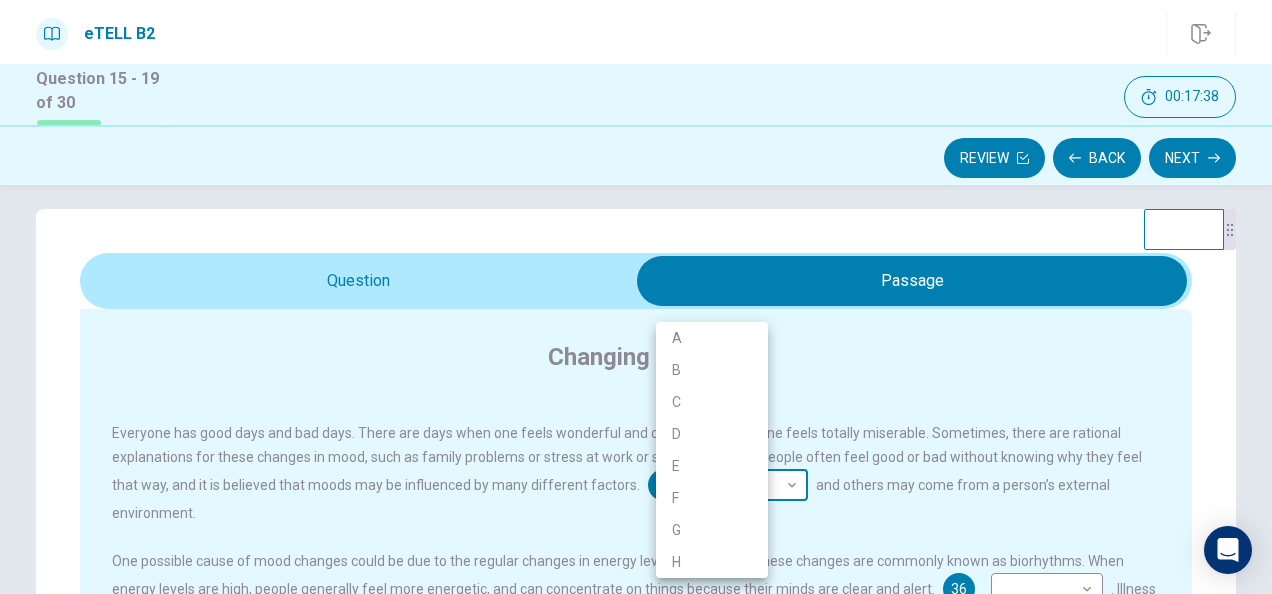 click on "This site uses cookies, as explained in our  Privacy Policy . If you agree to the use of cookies, please click the Accept button and continue to browse our site.   Privacy Policy Accept   eTELL B2 Part Three Review Back Next 00:17:38 Question 15 - 19 of 30 00:17:38 Review Back Next Question Passage Questions 35 - 39 You are going to read a passage in which some sentences have been  removed. For questions 35 – 39, insert the correct sentence (A – H) into the  appropriate gap. There are THREE sentences which you do not need. A The weather also has an effect on our moods B Some of these may be personal or health-related C Scientists are as yet unsure why moods affect us D On the other hand, when energy levels are low, people feel sleepy and bad tempered and are unable to work efficiently E In the same way, being creative and involved in any type of artistic activity  produces a sense of achievement and pride F Sometimes, there are rational explanations for these changes in mood G H Changing Mood 35 ​ ​" at bounding box center (636, 297) 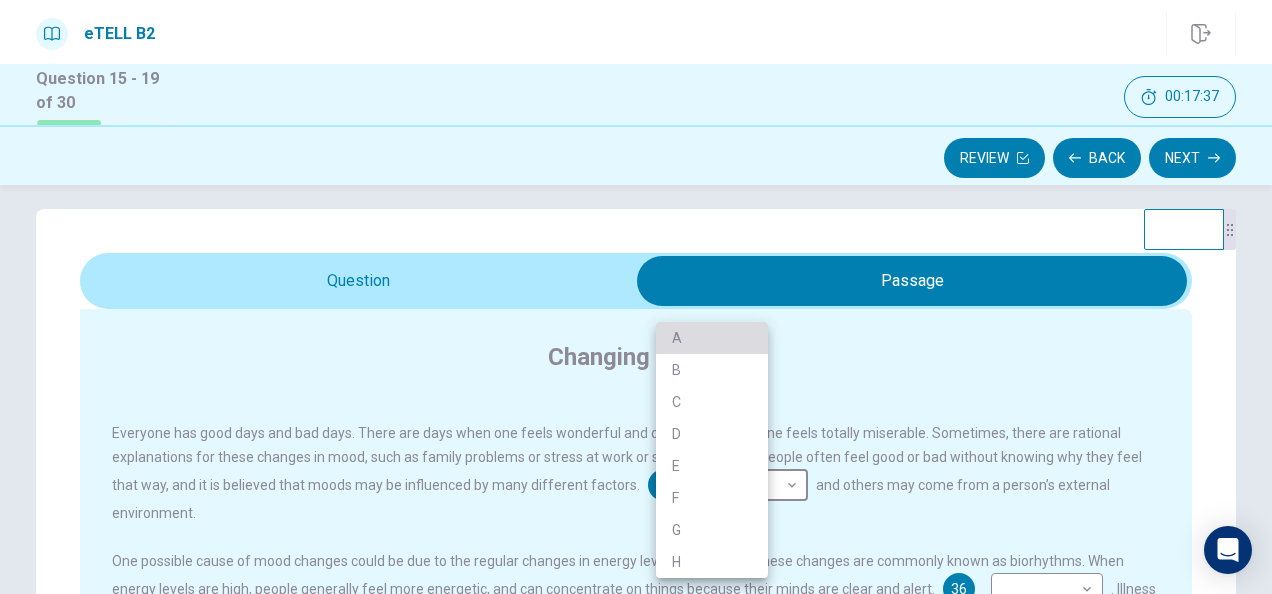 click on "A" at bounding box center [712, 338] 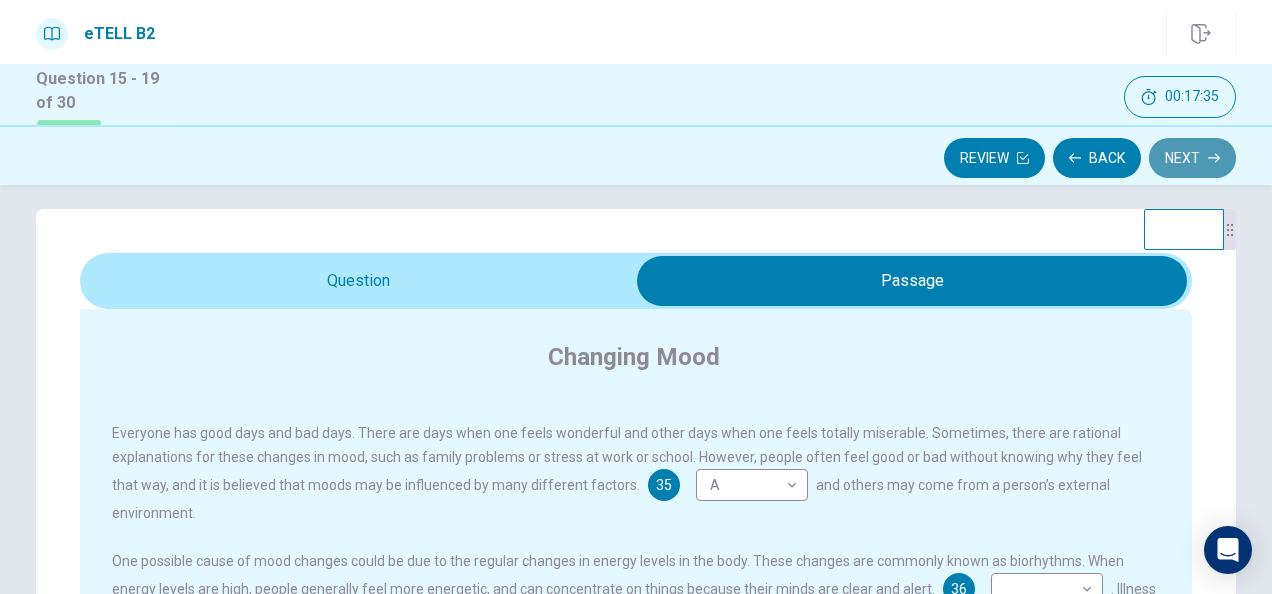 click on "Next" at bounding box center [1192, 158] 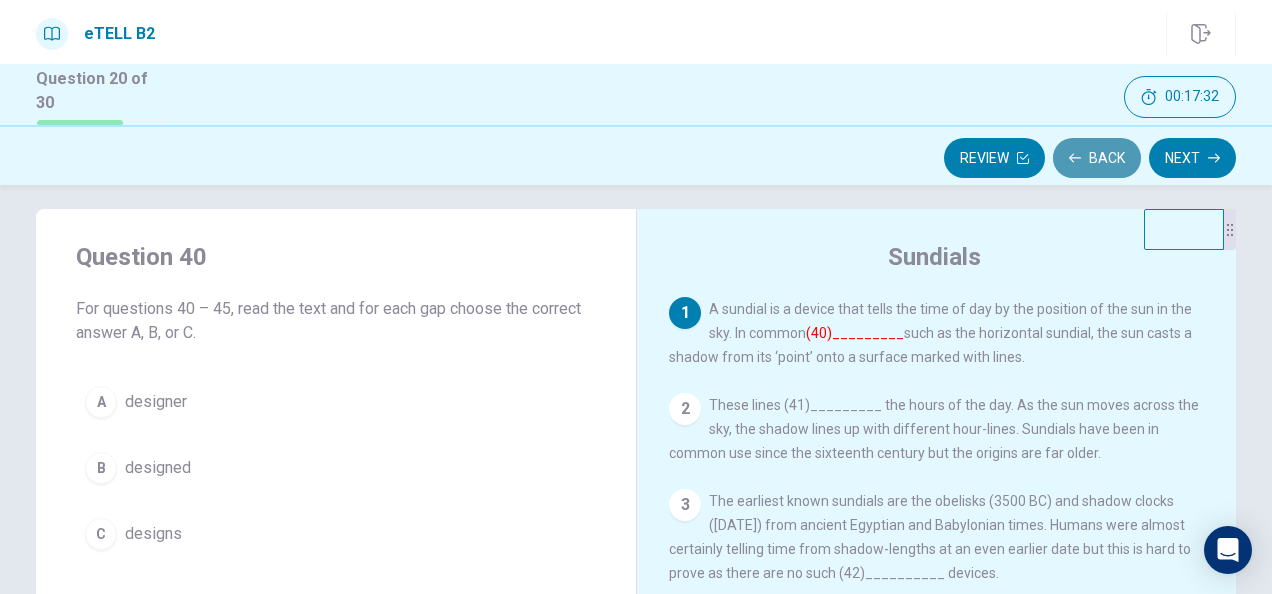 click on "Back" at bounding box center (1097, 158) 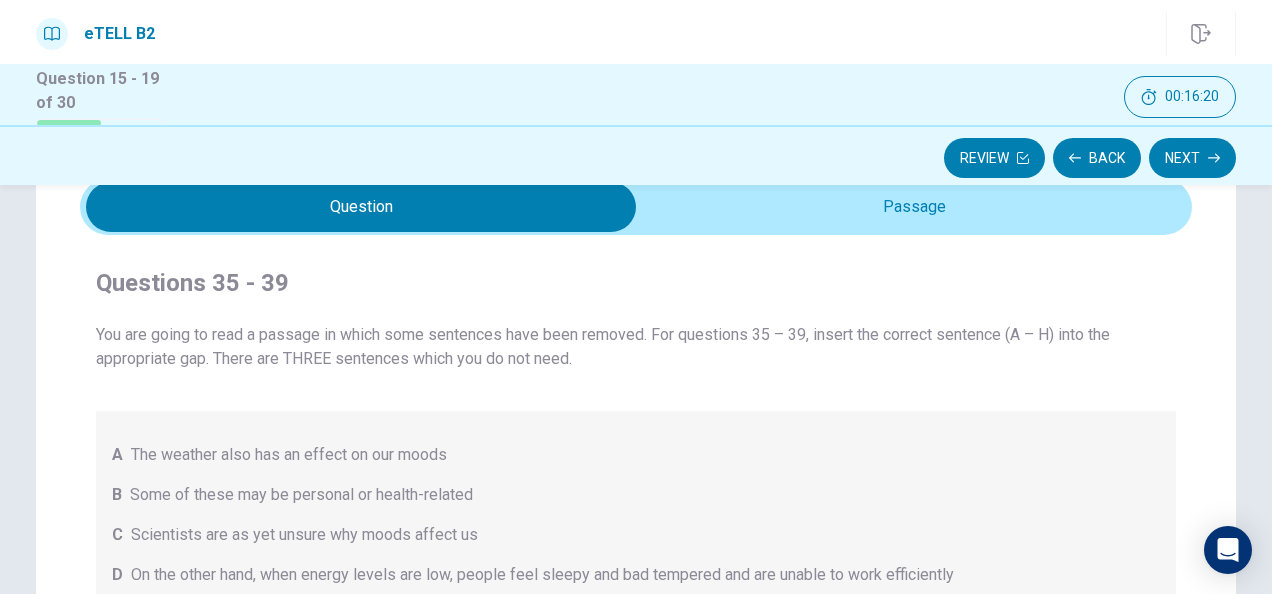 scroll, scrollTop: 56, scrollLeft: 0, axis: vertical 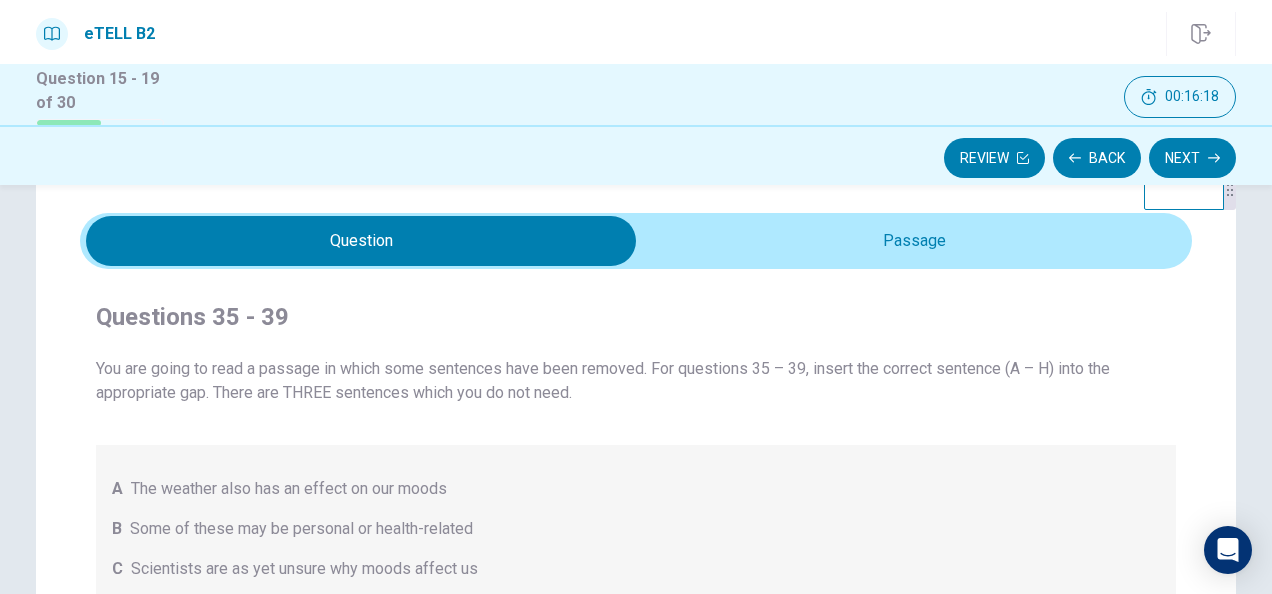 click on "Question Passage Questions 35 - 39 You are going to read a passage in which some sentences have been  removed. For questions 35 – 39, insert the correct sentence (A – H) into the  appropriate gap. There are THREE sentences which you do not need. A The weather also has an effect on our moods B Some of these may be personal or health-related C Scientists are as yet unsure why moods affect us D On the other hand, when energy levels are low, people feel sleepy and bad tempered and are unable to work efficiently E In the same way, being creative and involved in any type of artistic activity  produces a sense of achievement and pride F Sometimes, there are rational explanations for these changes in mood G Everybody experiences mood change but are not always aware of it H Finally, it is believed that the moon also has a strong influence on moods  and well-being Changing Mood 35 A * ​  and others may come from a person’s external  environment.  36 ​ ​ 37 ​ ​ 38 ​ ​ 39 ​ ​" at bounding box center [636, 571] 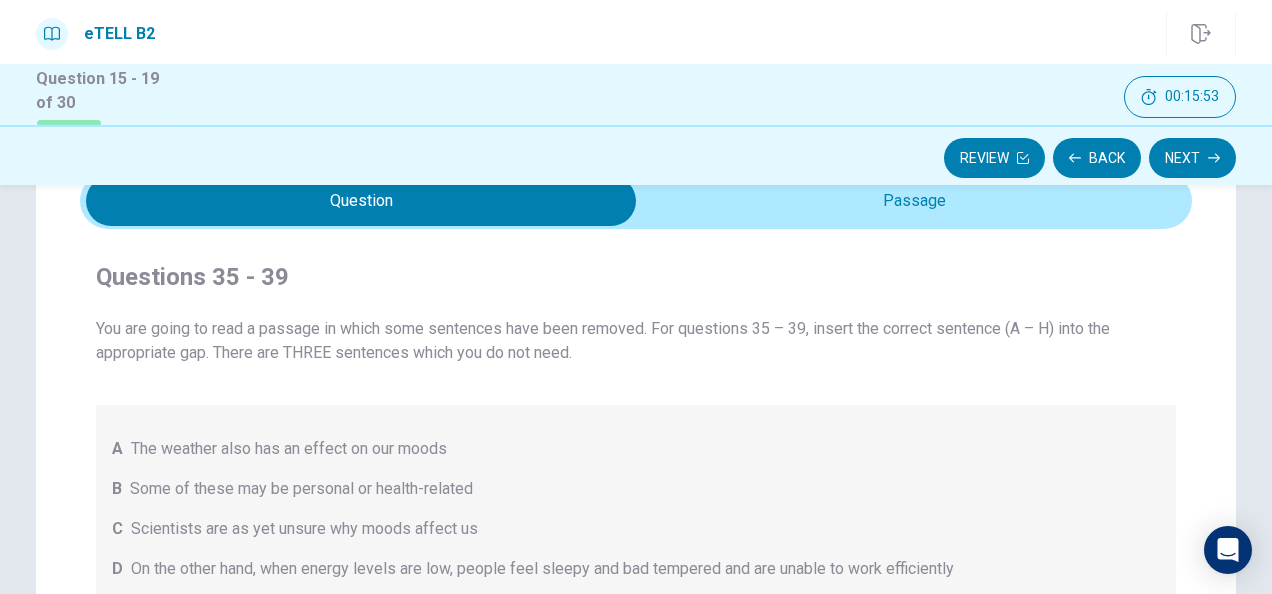 scroll, scrollTop: 56, scrollLeft: 0, axis: vertical 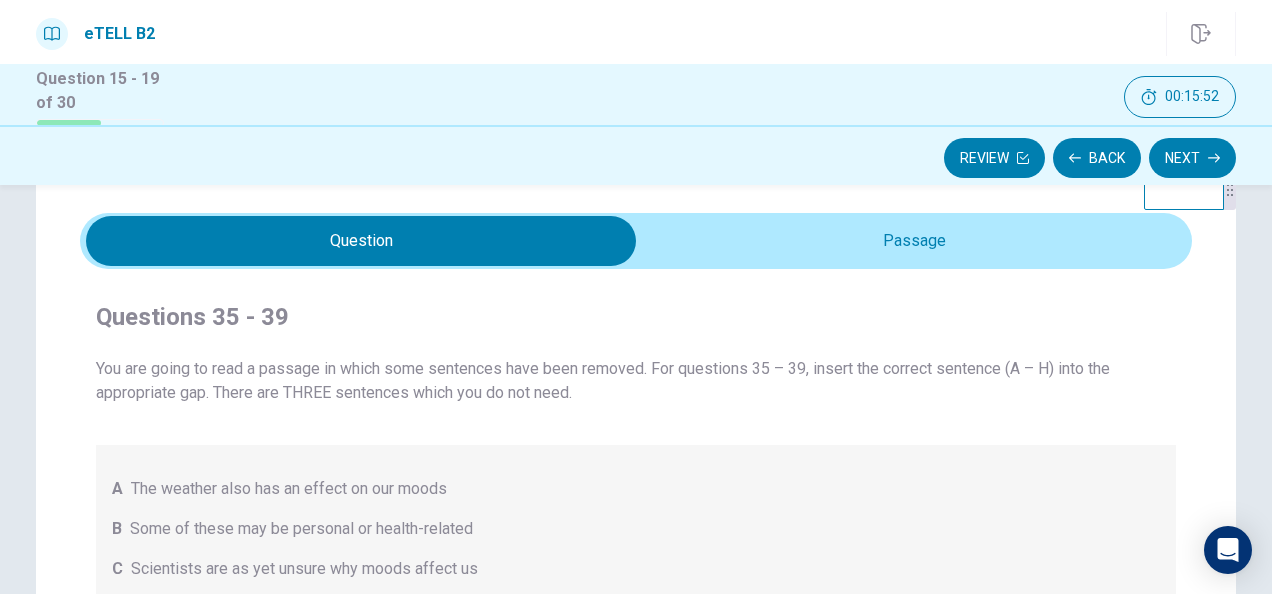 click at bounding box center (636, 241) 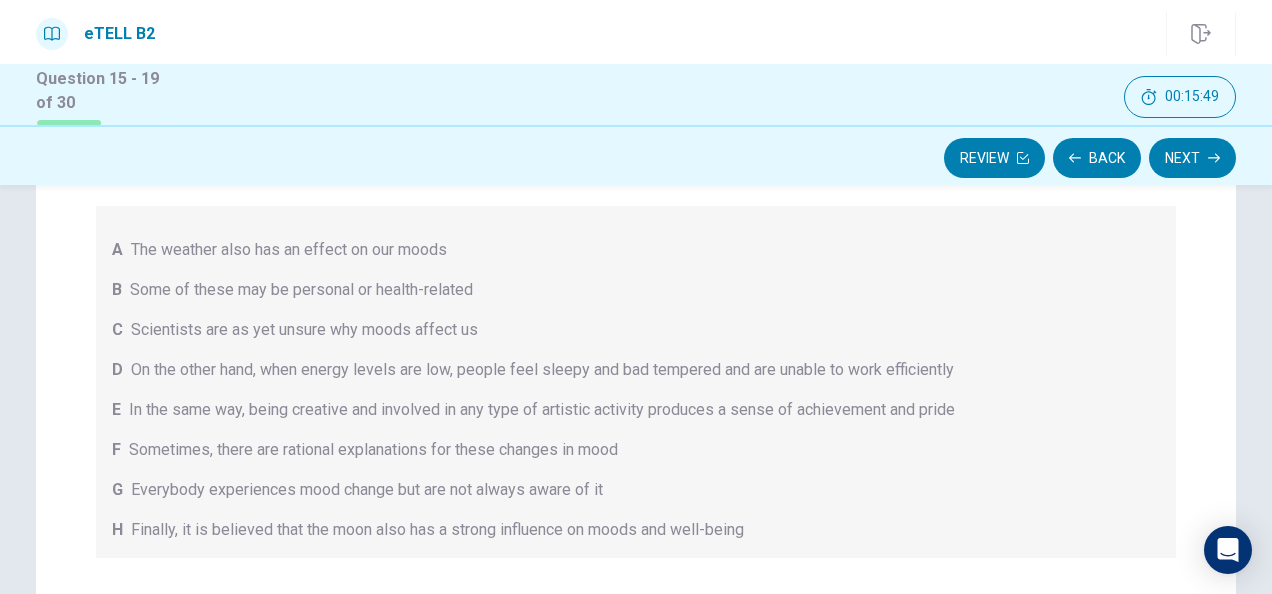 scroll, scrollTop: 296, scrollLeft: 0, axis: vertical 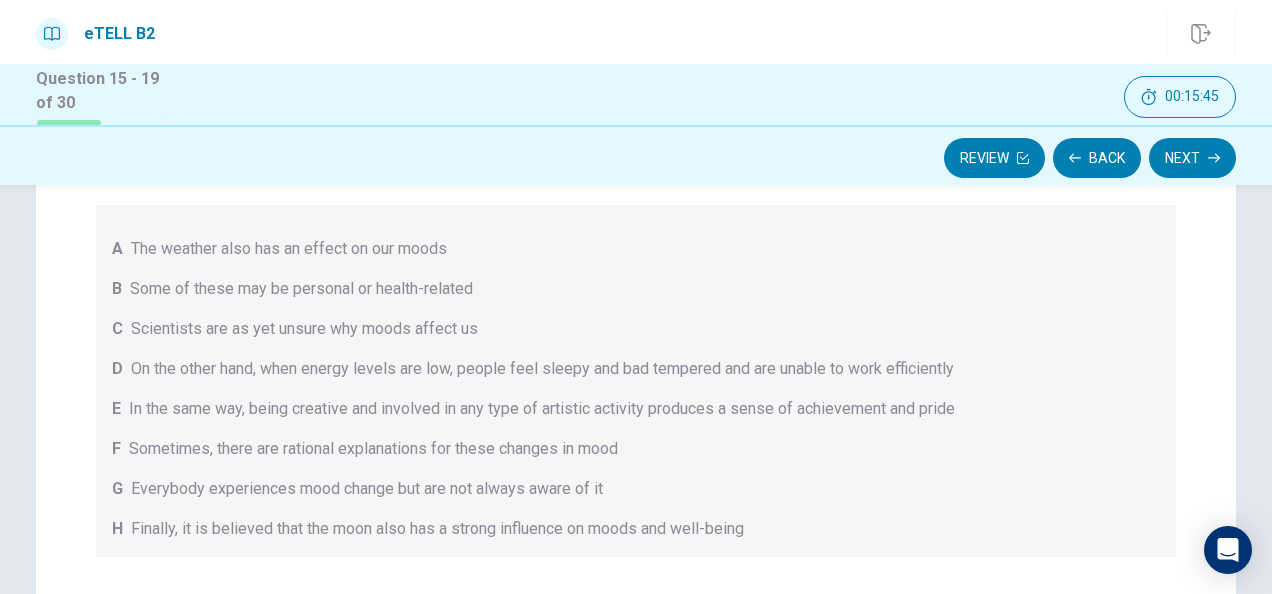 click on "A The weather also has an effect on our moods B Some of these may be personal or health-related C Scientists are as yet unsure why moods affect us D On the other hand, when energy levels are low, people feel sleepy and bad tempered and are unable to work efficiently E In the same way, being creative and involved in any type of artistic activity  produces a sense of achievement and pride F Sometimes, there are rational explanations for these changes in mood G Everybody experiences mood change but are not always aware of it H Finally, it is believed that the moon also has a strong influence on moods  and well-being" at bounding box center [636, 381] 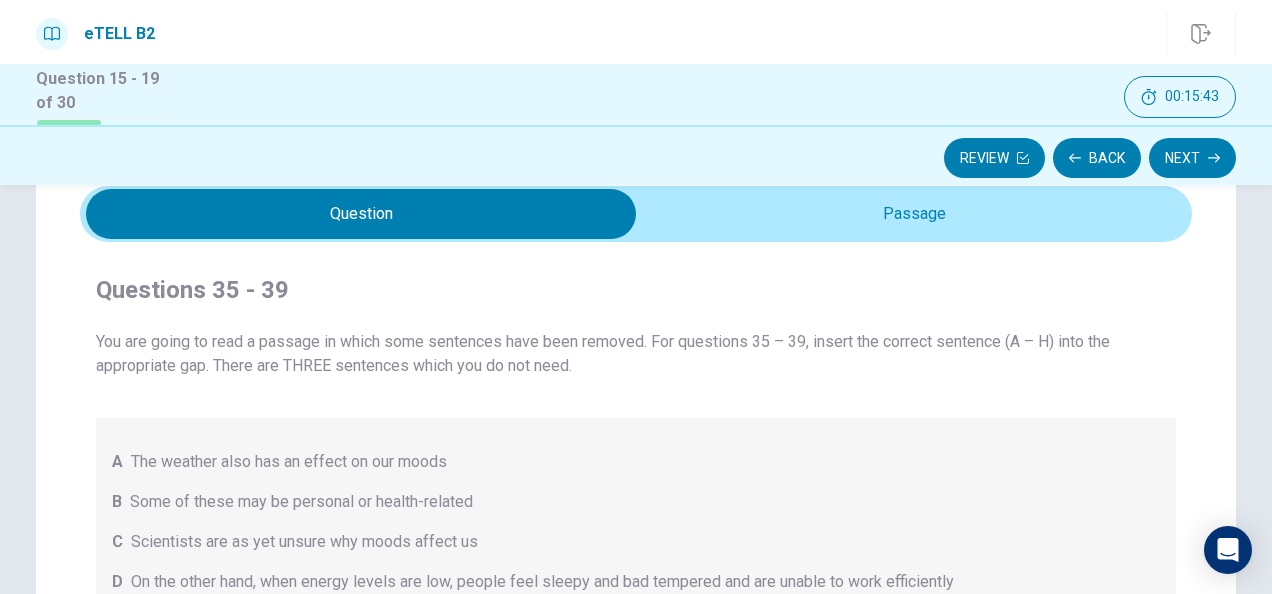 scroll, scrollTop: 56, scrollLeft: 0, axis: vertical 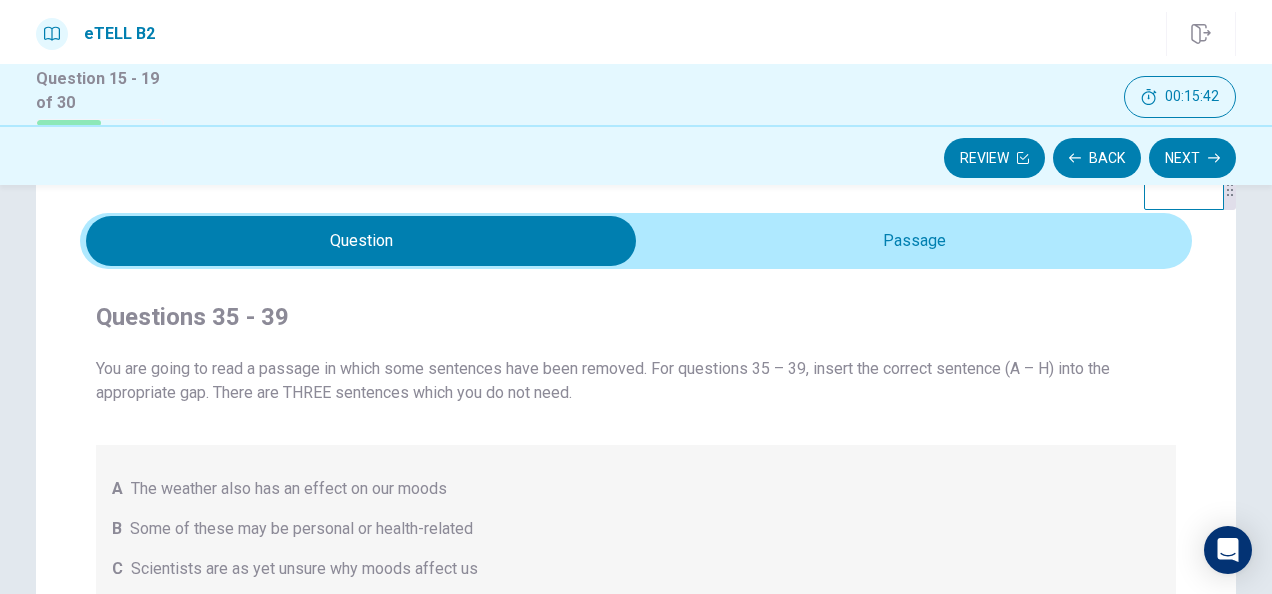 click at bounding box center [636, 241] 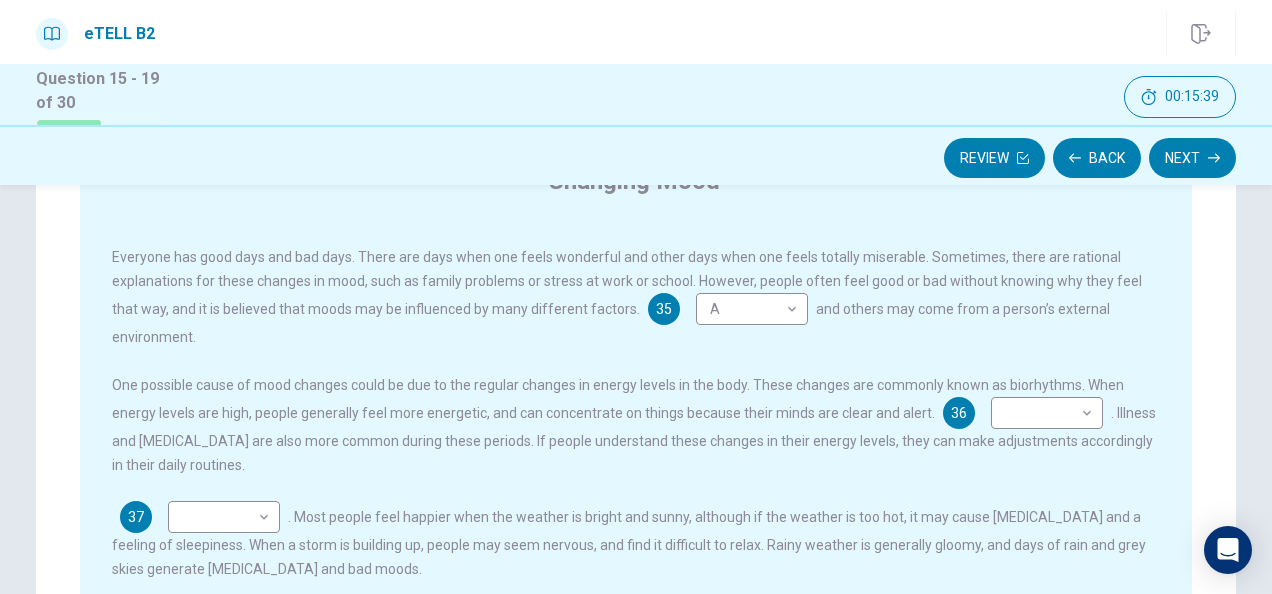 scroll, scrollTop: 216, scrollLeft: 0, axis: vertical 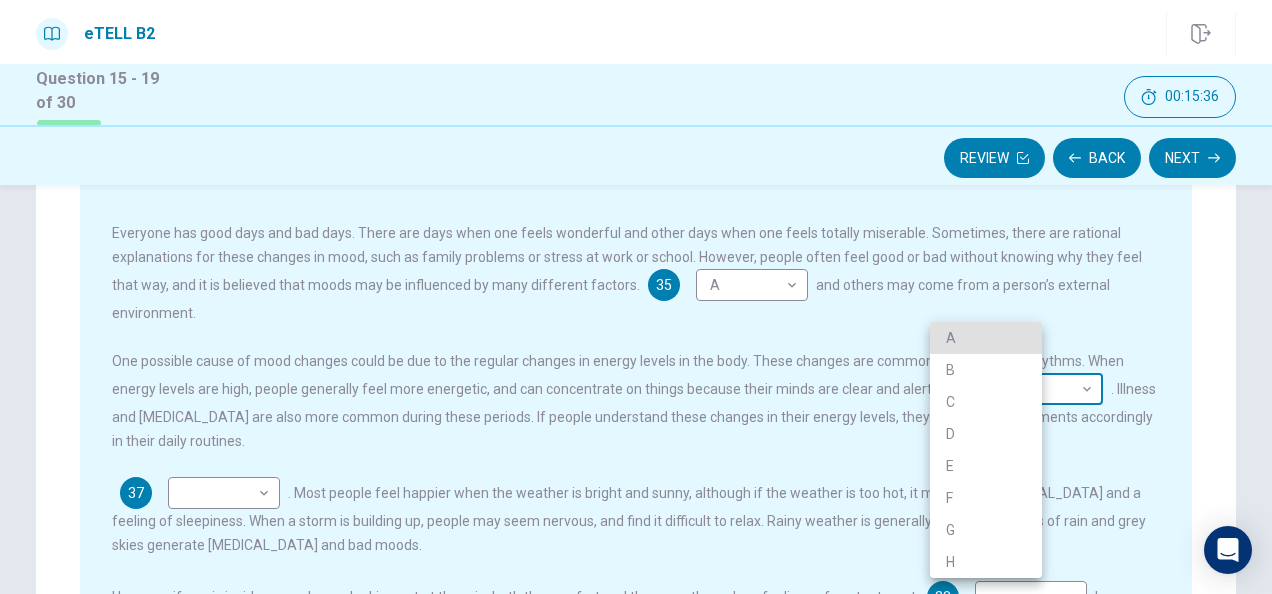 click on "This site uses cookies, as explained in our  Privacy Policy . If you agree to the use of cookies, please click the Accept button and continue to browse our site.   Privacy Policy Accept   eTELL B2 Part Three Review Back Next 00:15:36 Question 15 - 19 of 30 00:15:36 Review Back Next Question Passage Questions 35 - 39 You are going to read a passage in which some sentences have been  removed. For questions 35 – 39, insert the correct sentence (A – H) into the  appropriate gap. There are THREE sentences which you do not need. A The weather also has an effect on our moods B Some of these may be personal or health-related C Scientists are as yet unsure why moods affect us D On the other hand, when energy levels are low, people feel sleepy and bad tempered and are unable to work efficiently E In the same way, being creative and involved in any type of artistic activity  produces a sense of achievement and pride F Sometimes, there are rational explanations for these changes in mood G H Changing Mood 35 A * ​" at bounding box center (636, 297) 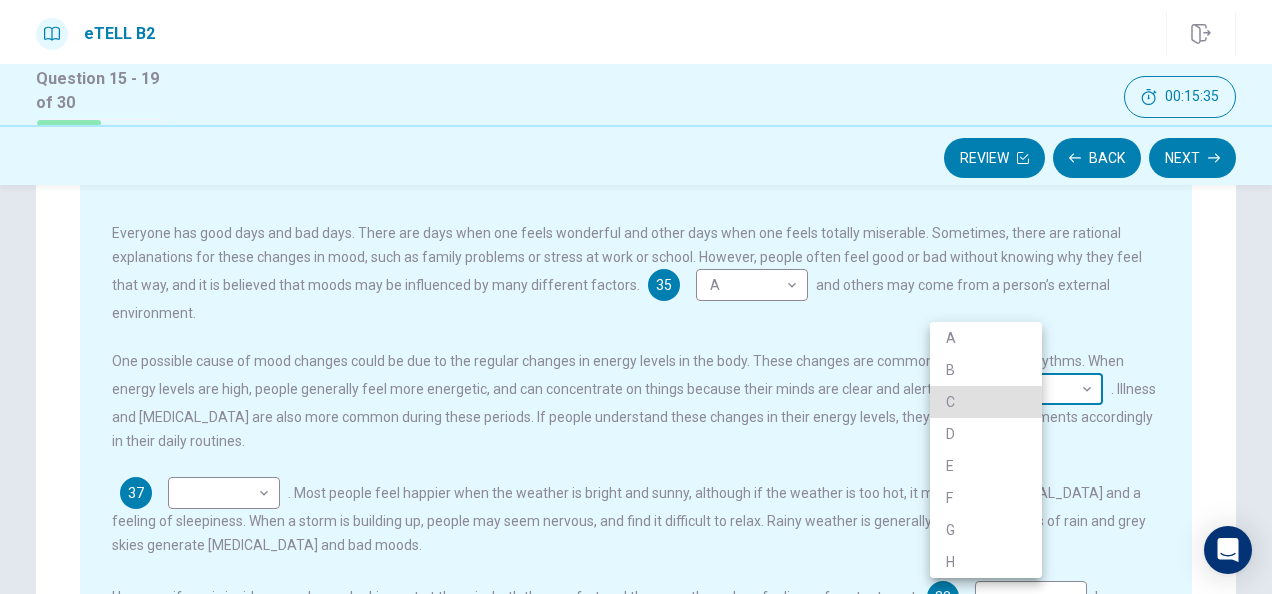 type 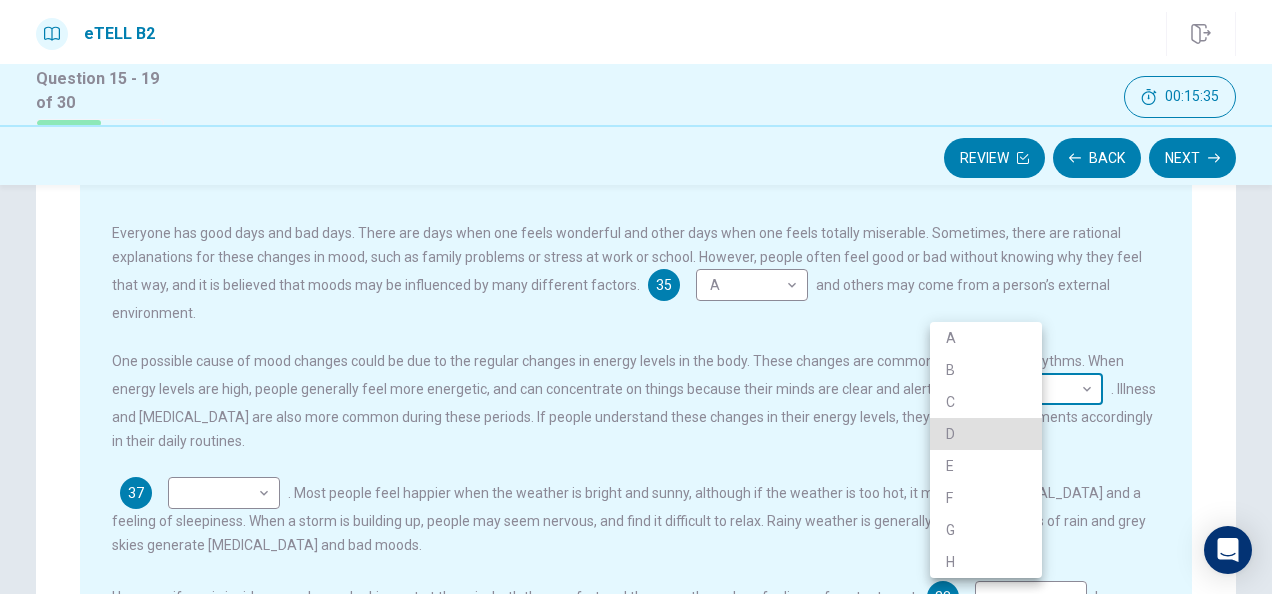 type 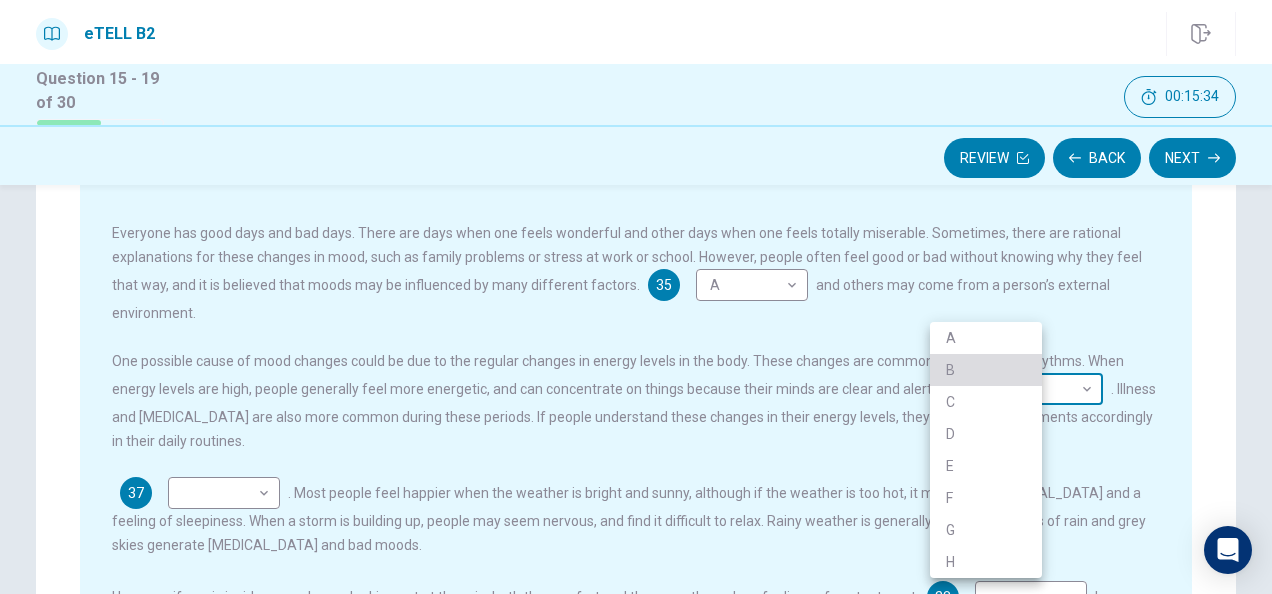 click on "B" at bounding box center (986, 370) 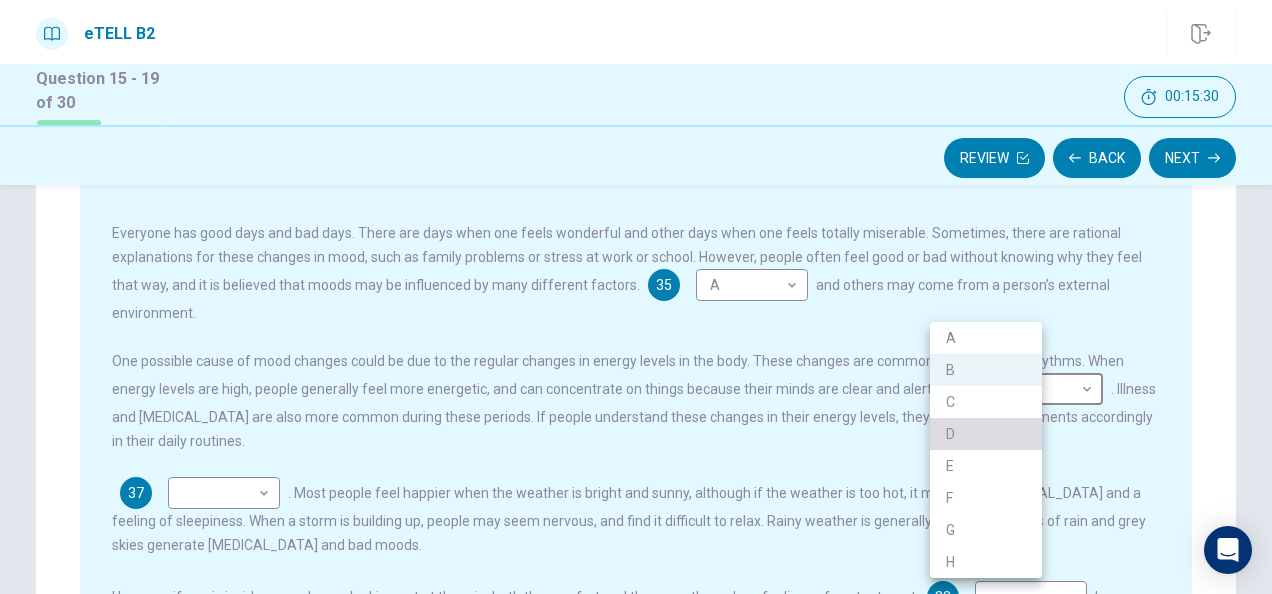 click on "D" at bounding box center (986, 434) 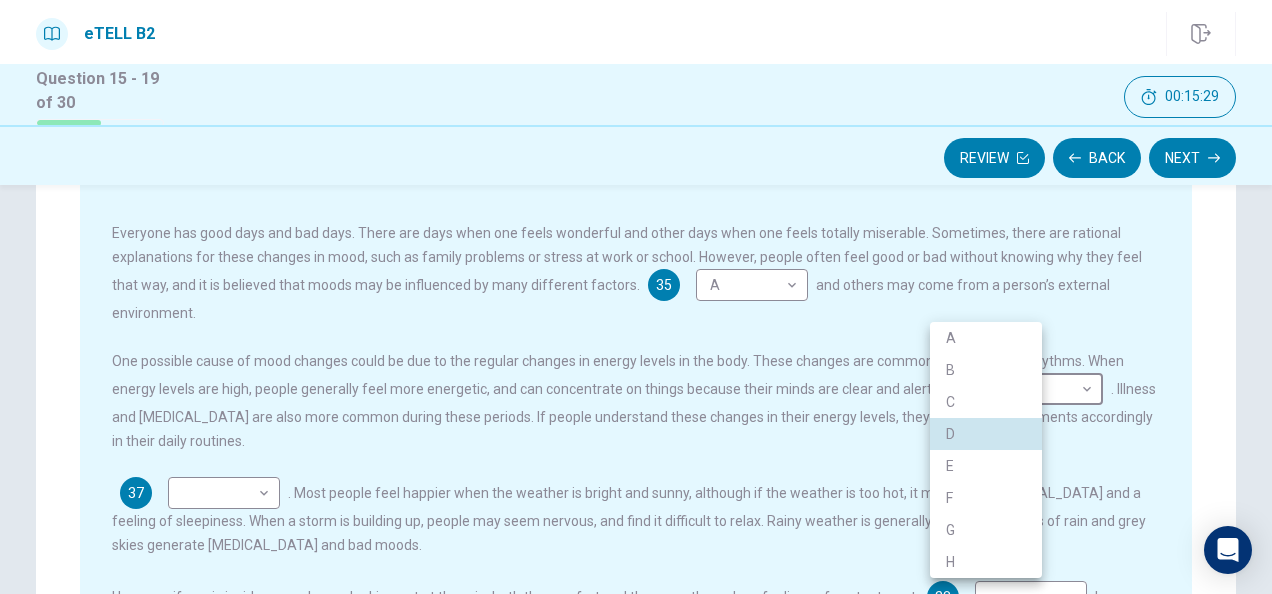 type 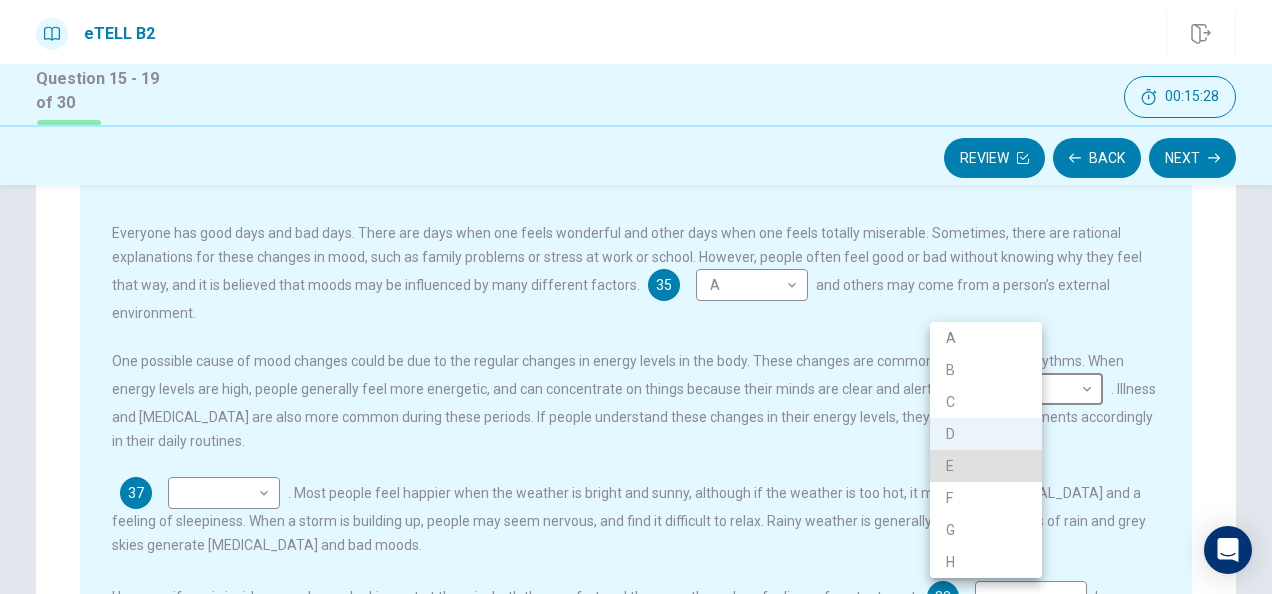 type 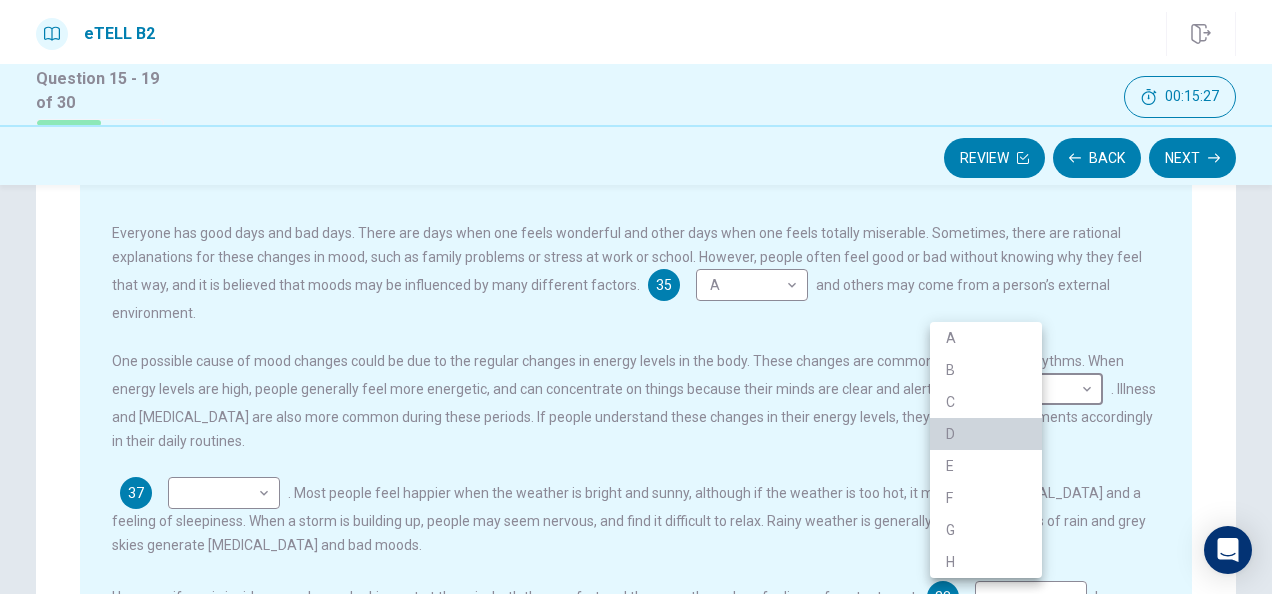 click on "D" at bounding box center (986, 434) 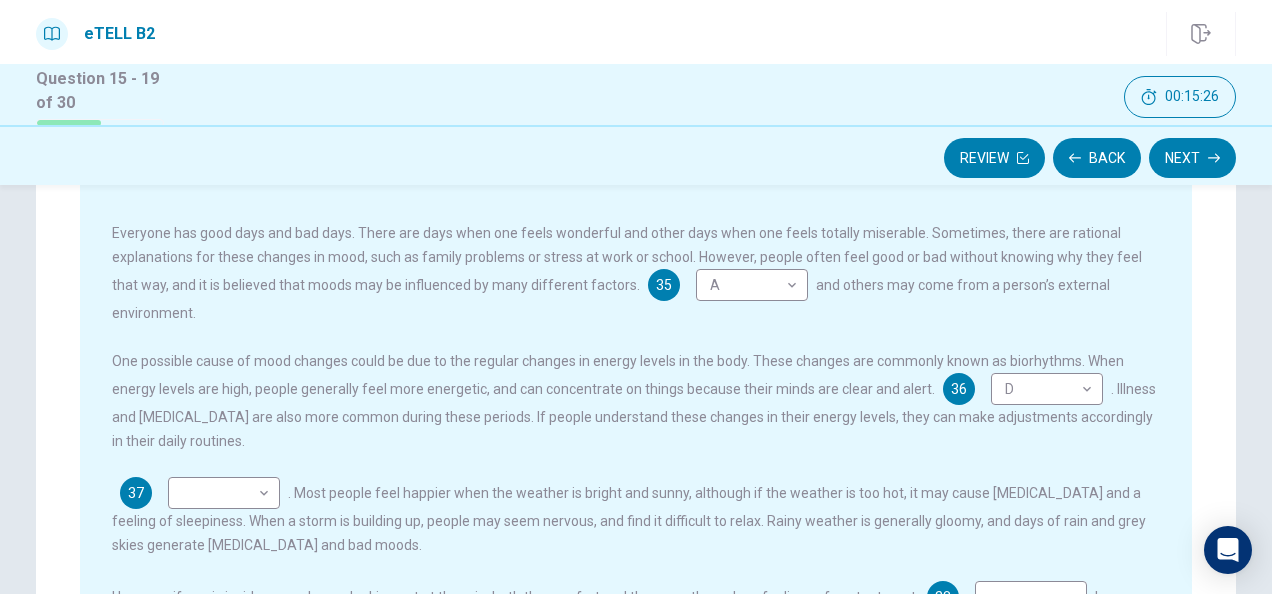 click on "One possible cause of mood changes could be due to the regular changes in energy levels in the body. These changes are commonly known as biorhythms. When energy levels are high, people generally feel more energetic, and can concentrate on  things because their minds are clear and alert.  36 D * ​ . Illness and [MEDICAL_DATA] are  also more common during these periods. If  people understand these changes in their energy levels, they can make adjustments  accordingly in their daily routines." at bounding box center (636, 401) 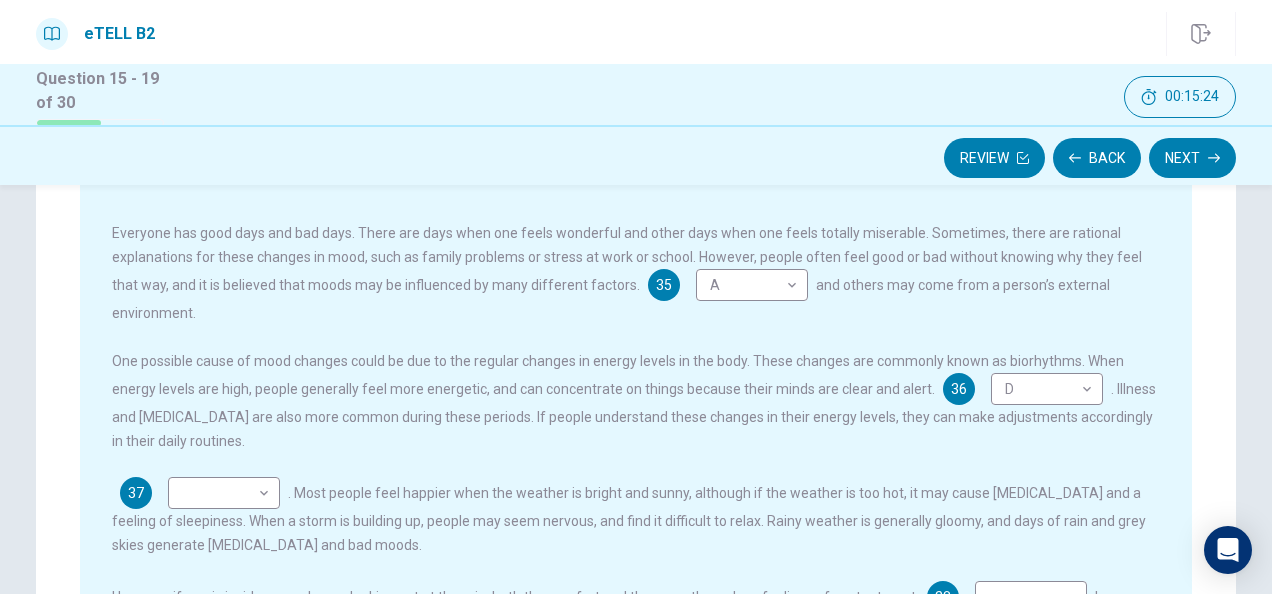 click on "One possible cause of mood changes could be due to the regular changes in energy levels in the body. These changes are commonly known as biorhythms. When energy levels are high, people generally feel more energetic, and can concentrate on  things because their minds are clear and alert.  36 D * ​ . Illness and [MEDICAL_DATA] are  also more common during these periods. If  people understand these changes in their energy levels, they can make adjustments  accordingly in their daily routines." at bounding box center (636, 401) 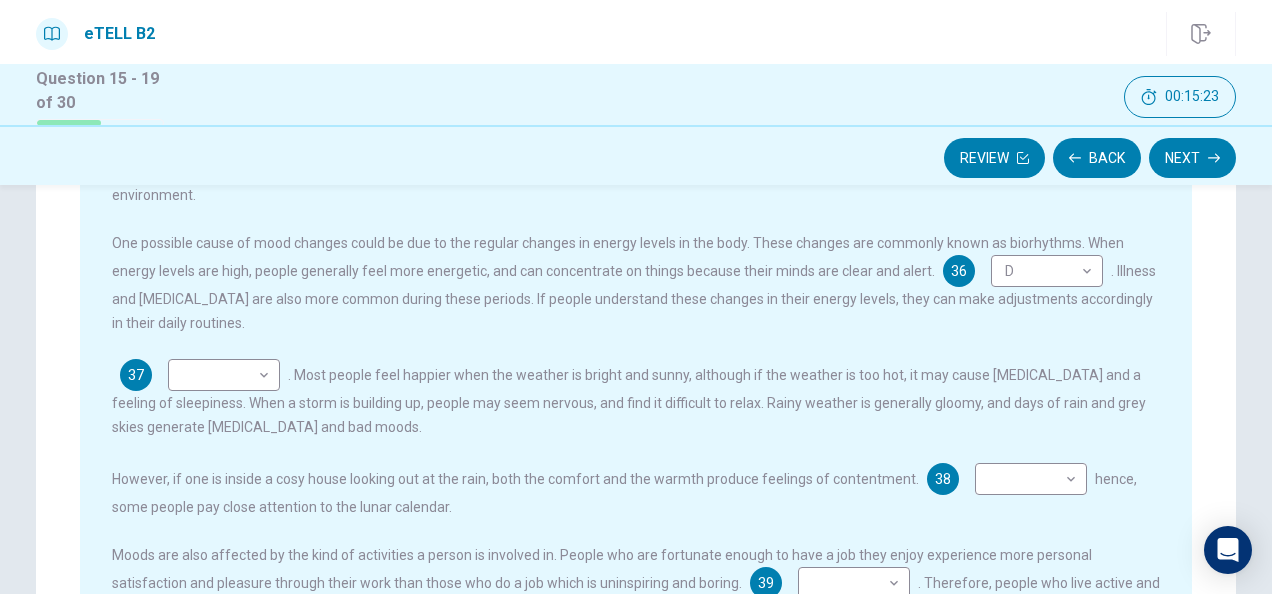 scroll, scrollTop: 336, scrollLeft: 0, axis: vertical 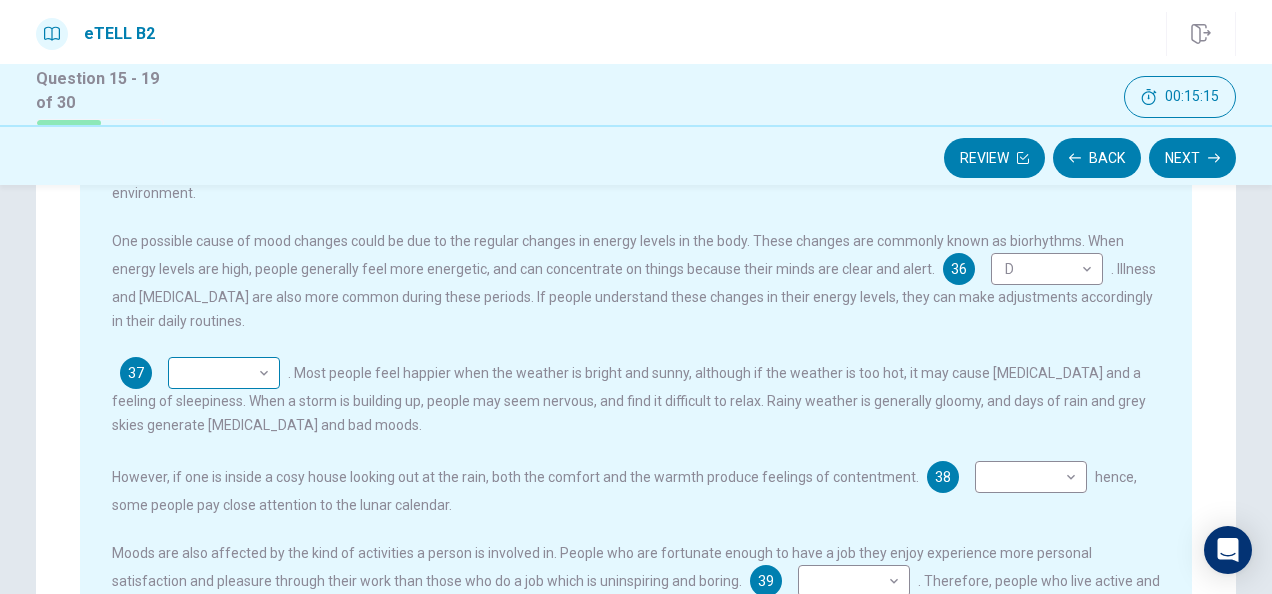click on "This site uses cookies, as explained in our  Privacy Policy . If you agree to the use of cookies, please click the Accept button and continue to browse our site.   Privacy Policy Accept   eTELL B2 Part Three Review Back Next 00:15:15 Question 15 - 19 of 30 00:15:15 Review Back Next Question Passage Questions 35 - 39 You are going to read a passage in which some sentences have been  removed. For questions 35 – 39, insert the correct sentence (A – H) into the  appropriate gap. There are THREE sentences which you do not need. A The weather also has an effect on our moods B Some of these may be personal or health-related C Scientists are as yet unsure why moods affect us D On the other hand, when energy levels are low, people feel sleepy and bad tempered and are unable to work efficiently E In the same way, being creative and involved in any type of artistic activity  produces a sense of achievement and pride F Sometimes, there are rational explanations for these changes in mood G H Changing Mood 35 A * ​ D" at bounding box center (636, 297) 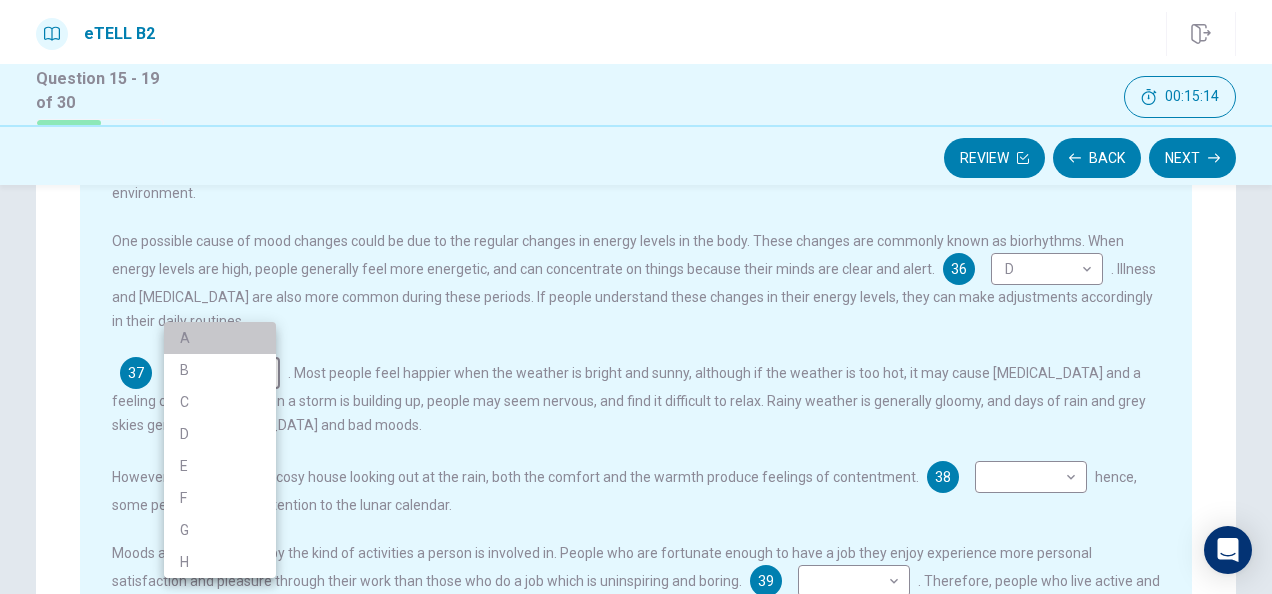 click on "A" at bounding box center (220, 338) 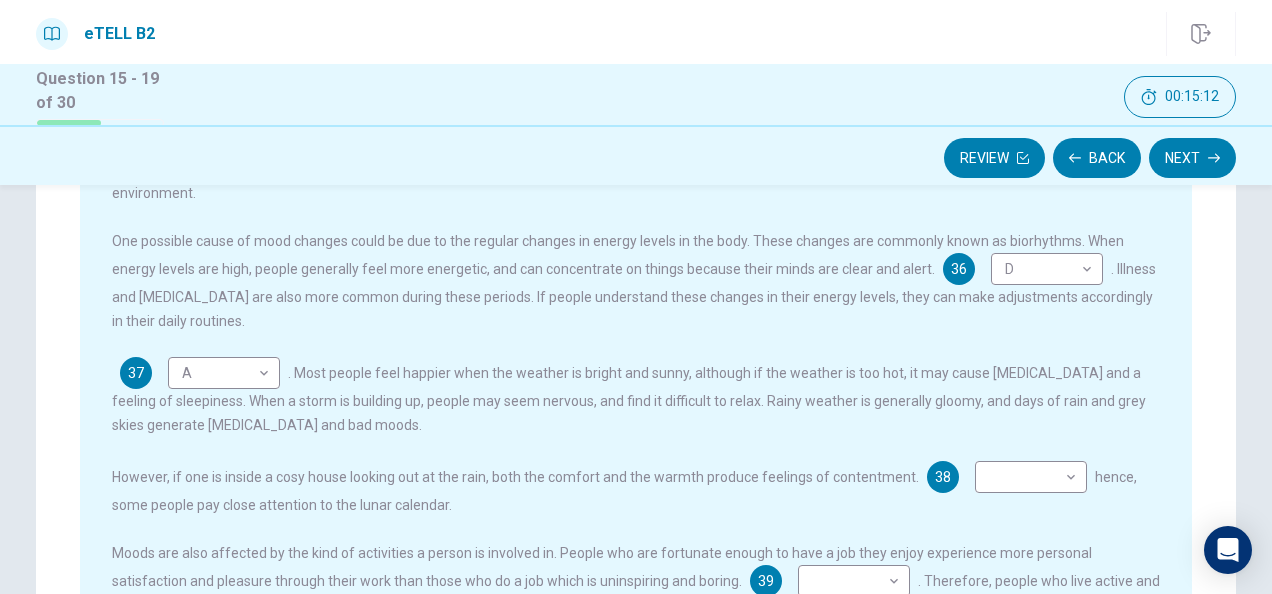 click on "One possible cause of mood changes could be due to the regular changes in energy levels in the body. These changes are commonly known as biorhythms. When energy levels are high, people generally feel more energetic, and can concentrate on  things because their minds are clear and alert.  36 D * ​ . Illness and [MEDICAL_DATA] are  also more common during these periods. If  people understand these changes in their energy levels, they can make adjustments  accordingly in their daily routines." at bounding box center [636, 281] 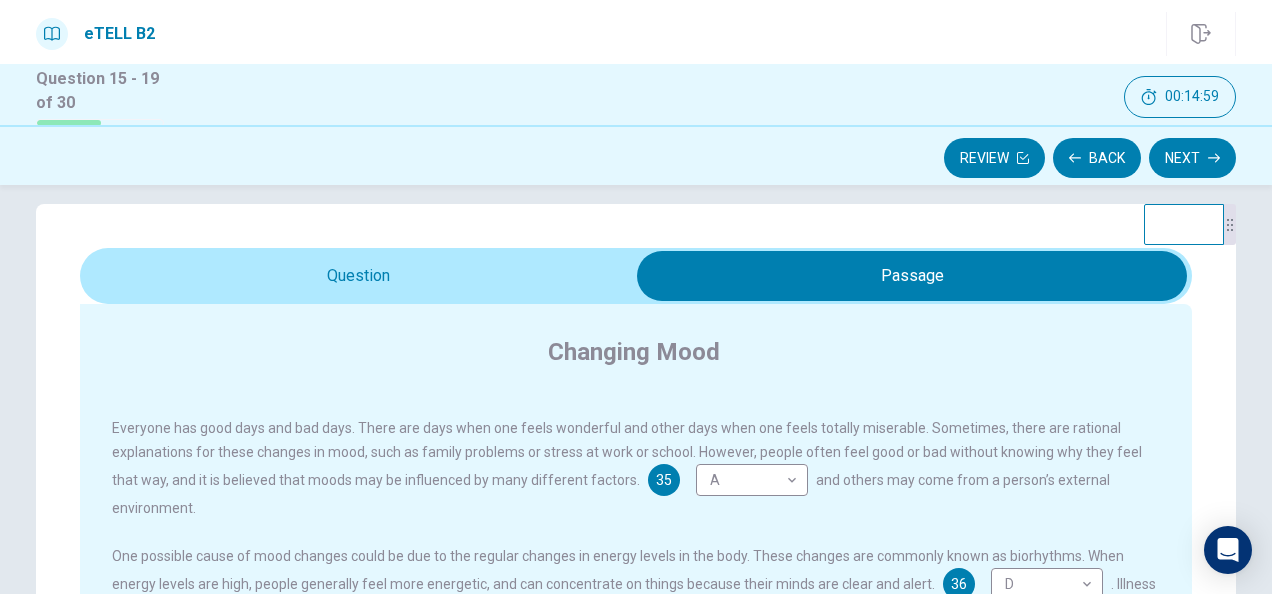 scroll, scrollTop: 16, scrollLeft: 0, axis: vertical 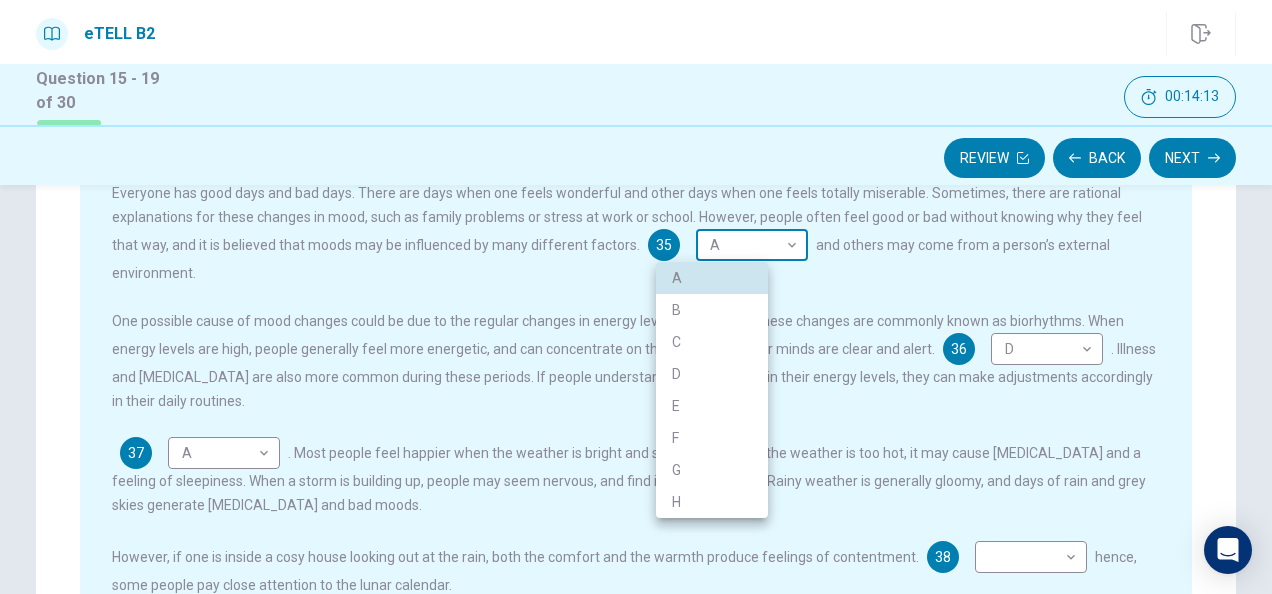 click on "This site uses cookies, as explained in our  Privacy Policy . If you agree to the use of cookies, please click the Accept button and continue to browse our site.   Privacy Policy Accept   eTELL B2 Part Three Review Back Next 00:14:13 Question 15 - 19 of 30 00:14:13 Review Back Next Question Passage Questions 35 - 39 You are going to read a passage in which some sentences have been  removed. For questions 35 – 39, insert the correct sentence (A – H) into the  appropriate gap. There are THREE sentences which you do not need. A The weather also has an effect on our moods B Some of these may be personal or health-related C Scientists are as yet unsure why moods affect us D On the other hand, when energy levels are low, people feel sleepy and bad tempered and are unable to work efficiently E In the same way, being creative and involved in any type of artistic activity  produces a sense of achievement and pride F Sometimes, there are rational explanations for these changes in mood G H Changing Mood 35 A * ​ D" at bounding box center (636, 297) 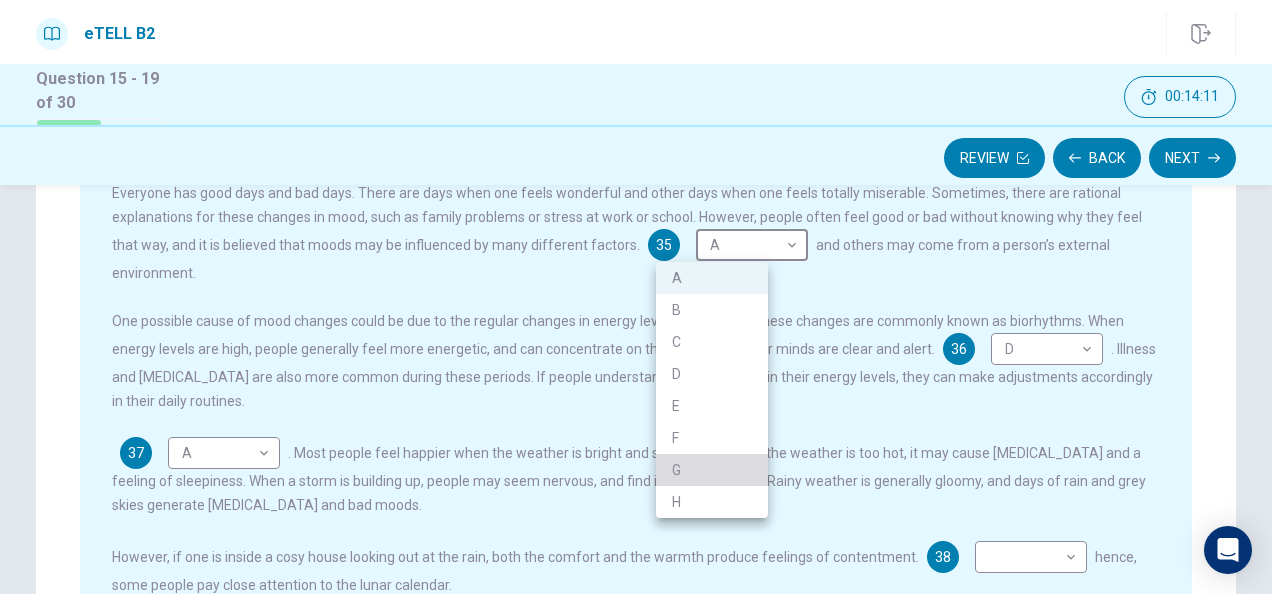 click on "G" at bounding box center (712, 470) 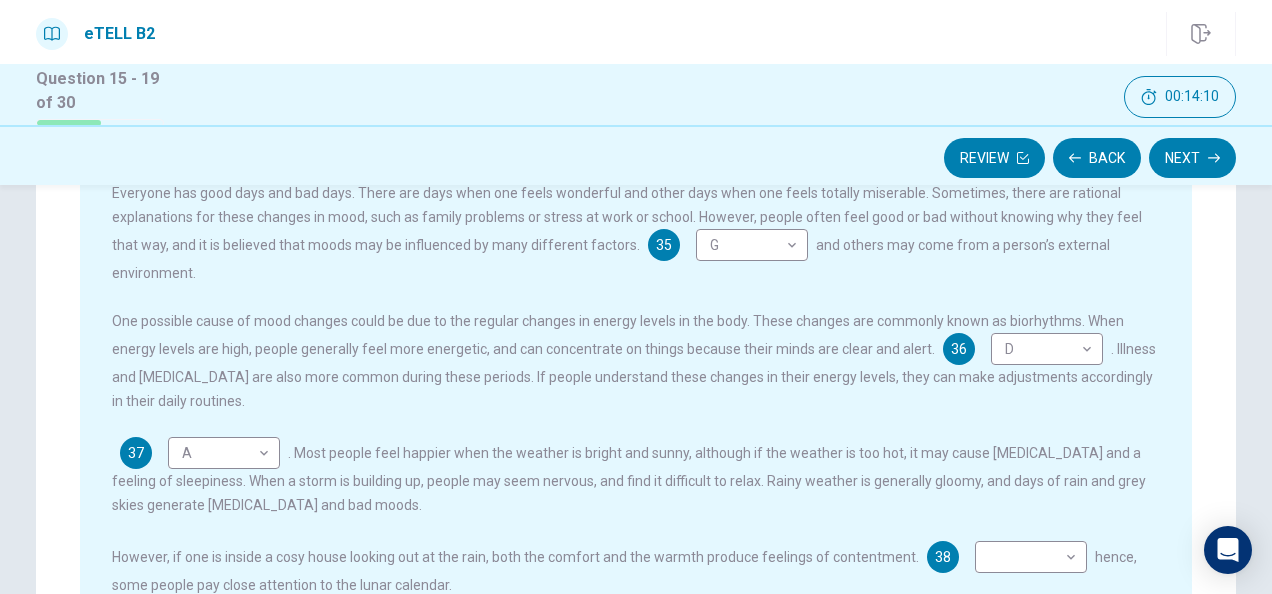 click on ". Most people feel happier when the  weather is bright and sunny, although if the weather is too hot, it may cause [MEDICAL_DATA] and a feeling of sleepiness. When a storm is  building up, people may seem nervous, and  find it difficult to relax. Rainy weather is generally gloomy, and days of rain and  grey skies generate [MEDICAL_DATA] and bad  moods." at bounding box center (629, 479) 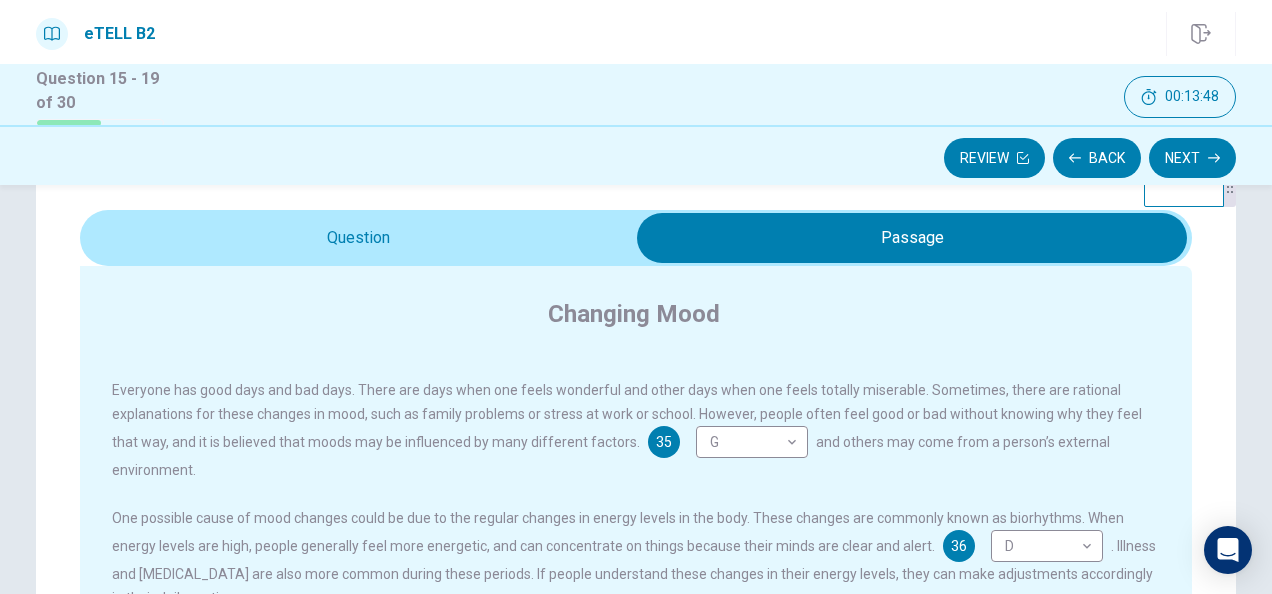 scroll, scrollTop: 56, scrollLeft: 0, axis: vertical 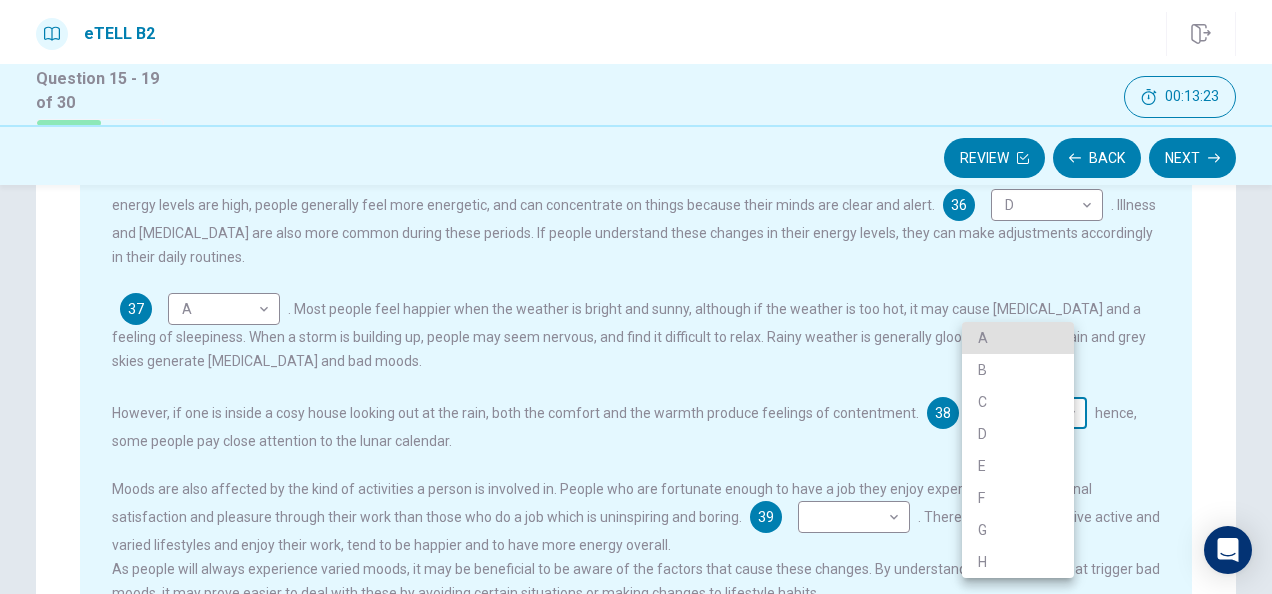 click on "This site uses cookies, as explained in our  Privacy Policy . If you agree to the use of cookies, please click the Accept button and continue to browse our site.   Privacy Policy Accept   eTELL B2 Part Three Review Back Next 00:13:23 Question 15 - 19 of 30 00:13:23 Review Back Next Question Passage Questions 35 - 39 You are going to read a passage in which some sentences have been  removed. For questions 35 – 39, insert the correct sentence (A – H) into the  appropriate gap. There are THREE sentences which you do not need. A The weather also has an effect on our moods B Some of these may be personal or health-related C Scientists are as yet unsure why moods affect us D On the other hand, when energy levels are low, people feel sleepy and bad tempered and are unable to work efficiently E In the same way, being creative and involved in any type of artistic activity  produces a sense of achievement and pride F Sometimes, there are rational explanations for these changes in mood G H Changing Mood 35 G * ​ D" at bounding box center [636, 297] 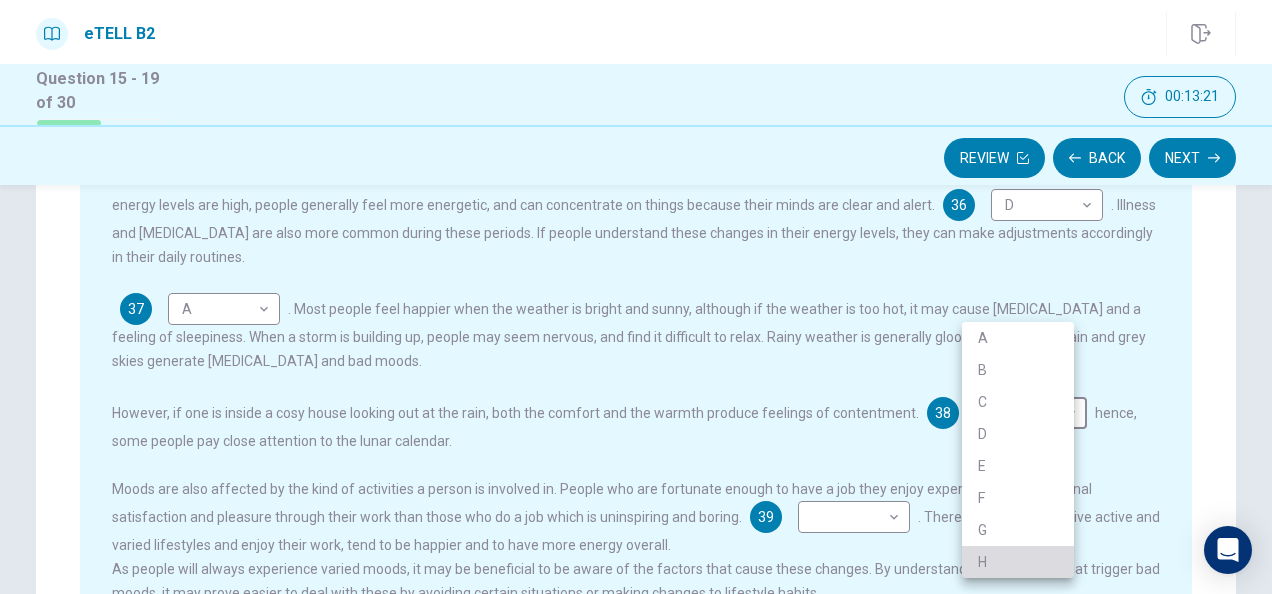 click on "H" at bounding box center [1018, 562] 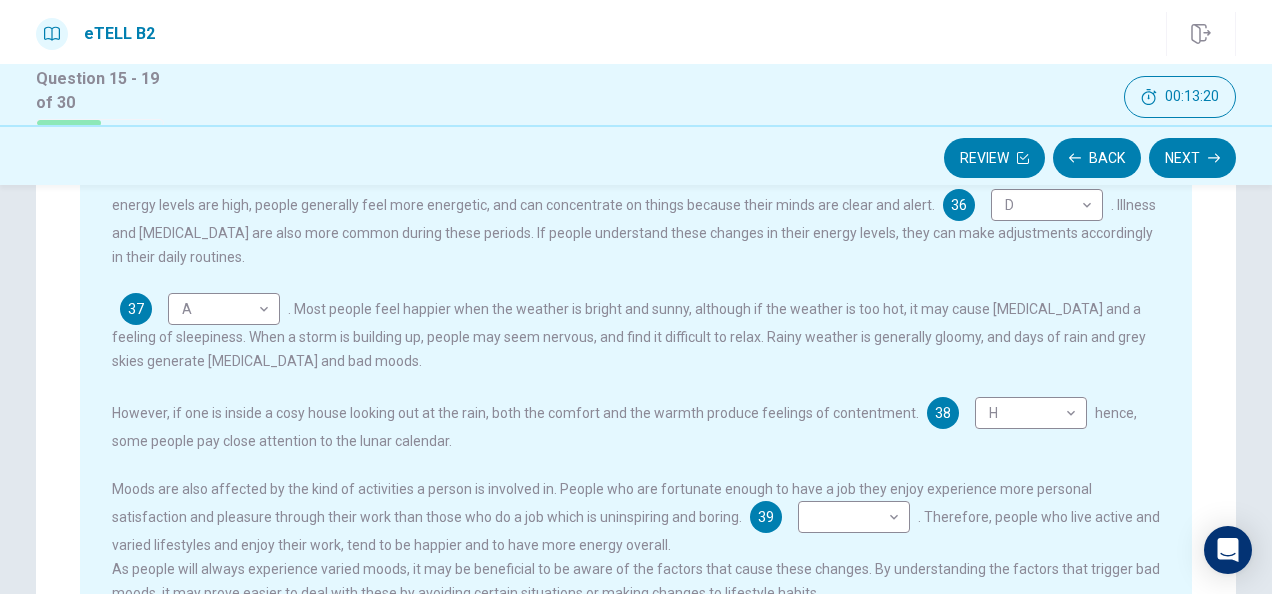 click on "Everyone has good days and bad days. There are days when one feels wonderful  and other days when one feels totally  miserable. Sometimes, there are rational explanations for these changes in mood, such as family problems or stress at work or school. However, people often feel good or bad without knowing why they feel that way, and it is believed that moods may be influenced  by many different factors.  35 G * ​  and others may come from a person’s external  environment.  One possible cause of mood changes could be due to the regular changes in energy levels in the body. These changes are commonly known as biorhythms. When energy levels are high, people generally feel more energetic, and can concentrate on  things because their minds are clear and alert.  36 D * ​ . Illness and [MEDICAL_DATA] are  also more common during these periods. If  people understand these changes in their energy levels, they can make adjustments  accordingly in their daily routines.  37 A * ​ 38 H * ​ 39 ​ ​" at bounding box center [649, 321] 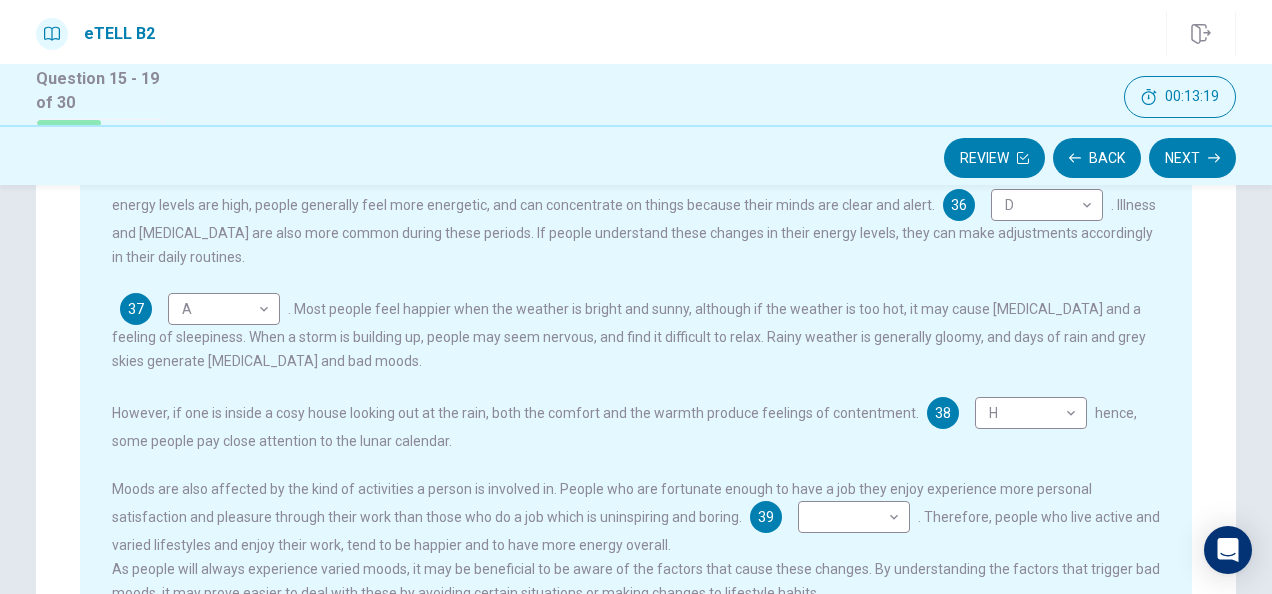 click on "Everyone has good days and bad days. There are days when one feels wonderful  and other days when one feels totally  miserable. Sometimes, there are rational explanations for these changes in mood, such as family problems or stress at work or school. However, people often feel good or bad without knowing why they feel that way, and it is believed that moods may be influenced  by many different factors.  35 G * ​  and others may come from a person’s external  environment.  One possible cause of mood changes could be due to the regular changes in energy levels in the body. These changes are commonly known as biorhythms. When energy levels are high, people generally feel more energetic, and can concentrate on  things because their minds are clear and alert.  36 D * ​ . Illness and [MEDICAL_DATA] are  also more common during these periods. If  people understand these changes in their energy levels, they can make adjustments  accordingly in their daily routines.  37 A * ​ 38 H * ​ 39 ​ ​" at bounding box center (649, 321) 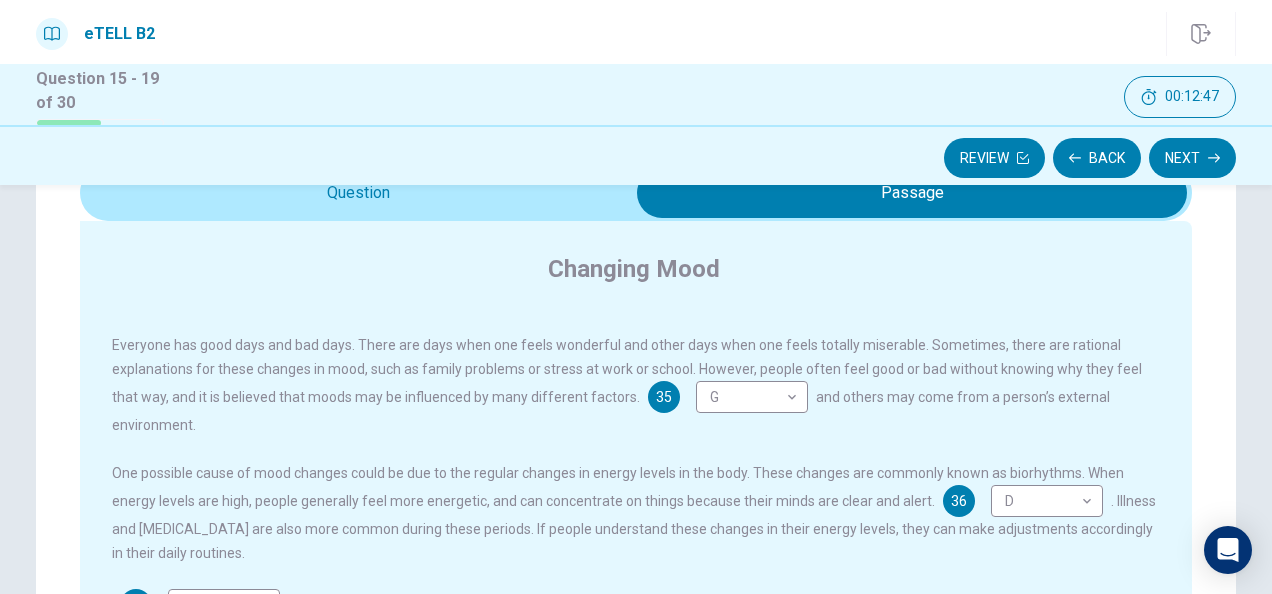 scroll, scrollTop: 0, scrollLeft: 0, axis: both 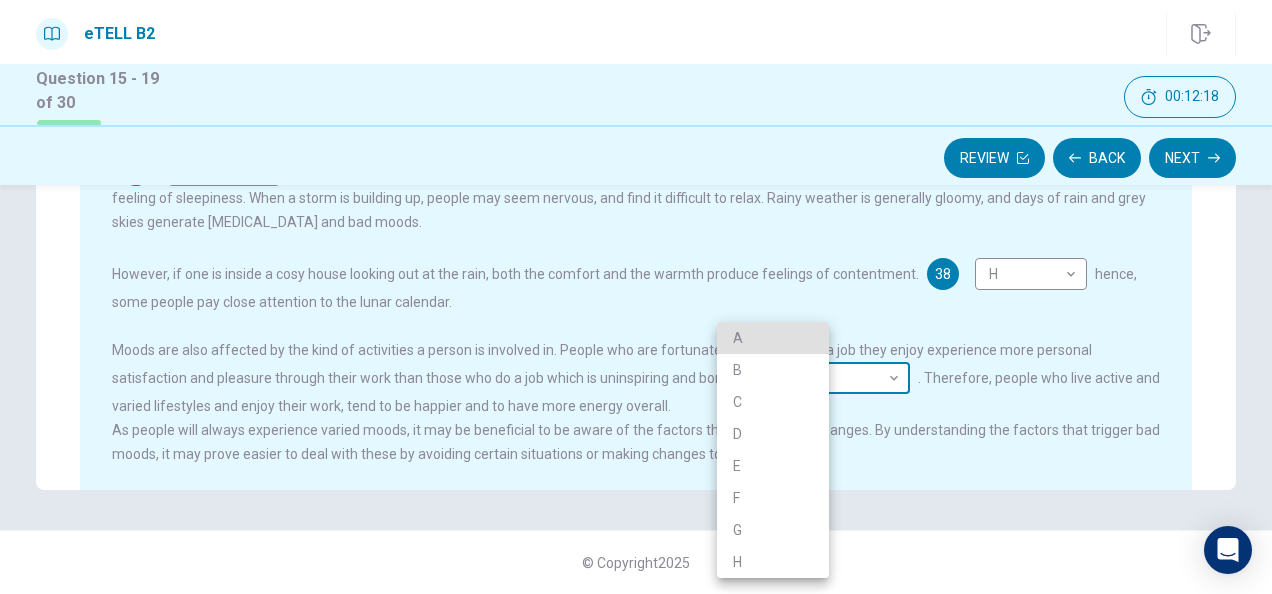 click on "This site uses cookies, as explained in our  Privacy Policy . If you agree to the use of cookies, please click the Accept button and continue to browse our site.   Privacy Policy Accept   eTELL B2 Part Three Review Back Next 00:12:18 Question 15 - 19 of 30 00:12:18 Review Back Next Question Passage Questions 35 - 39 You are going to read a passage in which some sentences have been  removed. For questions 35 – 39, insert the correct sentence (A – H) into the  appropriate gap. There are THREE sentences which you do not need. A The weather also has an effect on our moods B Some of these may be personal or health-related C Scientists are as yet unsure why moods affect us D On the other hand, when energy levels are low, people feel sleepy and bad tempered and are unable to work efficiently E In the same way, being creative and involved in any type of artistic activity  produces a sense of achievement and pride F Sometimes, there are rational explanations for these changes in mood G H Changing Mood 35 G * ​ D" at bounding box center (636, 297) 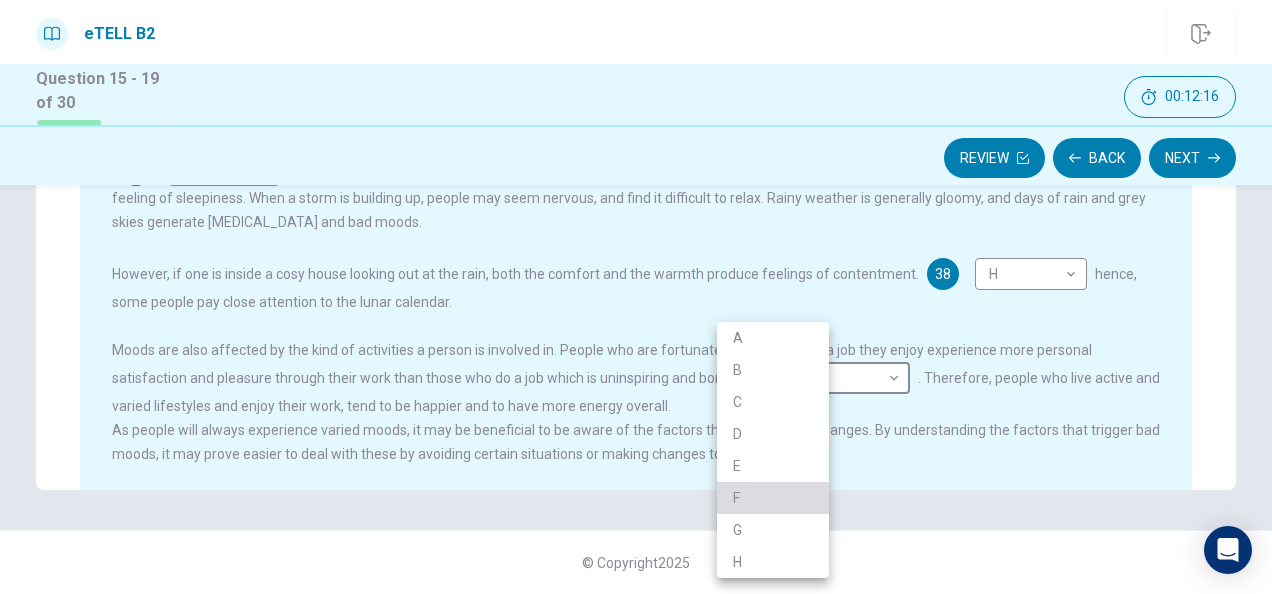 click on "F" at bounding box center [773, 498] 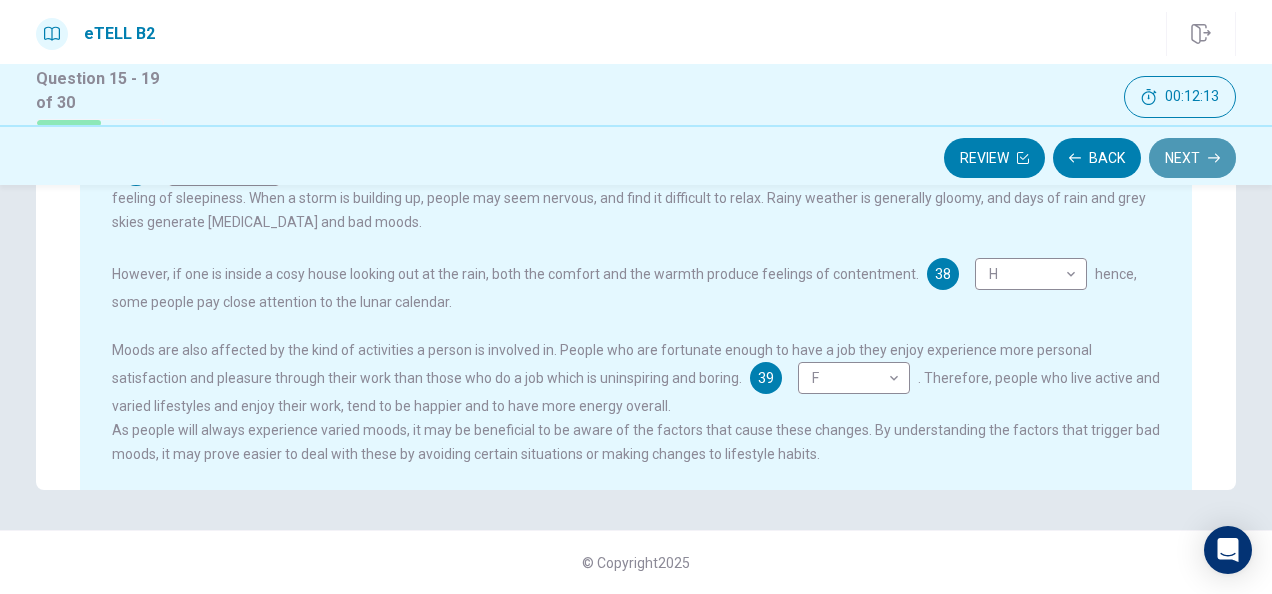 click on "Next" at bounding box center [1192, 158] 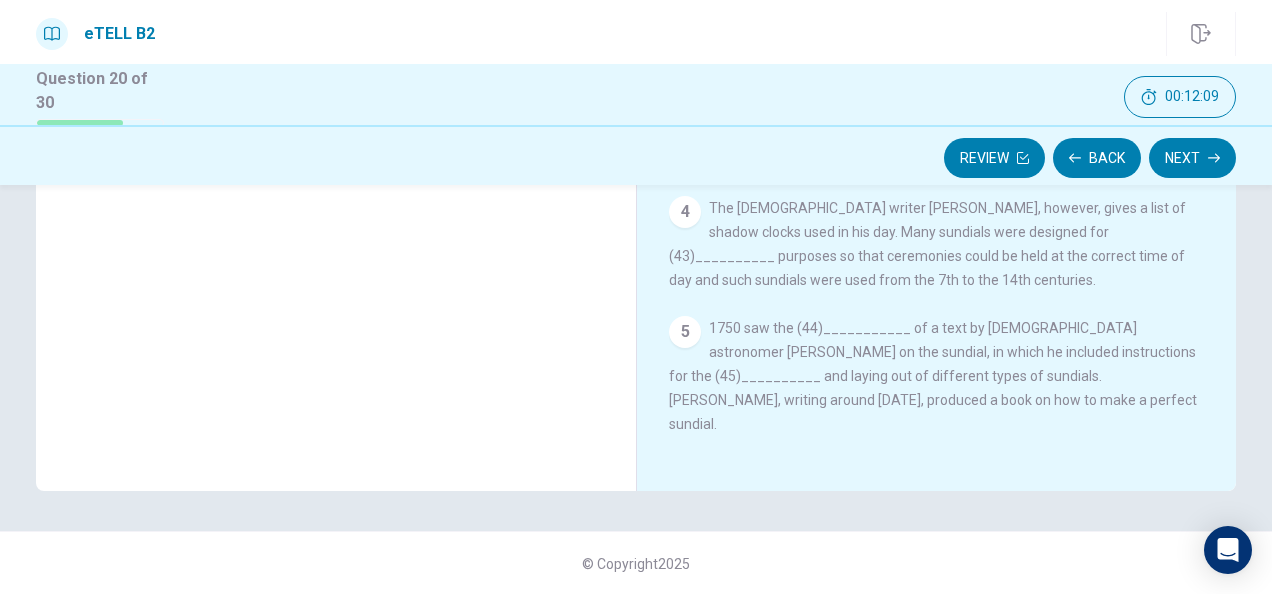 click on "4 The [DEMOGRAPHIC_DATA] writer [PERSON_NAME], however,  gives a list of shadow clocks used in his day. Many sundials were designed for  (43)__________ purposes so that ceremonies could be held at the correct time of  day and such sundials were used from the 7th to the 14th centuries." at bounding box center [937, 244] 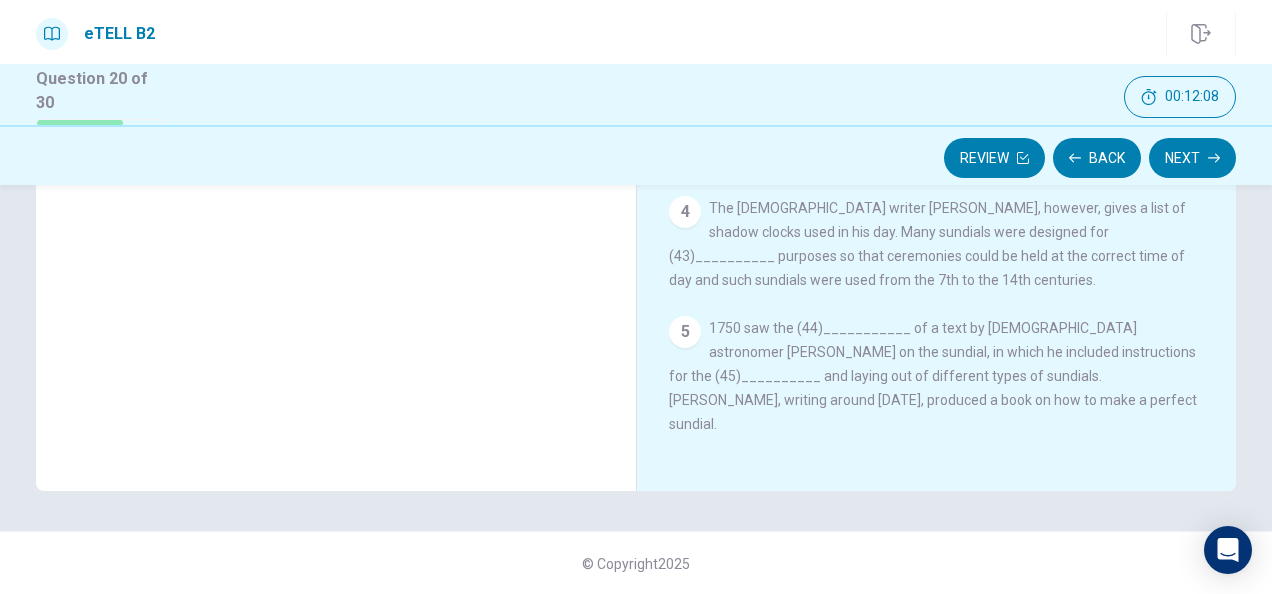 click on "4 The [DEMOGRAPHIC_DATA] writer [PERSON_NAME], however,  gives a list of shadow clocks used in his day. Many sundials were designed for  (43)__________ purposes so that ceremonies could be held at the correct time of  day and such sundials were used from the 7th to the 14th centuries." at bounding box center [937, 244] 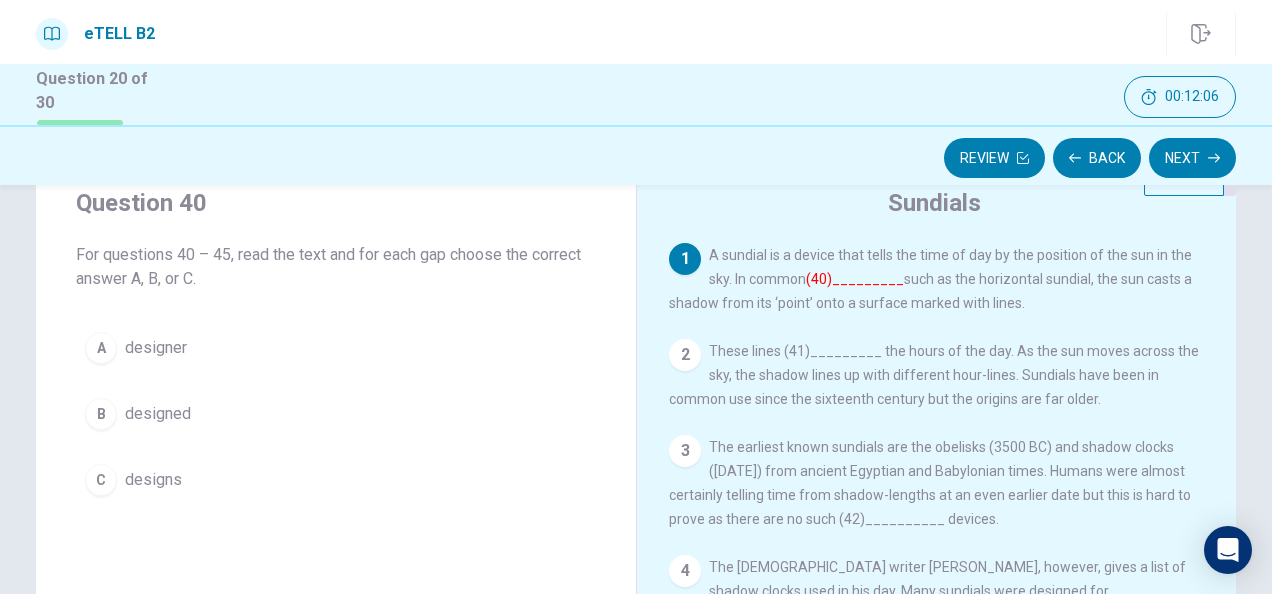 scroll, scrollTop: 69, scrollLeft: 0, axis: vertical 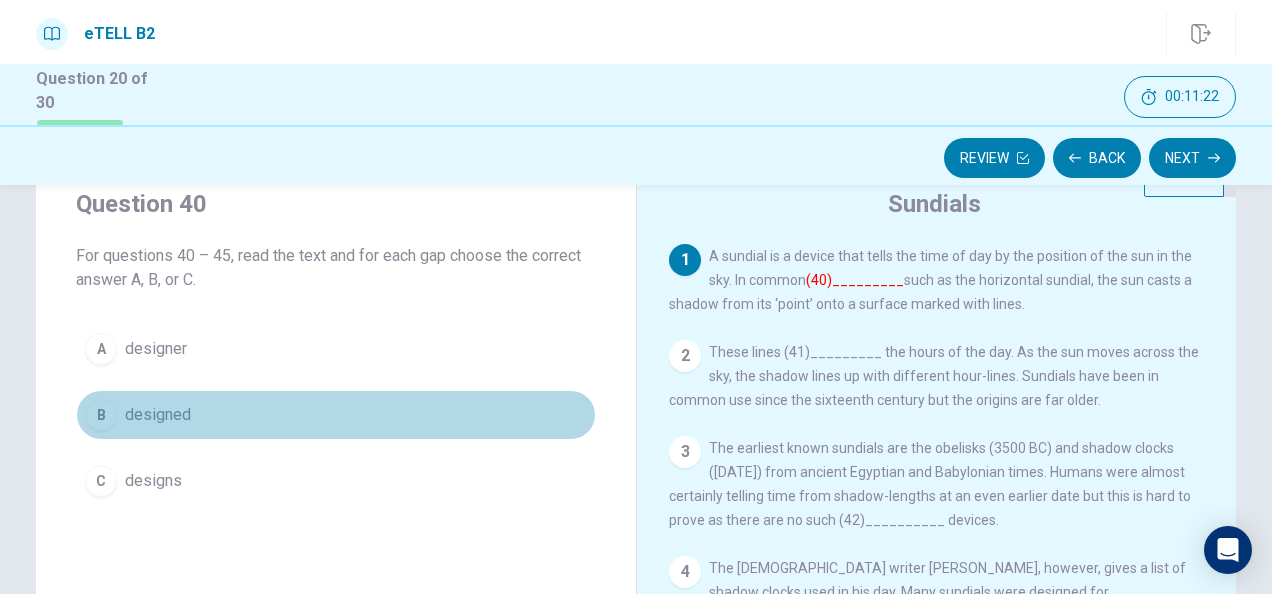 click on "B designed" at bounding box center (336, 415) 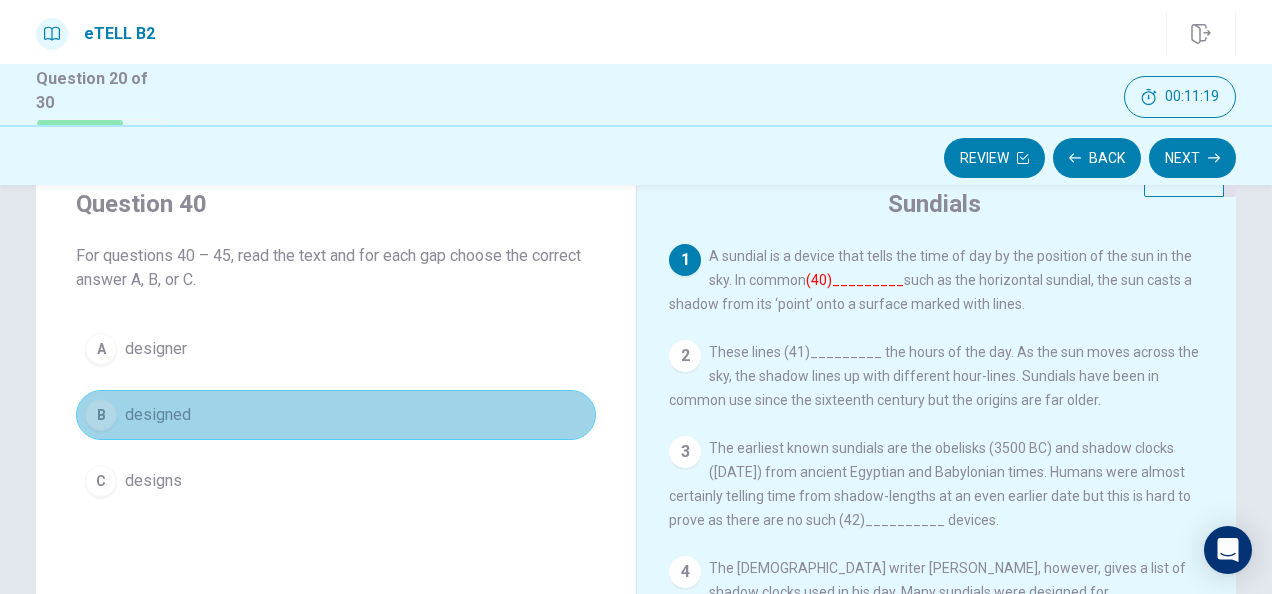 click on "B designed" at bounding box center [336, 415] 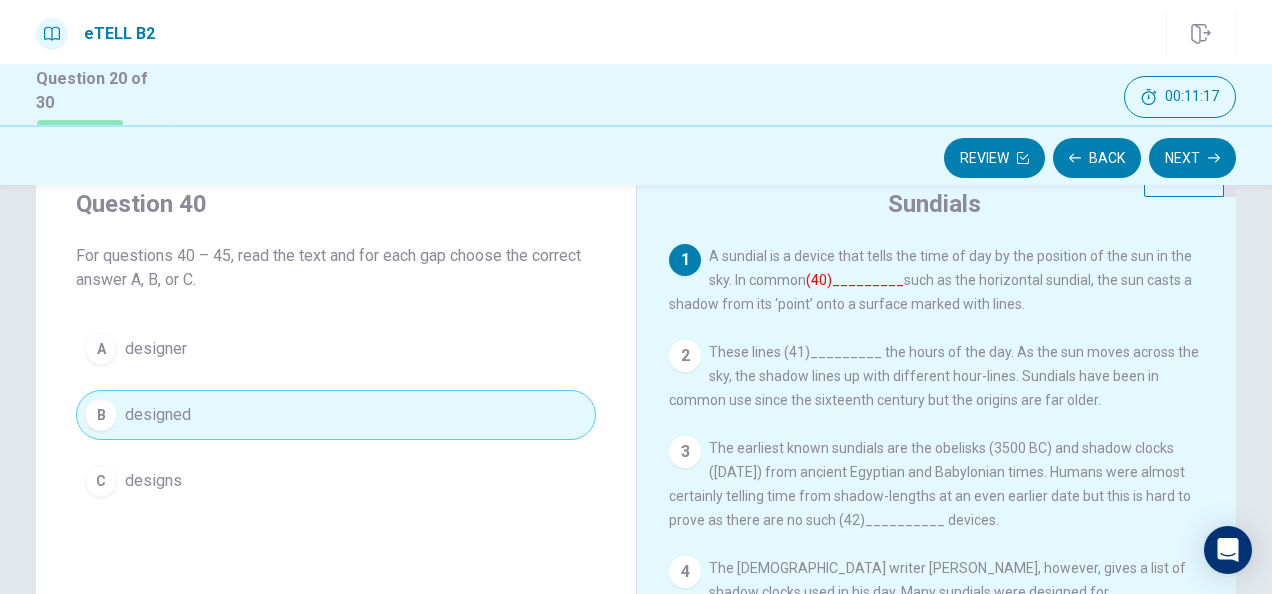 click on "2 These lines (41)_________ the  hours of the day. As the sun moves across the sky, the shadow lines up with  different hour-lines. Sundials have been in common use since the sixteenth  century but the origins are far older." at bounding box center (937, 376) 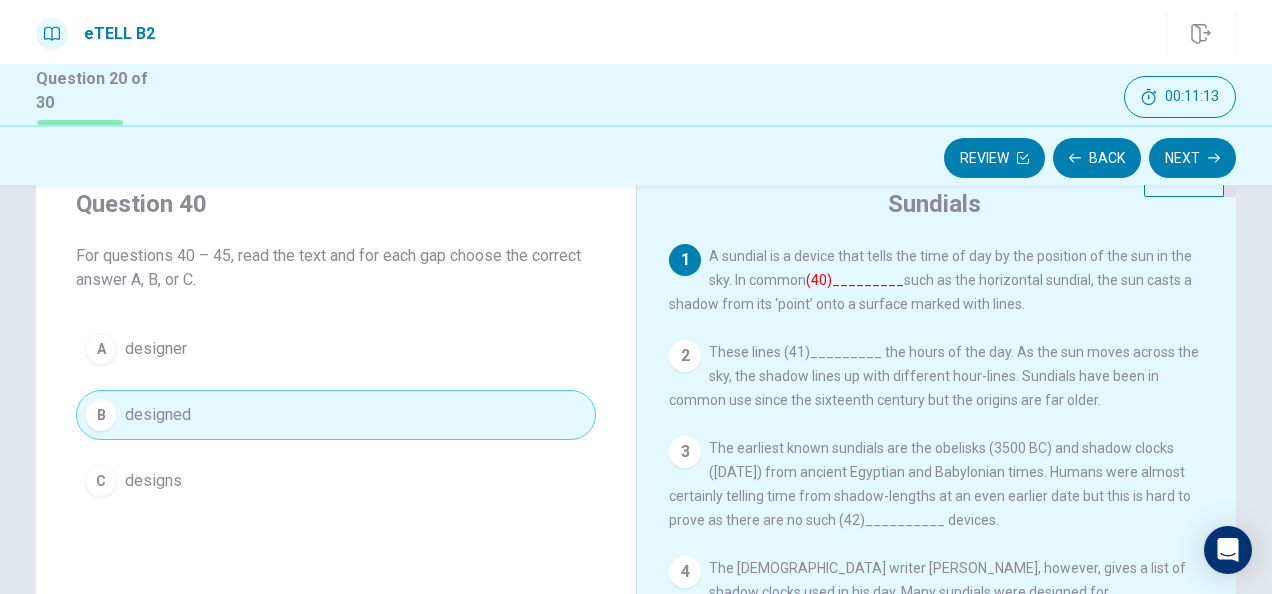 drag, startPoint x: 836, startPoint y: 355, endPoint x: 855, endPoint y: 264, distance: 92.96236 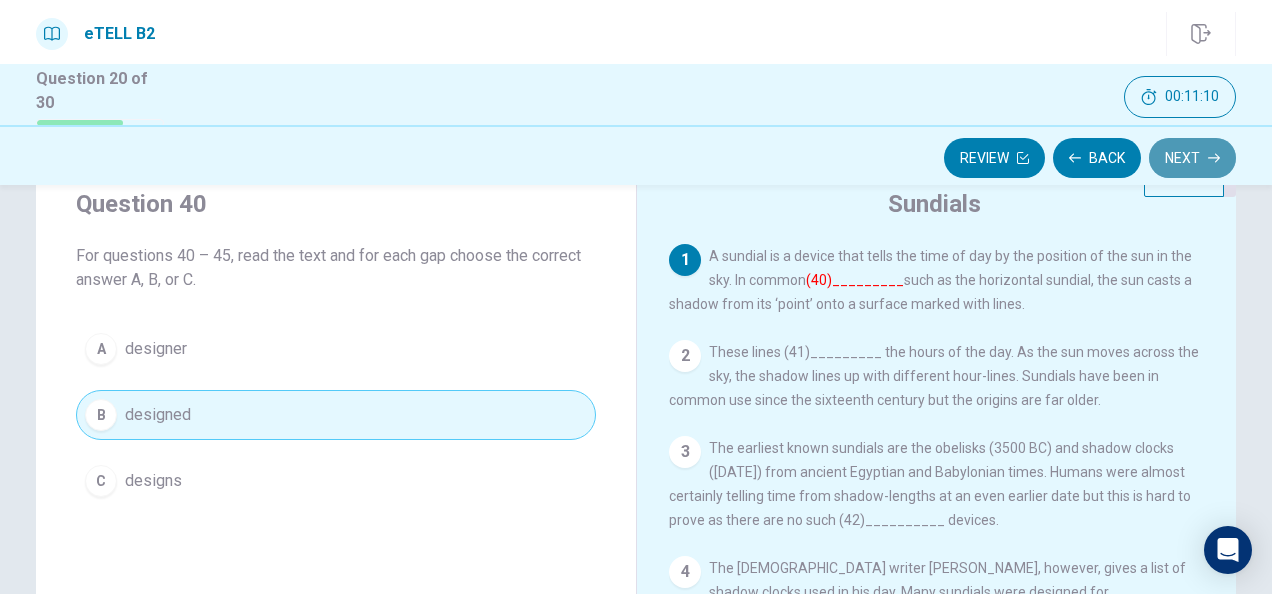 click on "Next" at bounding box center (1192, 158) 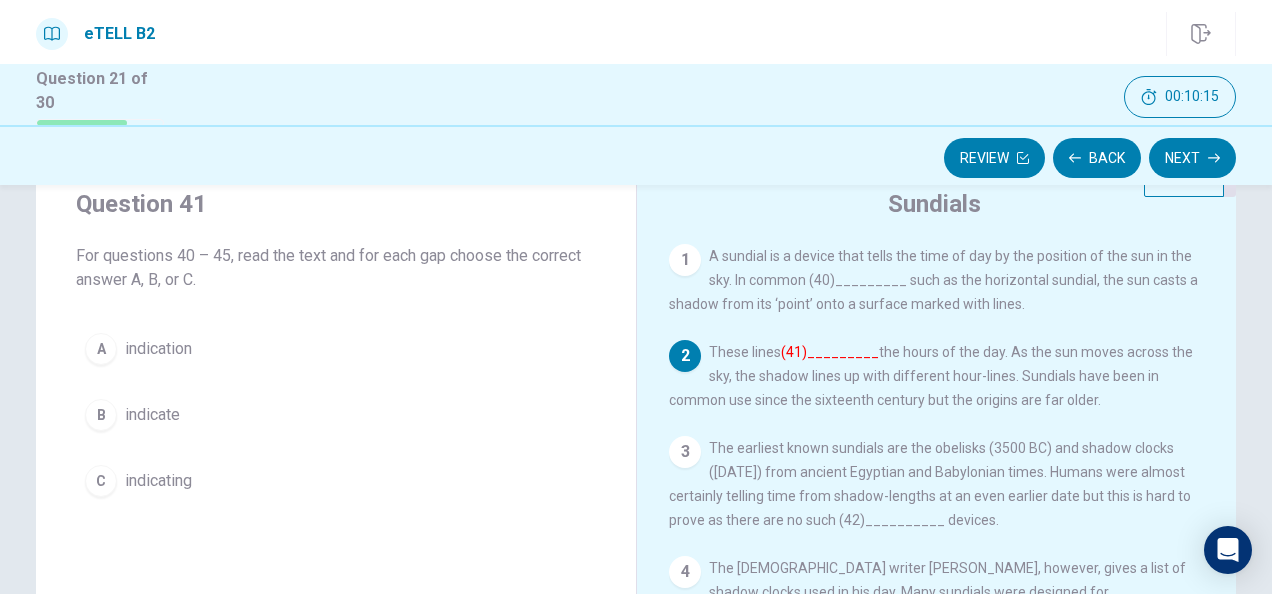 click on "indicate" at bounding box center [152, 415] 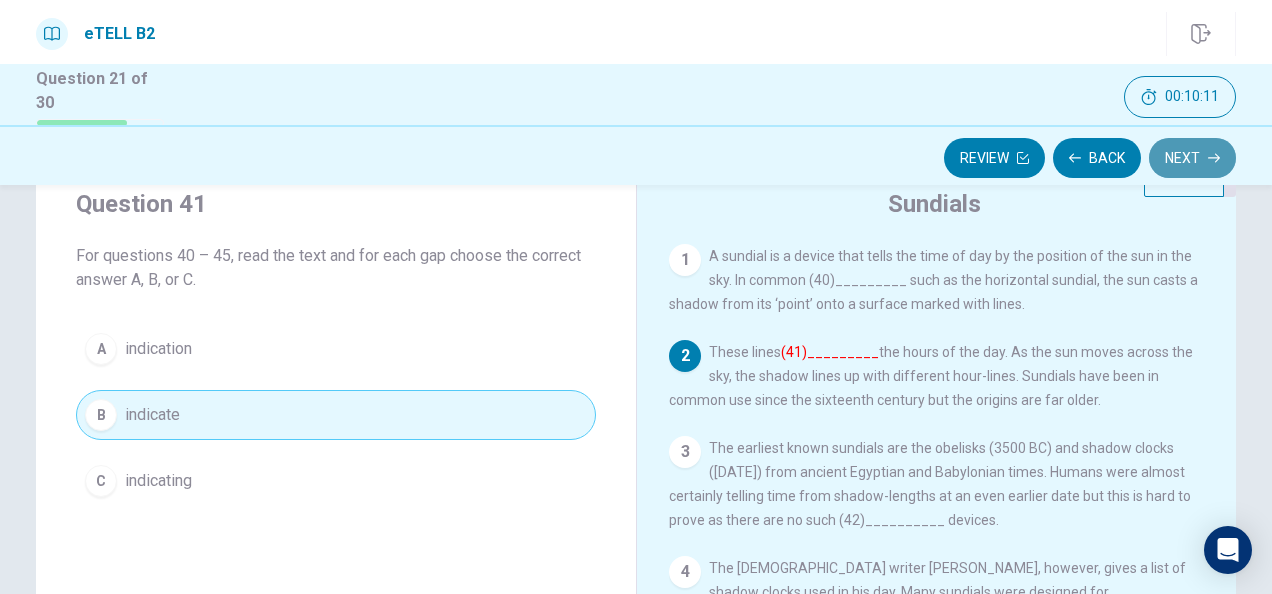 click on "Next" at bounding box center (1192, 158) 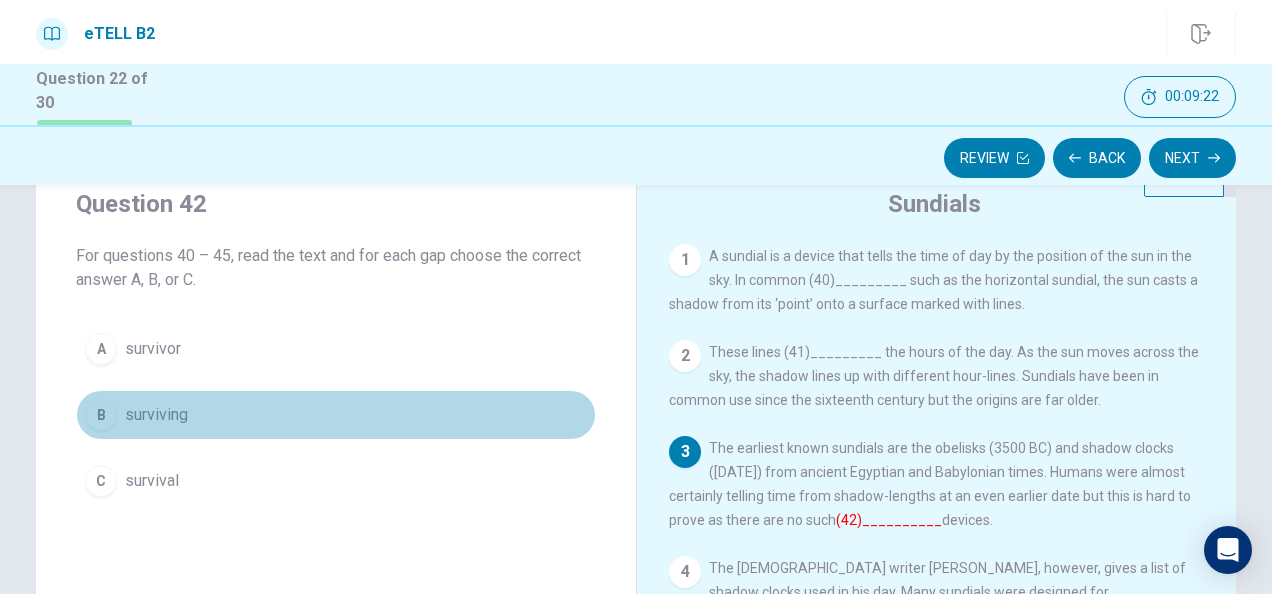 click on "B surviving" at bounding box center (336, 415) 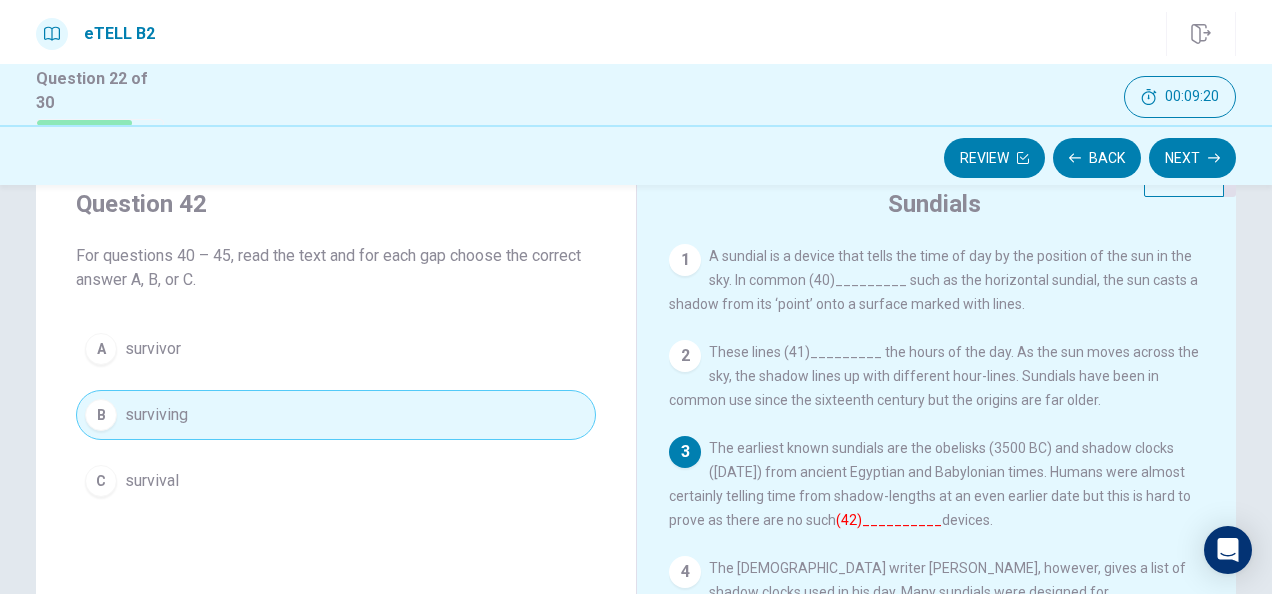 click on "2 These lines (41)_________ the  hours of the day. As the sun moves across the sky, the shadow lines up with  different hour-lines. Sundials have been in common use since the sixteenth  century but the origins are far older." at bounding box center [937, 376] 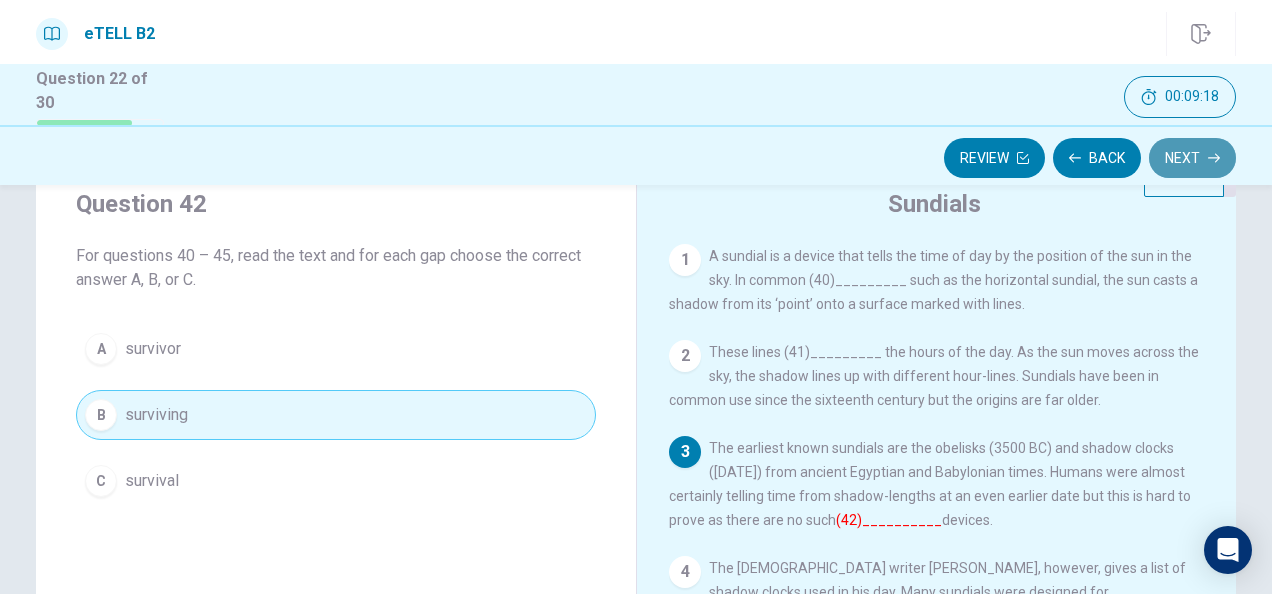 click on "Next" at bounding box center [1192, 158] 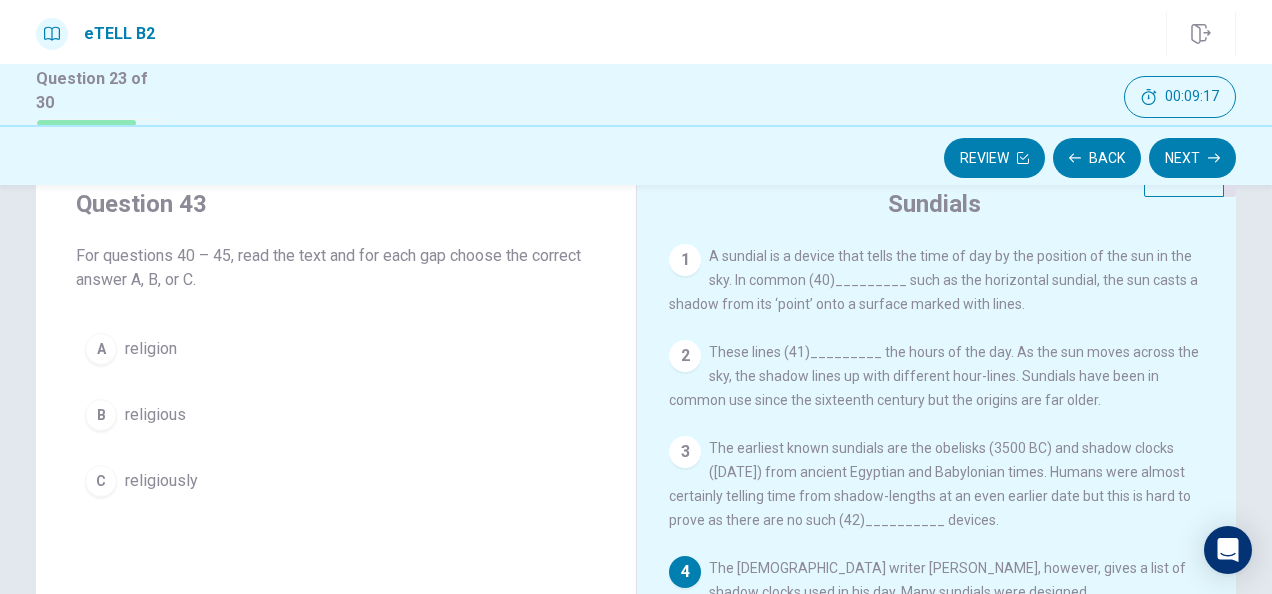 click on "1 A sundial is a device that tells the time of day by the position of the sun in the sky.  In common (40)_________ such as the horizontal sundial, the sun casts a shadow  from its ‘point’ onto a surface marked with lines.  2 These lines (41)_________ the  hours of the day. As the sun moves across the sky, the shadow lines up with  different hour-lines. Sundials have been in common use since the sixteenth  century but the origins are far older. 3 The earliest known sundials are the obelisks (3500 BC) and shadow clocks ([DATE]) from ancient Egyptian and Babylonian times. Humans were almost certainly  telling time from shadow-lengths at an even earlier date but this is hard to prove as  there are no such (42)__________ devices.  4 The [DEMOGRAPHIC_DATA] writer [PERSON_NAME], however,  gives a list of shadow clocks used in his day. Many sundials were designed for  (43)__________  purposes so that ceremonies could be held at the correct time of  day and such sundials were used from the 7th to the 14th centuries.  5" at bounding box center [950, 531] 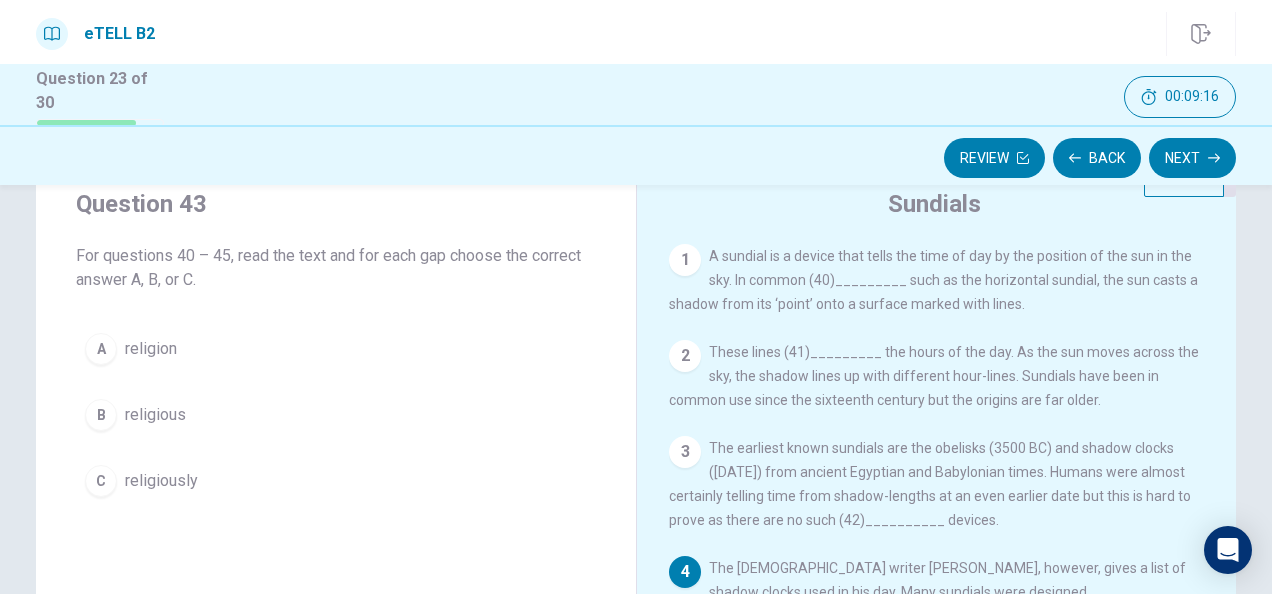 click on "1 A sundial is a device that tells the time of day by the position of the sun in the sky.  In common (40)_________ such as the horizontal sundial, the sun casts a shadow  from its ‘point’ onto a surface marked with lines.  2 These lines (41)_________ the  hours of the day. As the sun moves across the sky, the shadow lines up with  different hour-lines. Sundials have been in common use since the sixteenth  century but the origins are far older. 3 The earliest known sundials are the obelisks (3500 BC) and shadow clocks ([DATE]) from ancient Egyptian and Babylonian times. Humans were almost certainly  telling time from shadow-lengths at an even earlier date but this is hard to prove as  there are no such (42)__________ devices.  4 The [DEMOGRAPHIC_DATA] writer [PERSON_NAME], however,  gives a list of shadow clocks used in his day. Many sundials were designed for  (43)__________  purposes so that ceremonies could be held at the correct time of  day and such sundials were used from the 7th to the 14th centuries.  5" at bounding box center (950, 531) 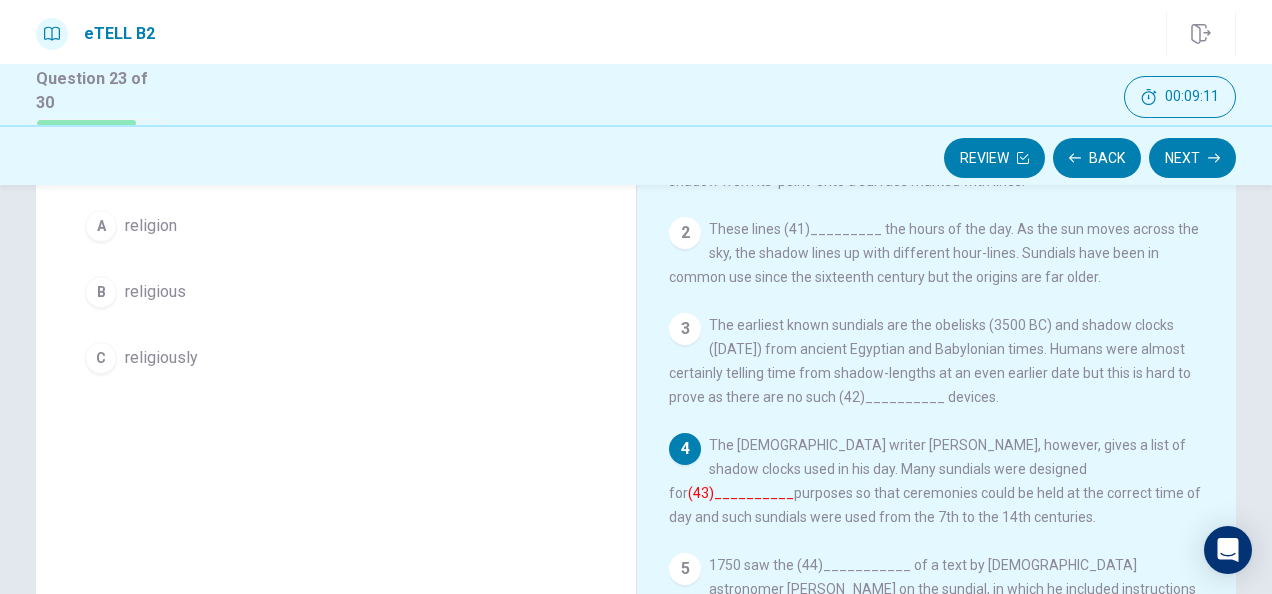 scroll, scrollTop: 189, scrollLeft: 0, axis: vertical 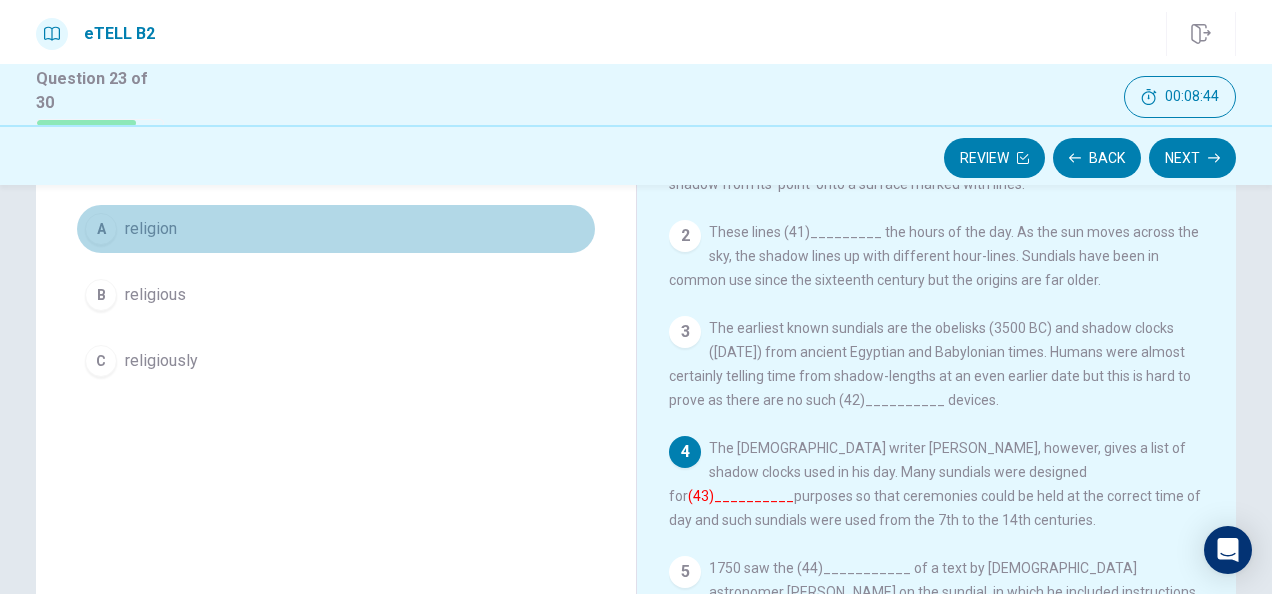 click on "A religion" at bounding box center (336, 229) 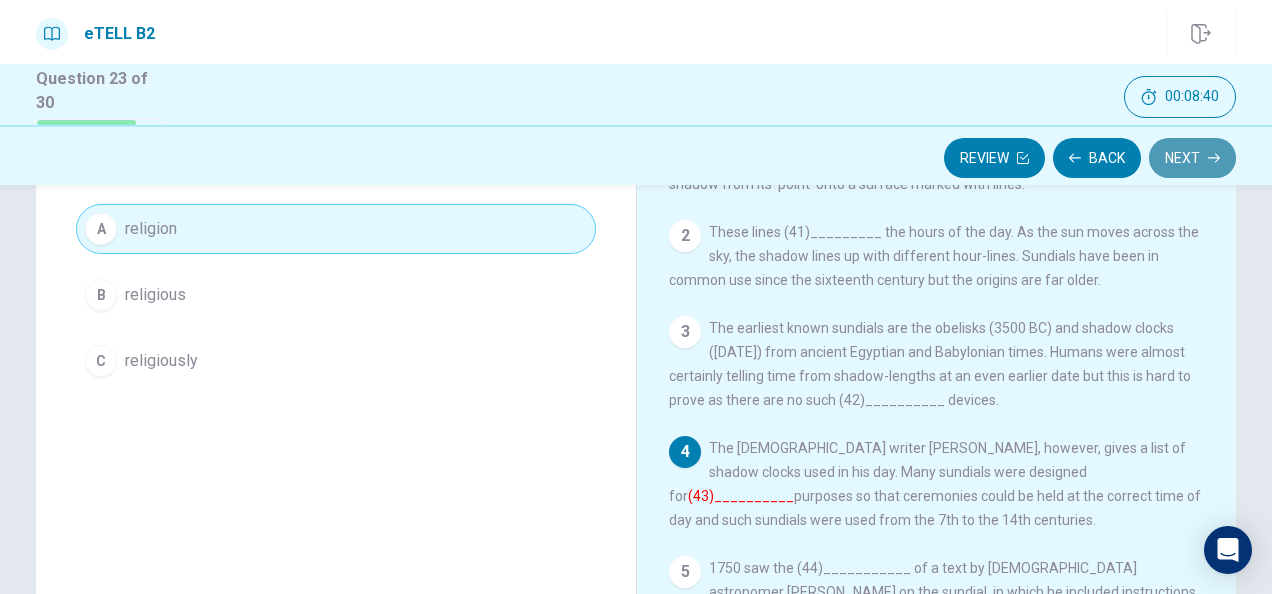 click on "Next" at bounding box center (1192, 158) 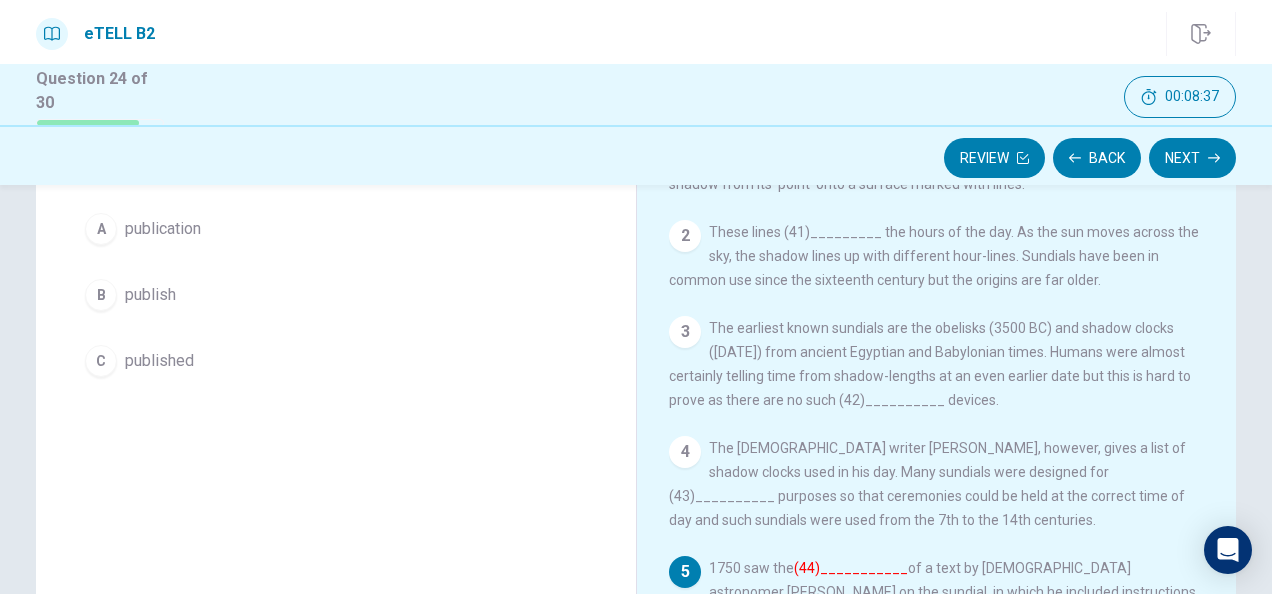 click on "The earliest known sundials are the obelisks (3500 BC) and shadow clocks ([DATE]) from ancient Egyptian and Babylonian times. Humans were almost certainly  telling time from shadow-lengths at an even earlier date but this is hard to prove as  there are no such (42)__________ devices." at bounding box center (930, 364) 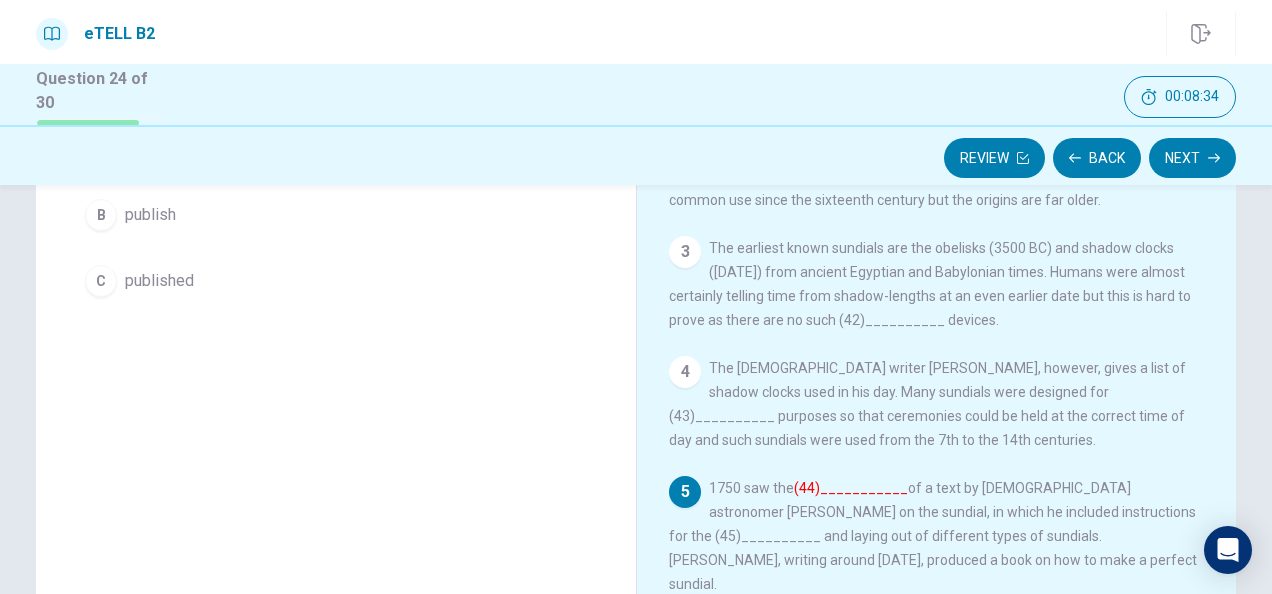 scroll, scrollTop: 229, scrollLeft: 0, axis: vertical 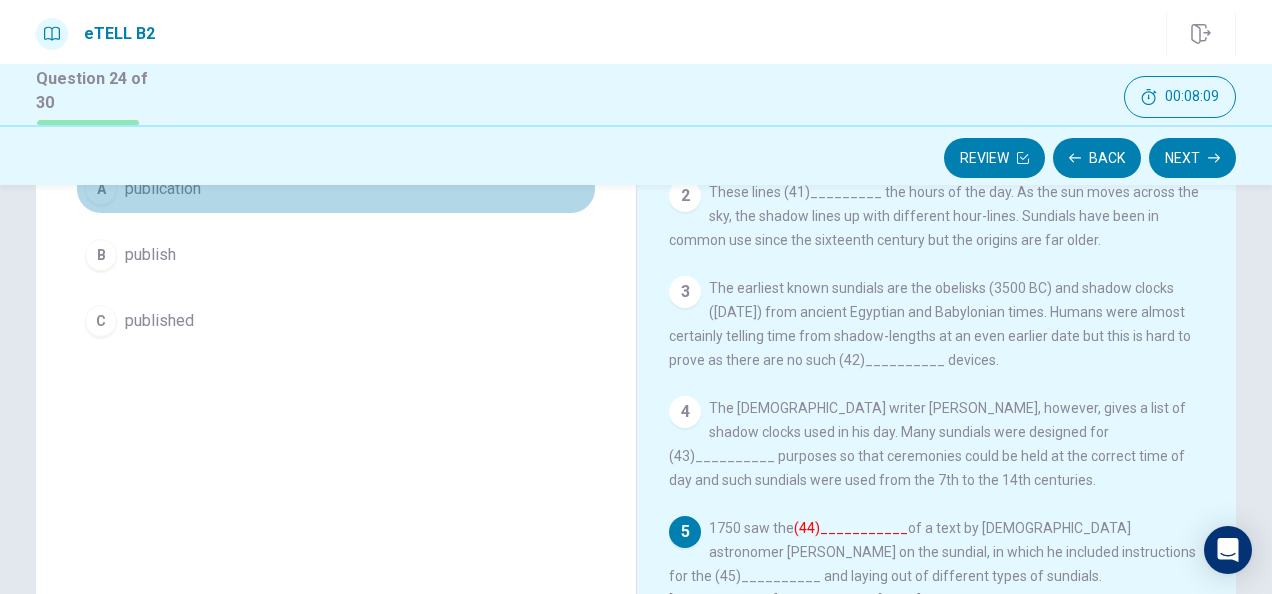click on "A publication" at bounding box center [336, 189] 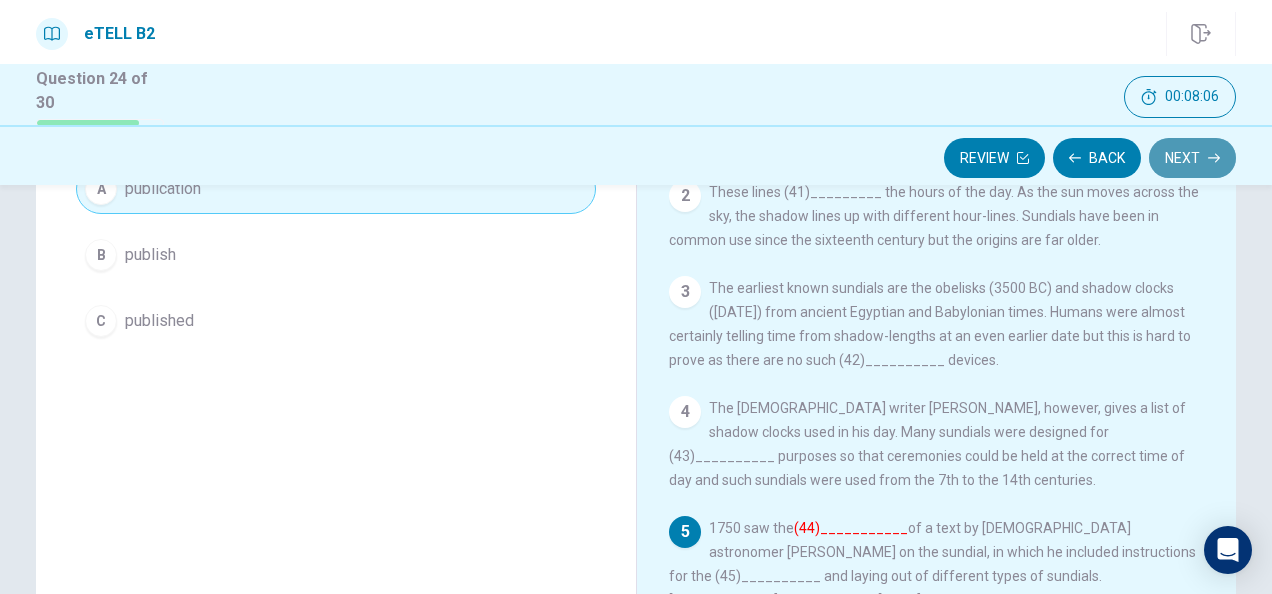 click on "Next" at bounding box center (1192, 158) 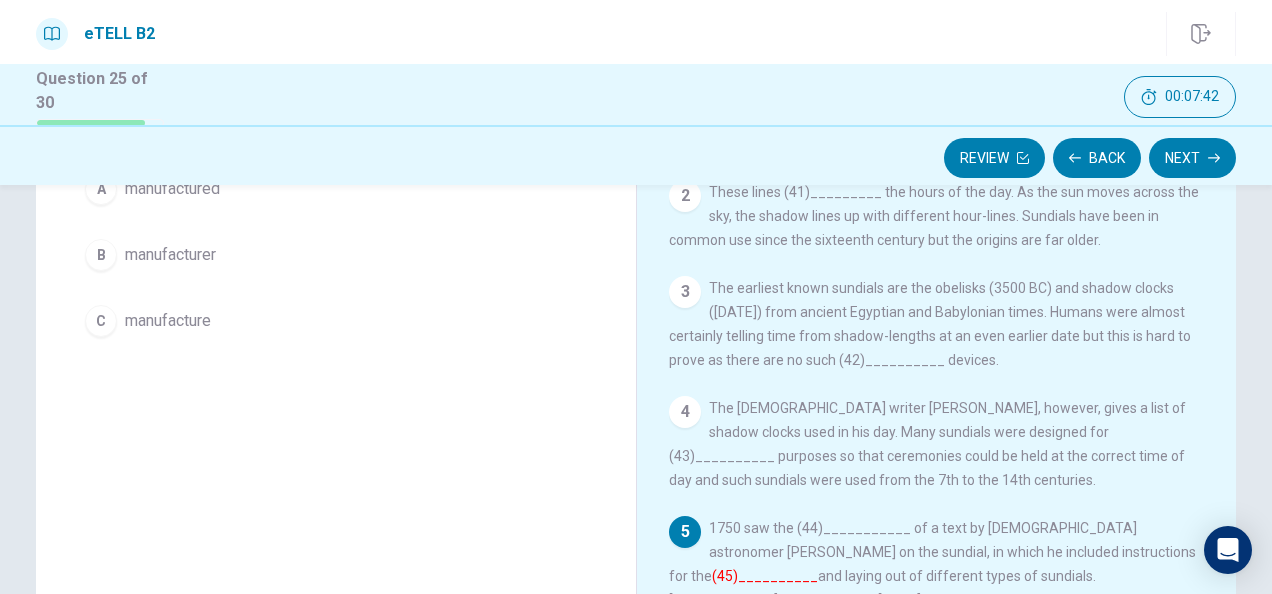click on "A manufactured B manufacturer C manufacture" at bounding box center [336, 255] 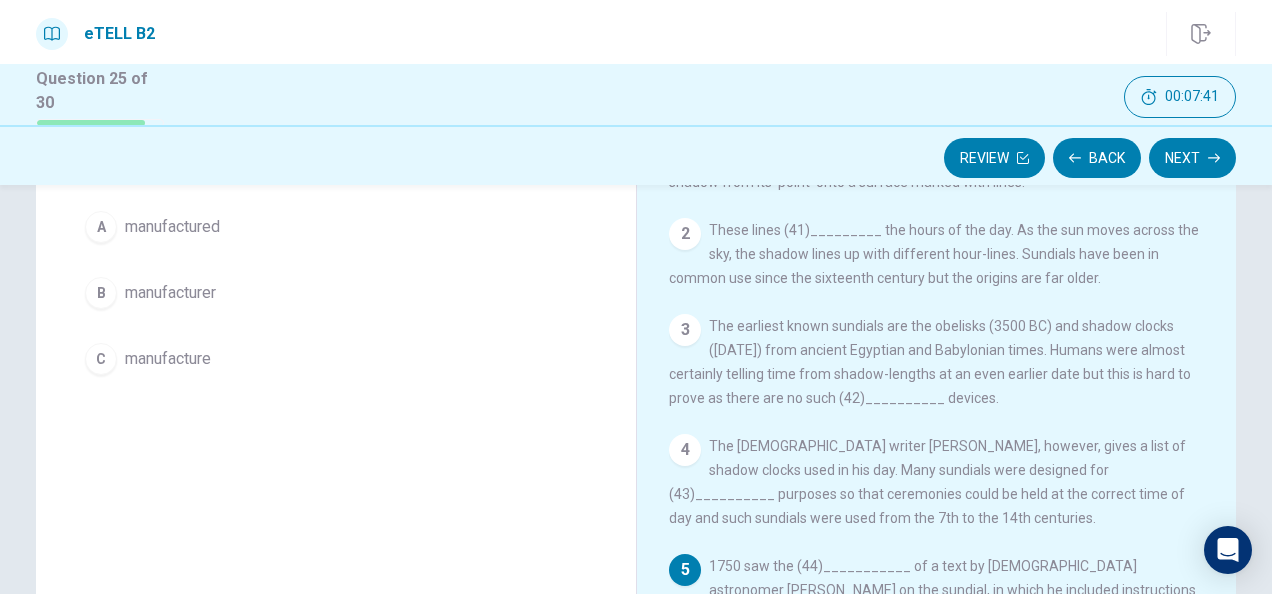 scroll, scrollTop: 189, scrollLeft: 0, axis: vertical 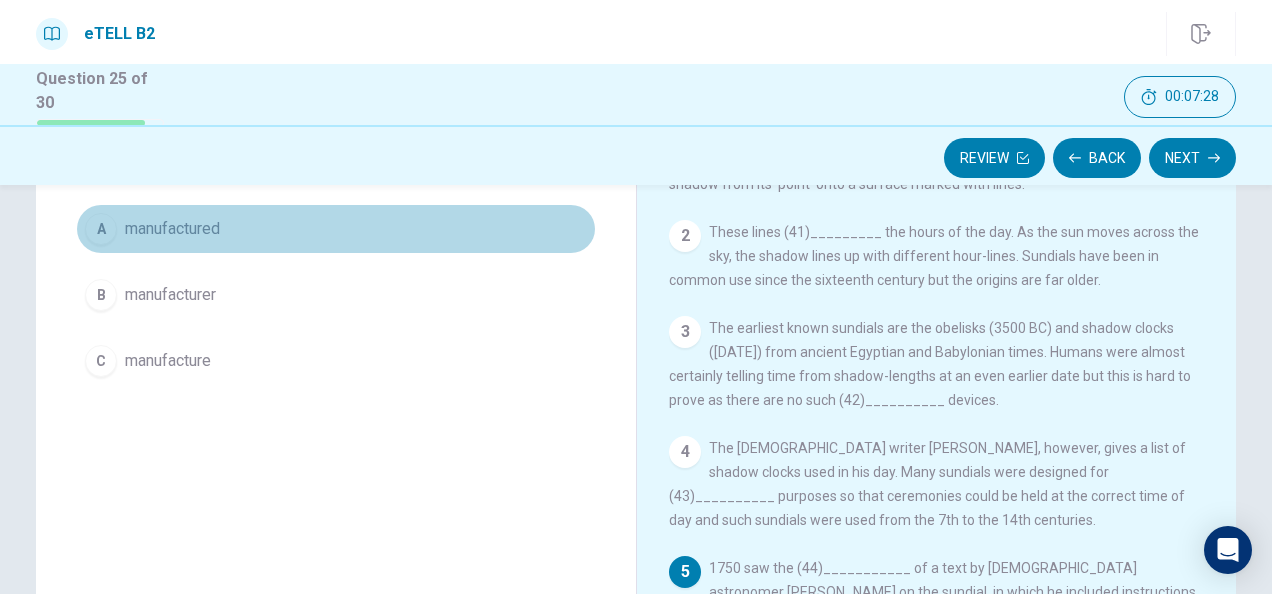 click on "A manufactured" at bounding box center (336, 229) 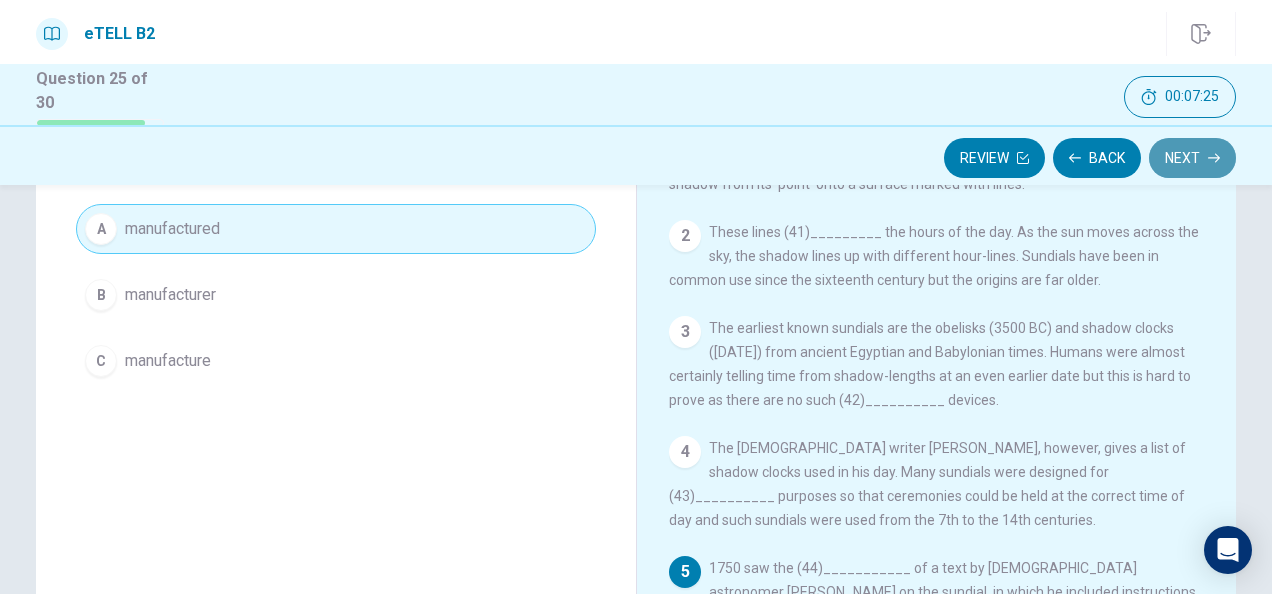 click on "Next" at bounding box center [1192, 158] 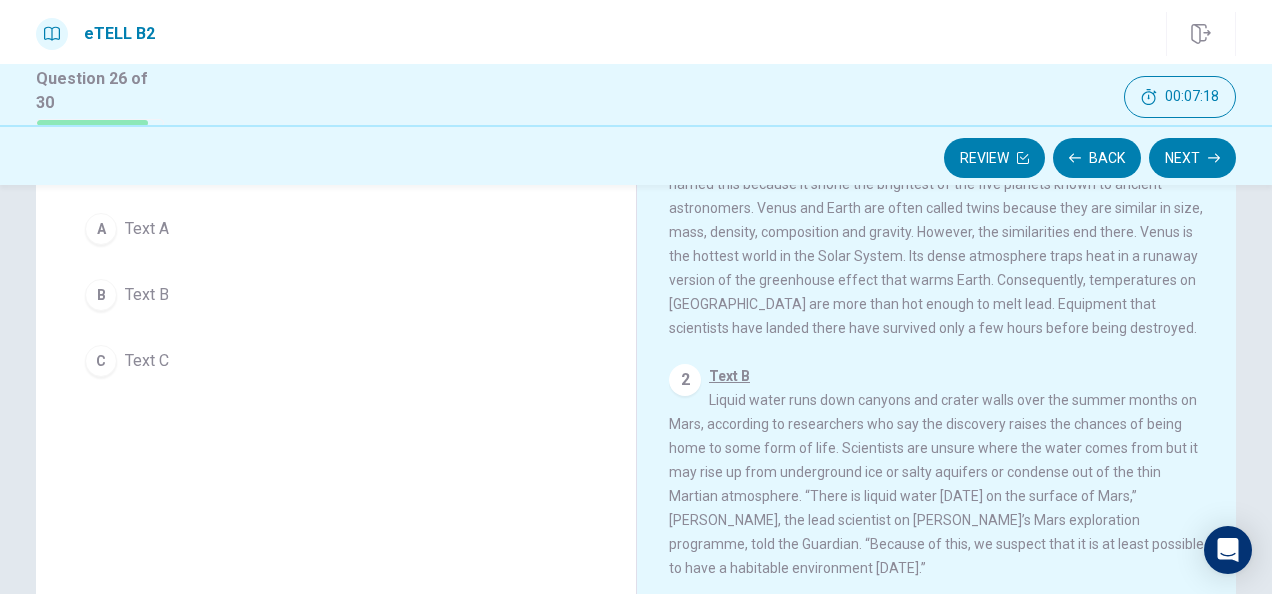 click on "1 Text A
Venus, the second planet from the sun, is named after the [DEMOGRAPHIC_DATA] goddess of  love and beauty. The planet may have been named this because it shone the  brightest of the five planets known to ancient astronomers. Venus and Earth are  often called twins because they are similar in size, mass, density, composition and gravity. However, the similarities end there. Venus is the hottest  world in the Solar System. Its dense atmosphere traps heat in a runaway version of the greenhouse effect that warms Earth. Consequently, temperatures on  [GEOGRAPHIC_DATA] are more than hot enough to melt lead. Equipment that scientists have  landed there have survived only a few hours before being destroyed." at bounding box center (937, 220) 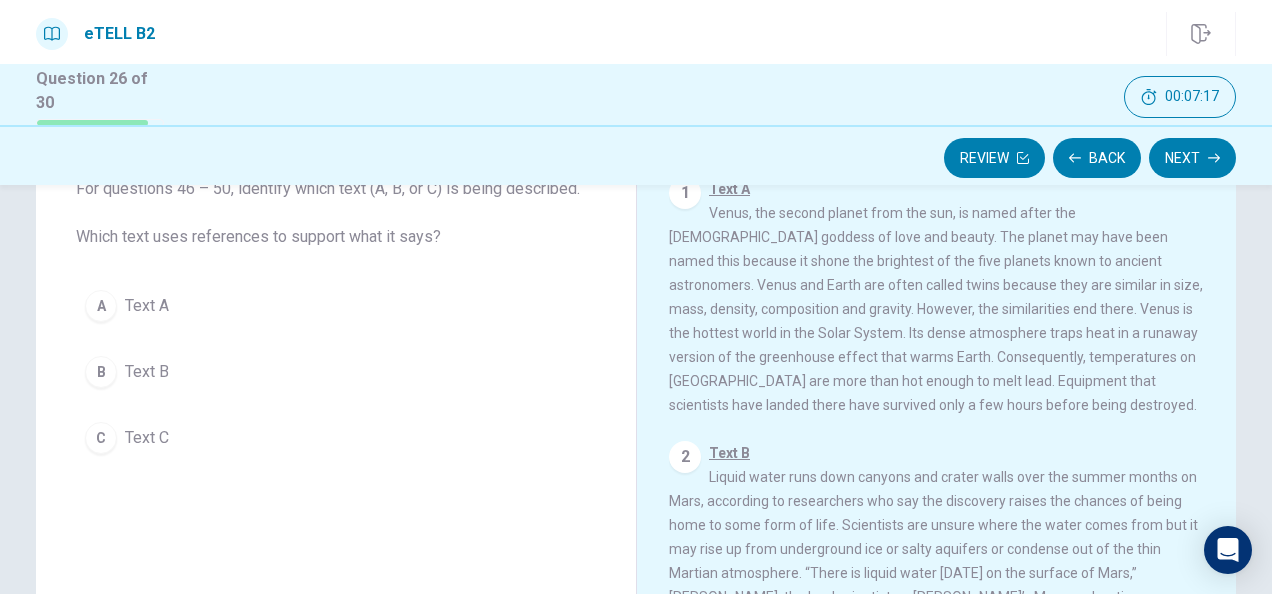 scroll, scrollTop: 133, scrollLeft: 0, axis: vertical 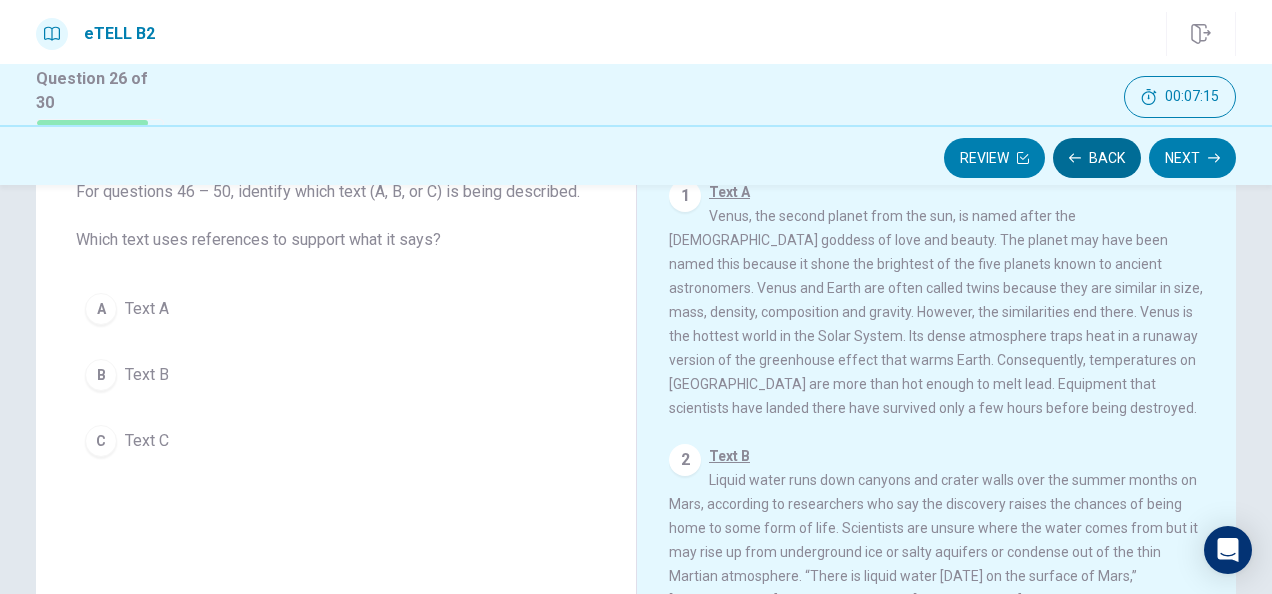click on "Back" at bounding box center (1097, 158) 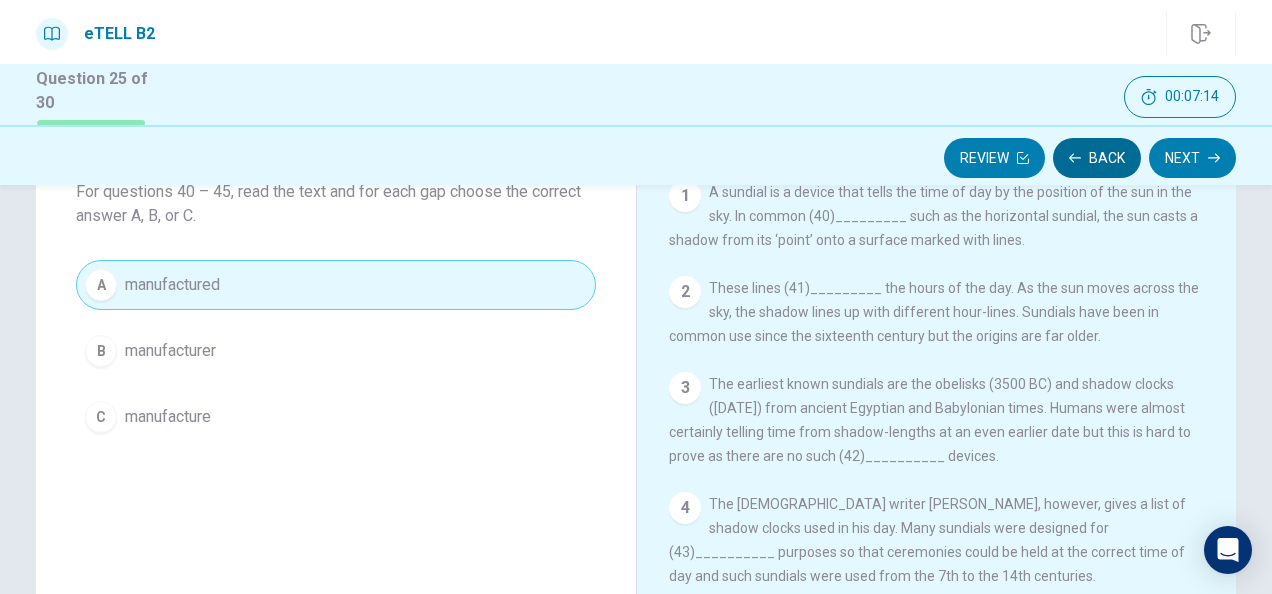 type 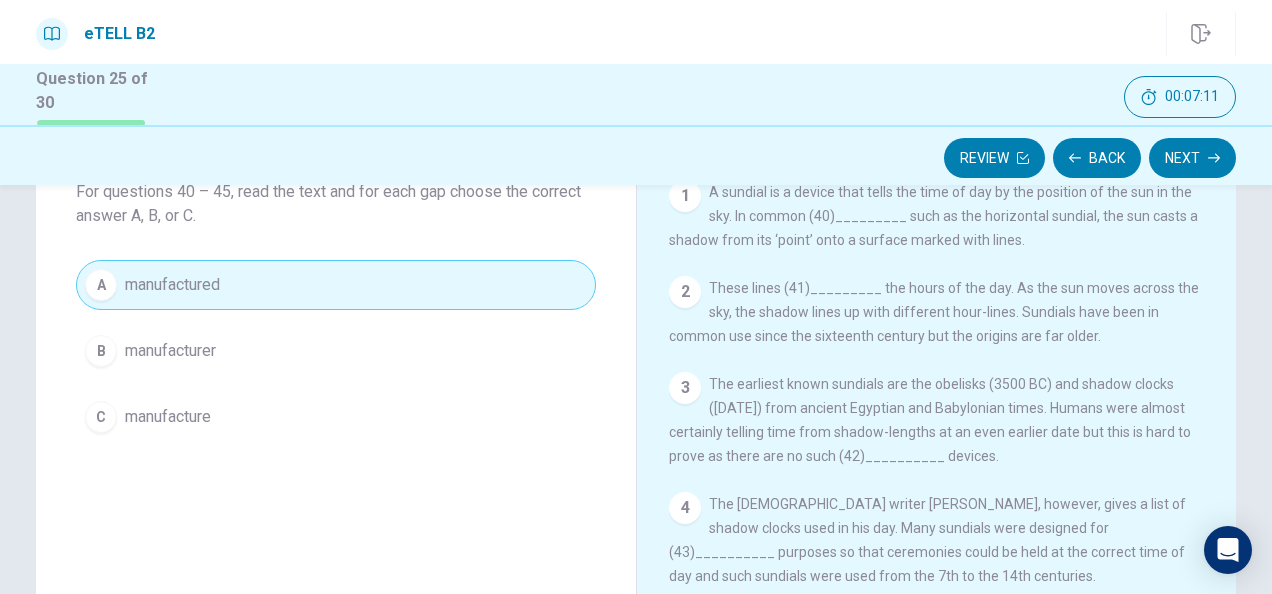 click on "2 These lines (41)_________ the  hours of the day. As the sun moves across the sky, the shadow lines up with  different hour-lines. Sundials have been in common use since the sixteenth  century but the origins are far older." at bounding box center [937, 312] 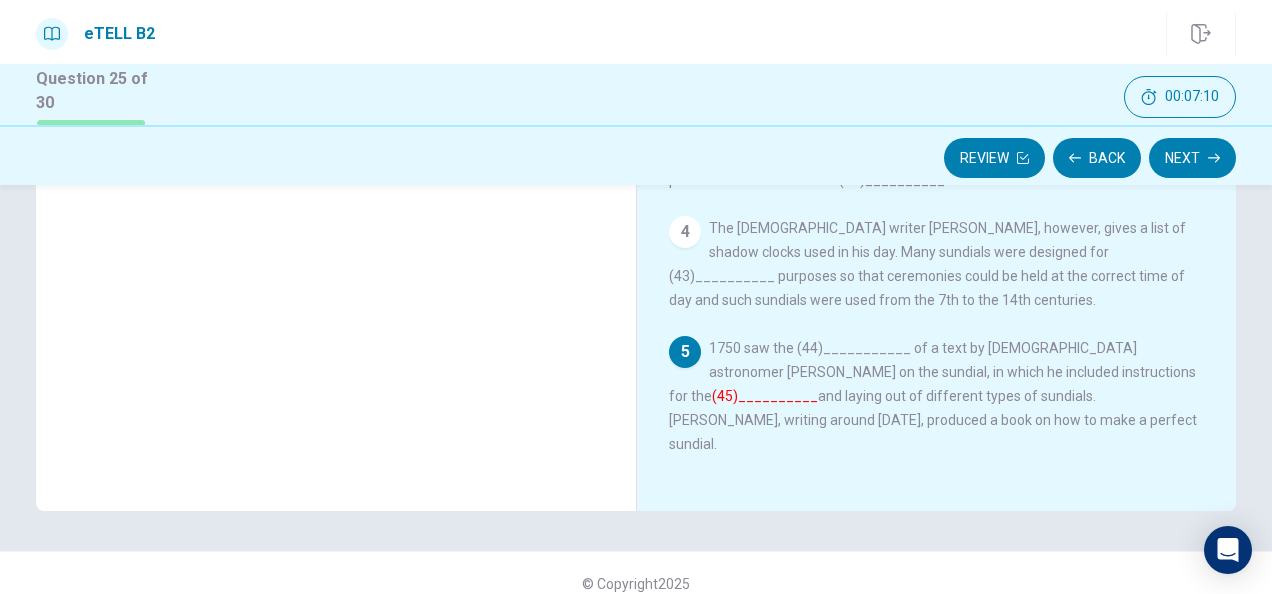 scroll, scrollTop: 413, scrollLeft: 0, axis: vertical 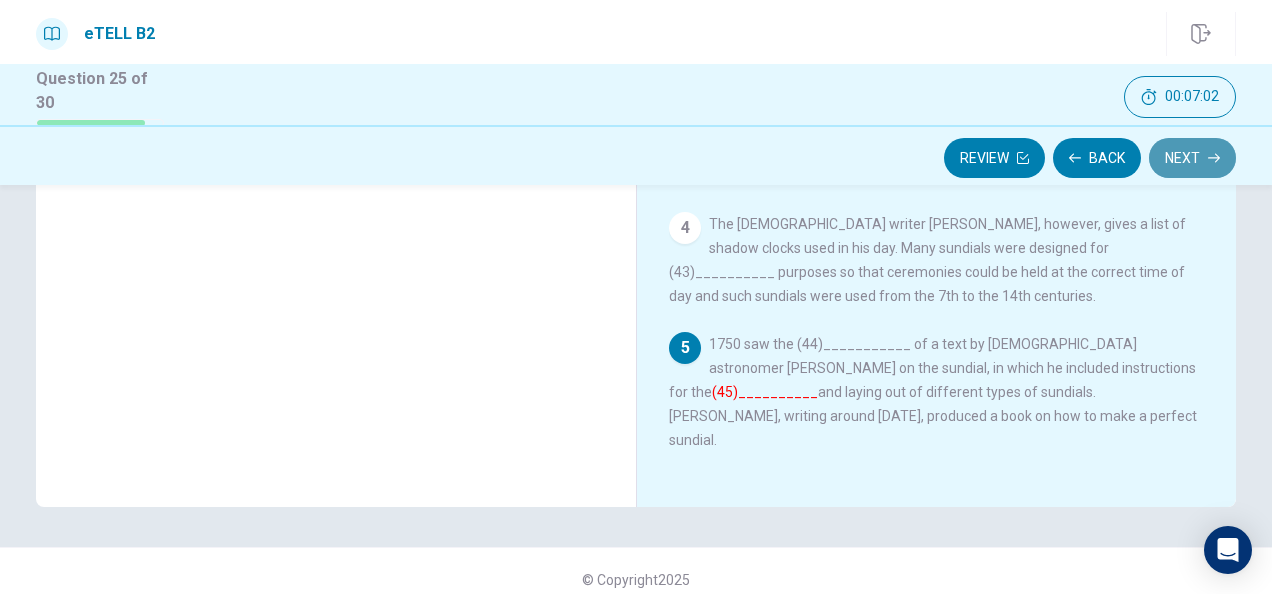 click on "Next" at bounding box center (1192, 158) 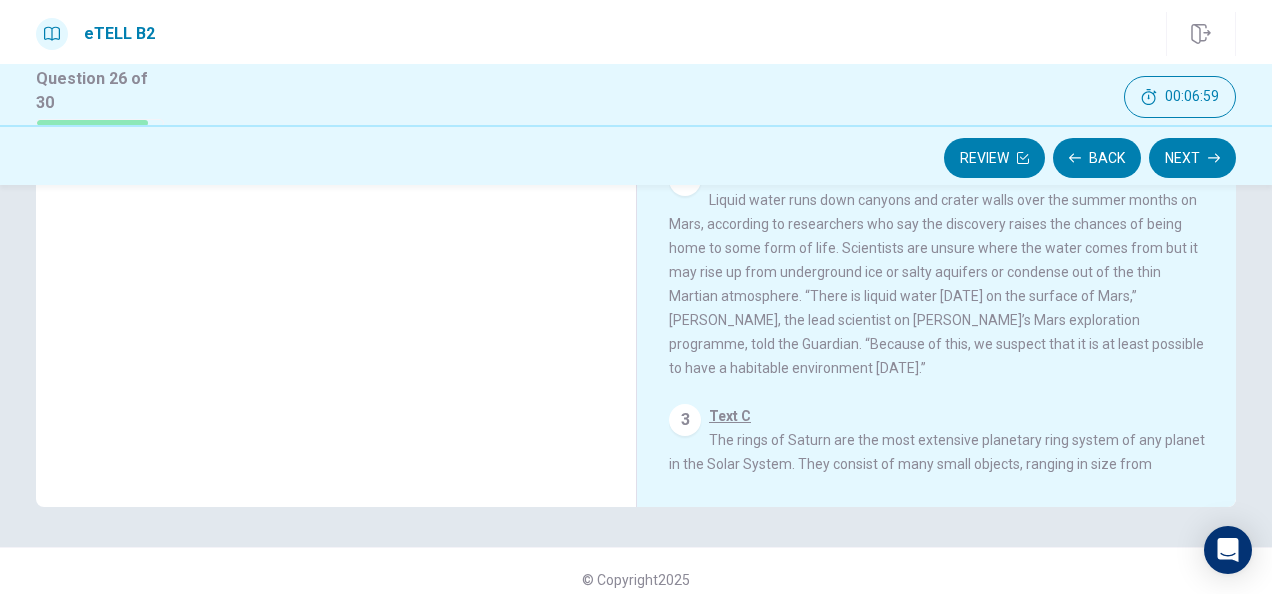 click on "2 Text B
Liquid water runs down canyons and crater walls over the summer months on  Mars, according to researchers who say the discovery raises the chances of  being home to some form of life. Scientists are unsure where the water comes  from but it may rise up from underground ice or salty aquifers or condense out of  the thin Martian atmosphere. “There is liquid water [DATE] on the surface of Mars,”  [PERSON_NAME], the lead scientist on [PERSON_NAME]’s Mars exploration programme, told the  Guardian. “Because of this, we suspect that it is at least possible to have a  habitable environment [DATE].”" at bounding box center (937, 272) 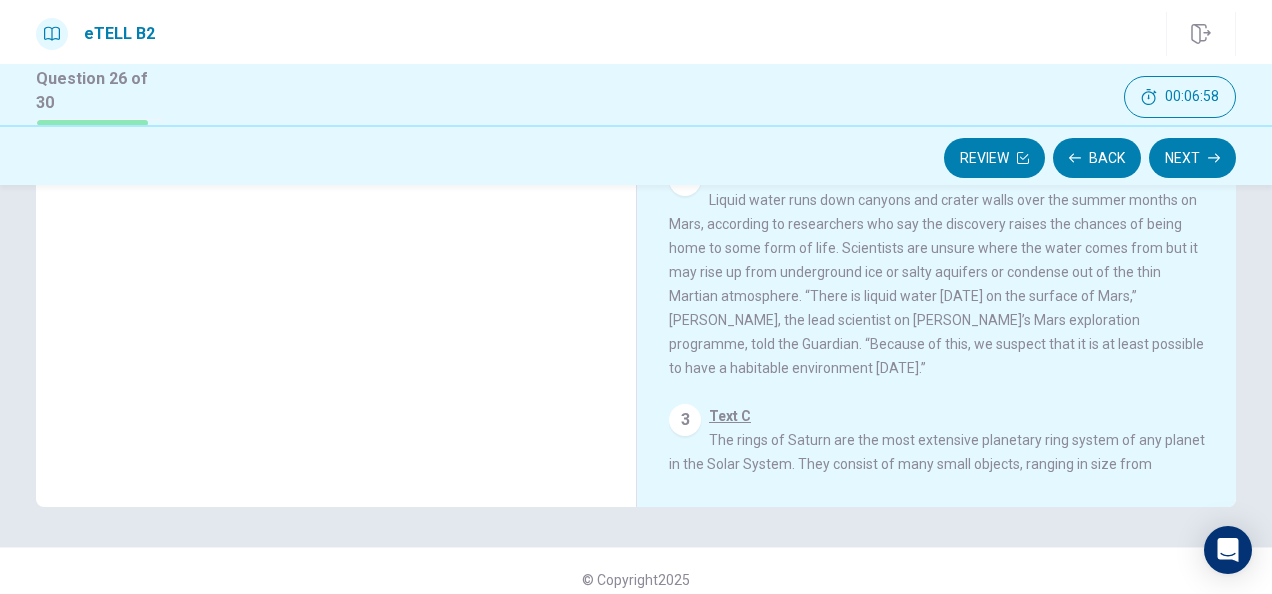 click on "2 Text B
Liquid water runs down canyons and crater walls over the summer months on  Mars, according to researchers who say the discovery raises the chances of  being home to some form of life. Scientists are unsure where the water comes  from but it may rise up from underground ice or salty aquifers or condense out of  the thin Martian atmosphere. “There is liquid water [DATE] on the surface of Mars,”  [PERSON_NAME], the lead scientist on [PERSON_NAME]’s Mars exploration programme, told the  Guardian. “Because of this, we suspect that it is at least possible to have a  habitable environment [DATE].”" at bounding box center (937, 272) 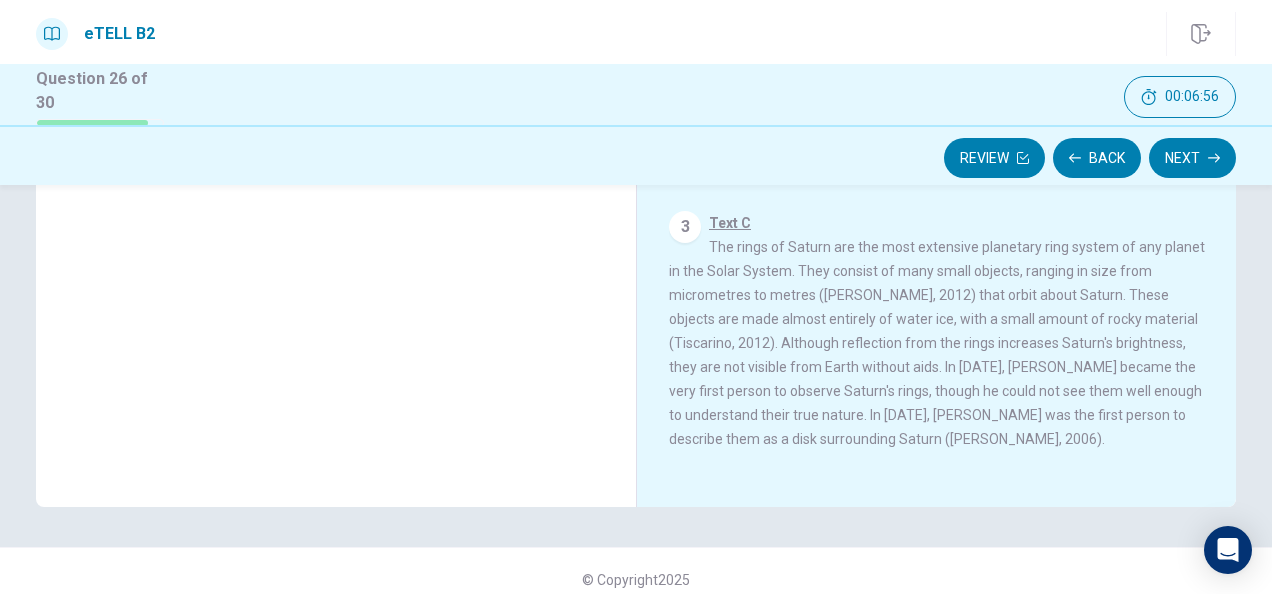 scroll, scrollTop: 212, scrollLeft: 0, axis: vertical 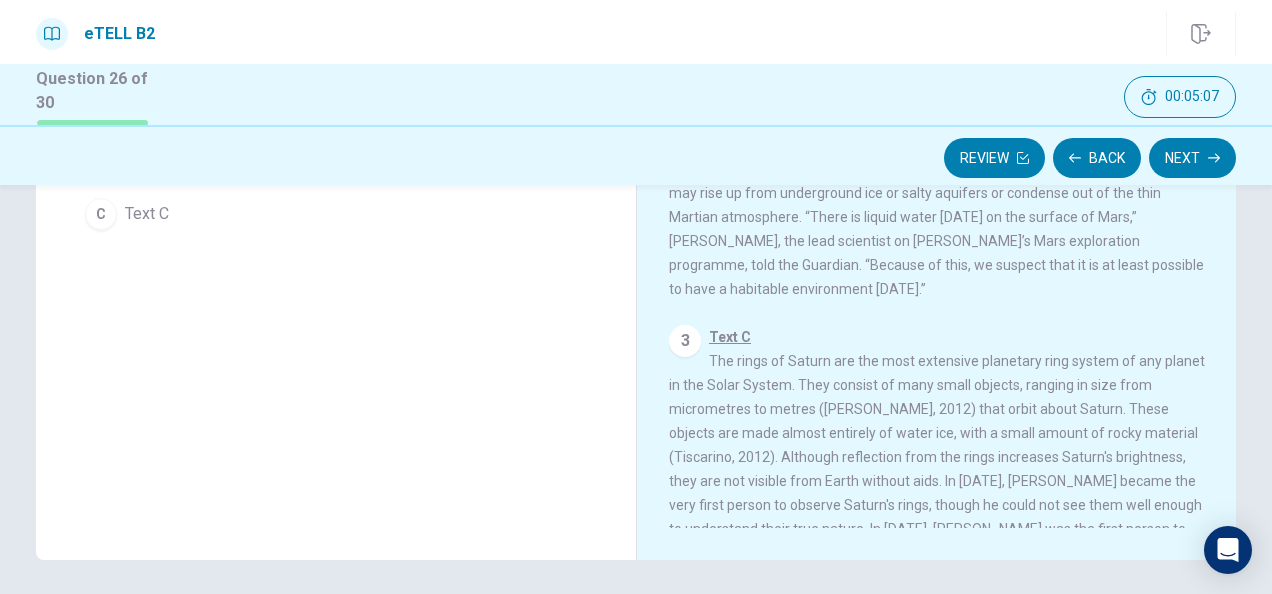 click on "Question 46 For questions 46 – 50, identify which text (A, B, or C) is being described.
Which text uses references to support what it says? A Text A B Text B C Text C" at bounding box center (336, 212) 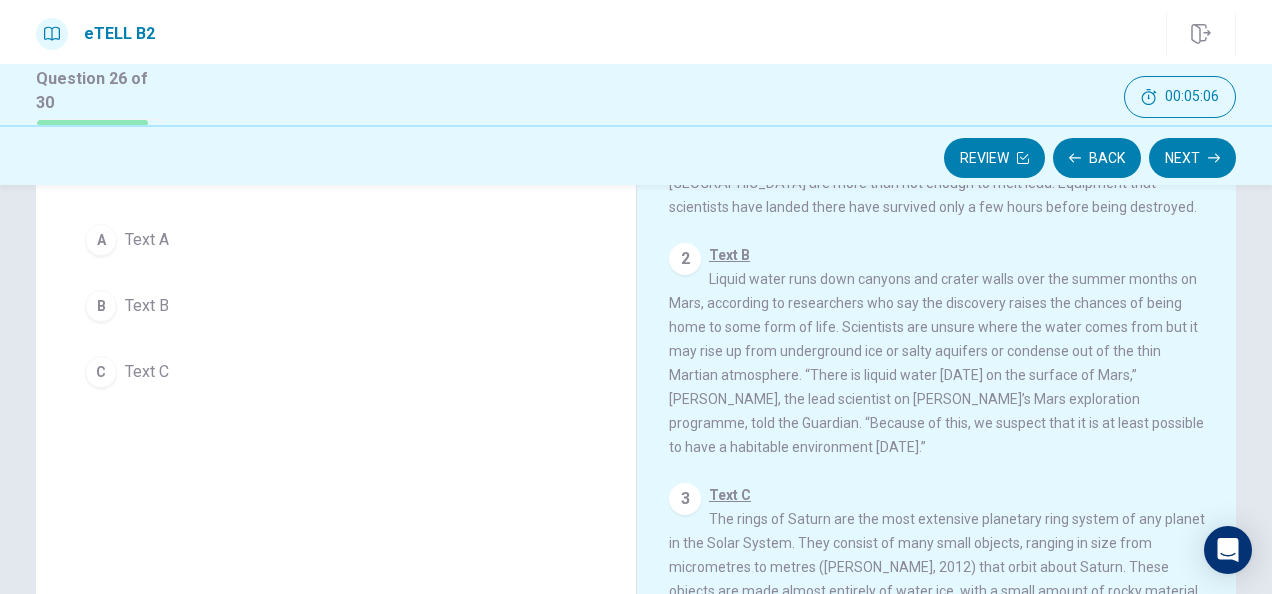 scroll, scrollTop: 200, scrollLeft: 0, axis: vertical 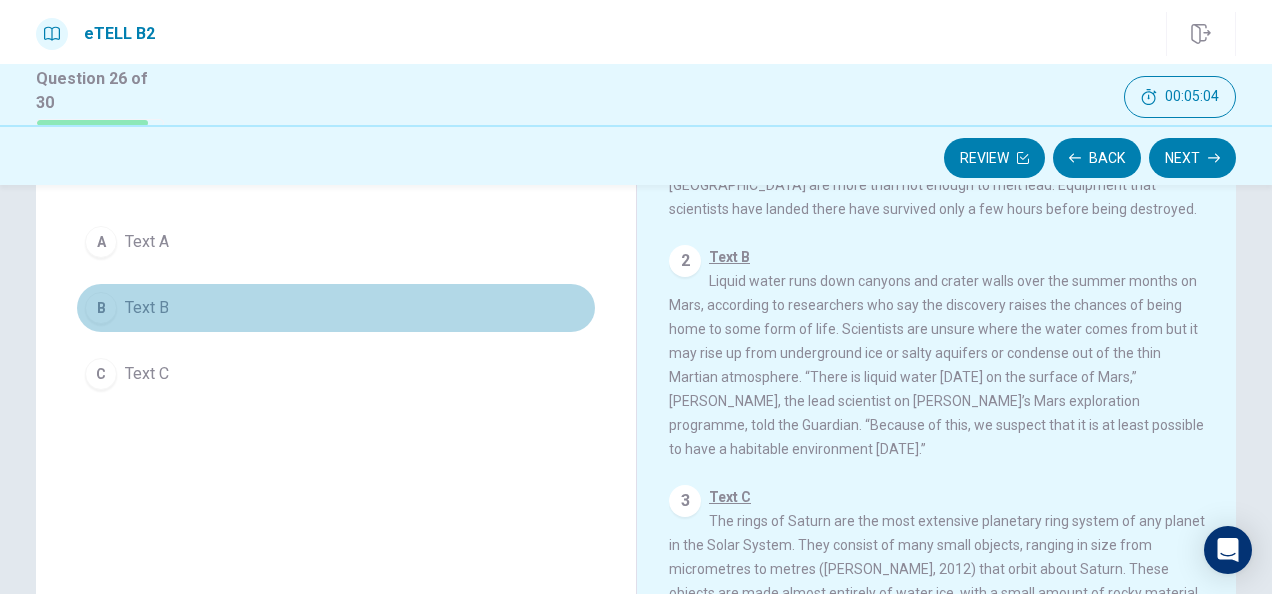 click on "B Text B" at bounding box center [336, 308] 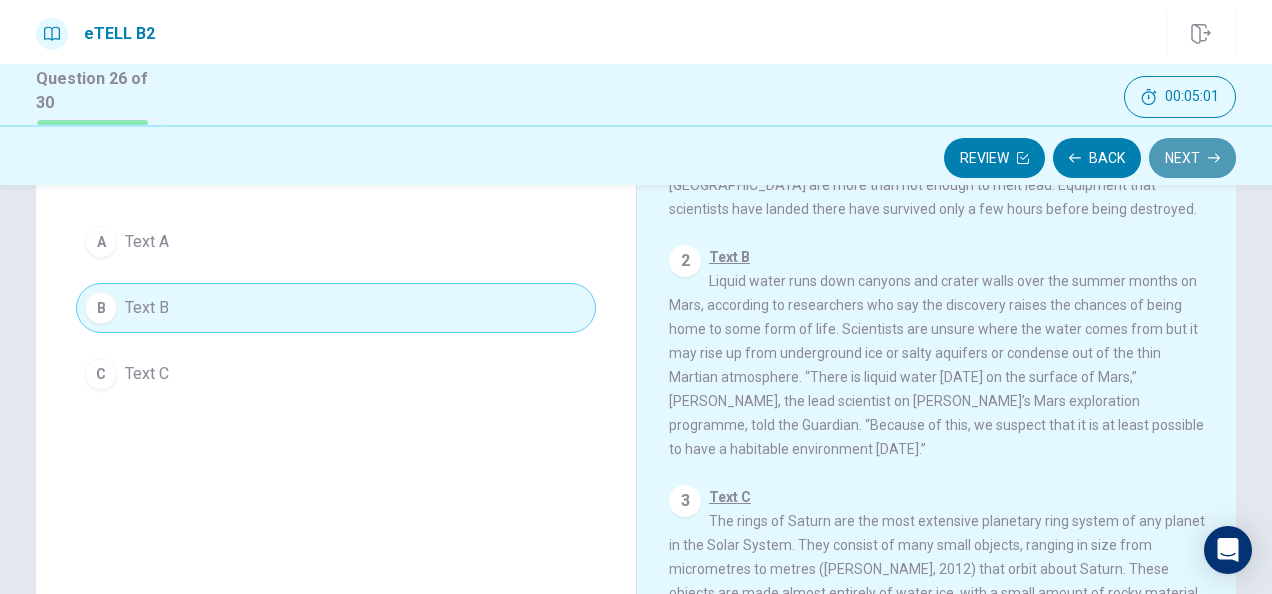 click on "Next" at bounding box center (1192, 158) 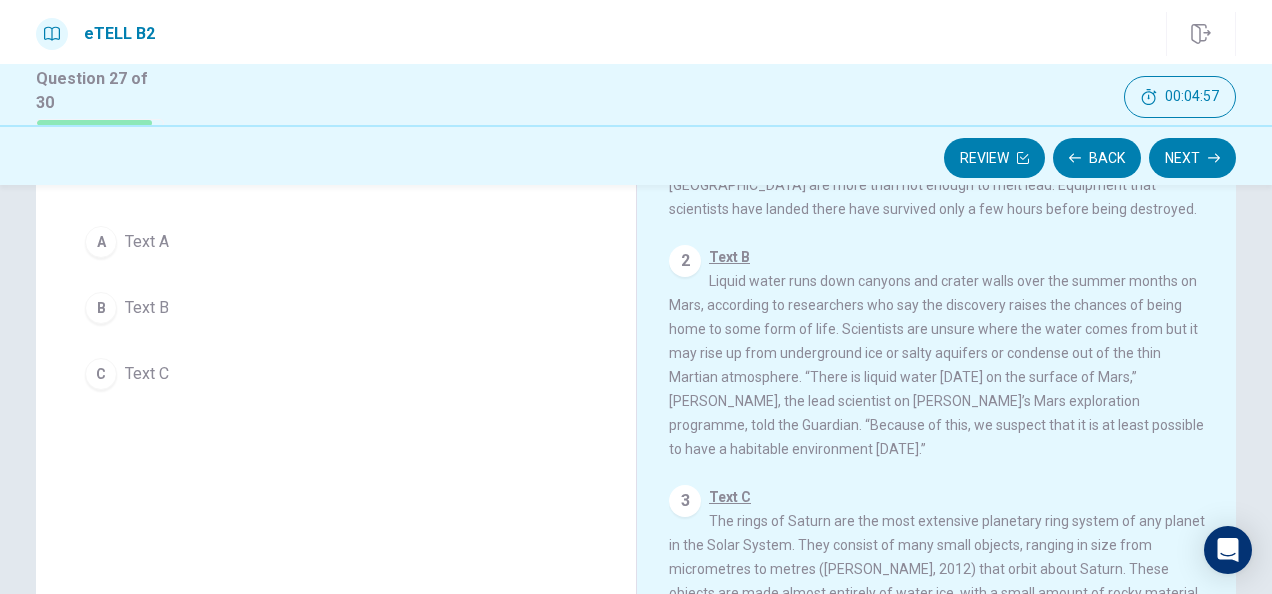 click on "2 Text B
Liquid water runs down canyons and crater walls over the summer months on  Mars, according to researchers who say the discovery raises the chances of  being home to some form of life. Scientists are unsure where the water comes  from but it may rise up from underground ice or salty aquifers or condense out of  the thin Martian atmosphere. “There is liquid water [DATE] on the surface of Mars,”  [PERSON_NAME], the lead scientist on [PERSON_NAME]’s Mars exploration programme, told the  Guardian. “Because of this, we suspect that it is at least possible to have a  habitable environment [DATE].”" at bounding box center (937, 353) 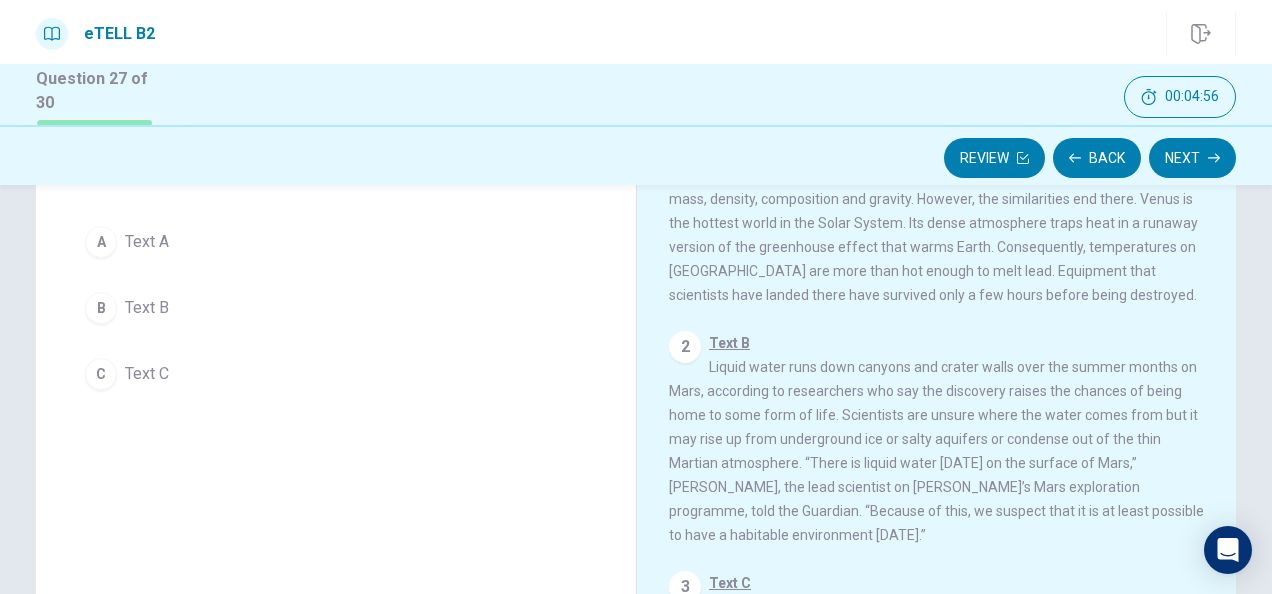 scroll, scrollTop: 12, scrollLeft: 0, axis: vertical 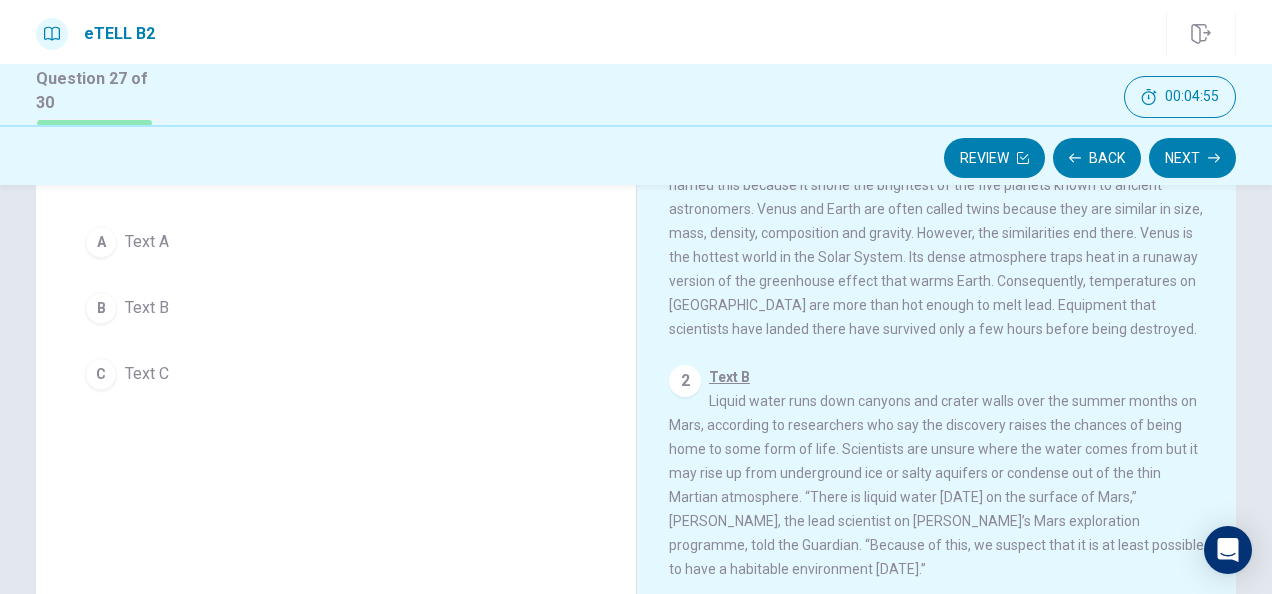 click on "A Text A B Text B C Text C" at bounding box center [336, 308] 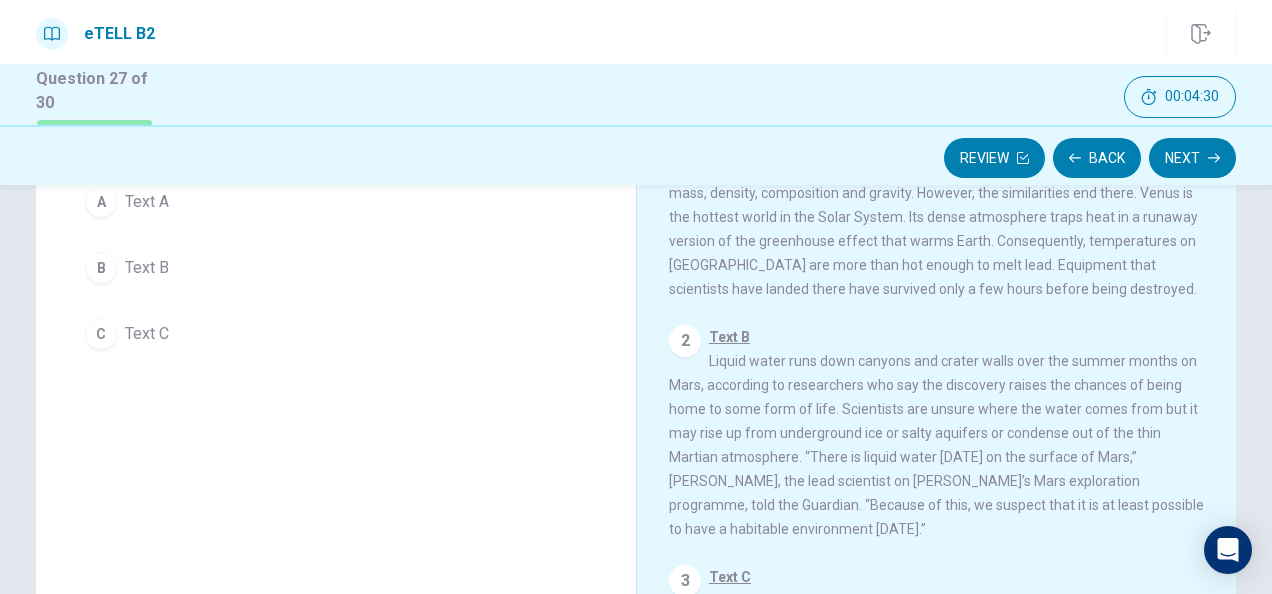 scroll, scrollTop: 200, scrollLeft: 0, axis: vertical 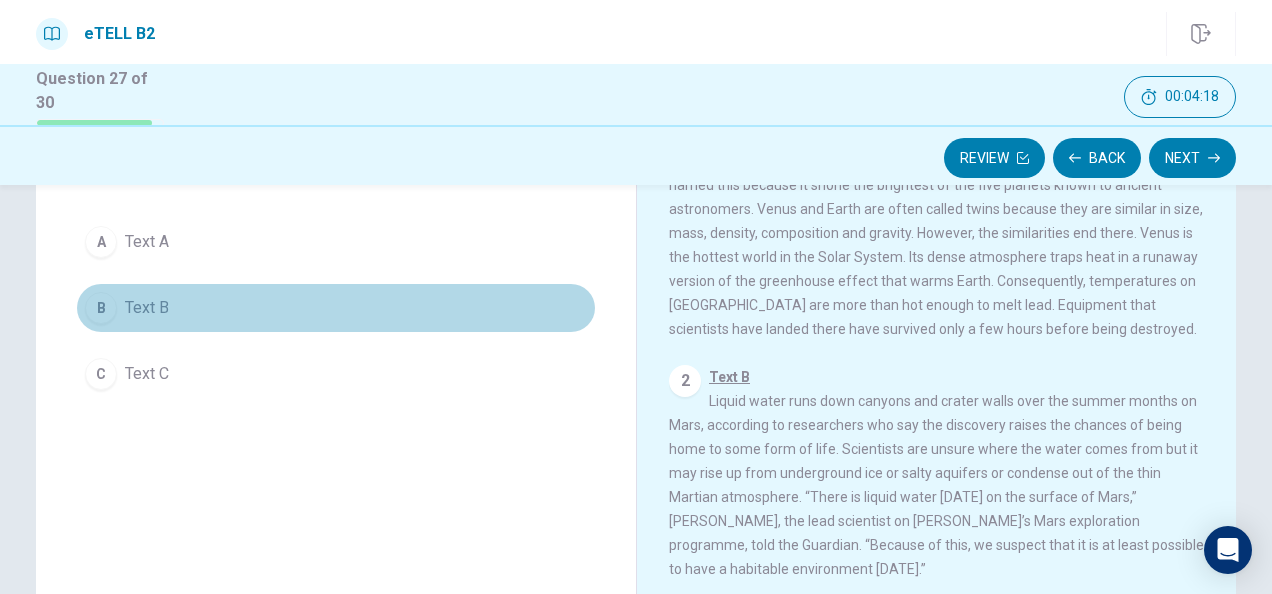 click on "B Text B" at bounding box center [336, 308] 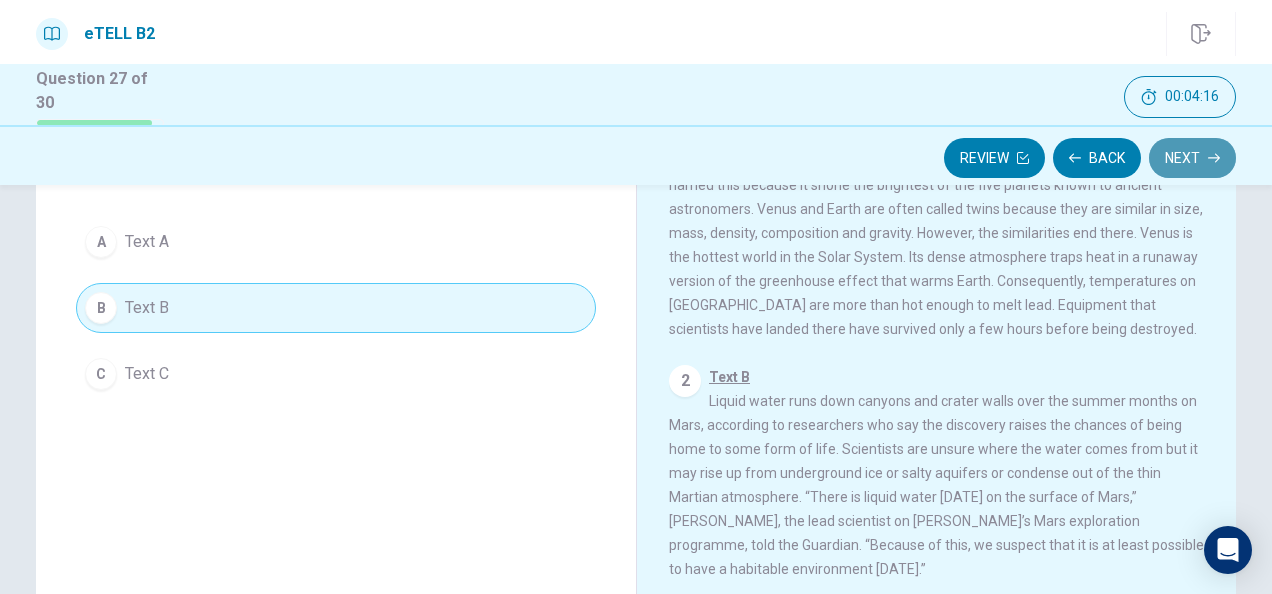 click on "Next" at bounding box center [1192, 158] 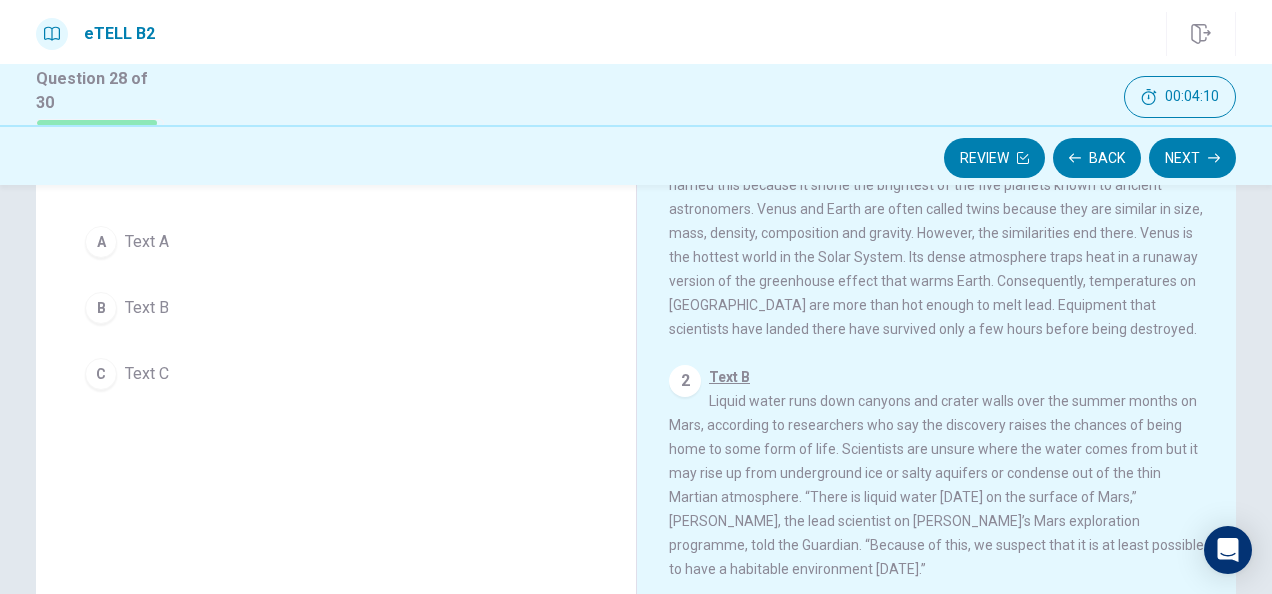 click on "Text A
Venus, the second planet from the sun, is named after the [DEMOGRAPHIC_DATA] goddess of  love and beauty. The planet may have been named this because it shone the  brightest of the five planets known to ancient astronomers. Venus and Earth are  often called twins because they are similar in size, mass, density, composition and gravity. However, the similarities end there. Venus is the hottest  world in the Solar System. Its dense atmosphere traps heat in a runaway version of the greenhouse effect that warms Earth. Consequently, temperatures on  [GEOGRAPHIC_DATA] are more than hot enough to melt lead. Equipment that scientists have  landed there have survived only a few hours before being destroyed." at bounding box center (936, 221) 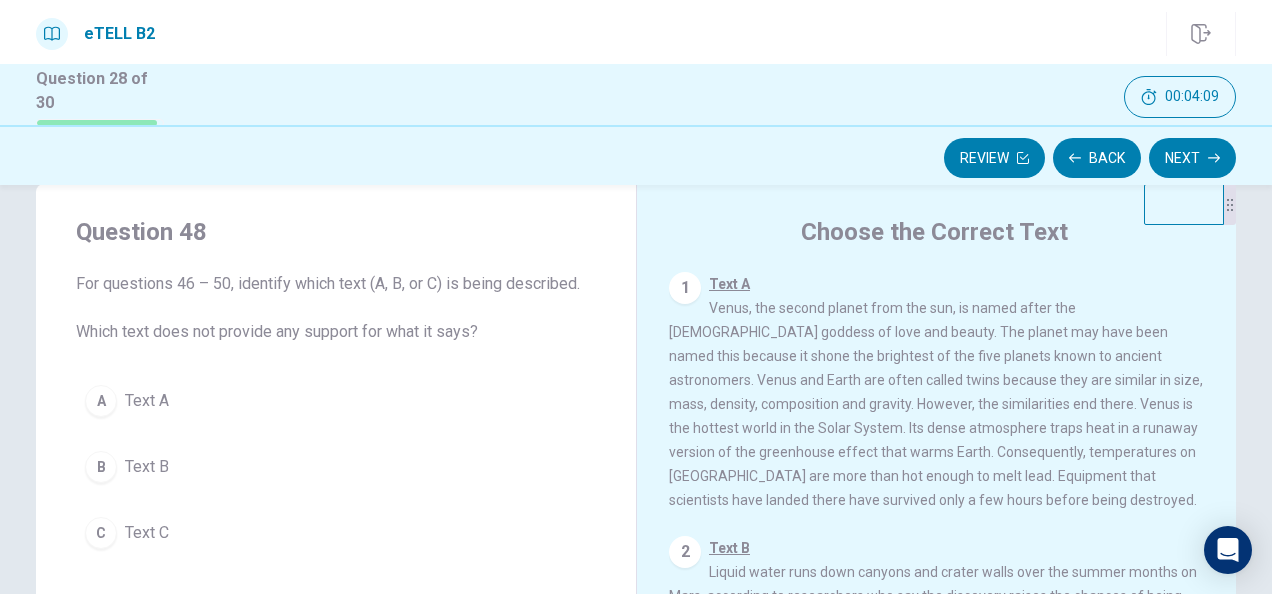 scroll, scrollTop: 40, scrollLeft: 0, axis: vertical 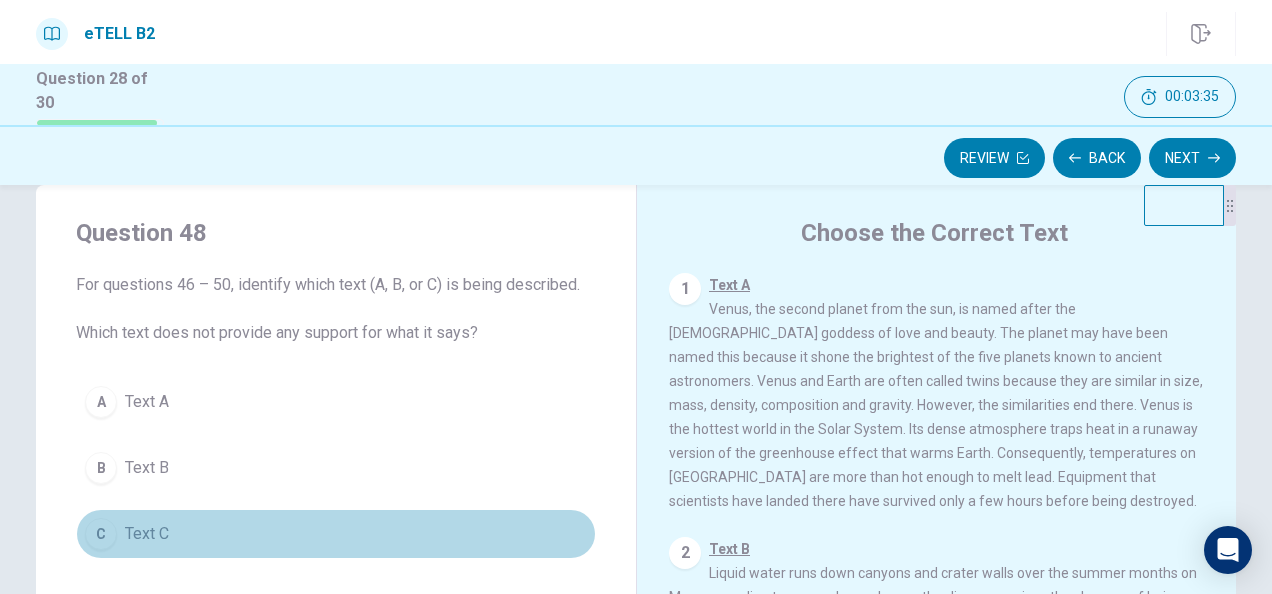 click on "C Text C" at bounding box center (336, 534) 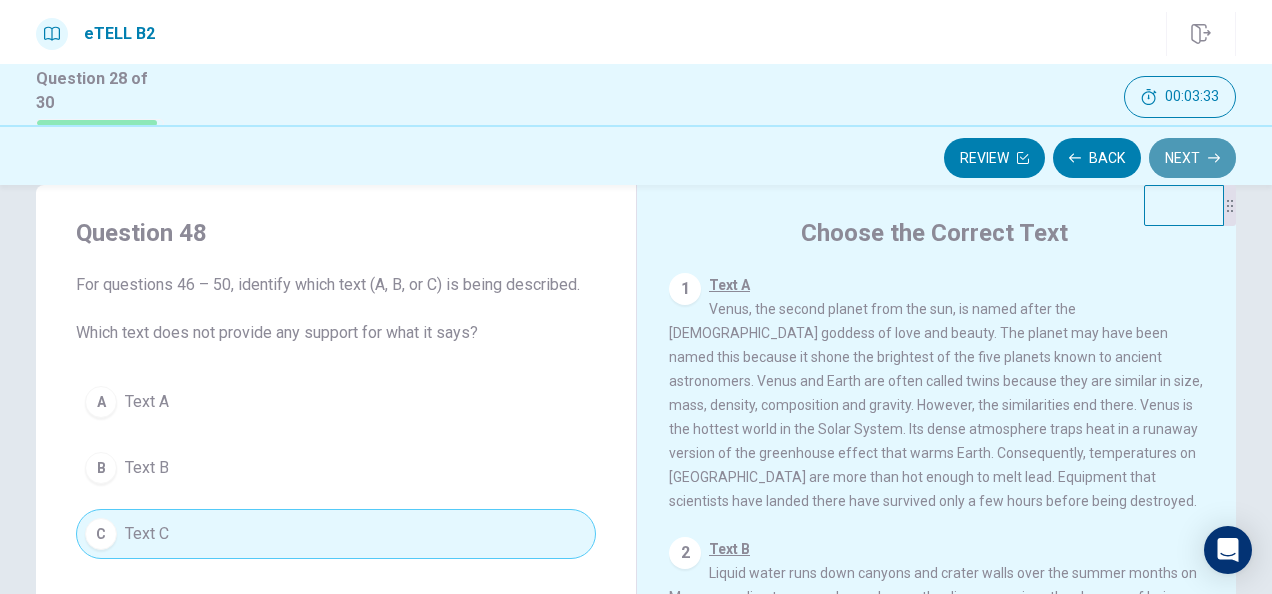 click on "Next" at bounding box center (1192, 158) 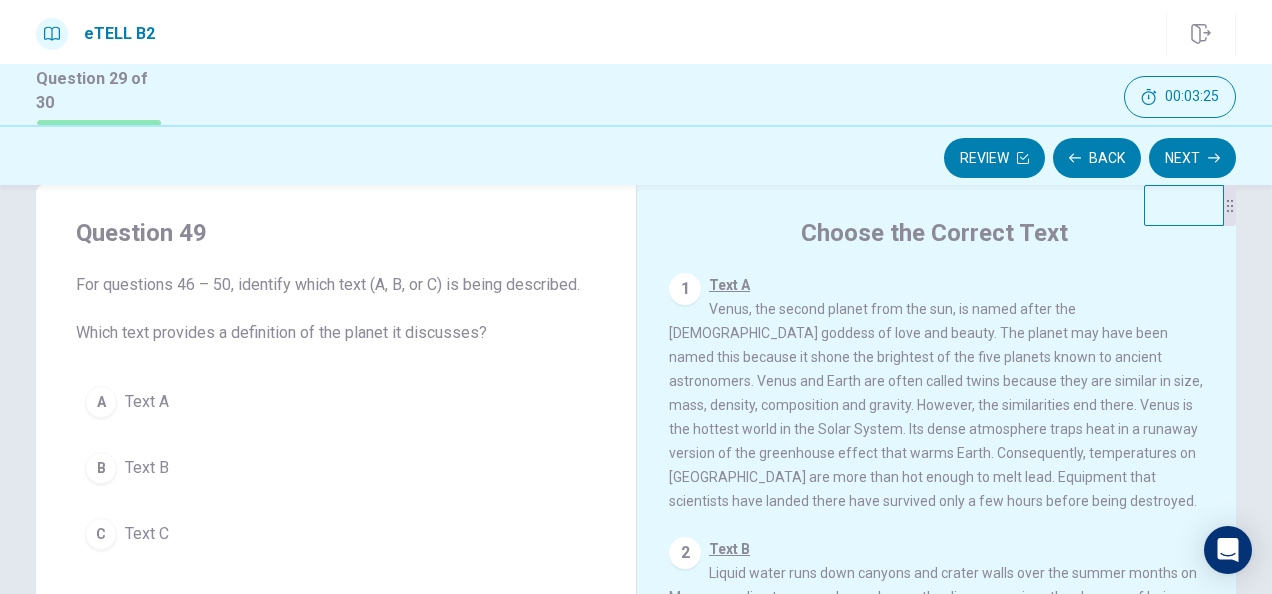 click on "1 Text A
Venus, the second planet from the sun, is named after the [DEMOGRAPHIC_DATA] goddess of  love and beauty. The planet may have been named this because it shone the  brightest of the five planets known to ancient astronomers. Venus and Earth are  often called twins because they are similar in size, mass, density, composition and gravity. However, the similarities end there. Venus is the hottest  world in the Solar System. Its dense atmosphere traps heat in a runaway version of the greenhouse effect that warms Earth. Consequently, temperatures on  [GEOGRAPHIC_DATA] are more than hot enough to melt lead. Equipment that scientists have  landed there have survived only a few hours before being destroyed." at bounding box center (937, 393) 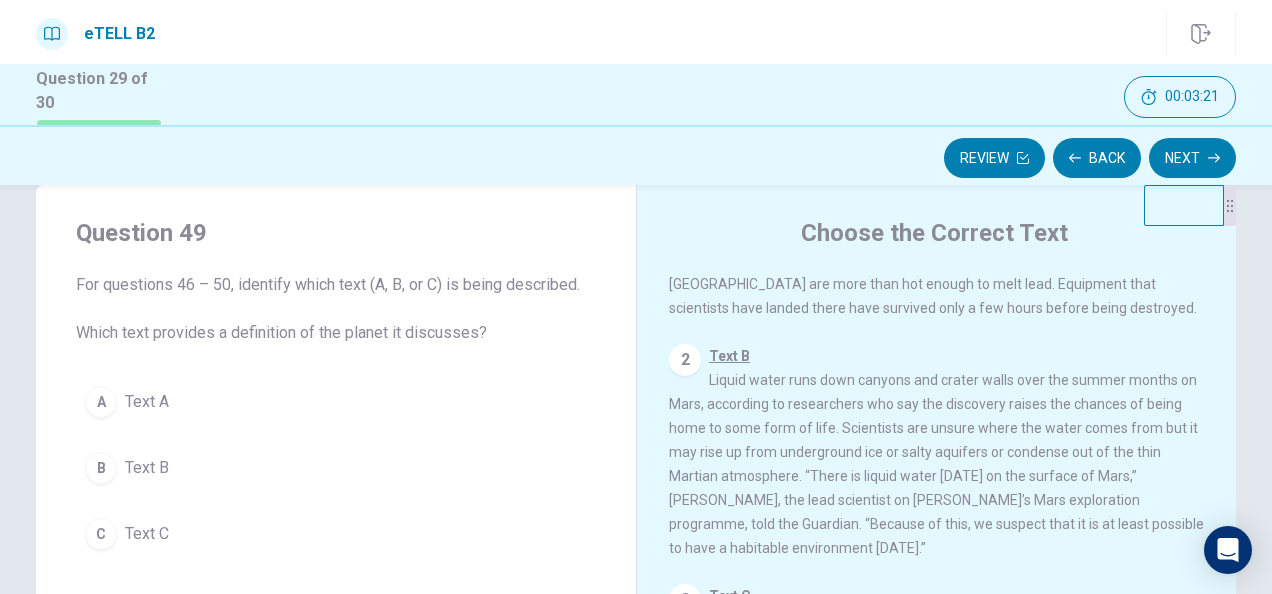 scroll, scrollTop: 212, scrollLeft: 0, axis: vertical 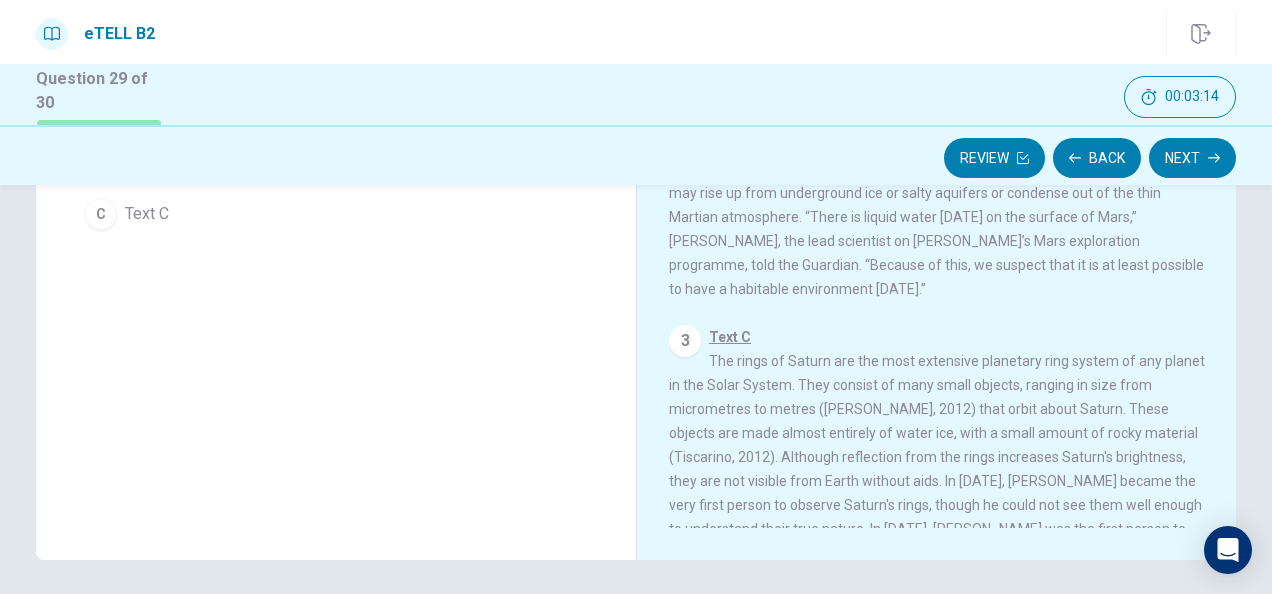 drag, startPoint x: 442, startPoint y: 230, endPoint x: 867, endPoint y: 176, distance: 428.41684 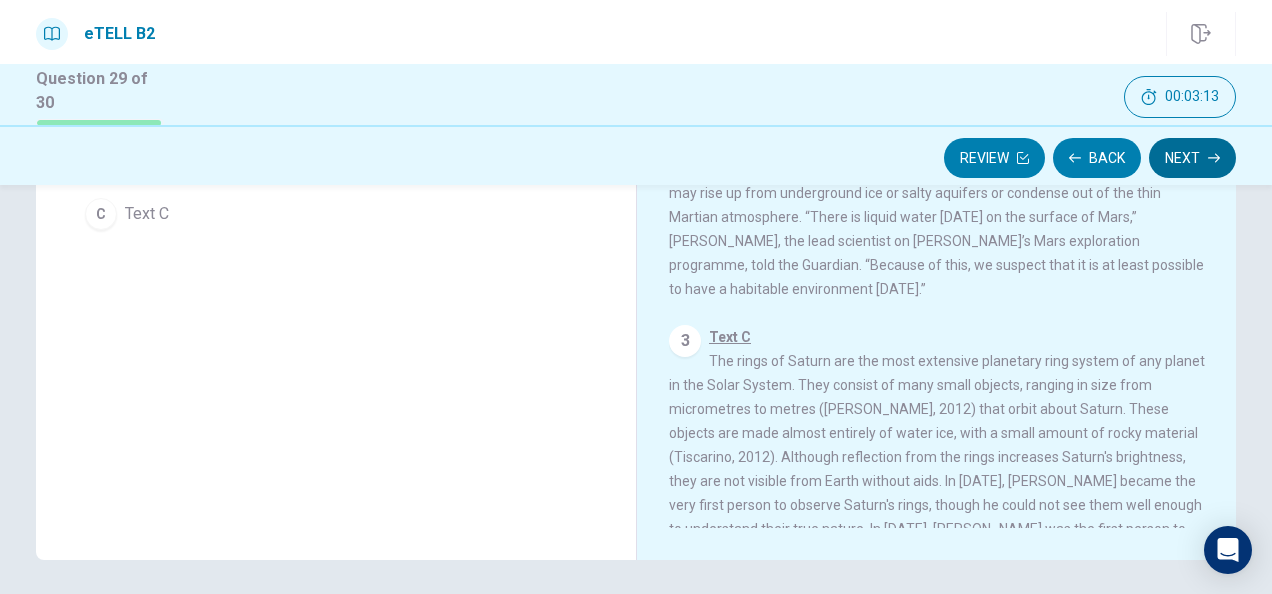 click on "Next" at bounding box center [1192, 158] 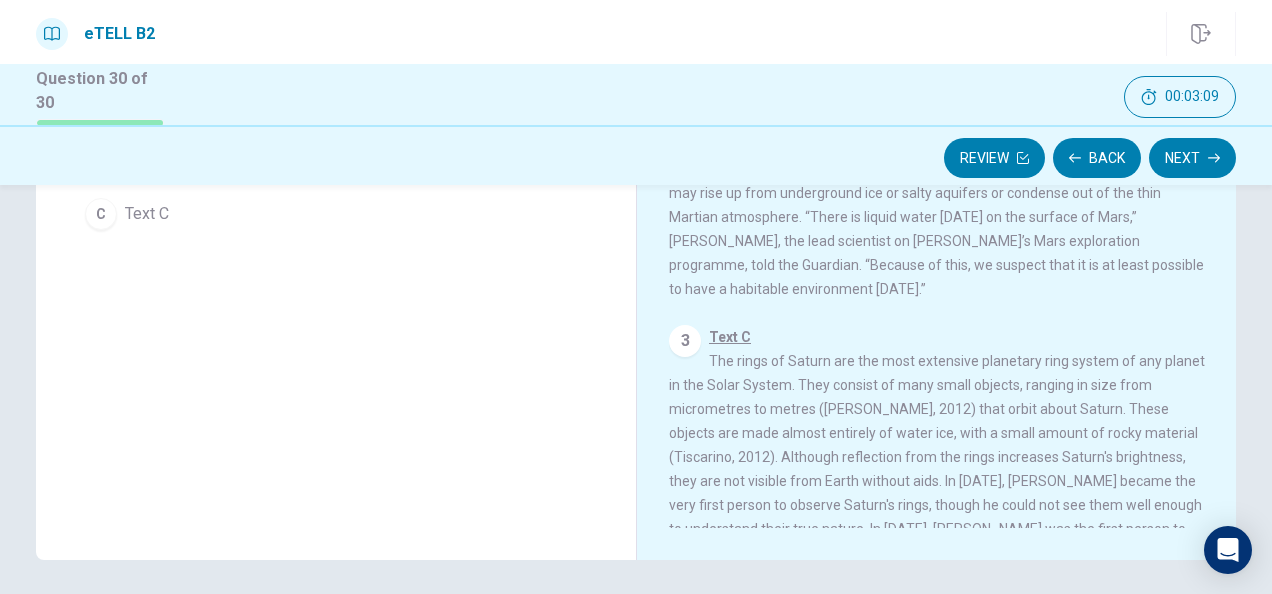 click on "Question 50 For questions 46 – 50, identify which text (A, B, or C) is being described.
Which text reports the opinions of scientists? A Text A B Text B C Text C" at bounding box center (336, 212) 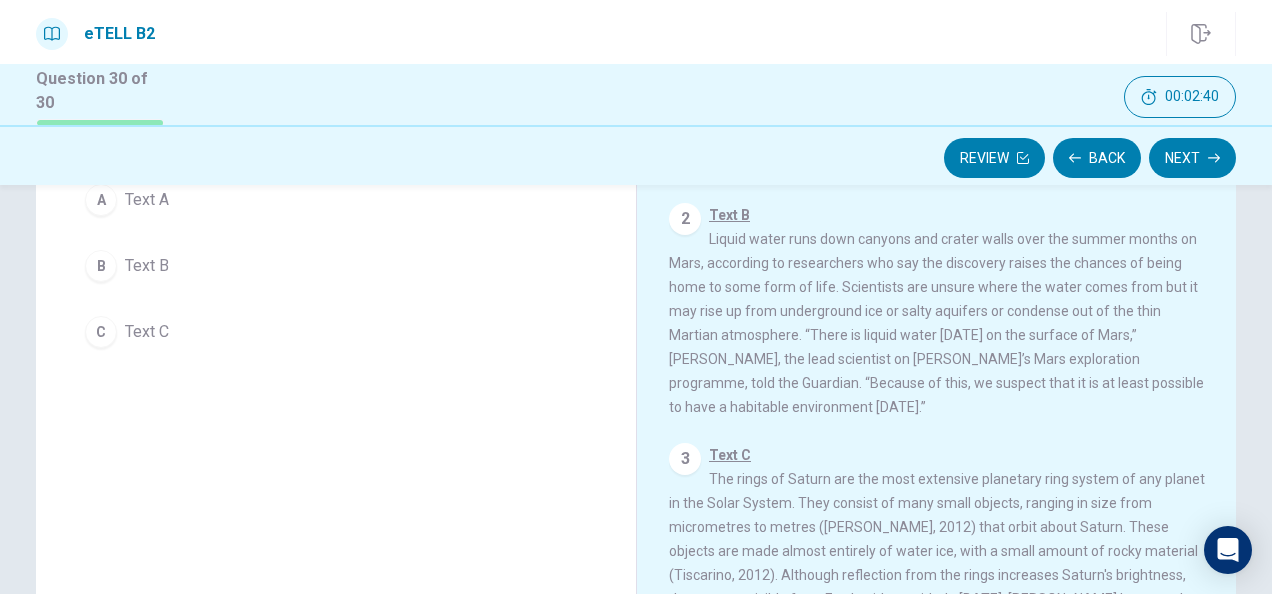 scroll, scrollTop: 240, scrollLeft: 0, axis: vertical 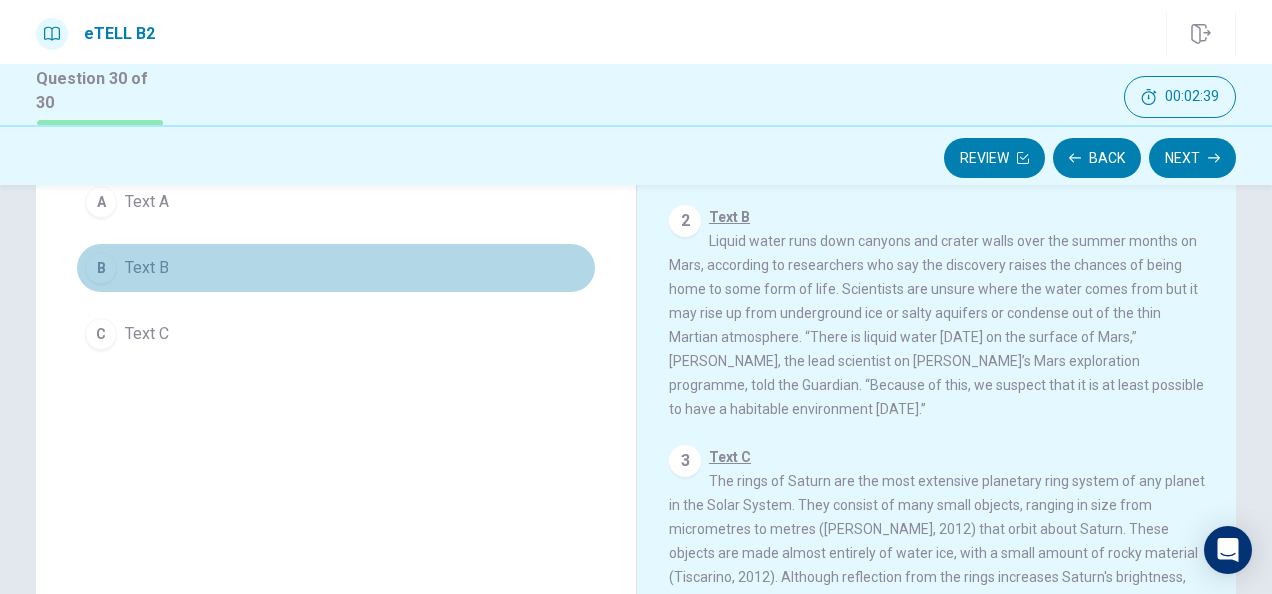click on "Text B" at bounding box center (147, 268) 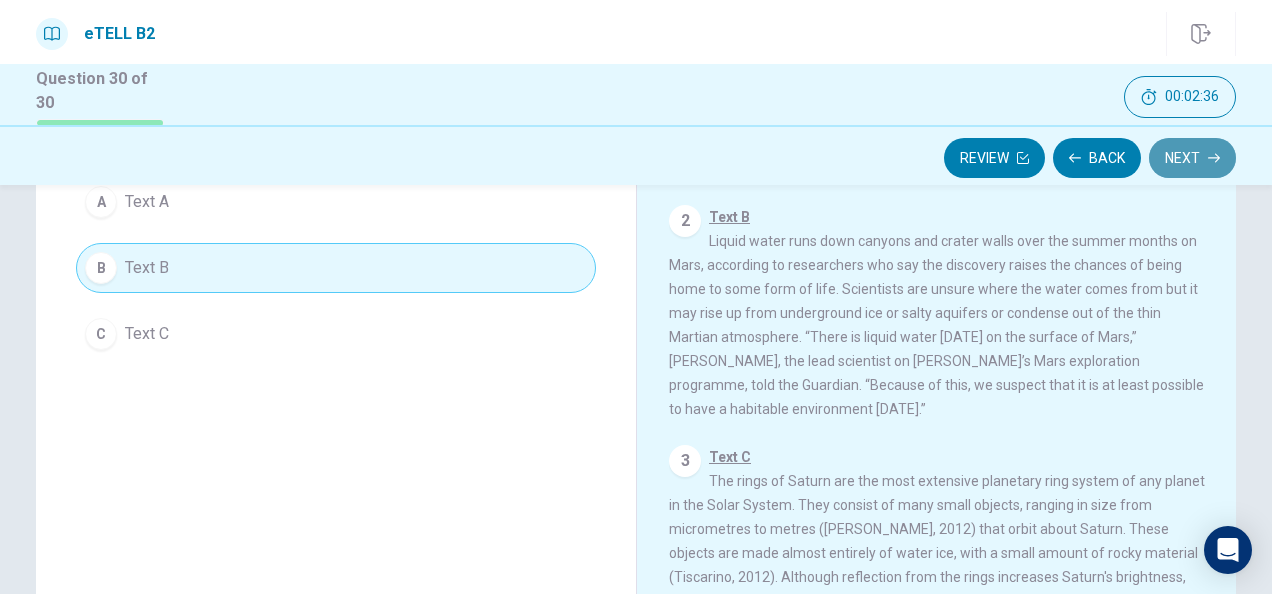 click on "Next" at bounding box center (1192, 158) 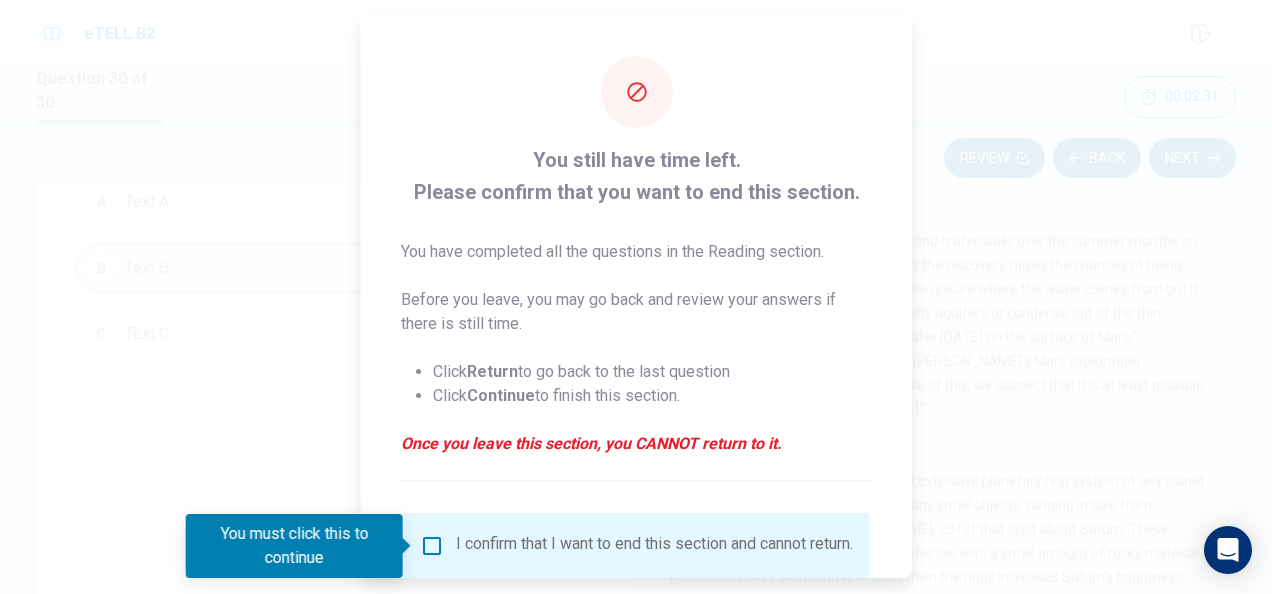 click on "I confirm that I want to end this section and cannot return." at bounding box center (636, 546) 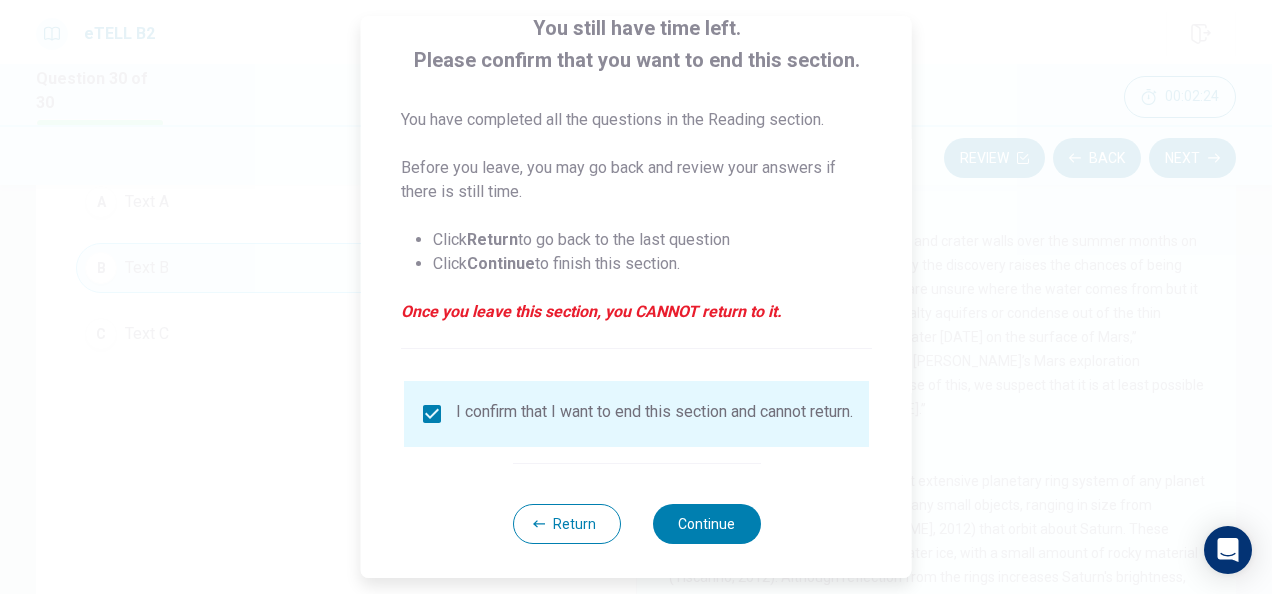 scroll, scrollTop: 152, scrollLeft: 0, axis: vertical 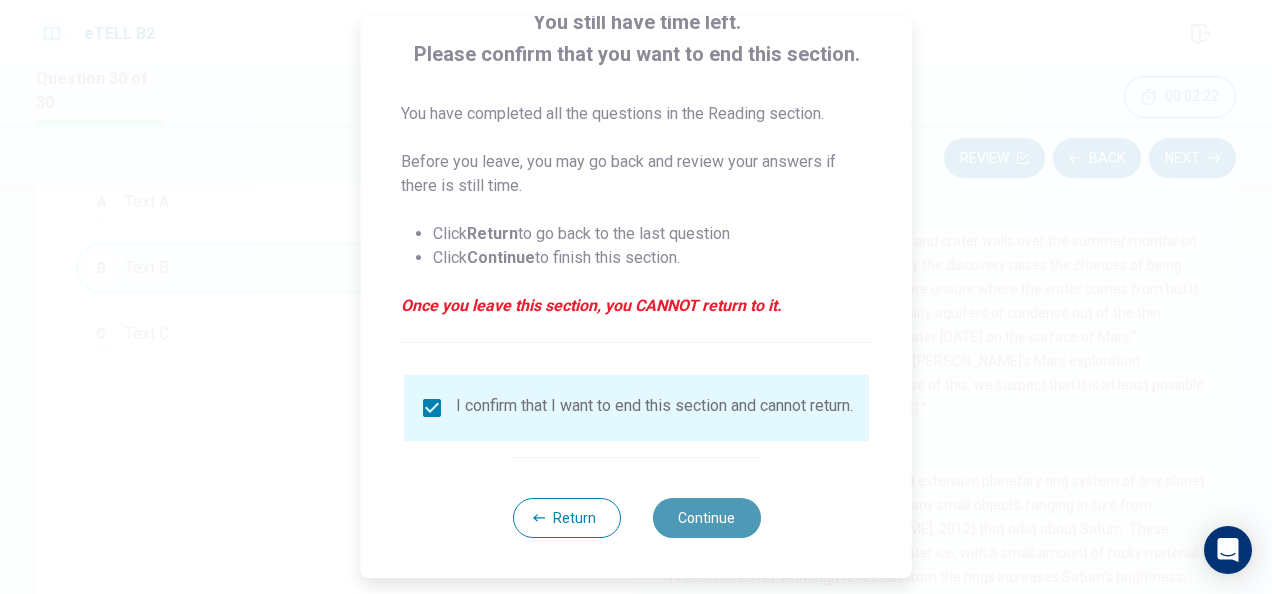 click on "Continue" at bounding box center (706, 518) 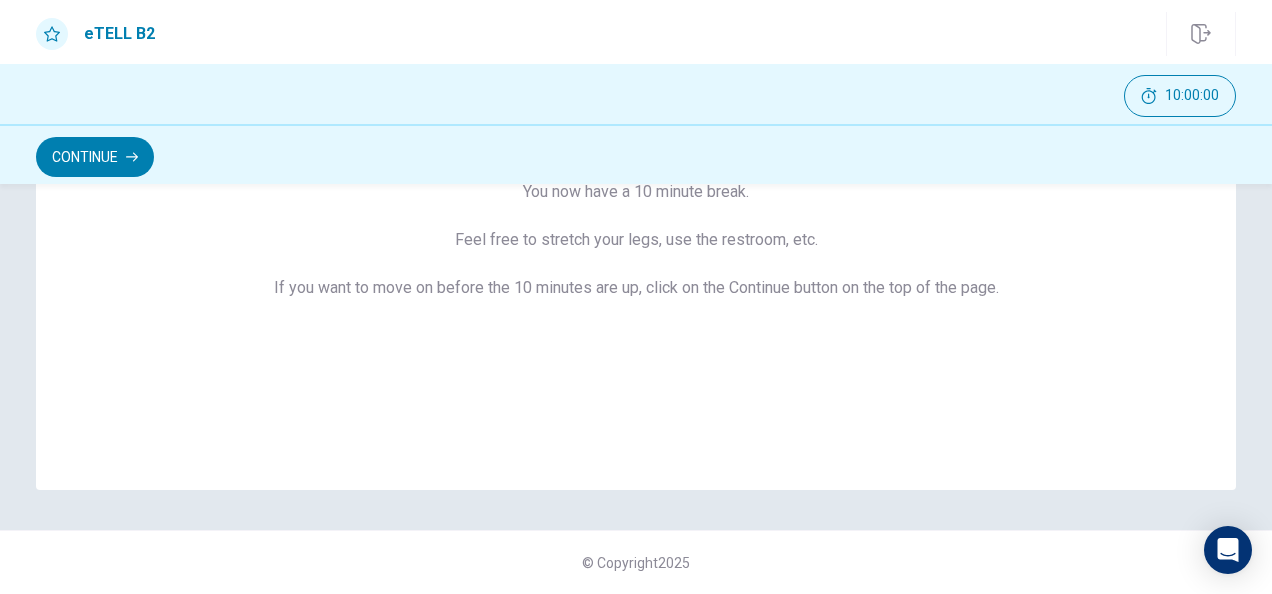 scroll, scrollTop: 234, scrollLeft: 0, axis: vertical 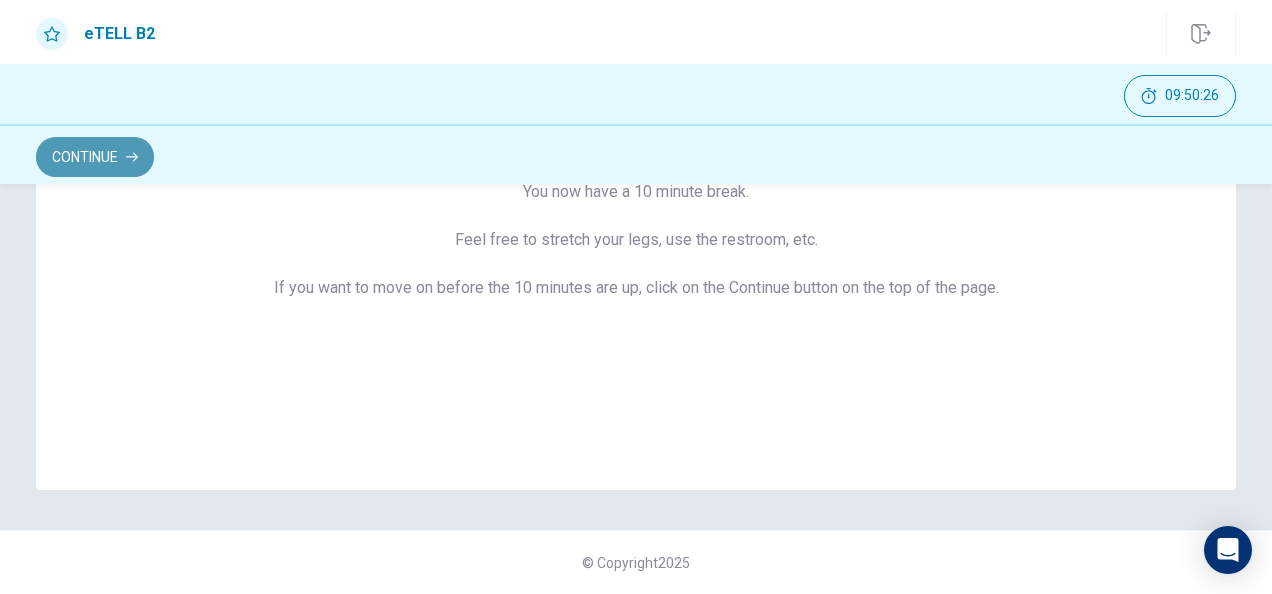 click on "Continue" at bounding box center [95, 157] 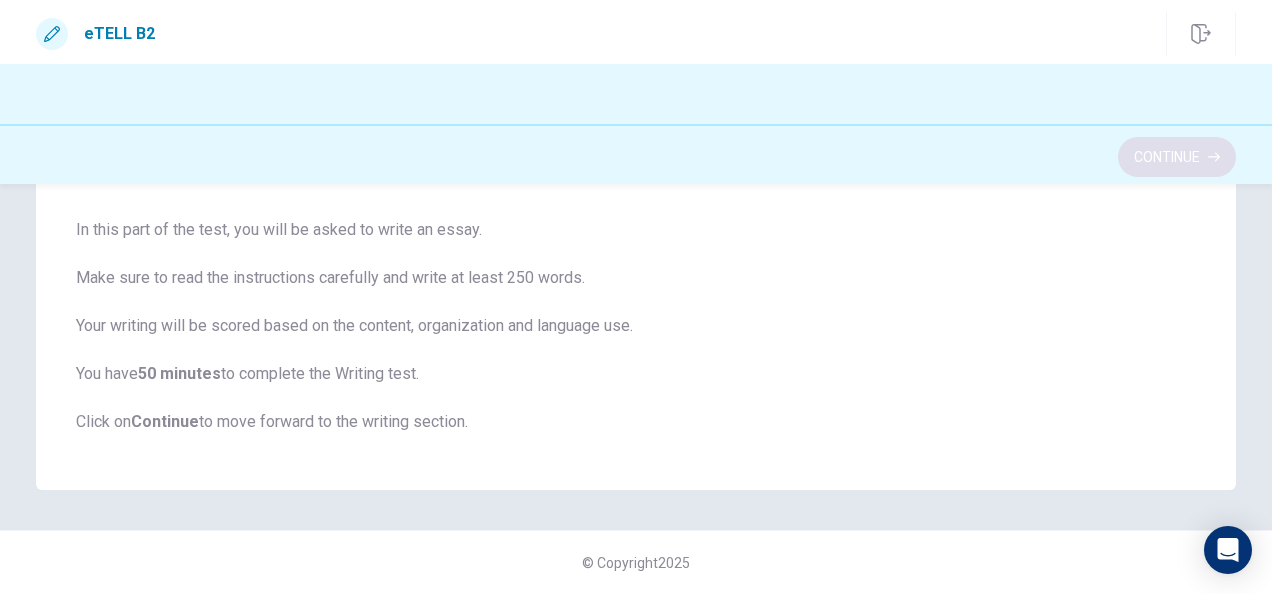 scroll, scrollTop: 134, scrollLeft: 0, axis: vertical 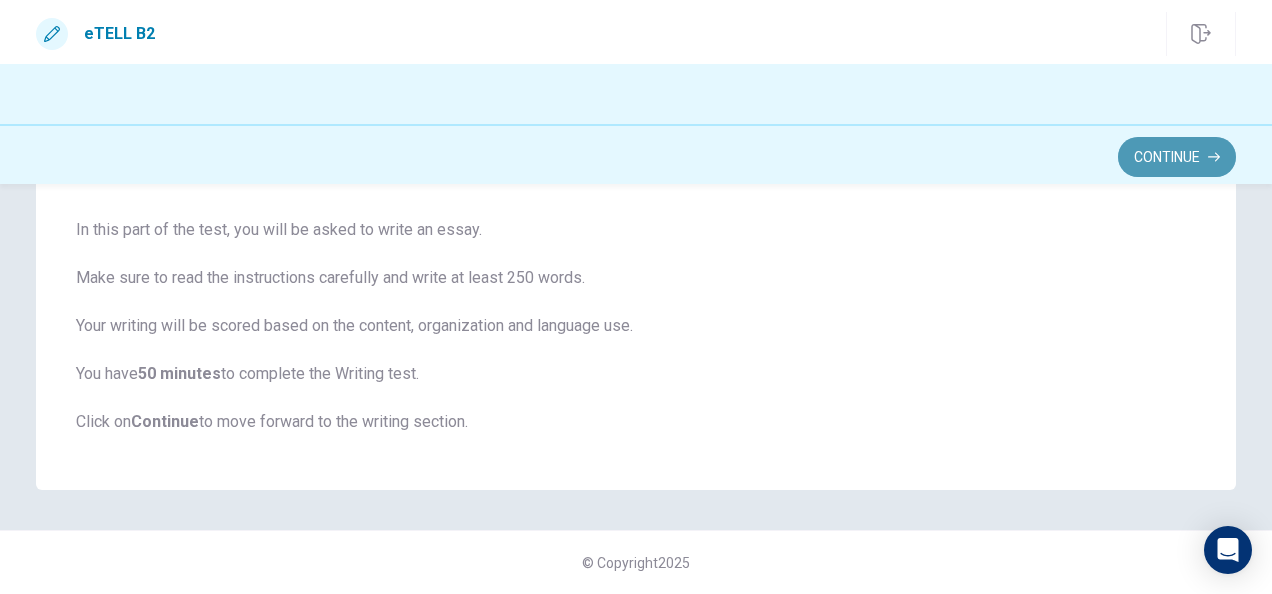 click on "Continue" at bounding box center (1177, 157) 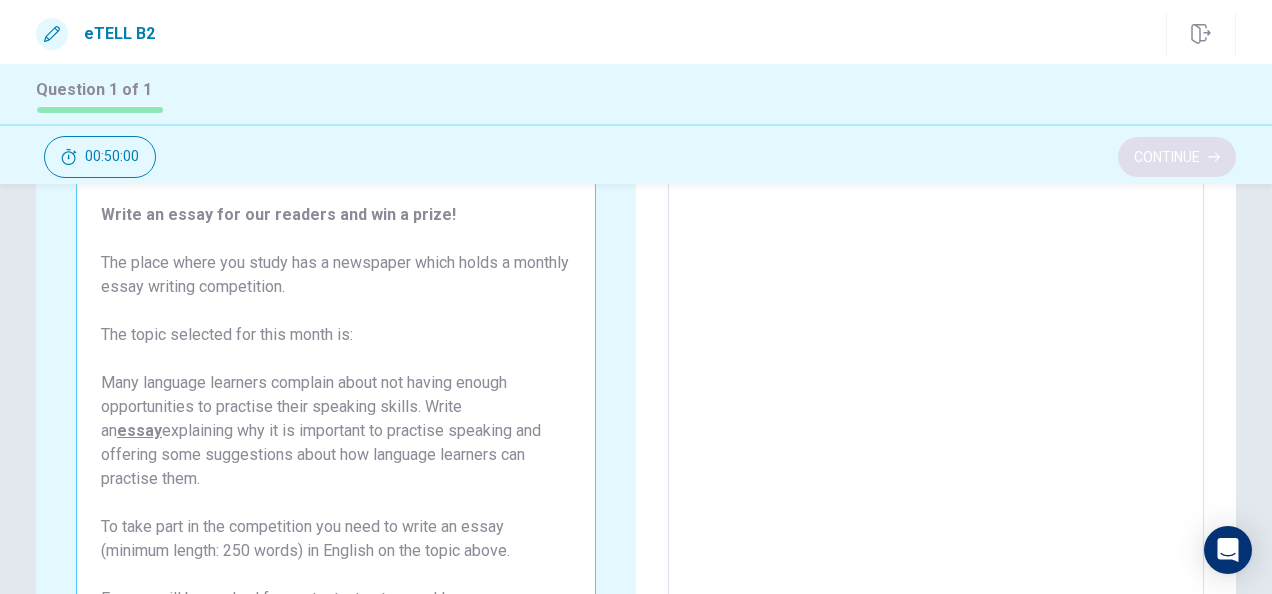 scroll, scrollTop: 234, scrollLeft: 0, axis: vertical 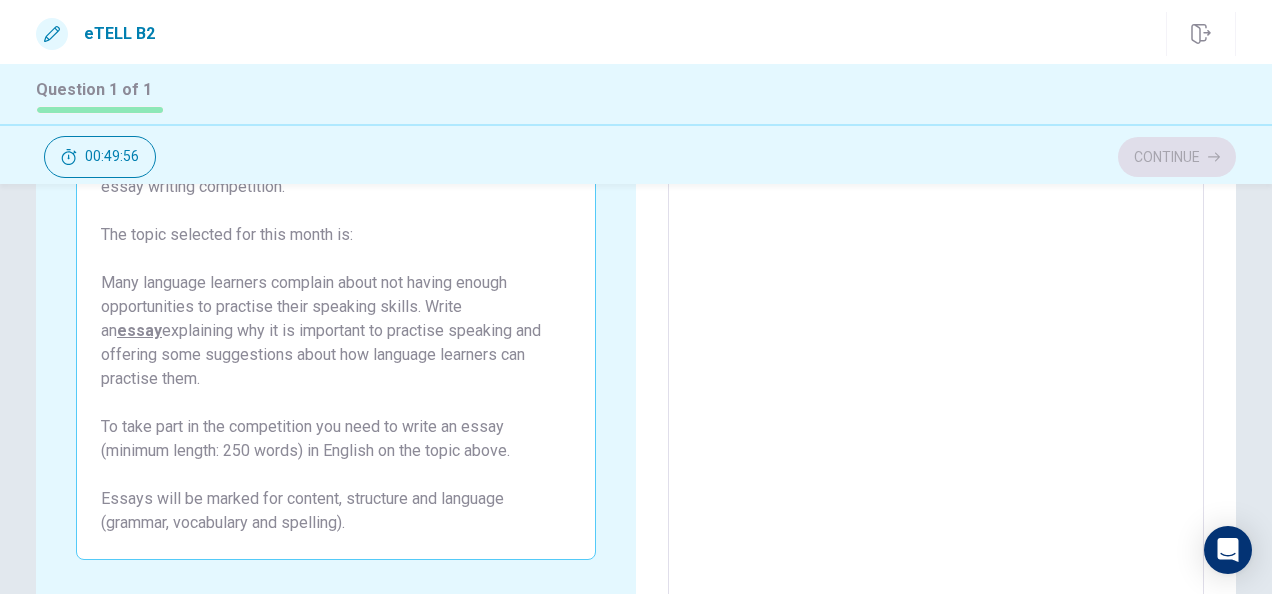 click on "Write an essay for our readers and win a prize!
The place where you study has a newspaper which holds a monthly essay writing competition.
The topic selected for this month is:
Many language learners complain about not having enough opportunities to practise their speaking skills.  Write an  essay  explaining why it is important to practise speaking and offering some suggestions about how language learners can practise them.
To take part in the competition you need to write an essay (minimum length: 250 words) in English on the topic above." at bounding box center (336, 295) 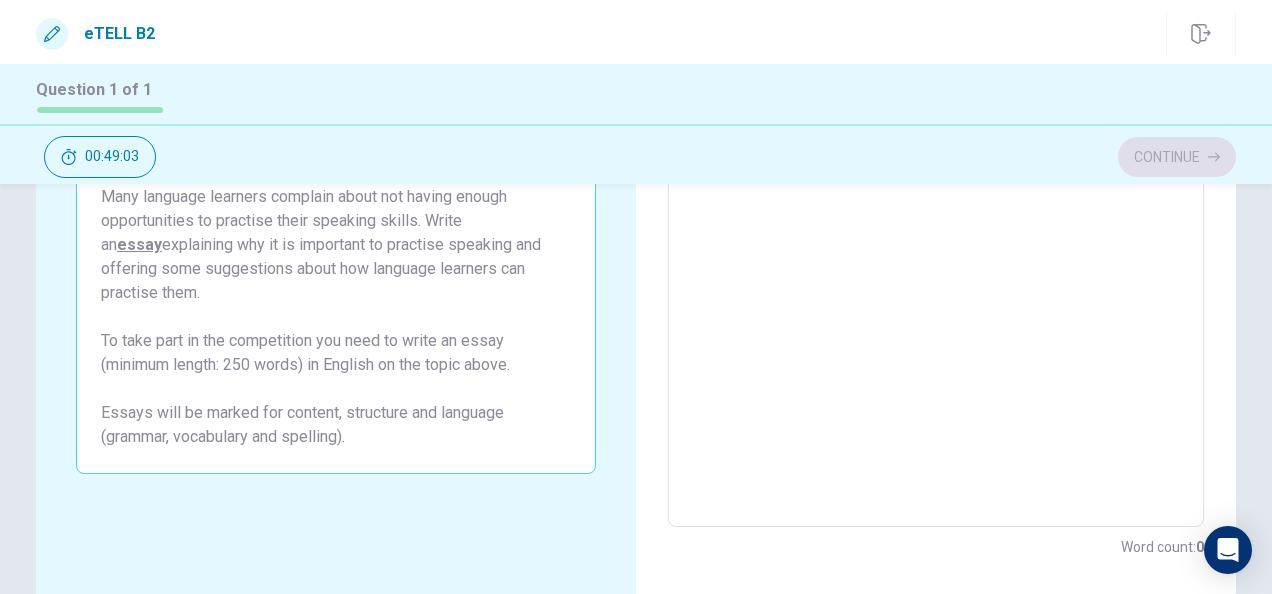 scroll, scrollTop: 280, scrollLeft: 0, axis: vertical 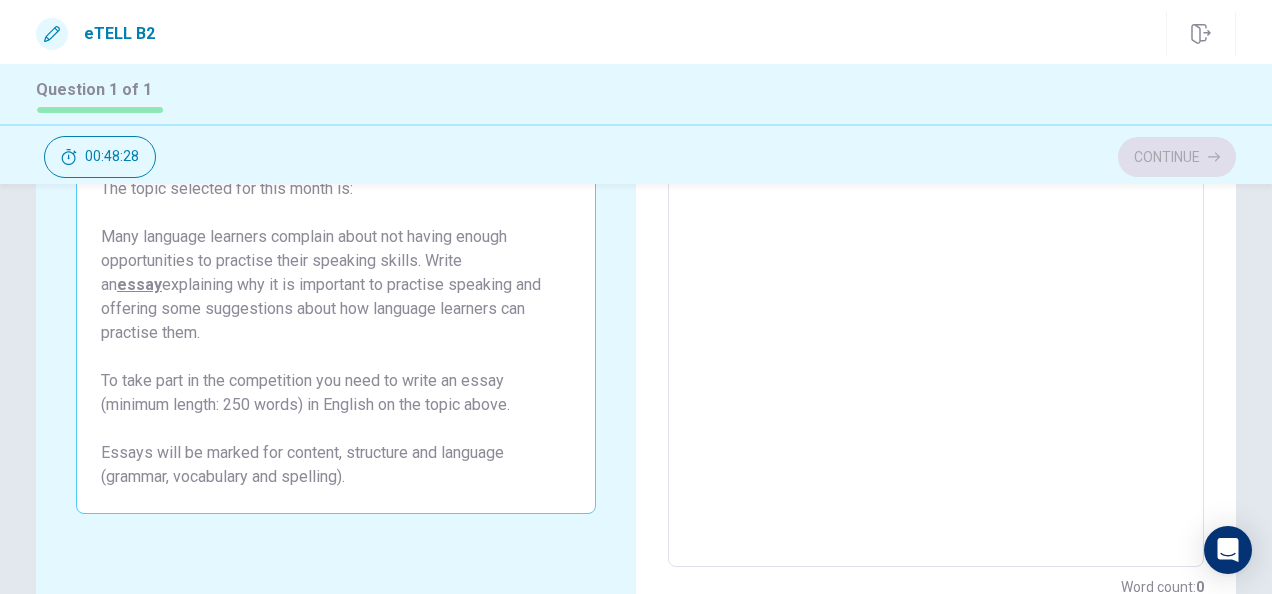 click on "Write an essay for our readers and win a prize!
The place where you study has a newspaper which holds a monthly essay writing competition.
The topic selected for this month is:
Many language learners complain about not having enough opportunities to practise their speaking skills.  Write an  essay  explaining why it is important to practise speaking and offering some suggestions about how language learners can practise them.
To take part in the competition you need to write an essay (minimum length: 250 words) in English on the topic above." at bounding box center [336, 249] 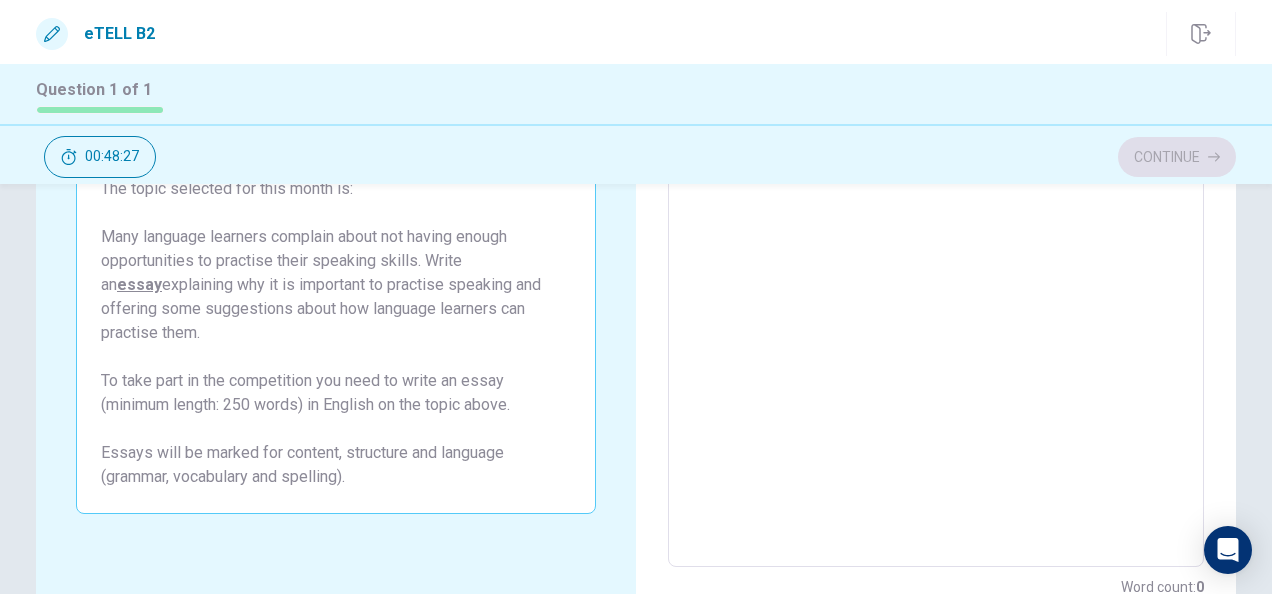click on "Write an essay for our readers and win a prize!
The place where you study has a newspaper which holds a monthly essay writing competition.
The topic selected for this month is:
Many language learners complain about not having enough opportunities to practise their speaking skills.  Write an  essay  explaining why it is important to practise speaking and offering some suggestions about how language learners can practise them.
To take part in the competition you need to write an essay (minimum length: 250 words) in English on the topic above." at bounding box center (336, 249) 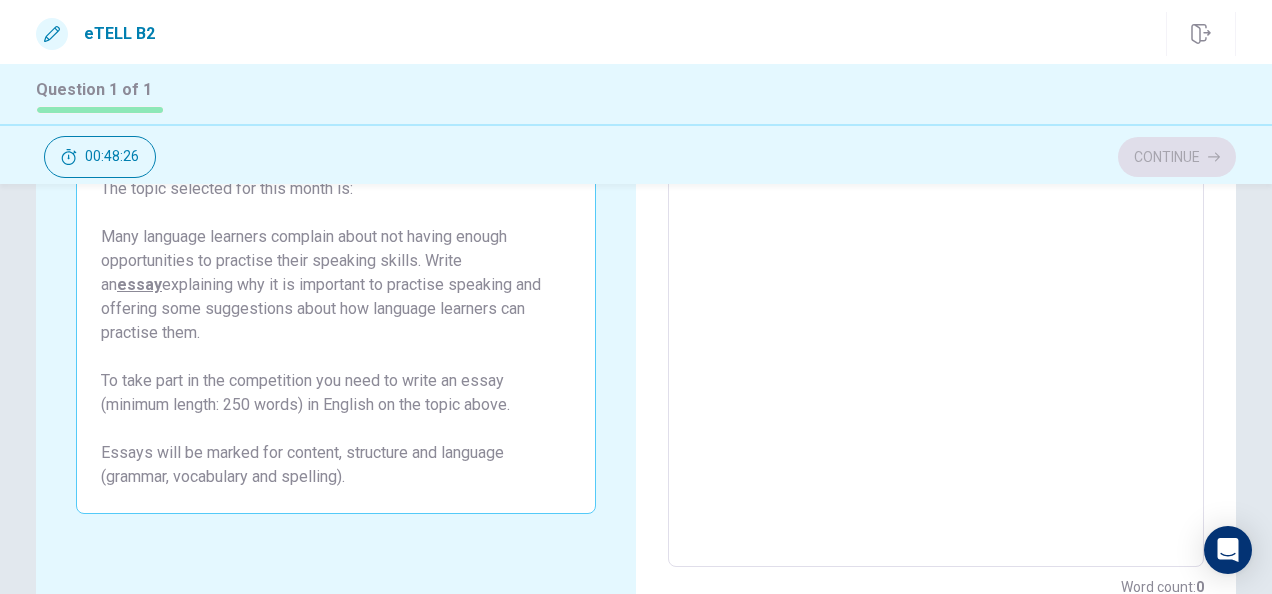 click at bounding box center [936, 291] 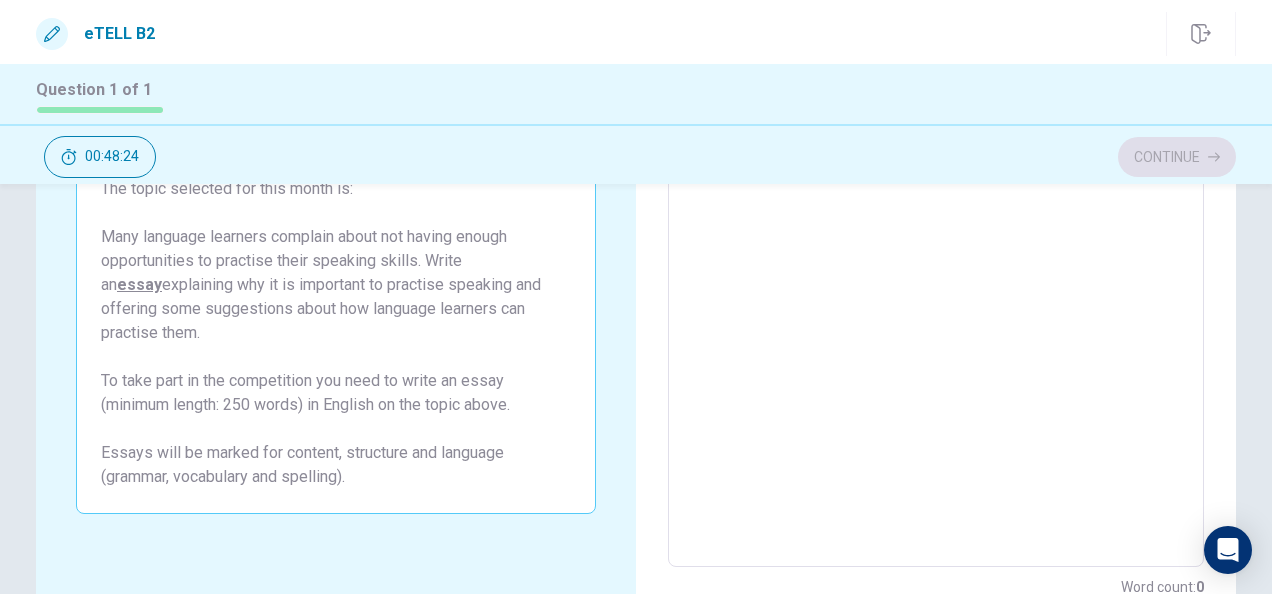 click at bounding box center [936, 291] 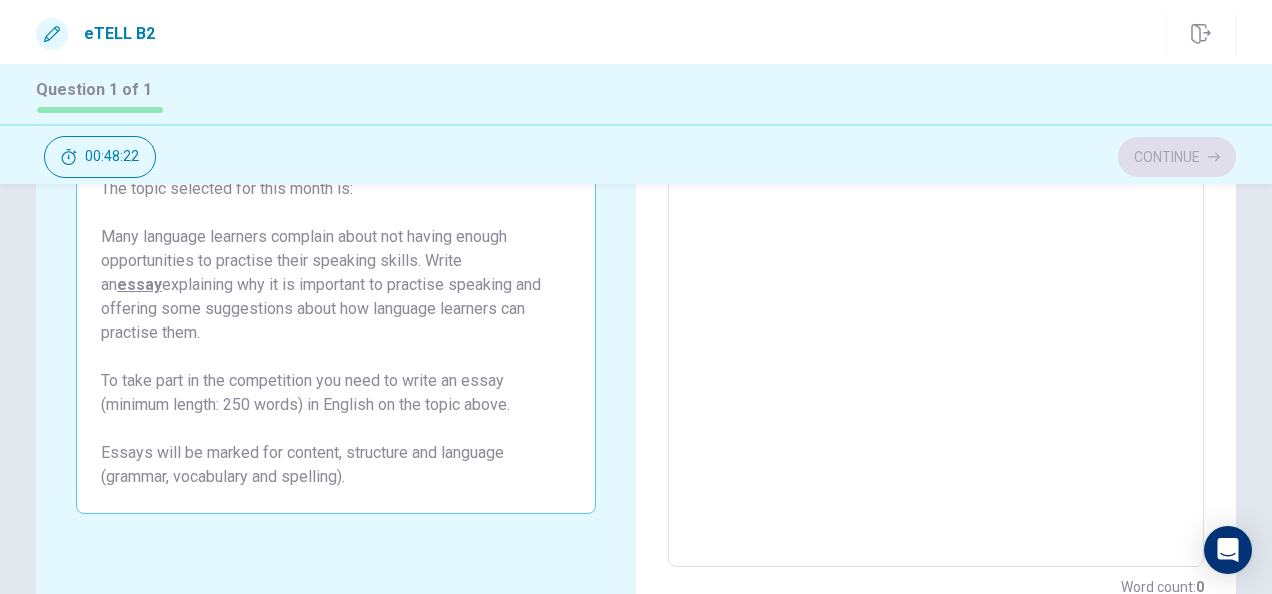 click on "Write an essay for our readers and win a prize!
The place where you study has a newspaper which holds a monthly essay writing competition.
The topic selected for this month is:
Many language learners complain about not having enough opportunities to practise their speaking skills.  Write an  essay  explaining why it is important to practise speaking and offering some suggestions about how language learners can practise them.
To take part in the competition you need to write an essay (minimum length: 250 words) in English on the topic above." at bounding box center (336, 249) 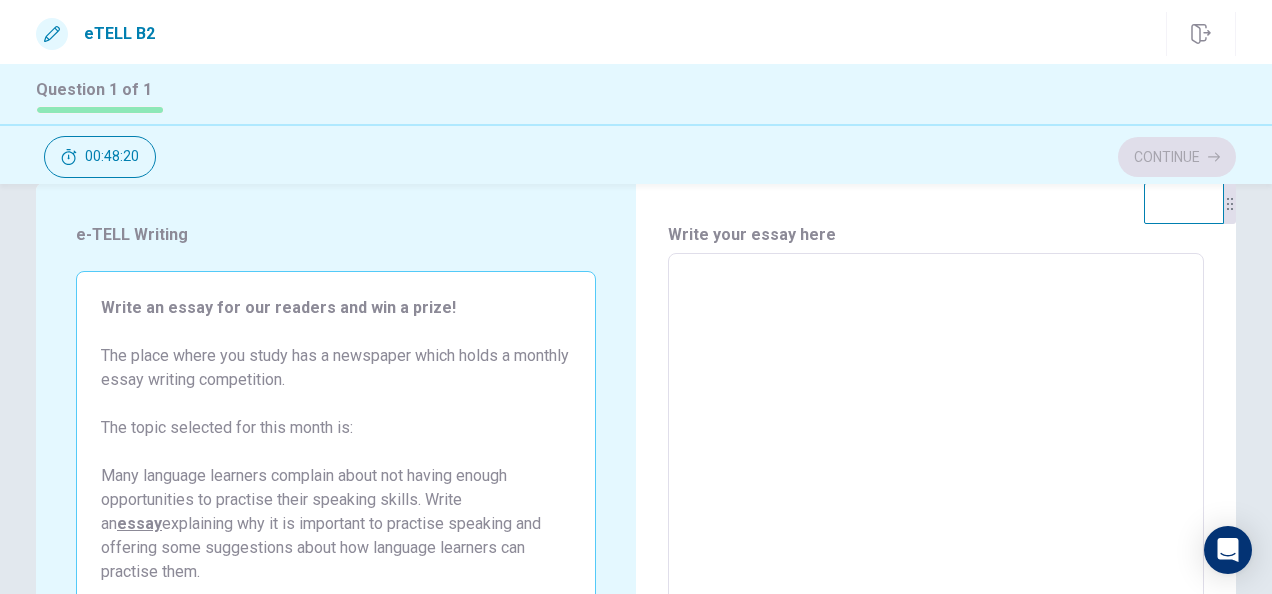 scroll, scrollTop: 0, scrollLeft: 0, axis: both 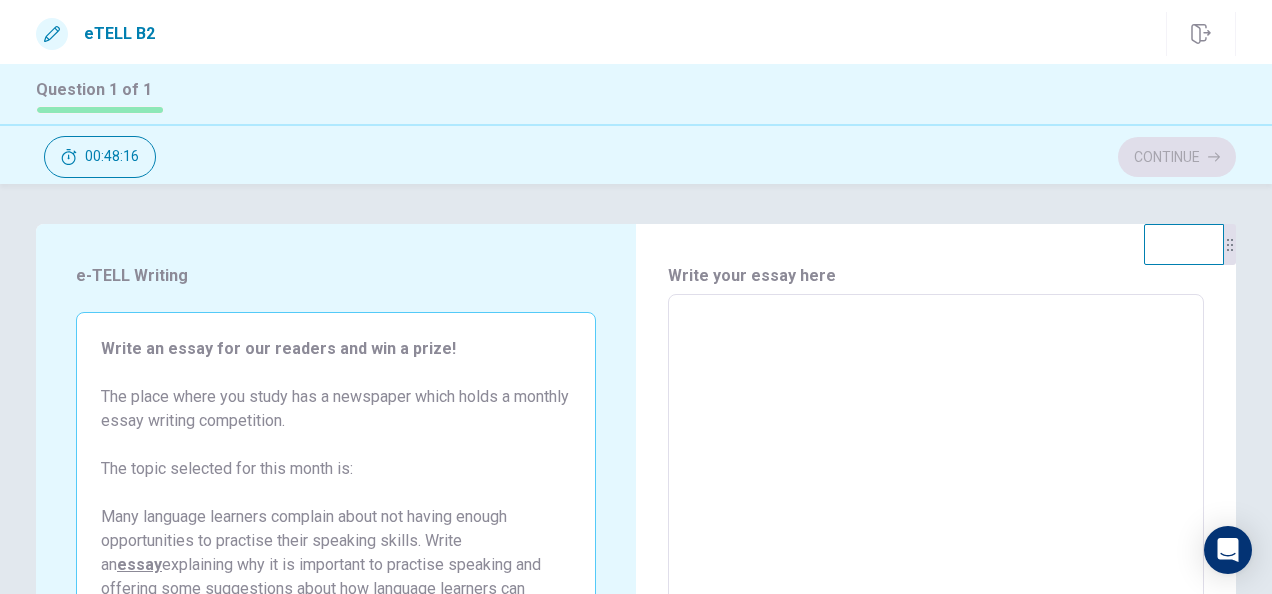click at bounding box center [936, 571] 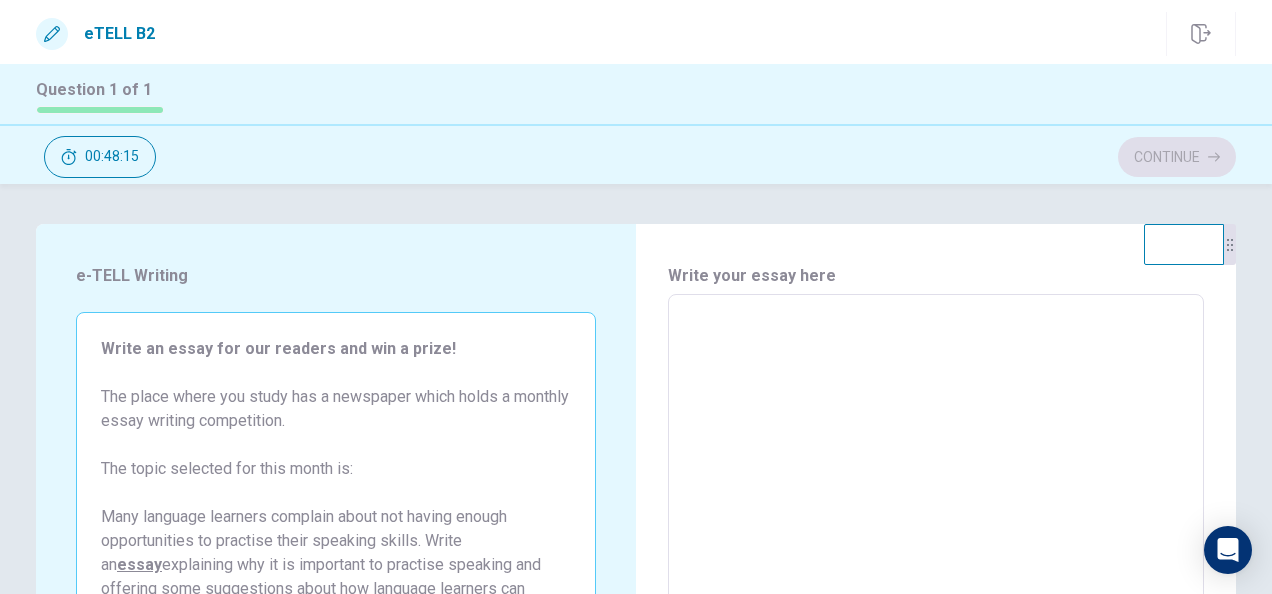 type on "*" 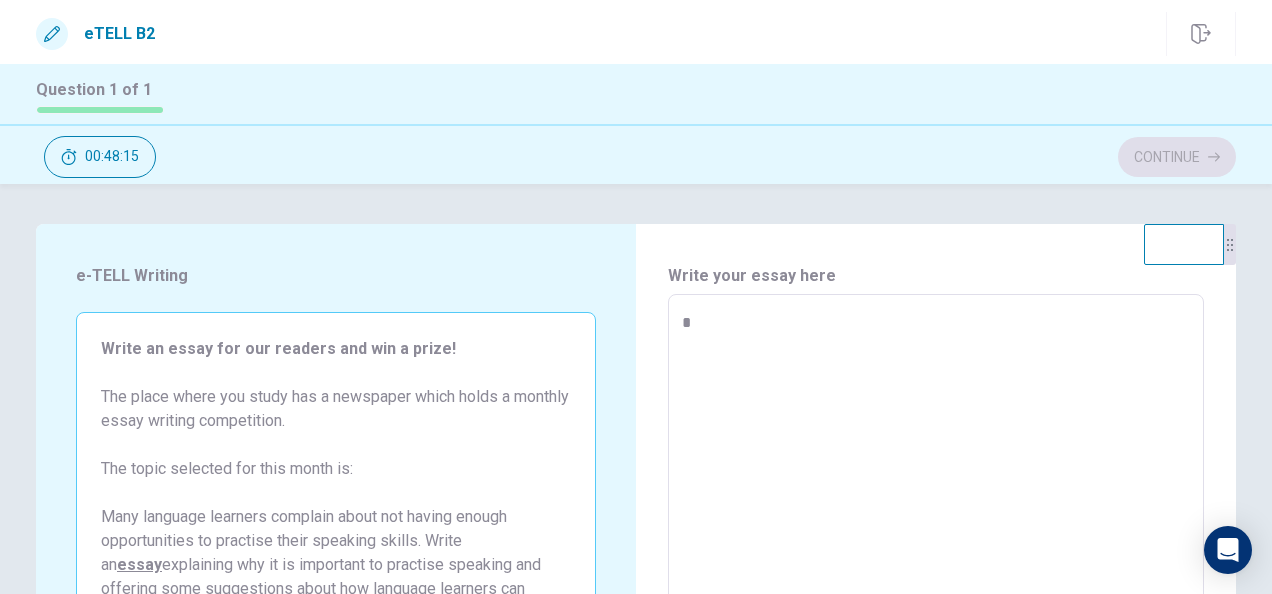 type on "*" 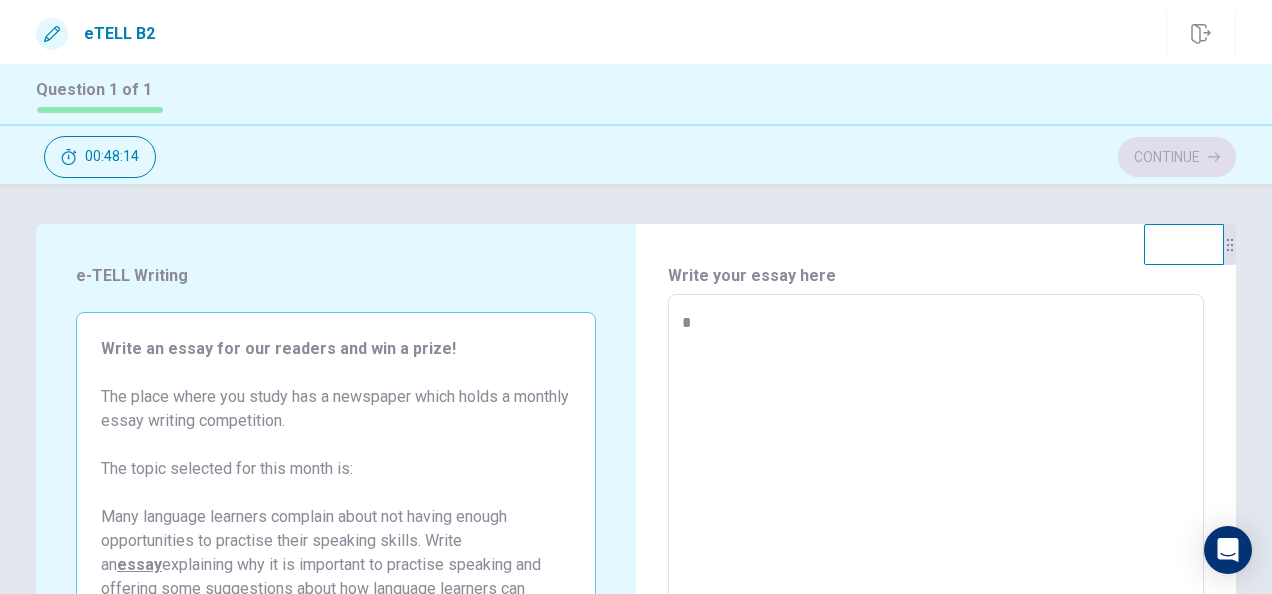 type on "**" 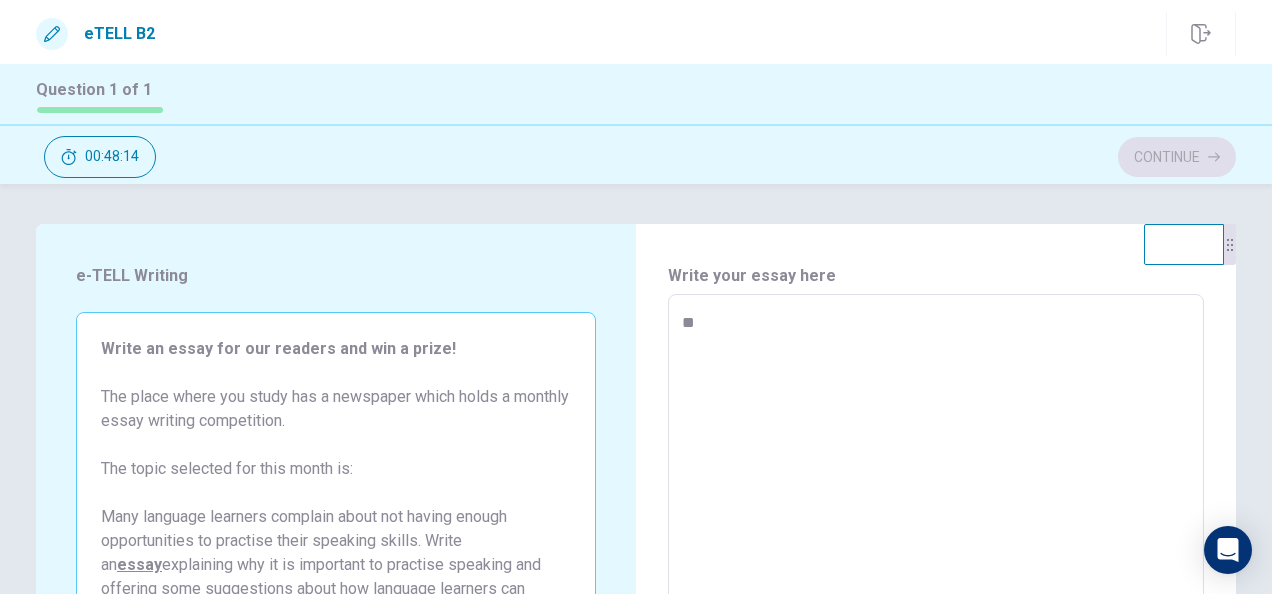 type on "*" 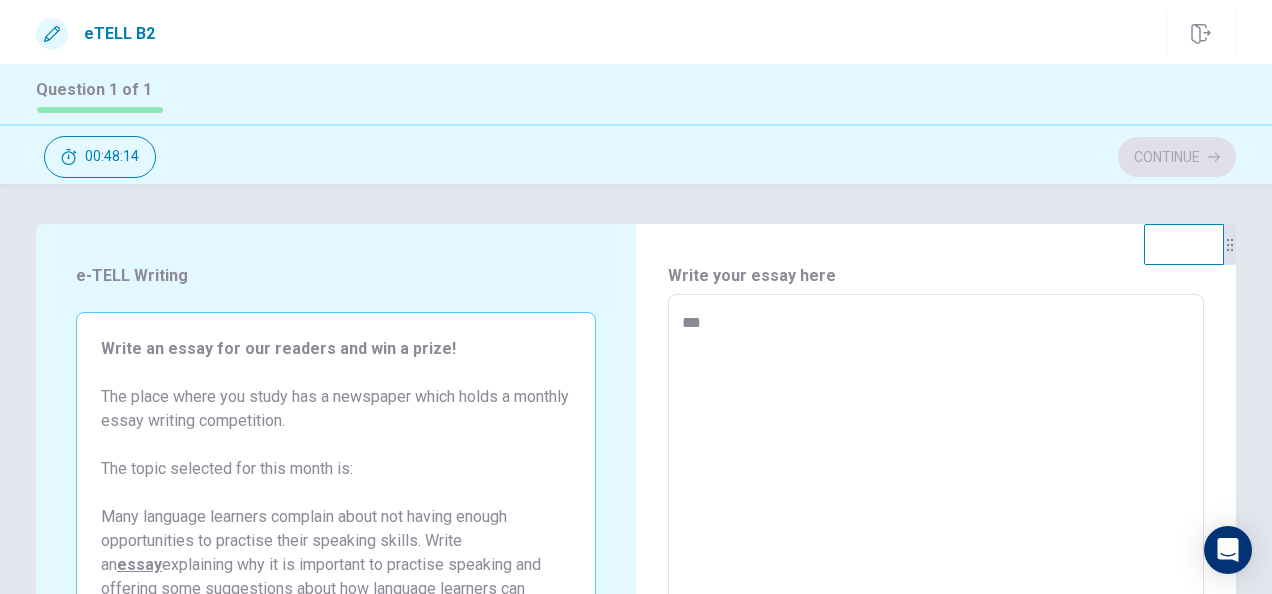 type on "*" 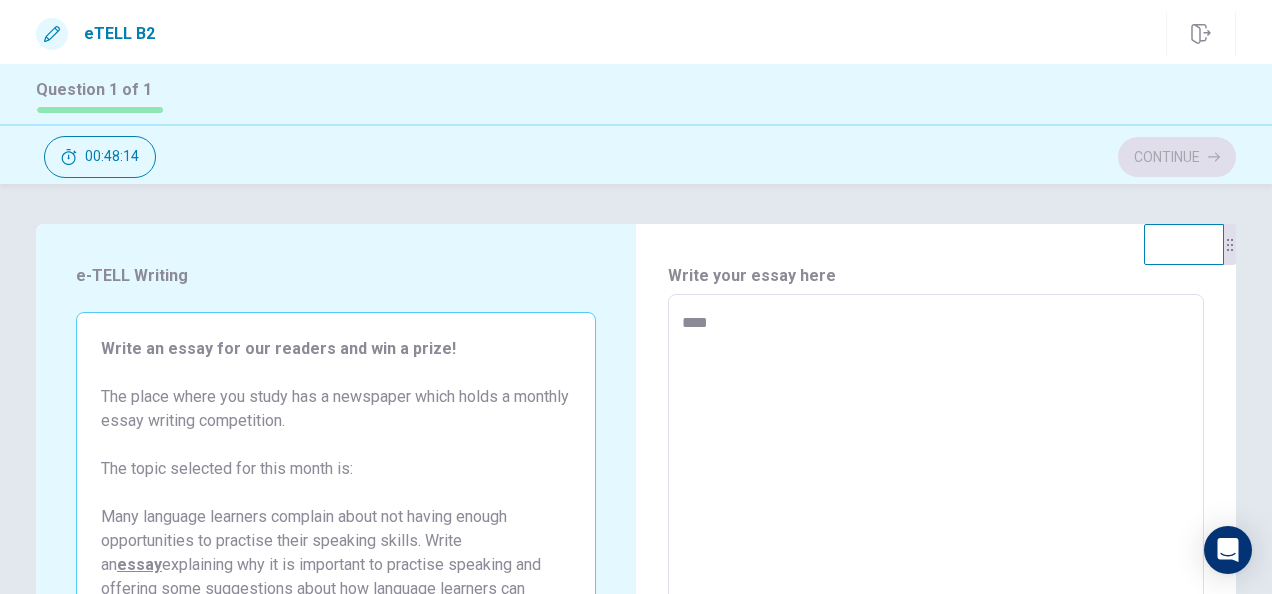 type on "*****" 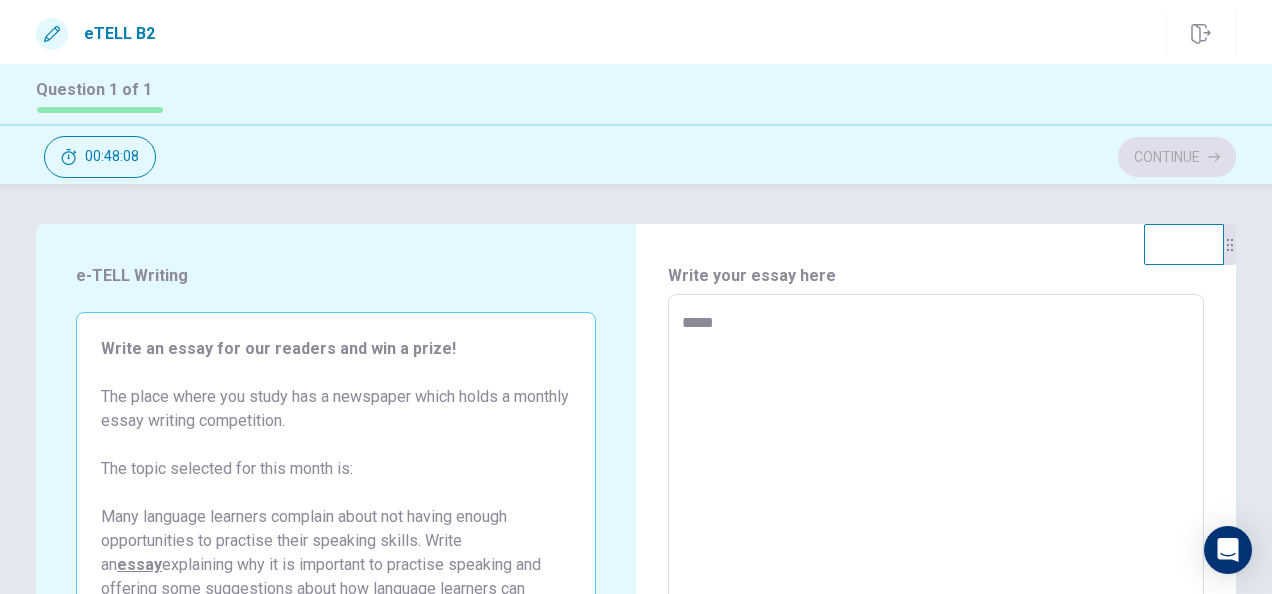 type on "*" 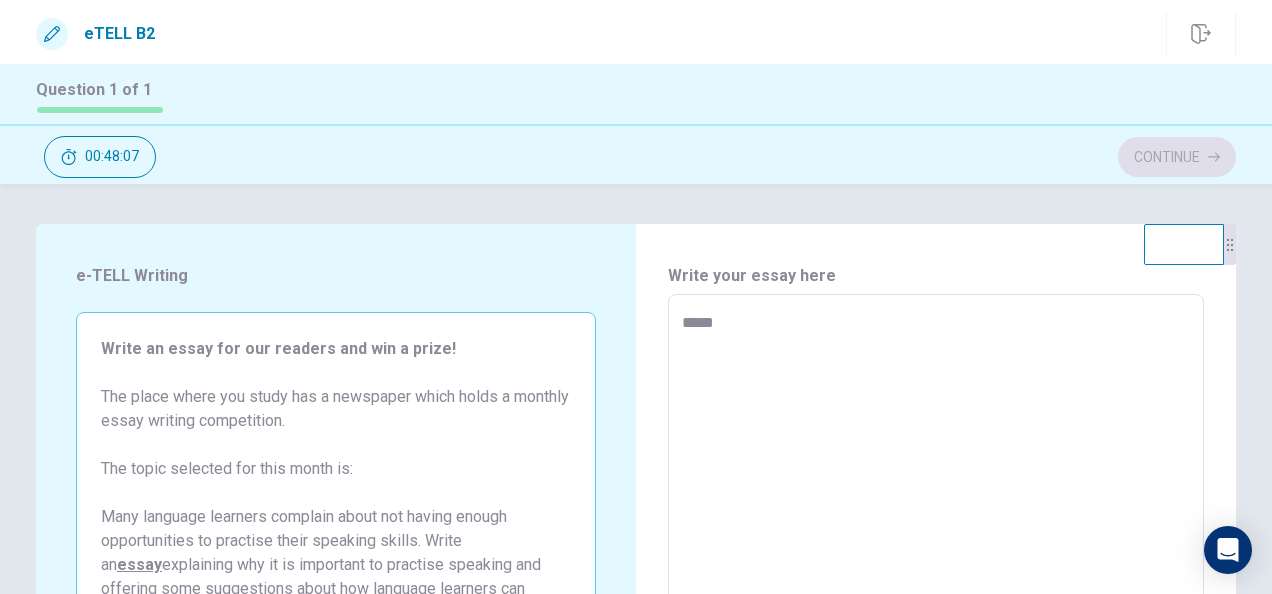 type on "****" 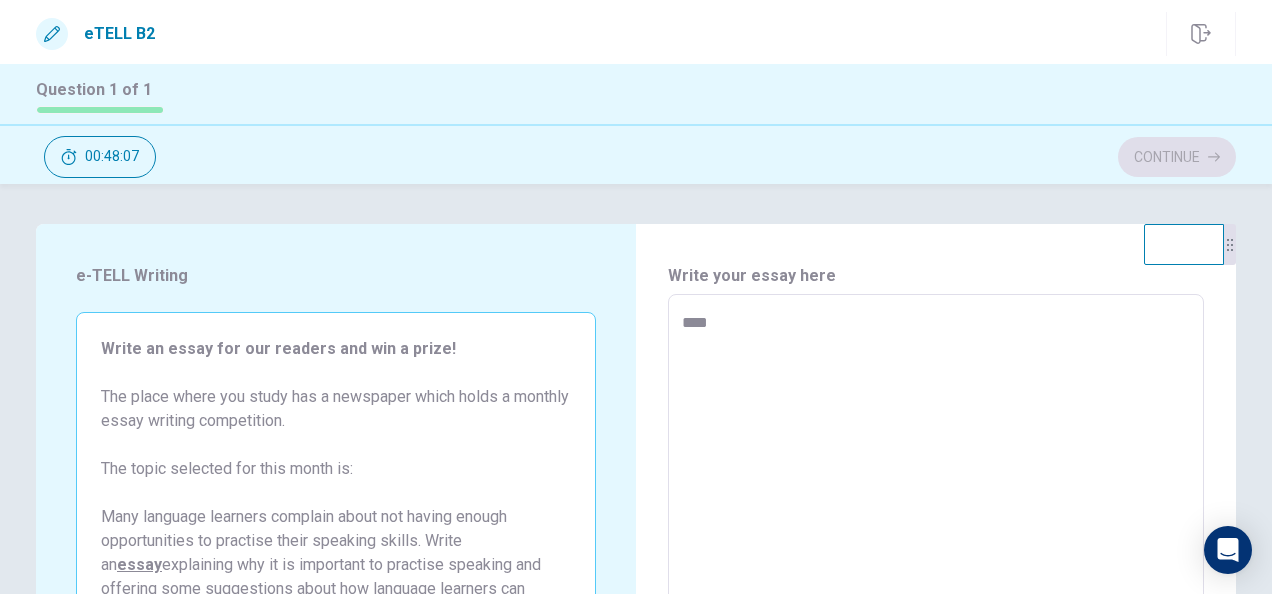 type on "*" 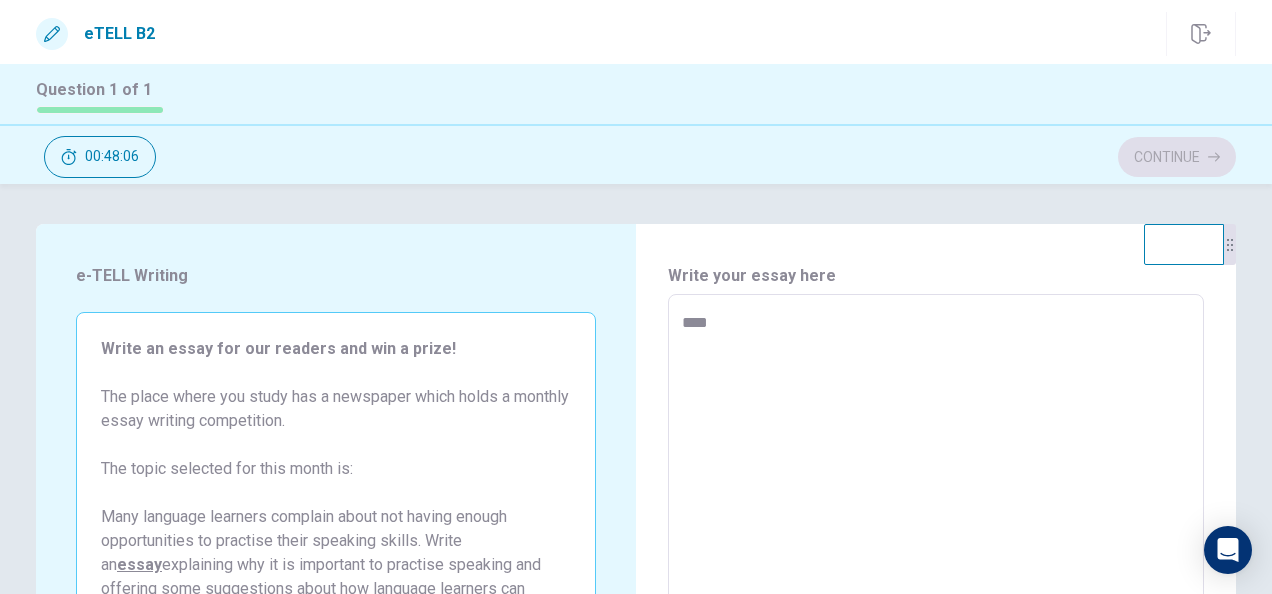 type on "***" 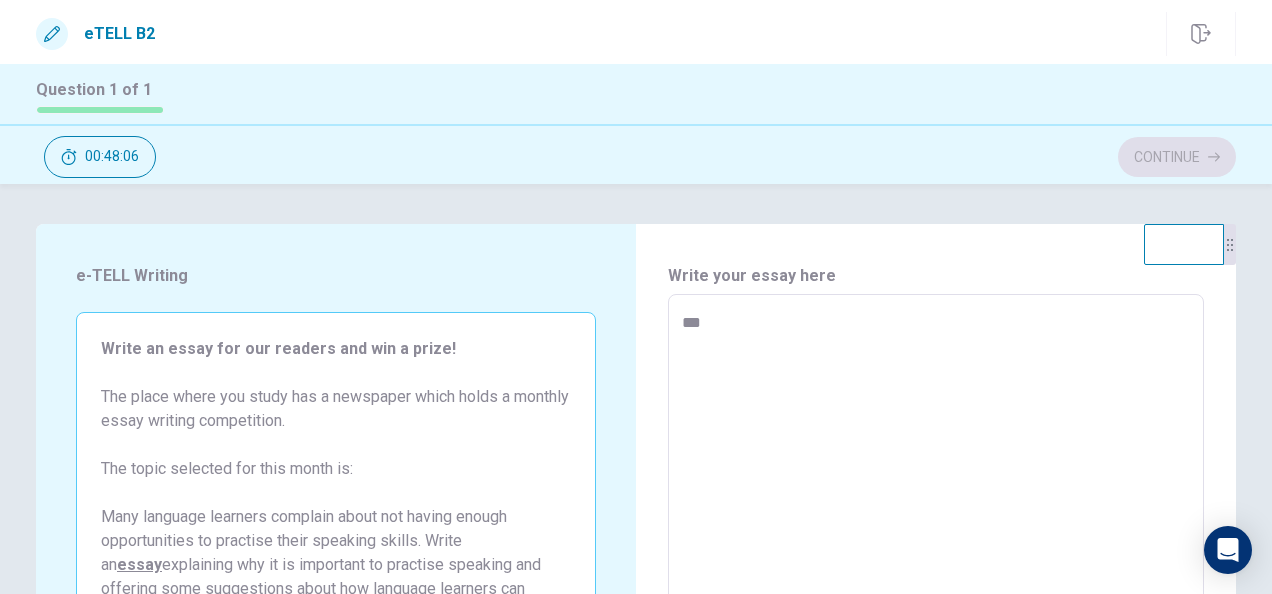 type on "*" 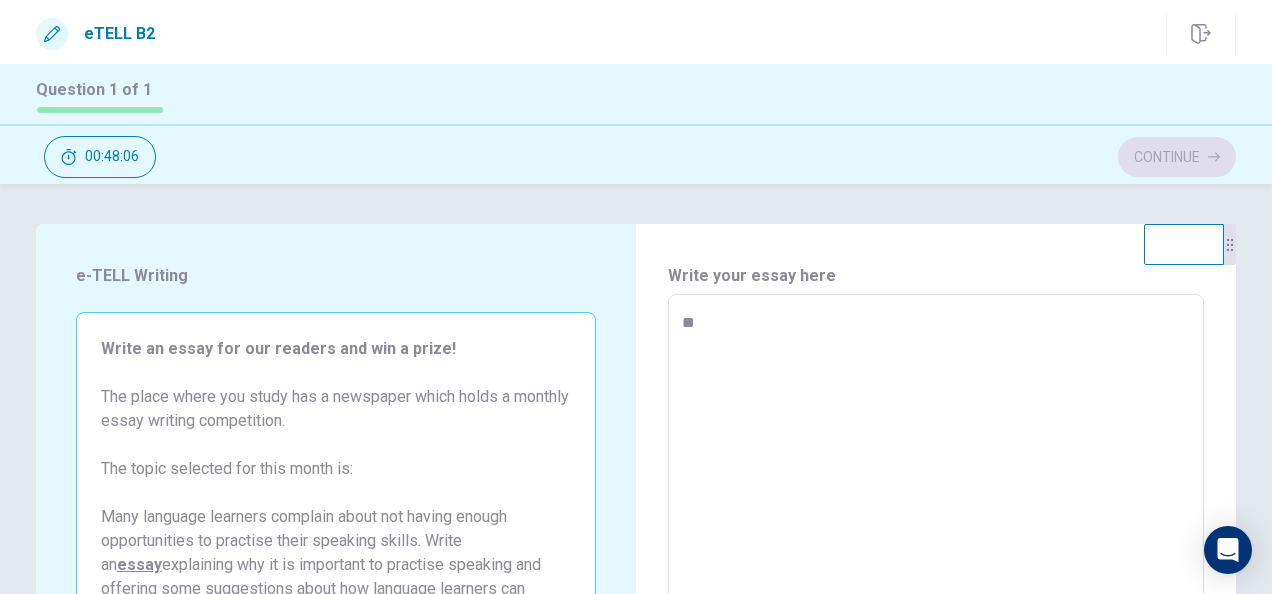 type on "*" 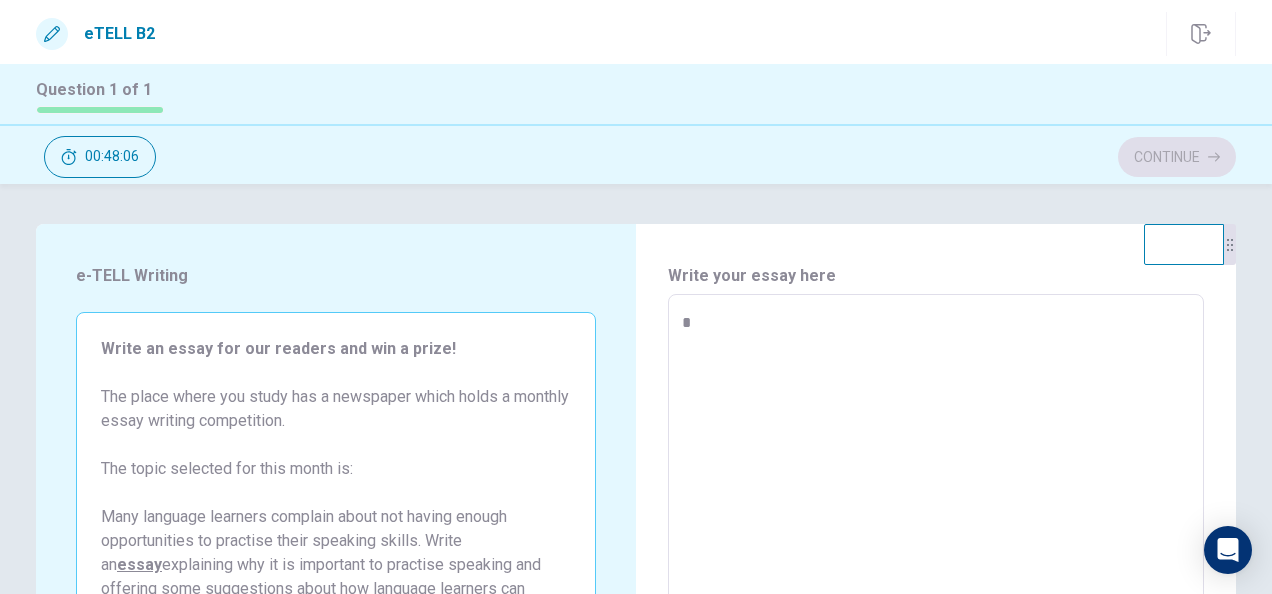 type on "*" 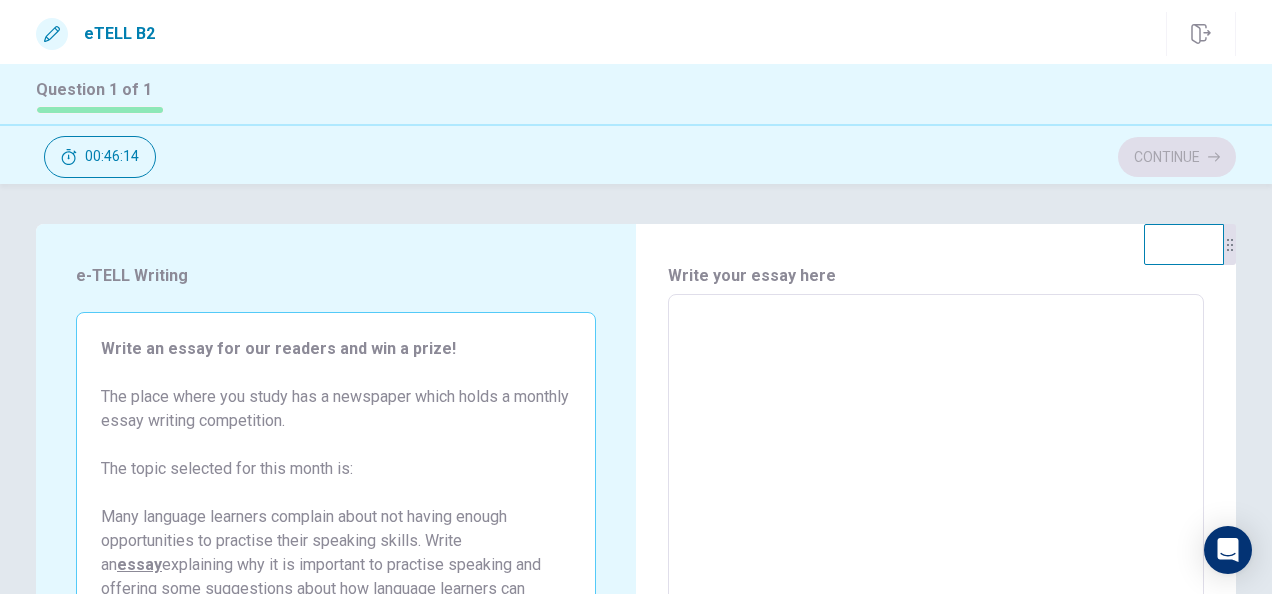 type on "*" 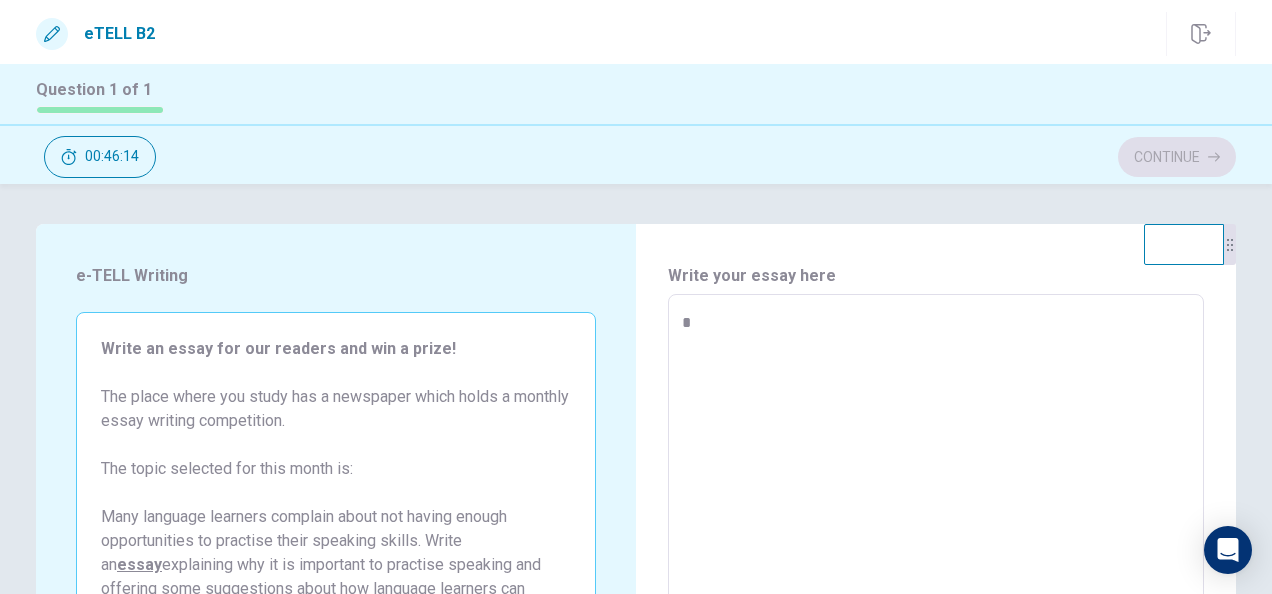 type on "*" 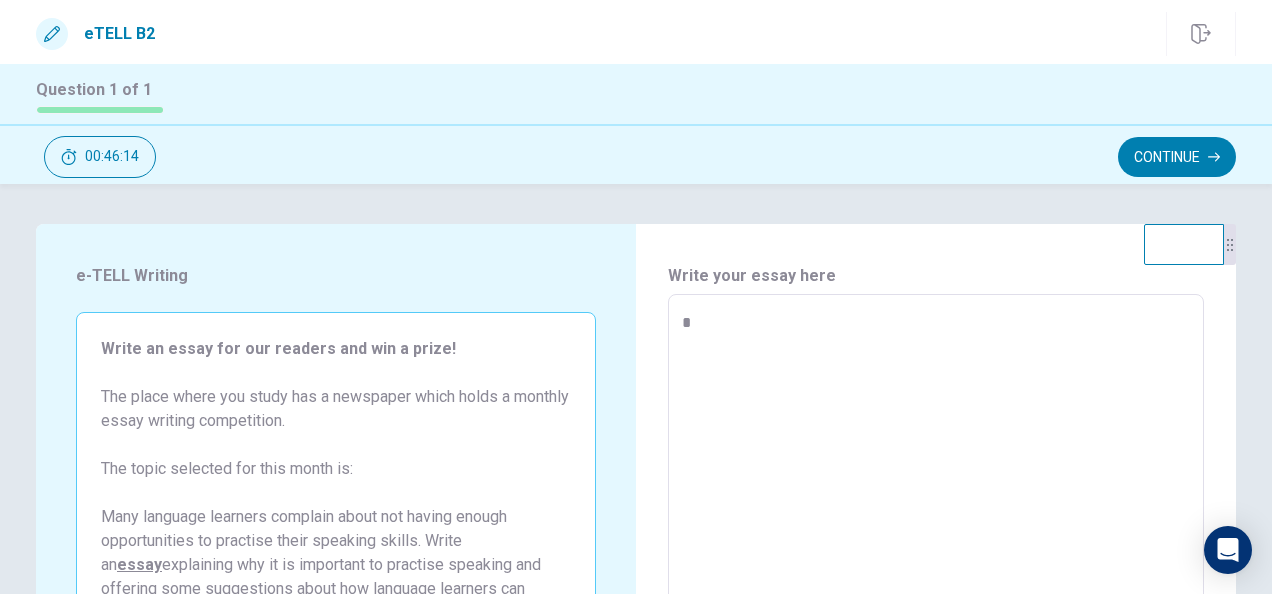 type on "**" 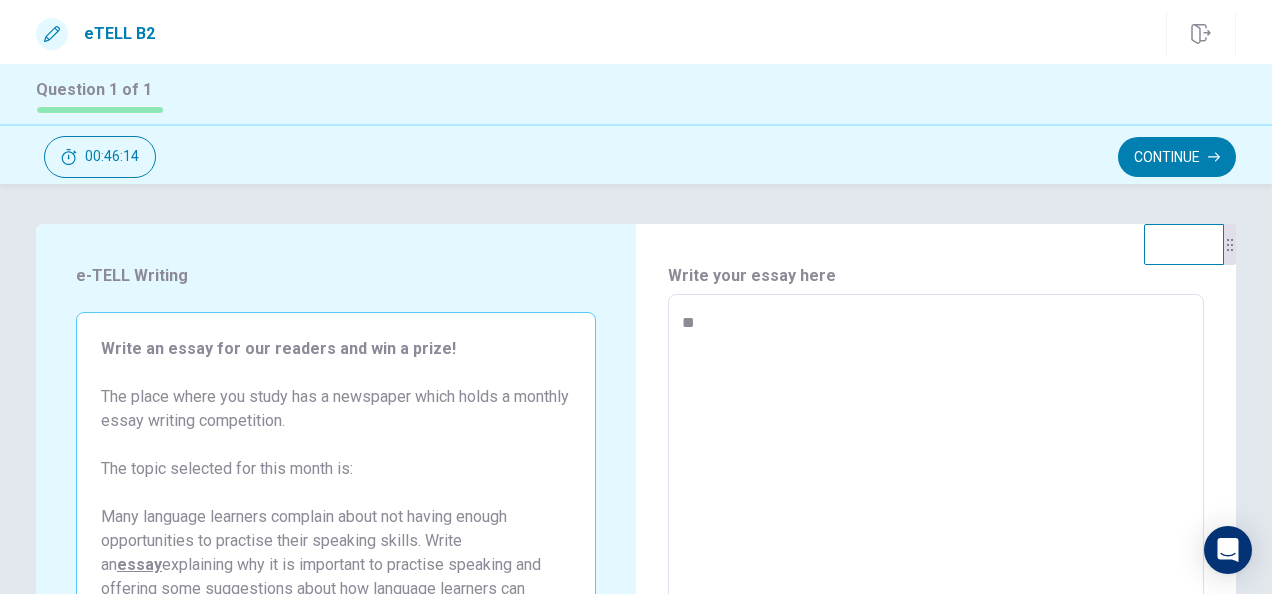 type on "*" 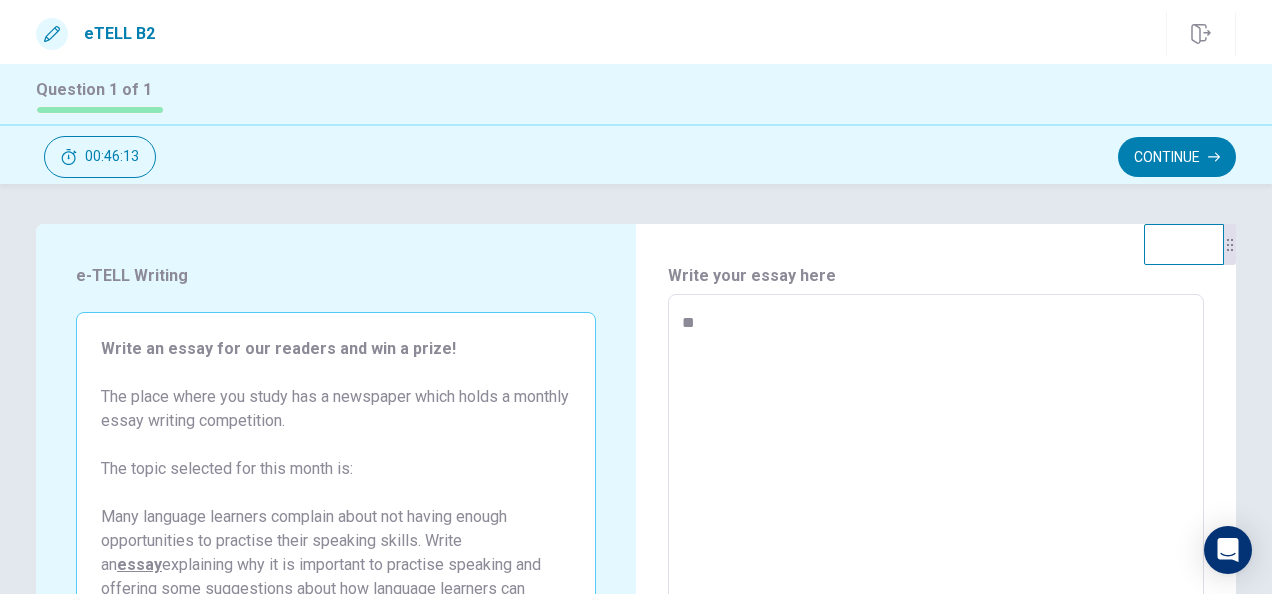 type on "***" 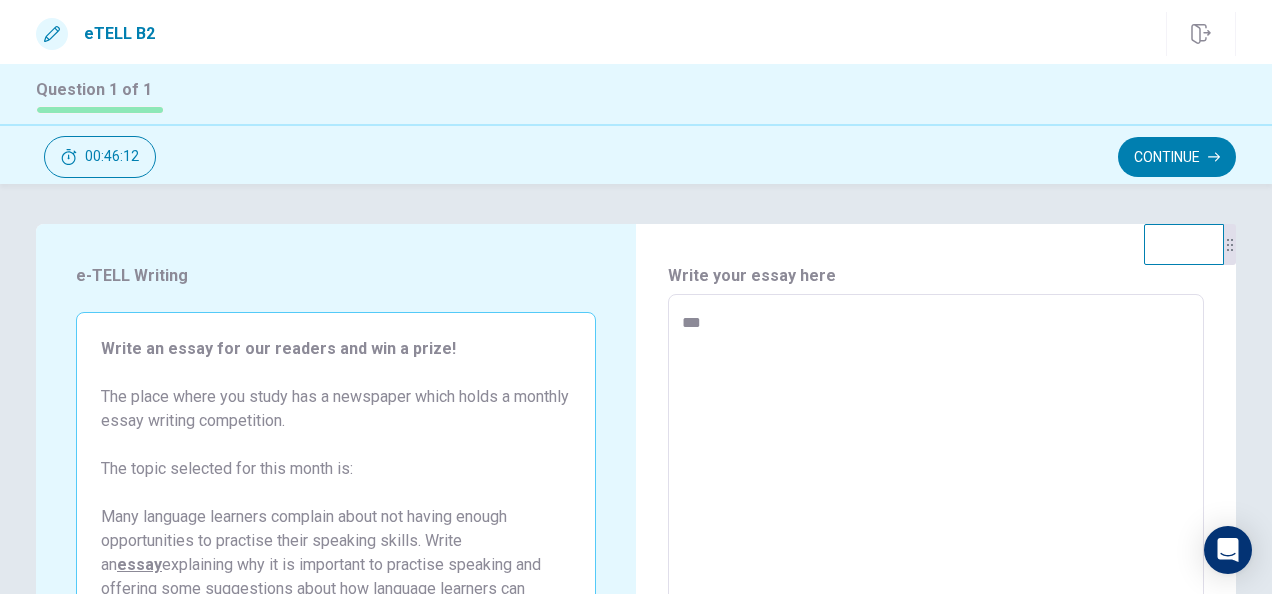type on "*" 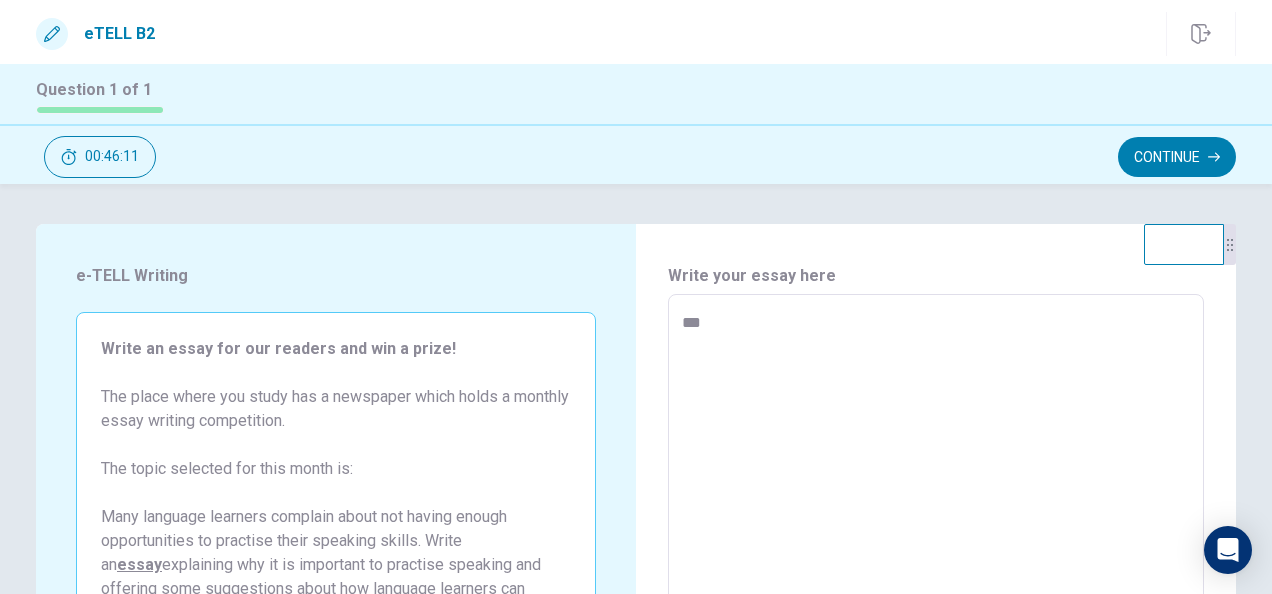 type on "**" 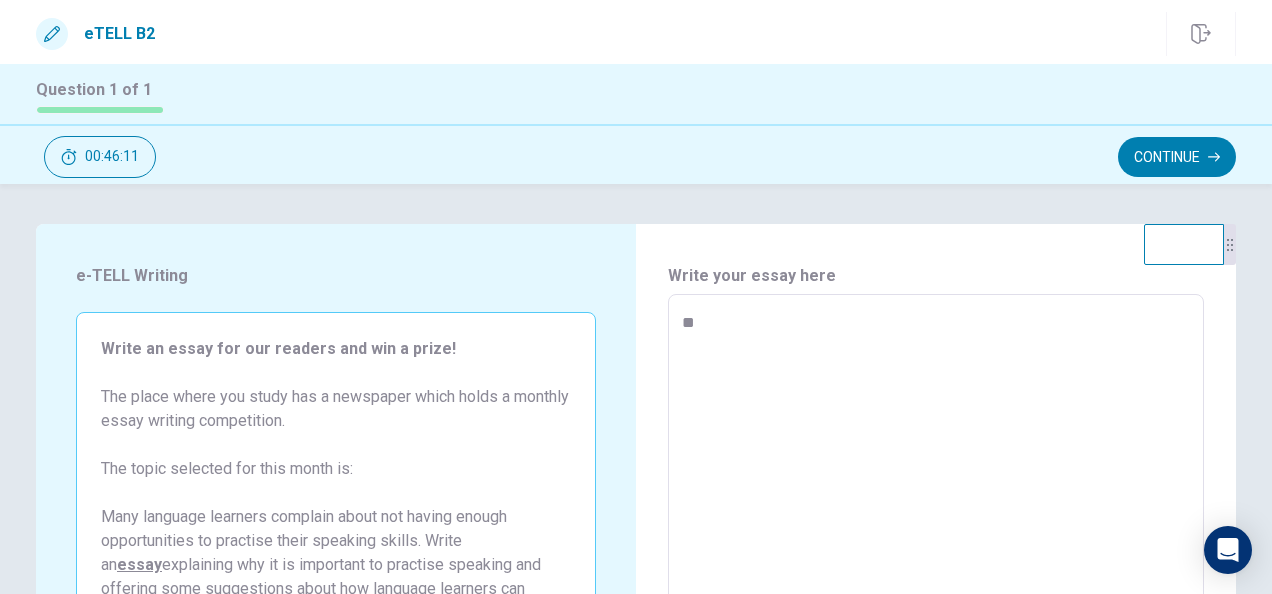 type on "*" 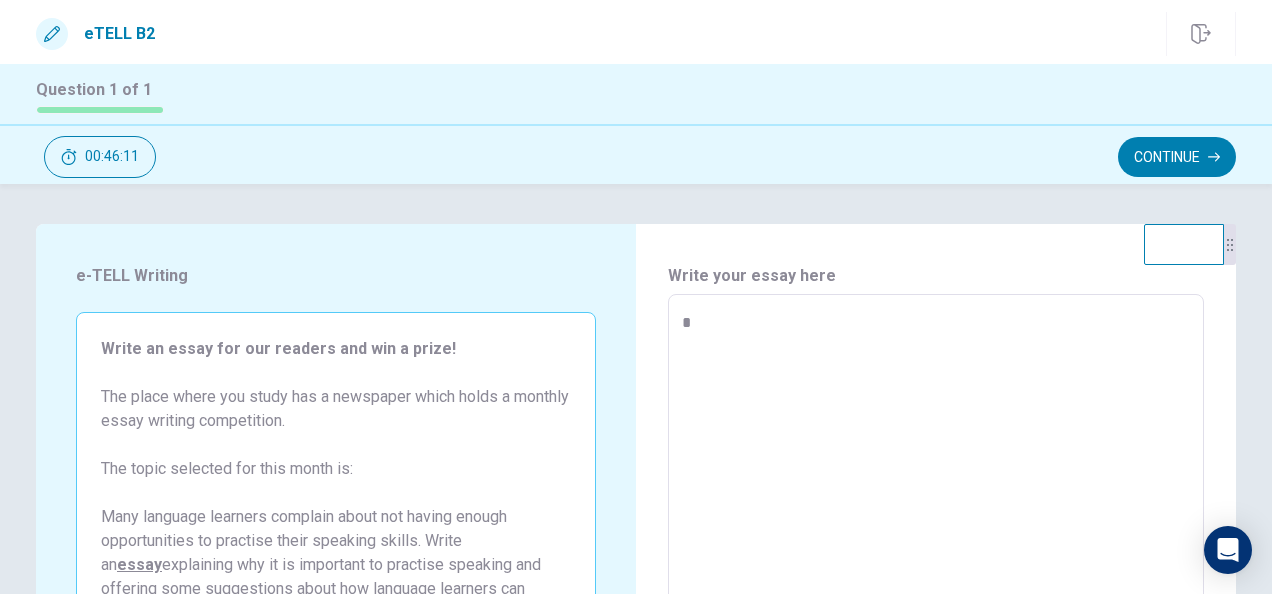 type on "*" 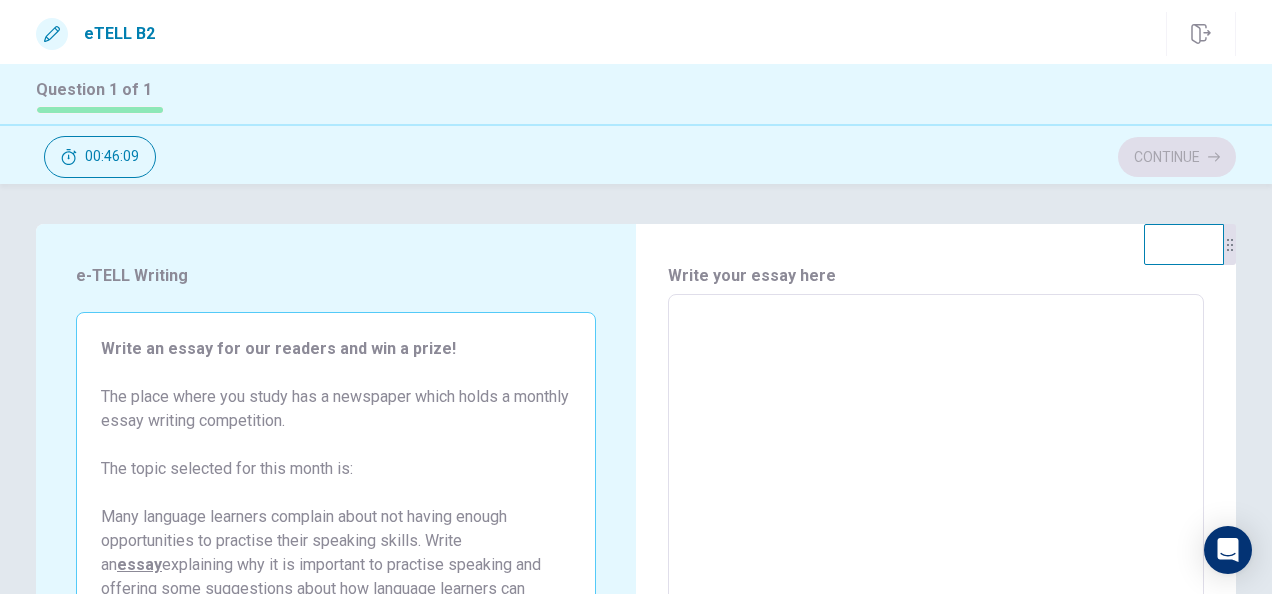 type on "*" 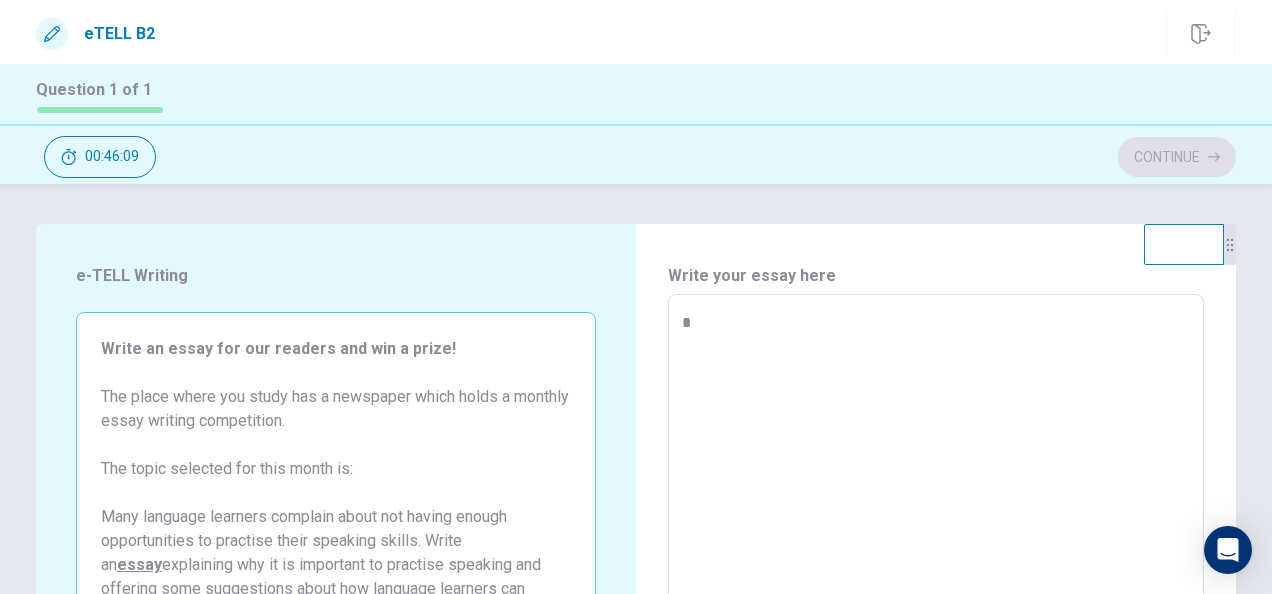 type on "*" 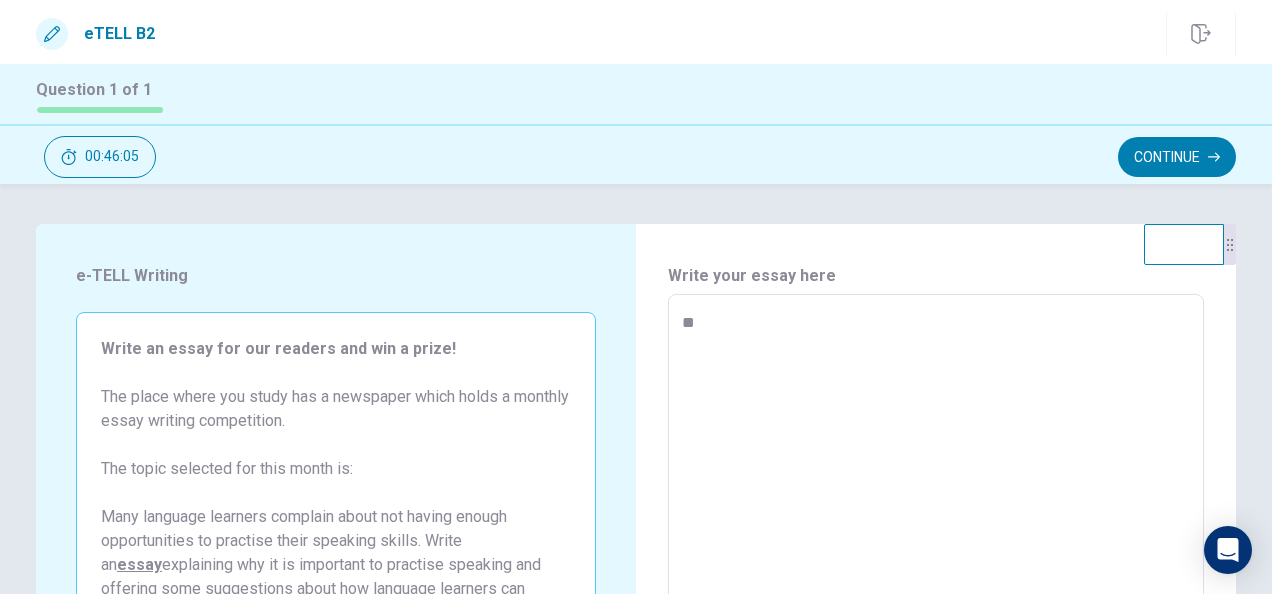 type on "*" 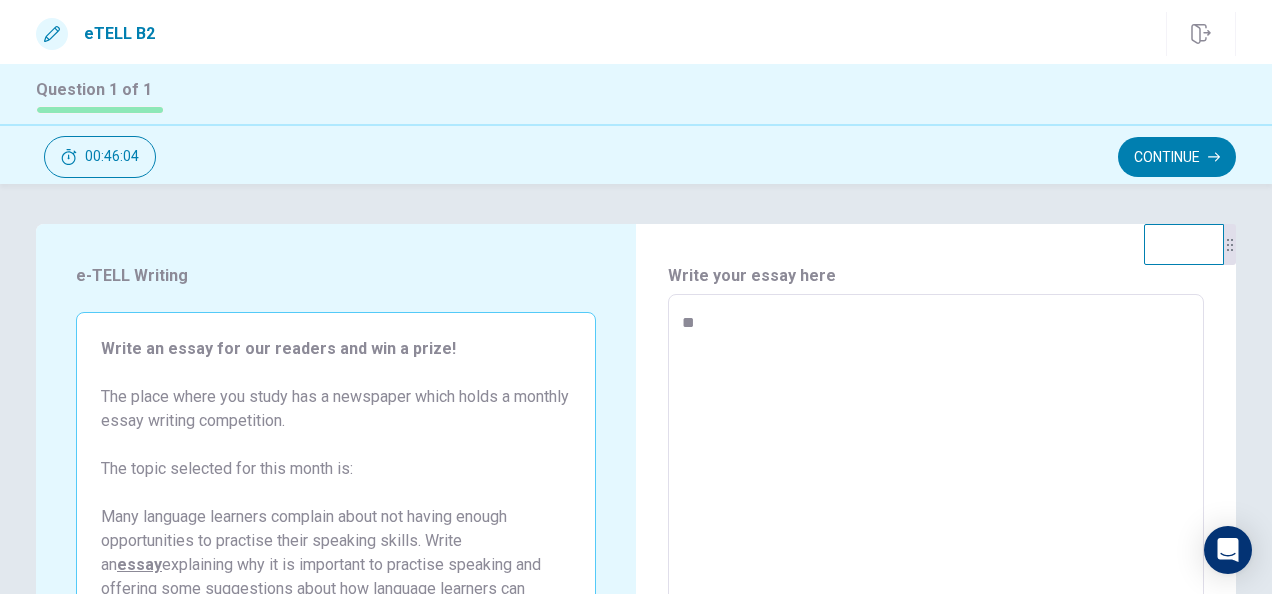 click on "**" at bounding box center [935, 571] 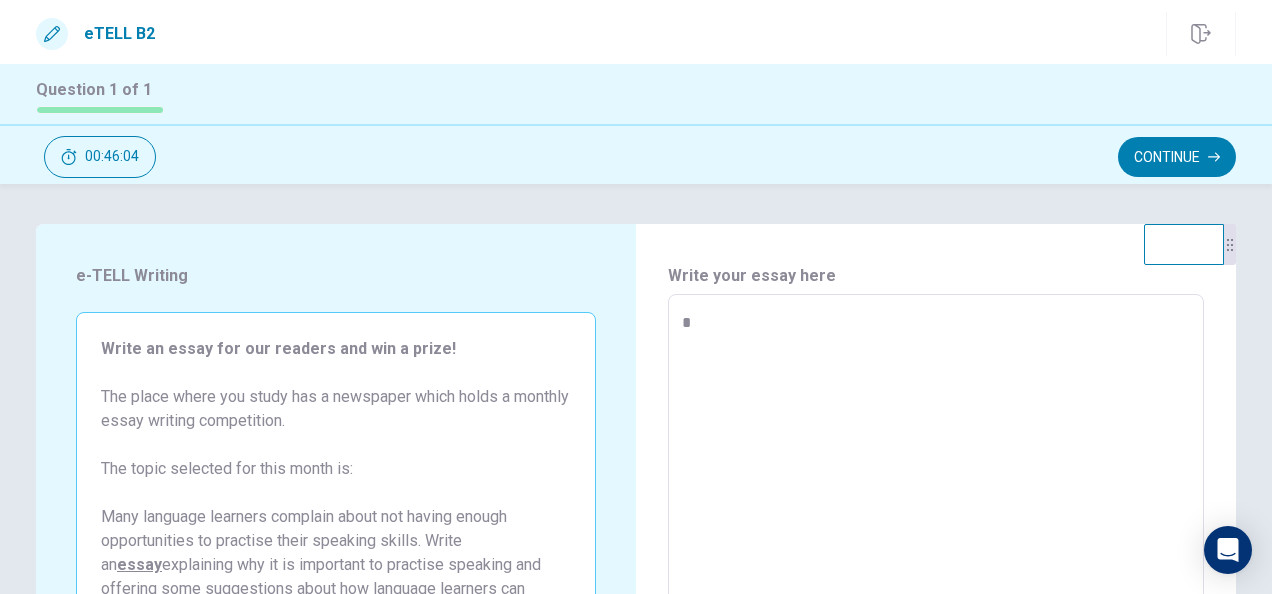 type on "*" 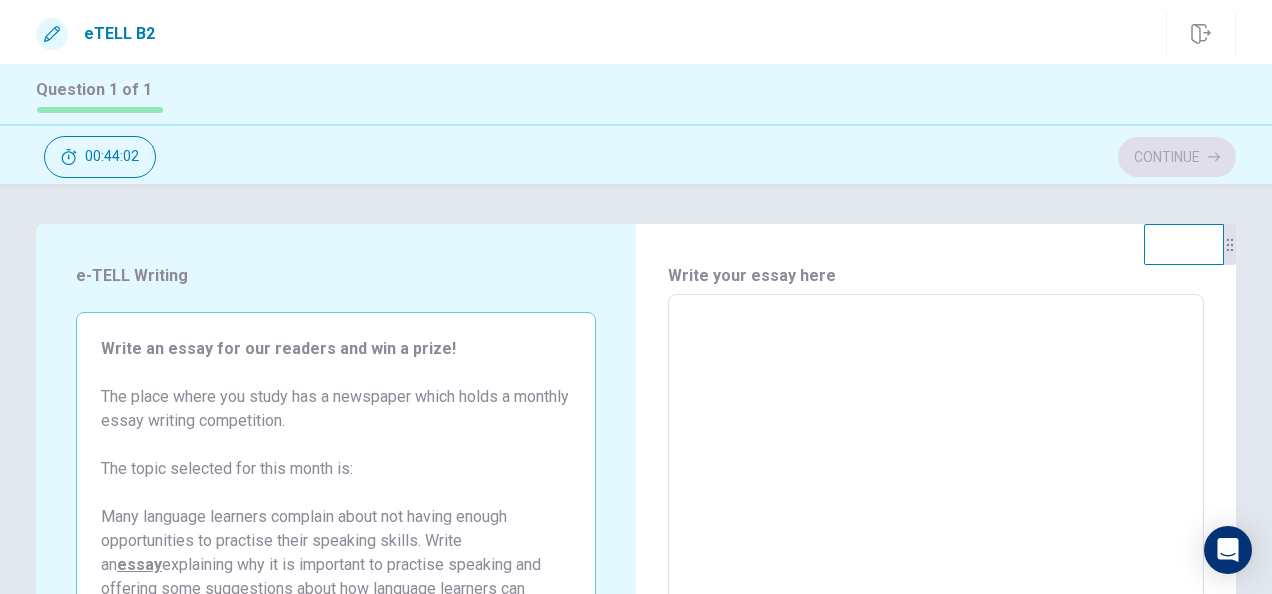 type on "*" 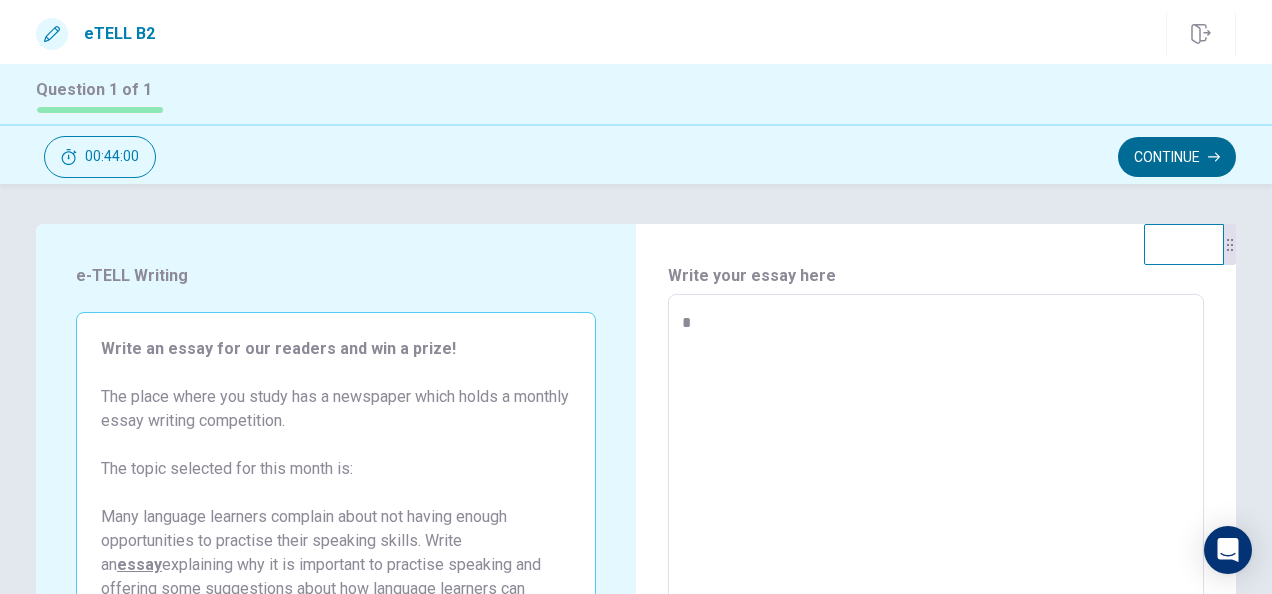 type on "*" 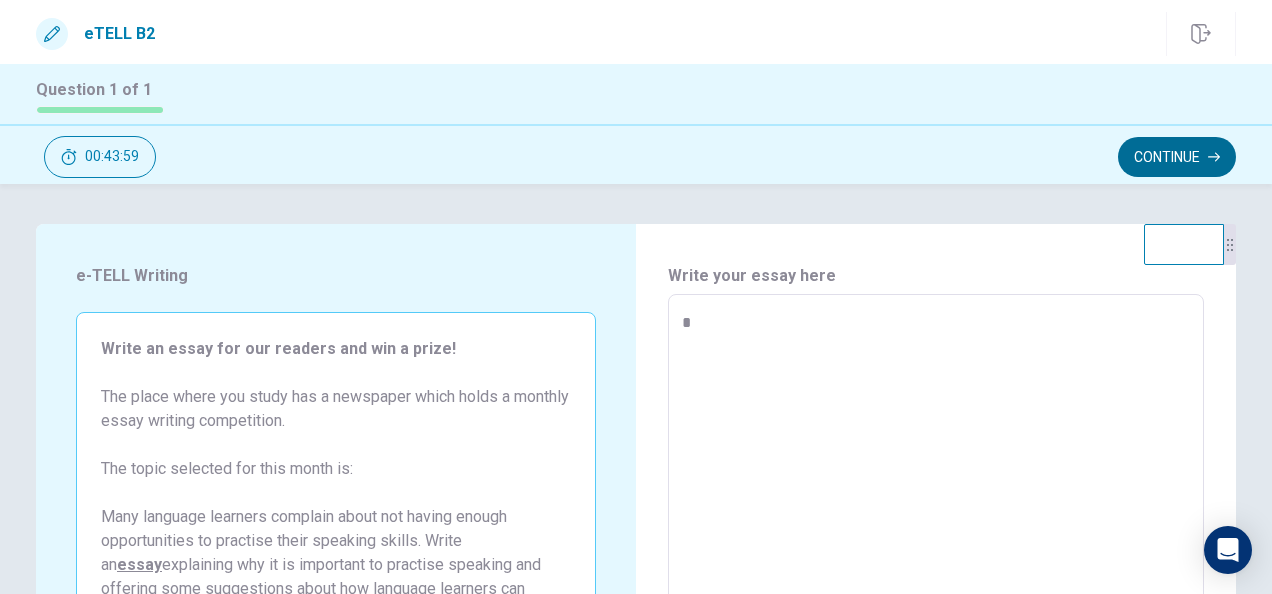 type on "*" 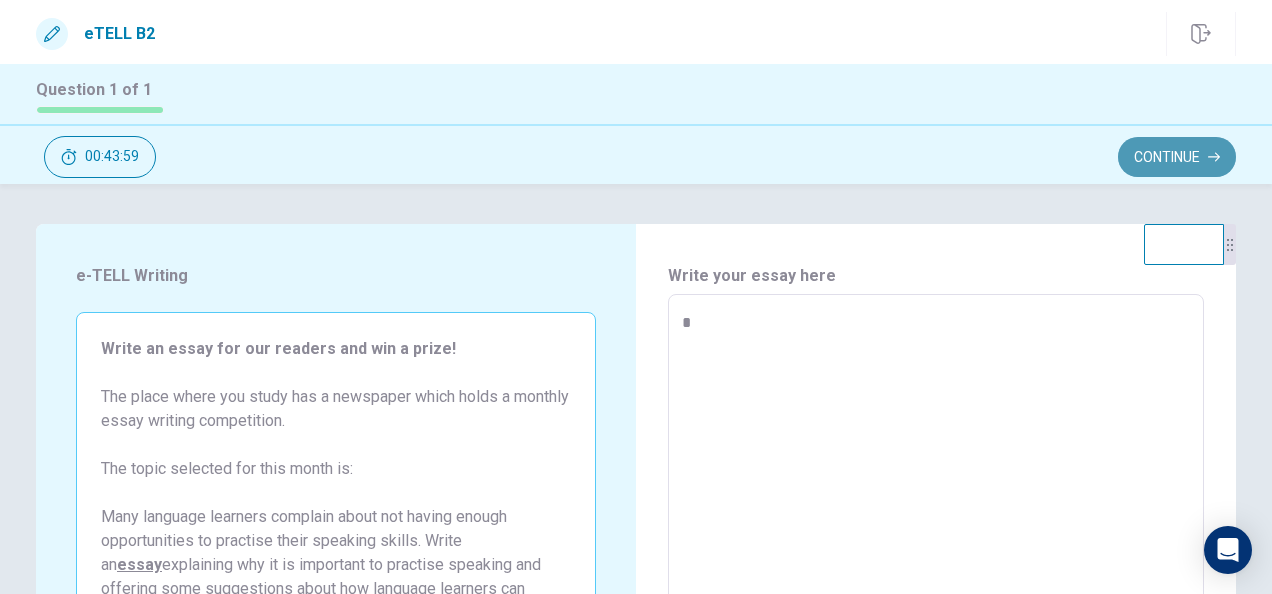 click on "Continue" at bounding box center (1177, 157) 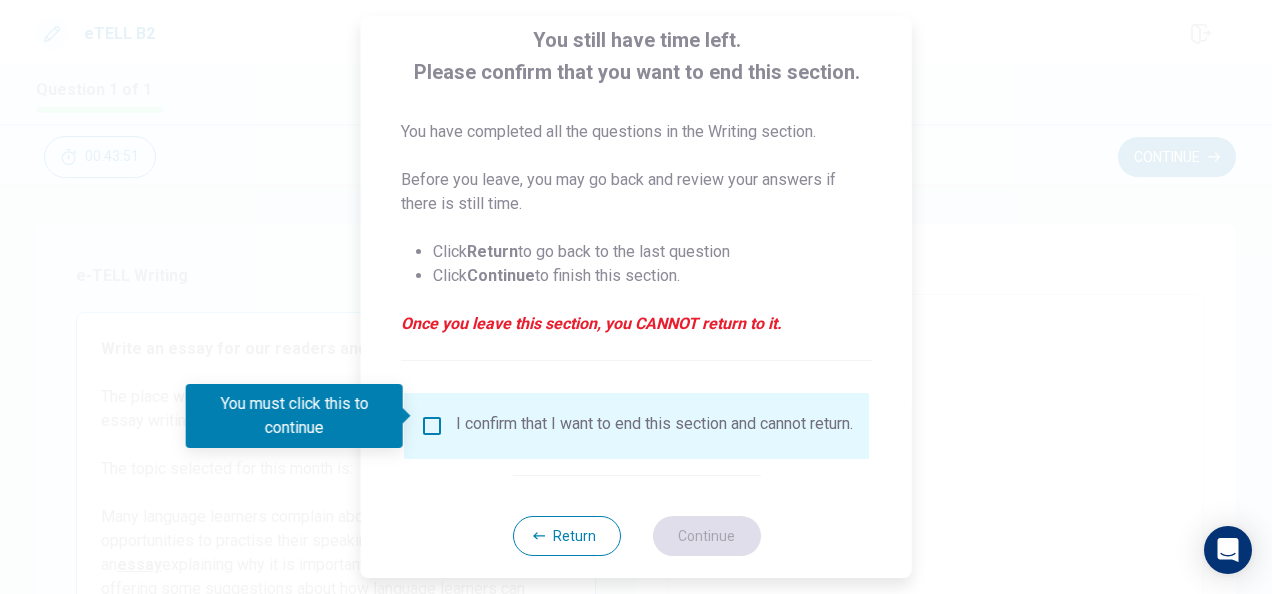 scroll, scrollTop: 152, scrollLeft: 0, axis: vertical 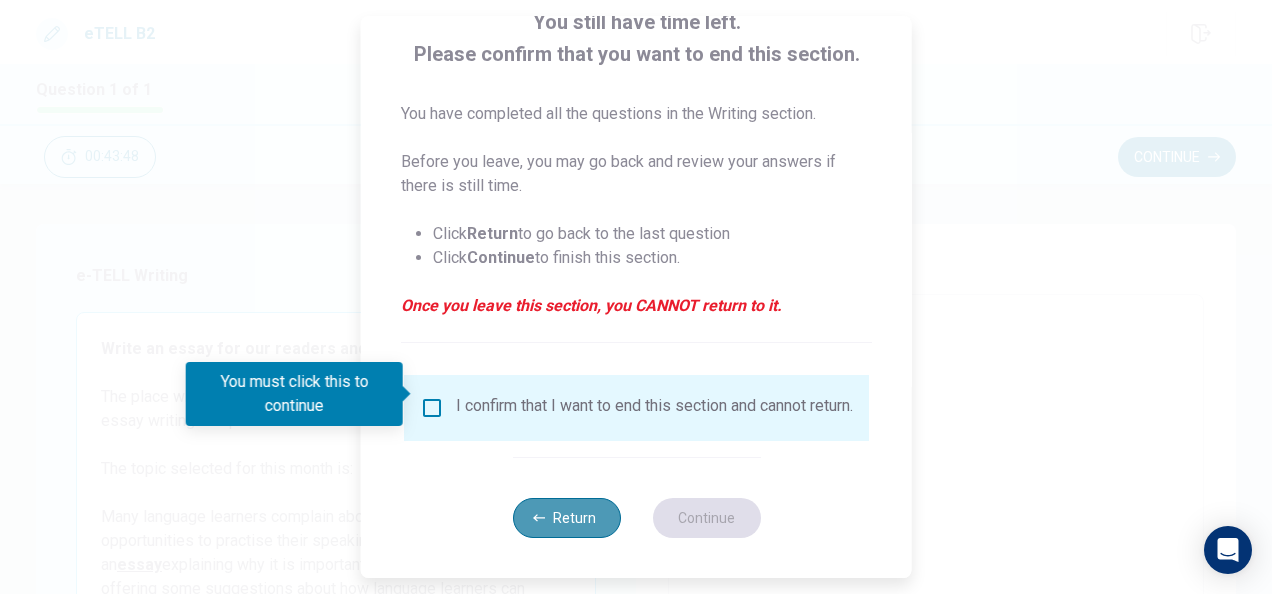 click on "Return" at bounding box center (566, 518) 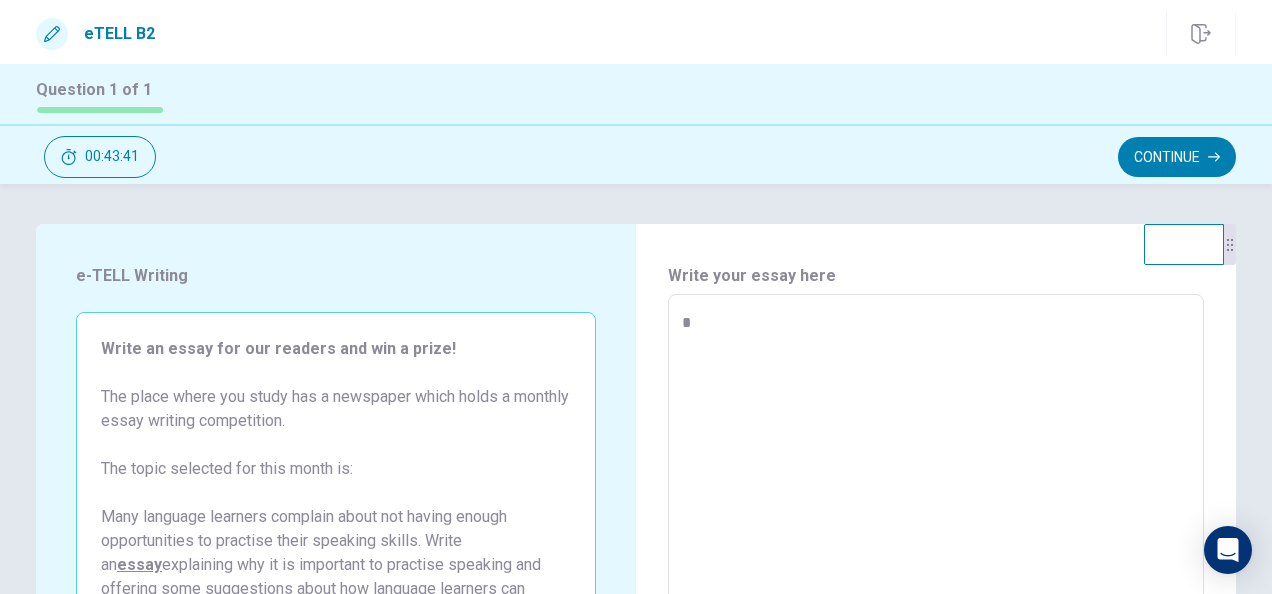 click on "*" at bounding box center (935, 571) 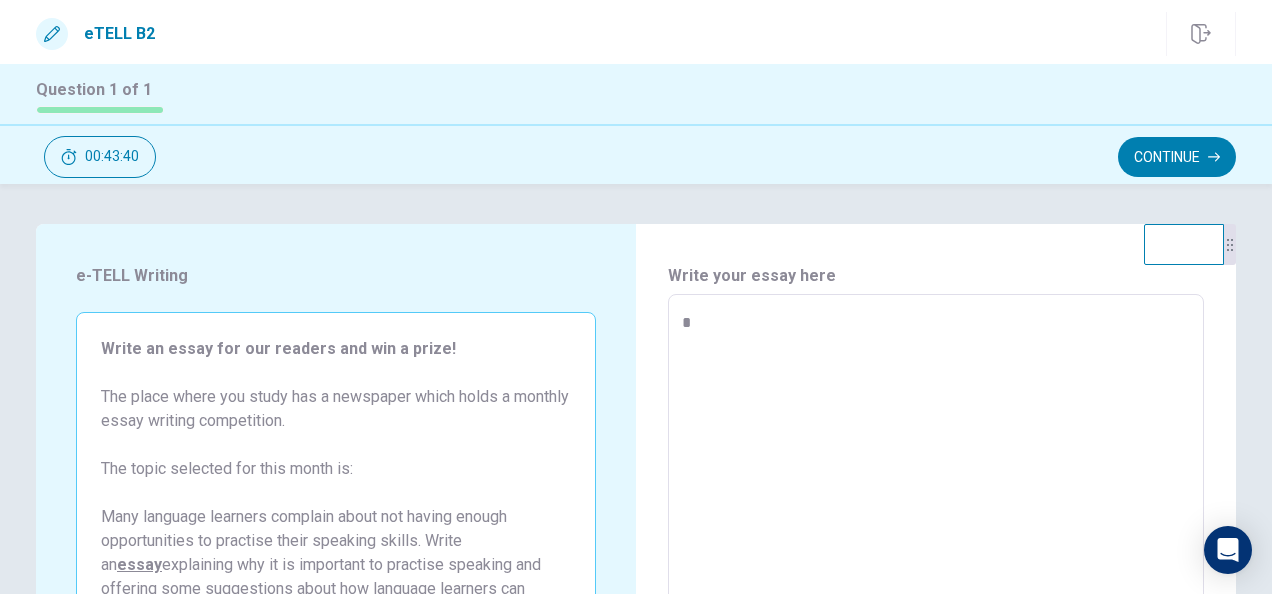 click on "*" at bounding box center [935, 571] 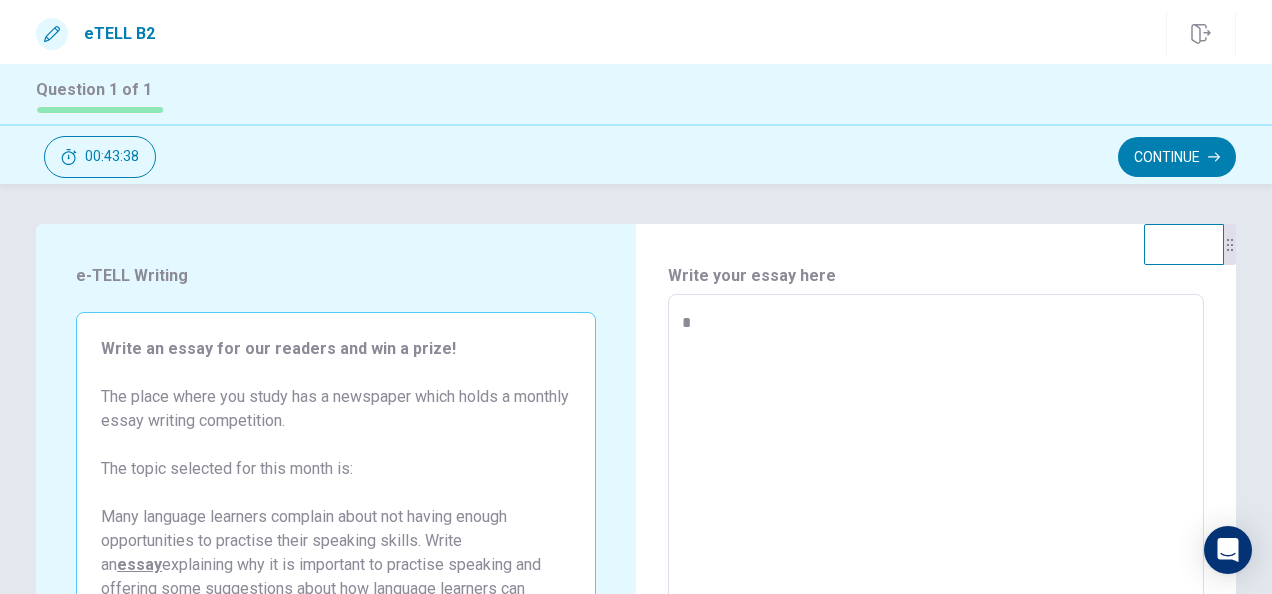 click on "*" at bounding box center (935, 571) 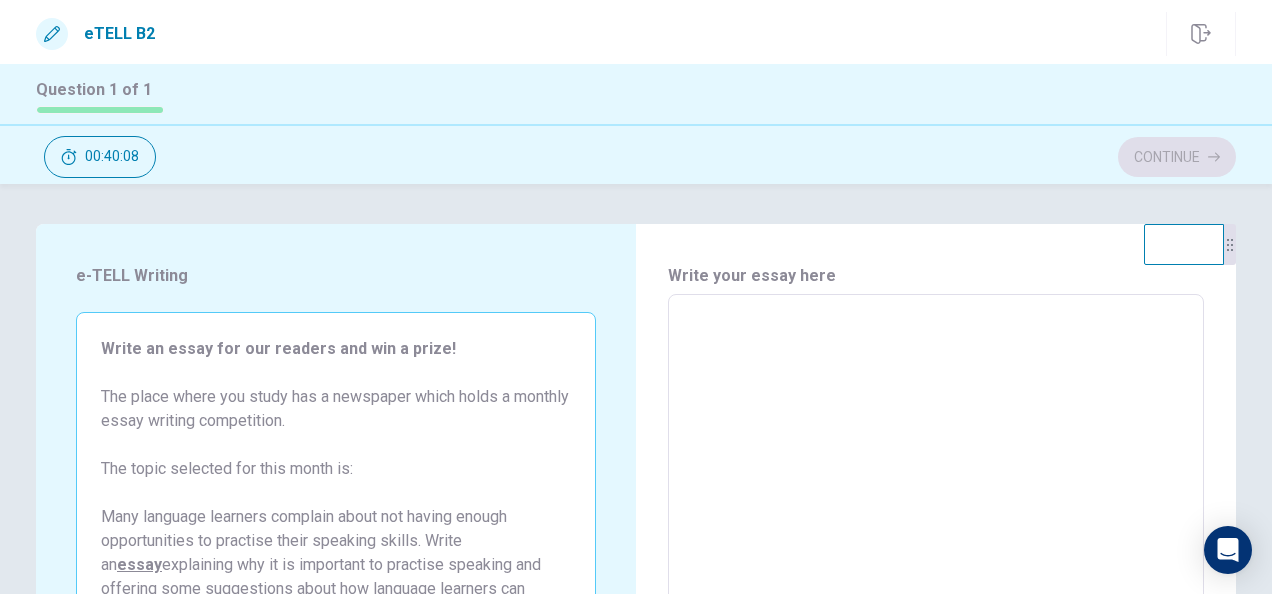 click at bounding box center [935, 571] 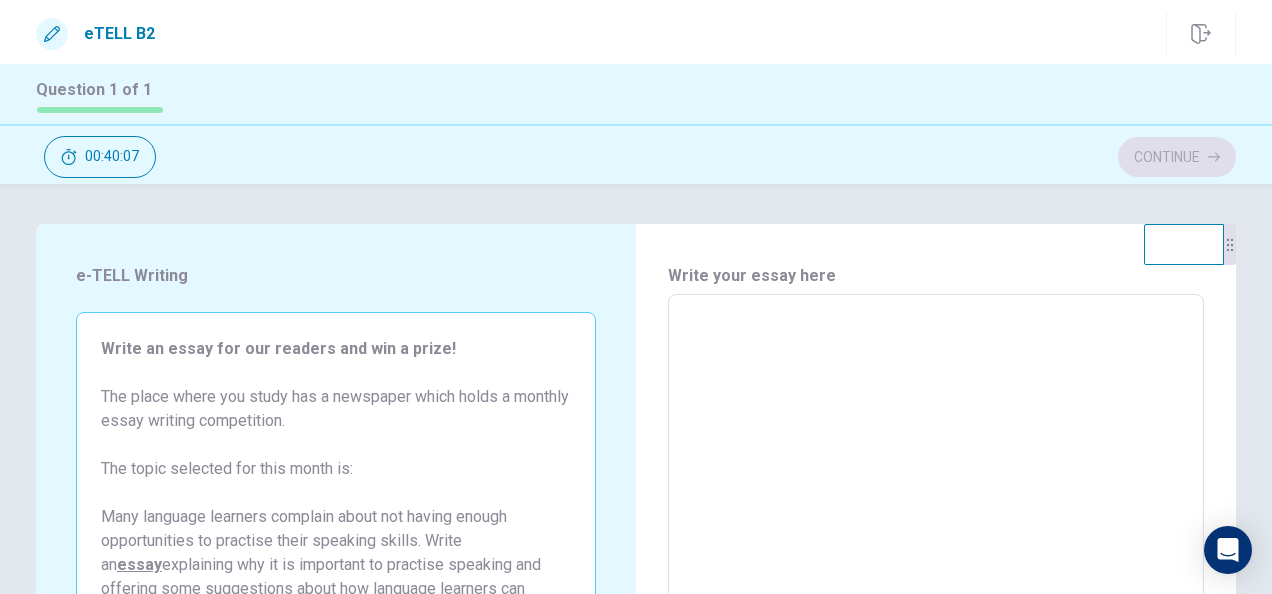 click at bounding box center (935, 571) 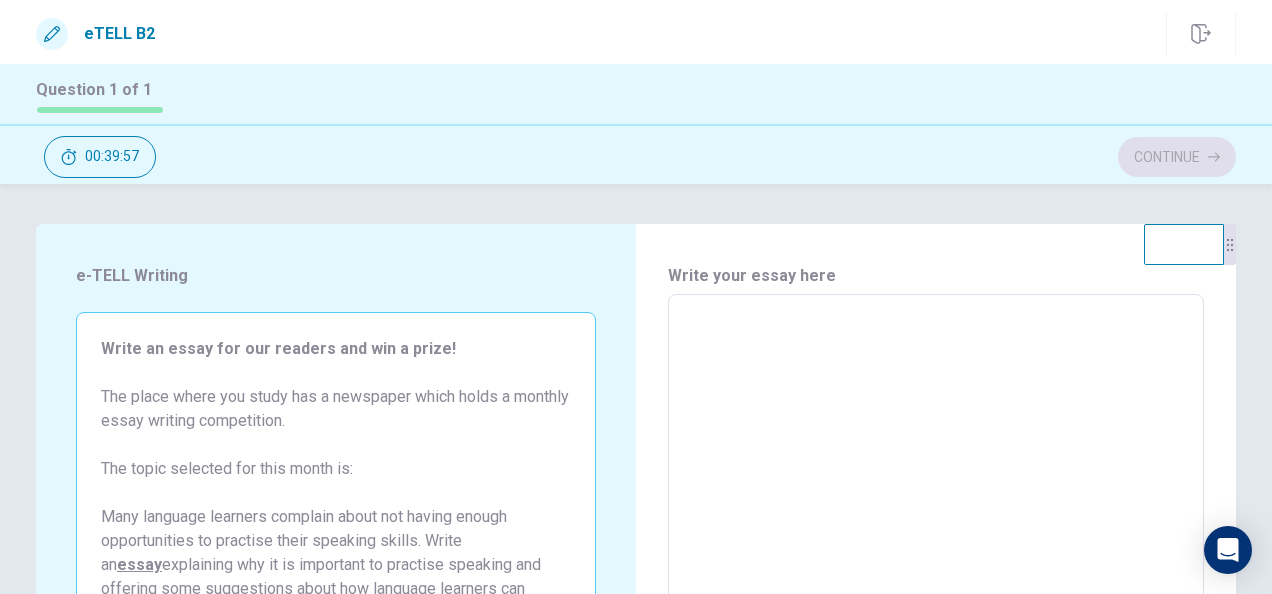 click at bounding box center (935, 571) 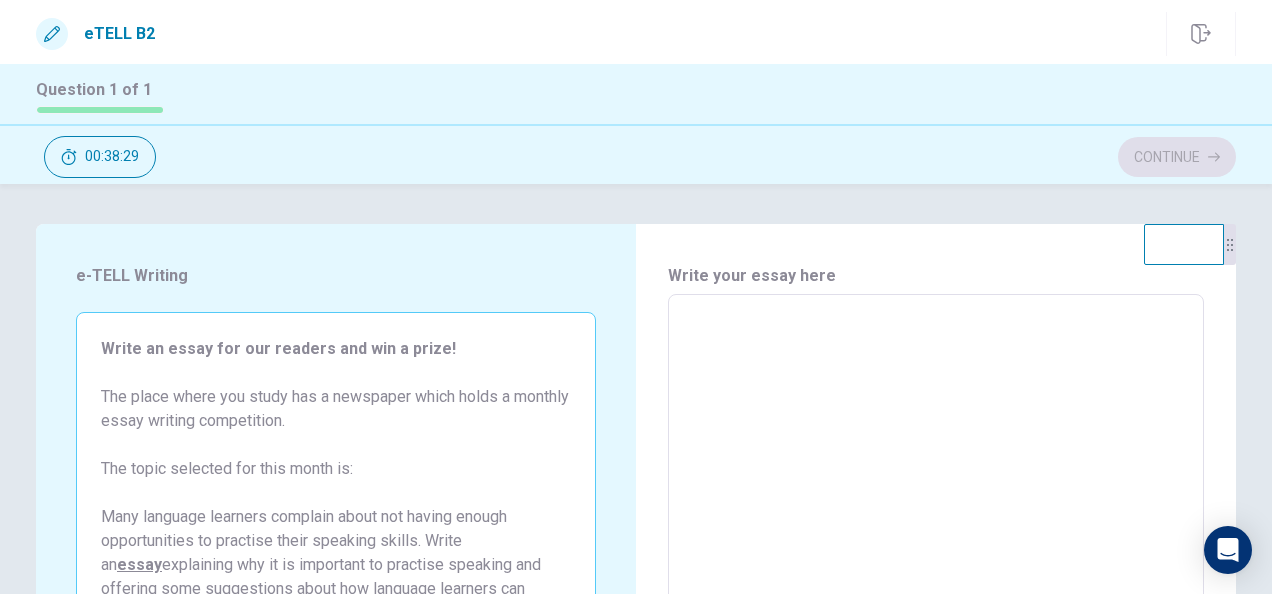 click on "e-TELL Writing Write an essay for our readers and win a prize!
The place where you study has a newspaper which holds a monthly essay writing competition.
The topic selected for this month is:
Many language learners complain about not having enough opportunities to practise their speaking skills.  Write an  essay  explaining why it is important to practise speaking and offering some suggestions about how language learners can practise them.
To take part in the competition you need to write an essay (minimum length: 250 words) in English on the topic above.  Essays will be marked for content, structure and language (grammar, vocabulary and spelling)." at bounding box center (336, 571) 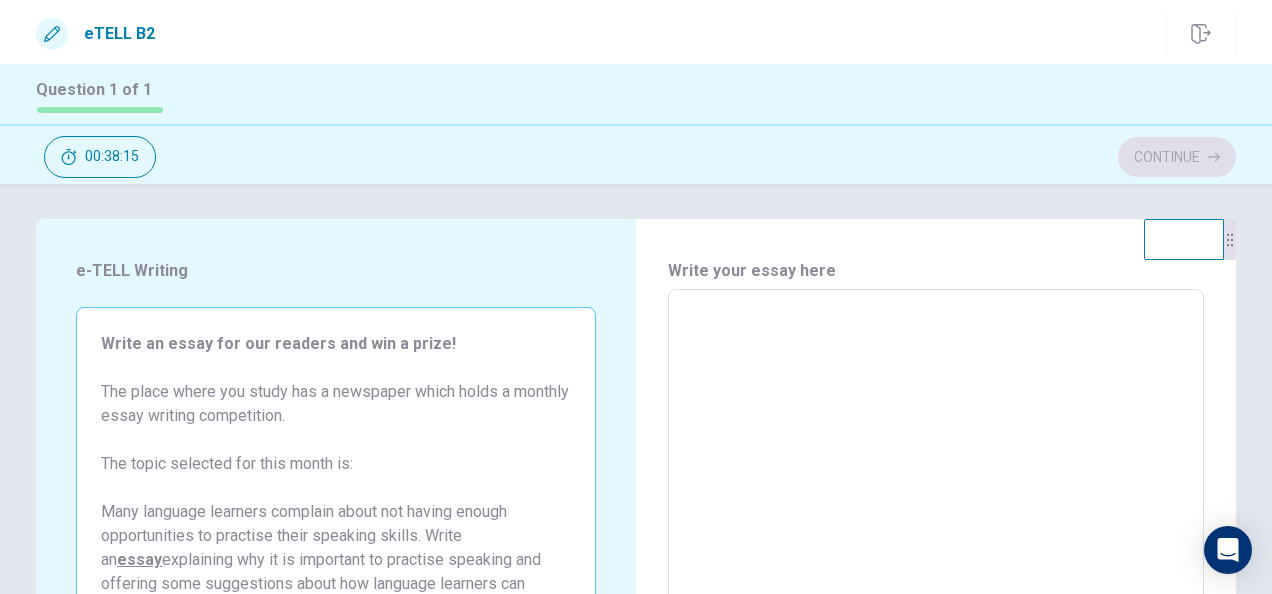 scroll, scrollTop: 0, scrollLeft: 0, axis: both 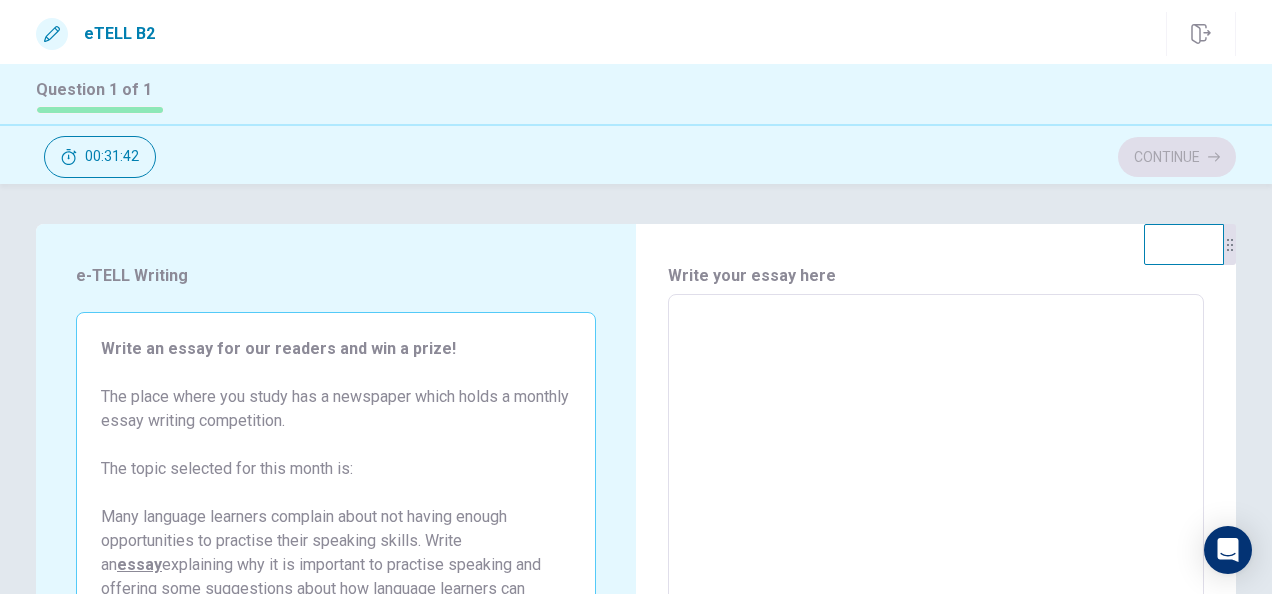 drag, startPoint x: 719, startPoint y: 354, endPoint x: 674, endPoint y: 324, distance: 54.08327 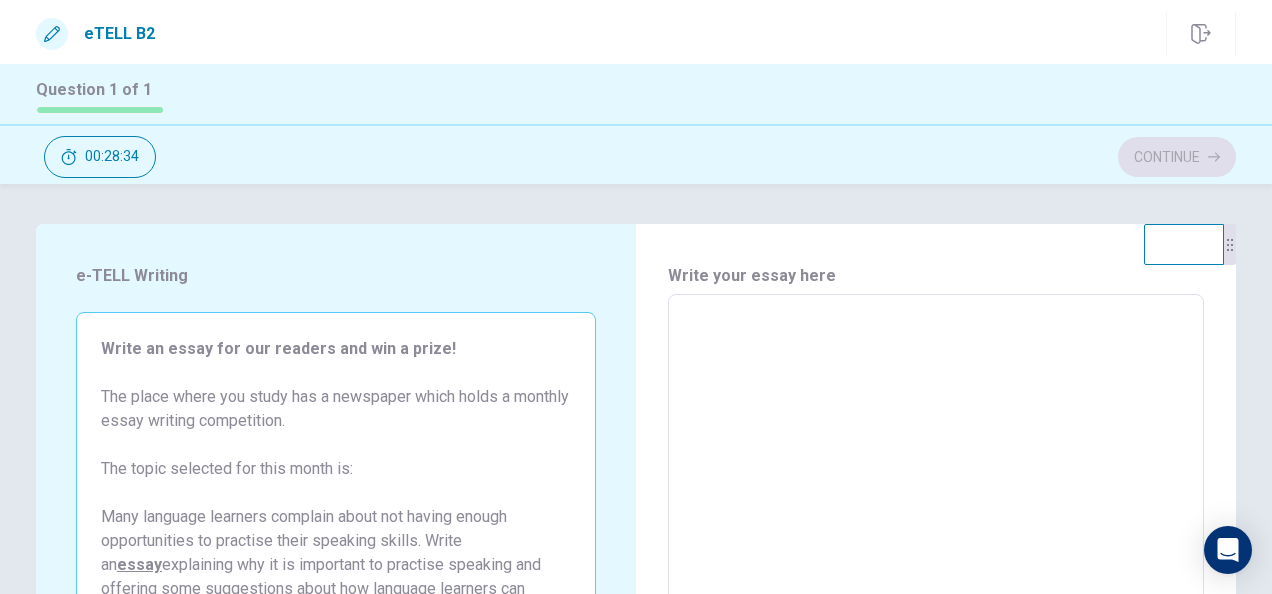 click on "Write an essay for our readers and win a prize!
The place where you study has a newspaper which holds a monthly essay writing competition.
The topic selected for this month is:
Many language learners complain about not having enough opportunities to practise their speaking skills.  Write an  essay  explaining why it is important to practise speaking and offering some suggestions about how language learners can practise them.
To take part in the competition you need to write an essay (minimum length: 250 words) in English on the topic above." at bounding box center (336, 529) 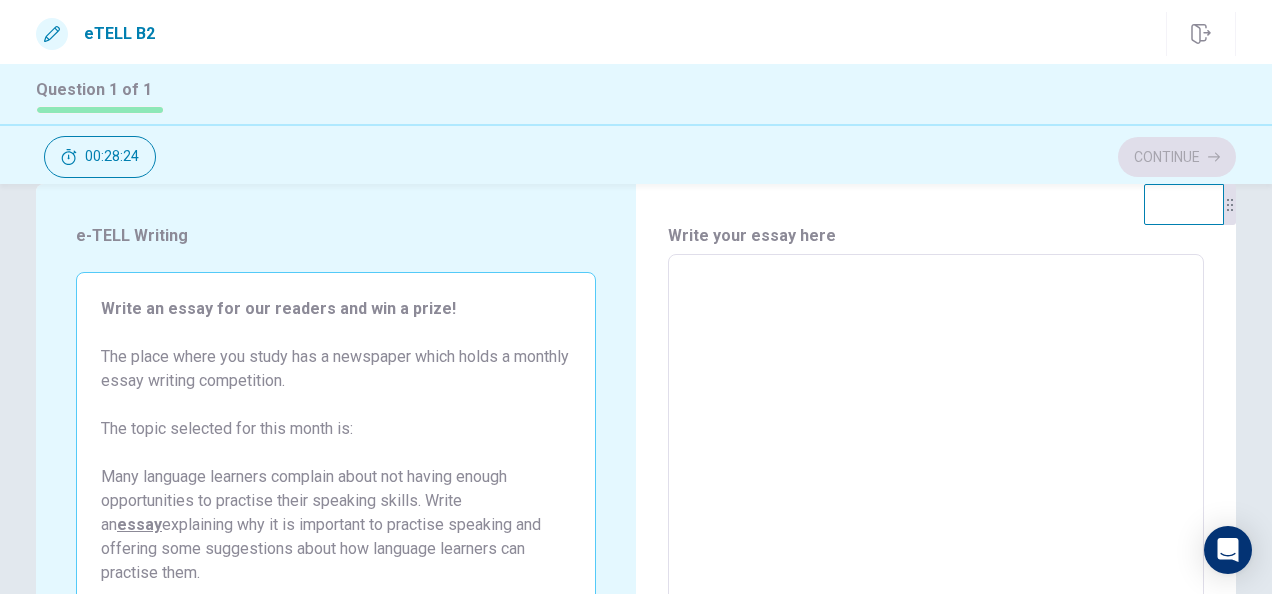 scroll, scrollTop: 0, scrollLeft: 0, axis: both 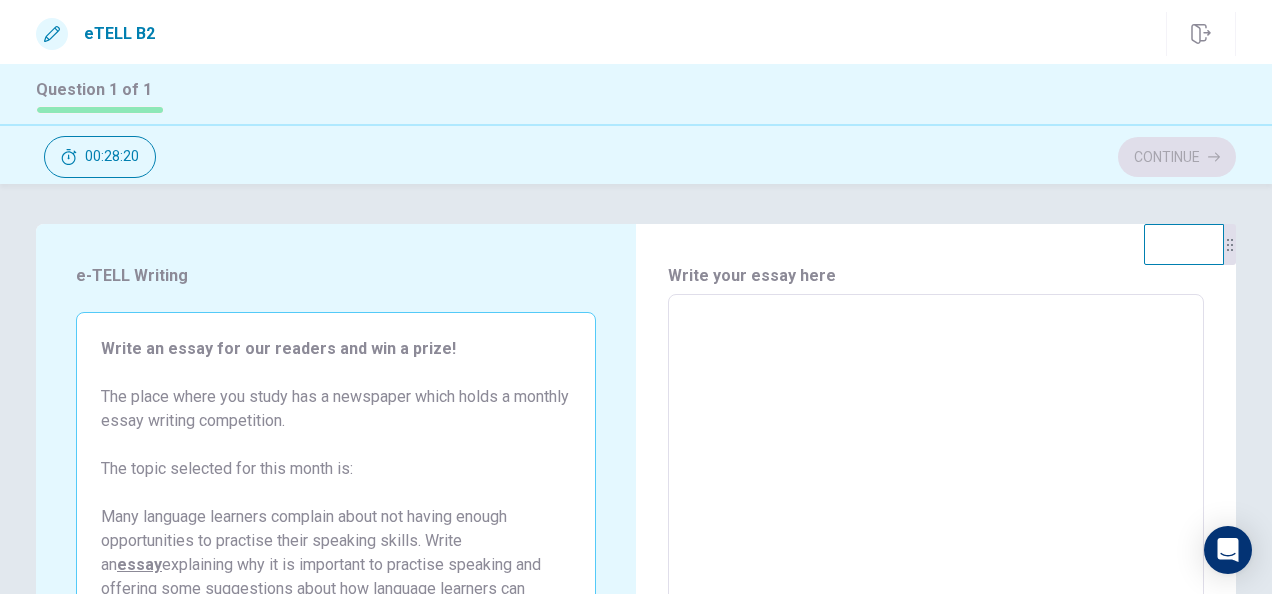 click on "* ​" at bounding box center [936, 570] 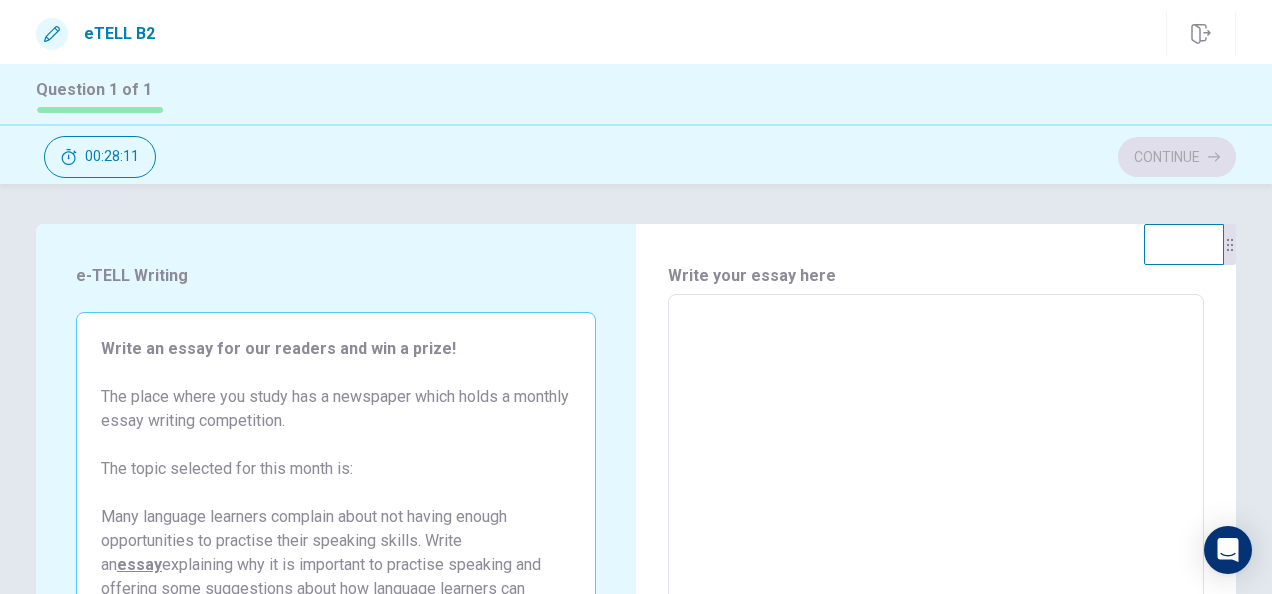 click on "e-TELL Writing Write an essay for our readers and win a prize!
The place where you study has a newspaper which holds a monthly essay writing competition.
The topic selected for this month is:
Many language learners complain about not having enough opportunities to practise their speaking skills.  Write an  essay  explaining why it is important to practise speaking and offering some suggestions about how language learners can practise them.
To take part in the competition you need to write an essay (minimum length: 250 words) in English on the topic above.  Essays will be marked for content, structure and language (grammar, vocabulary and spelling)." at bounding box center (336, 571) 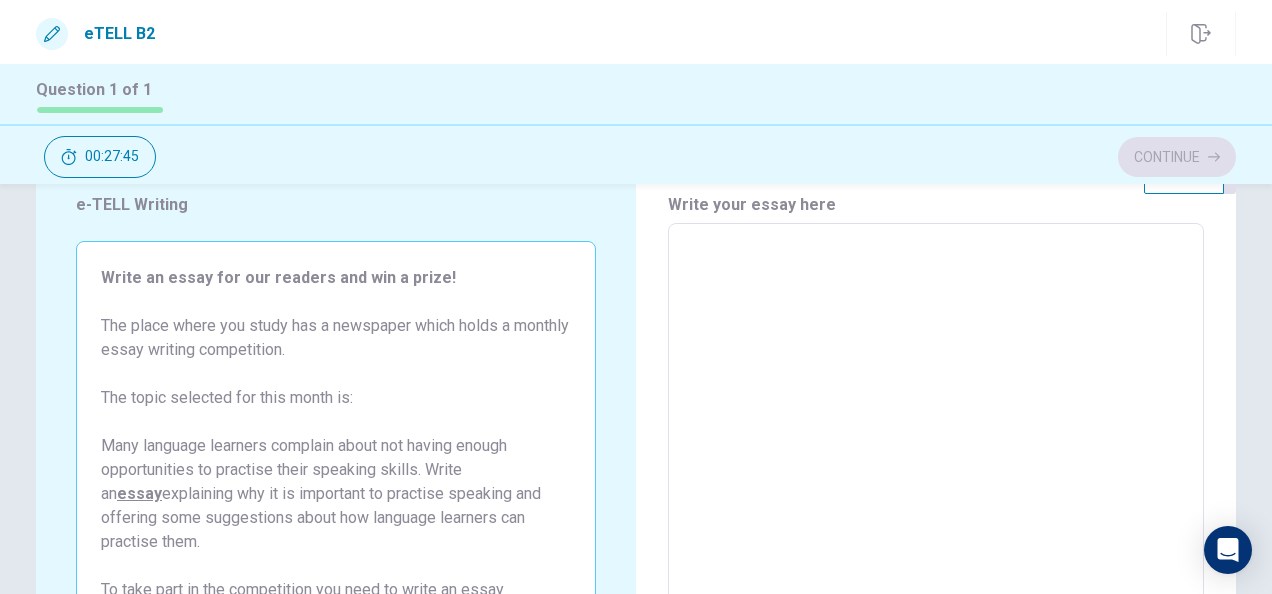 scroll, scrollTop: 40, scrollLeft: 0, axis: vertical 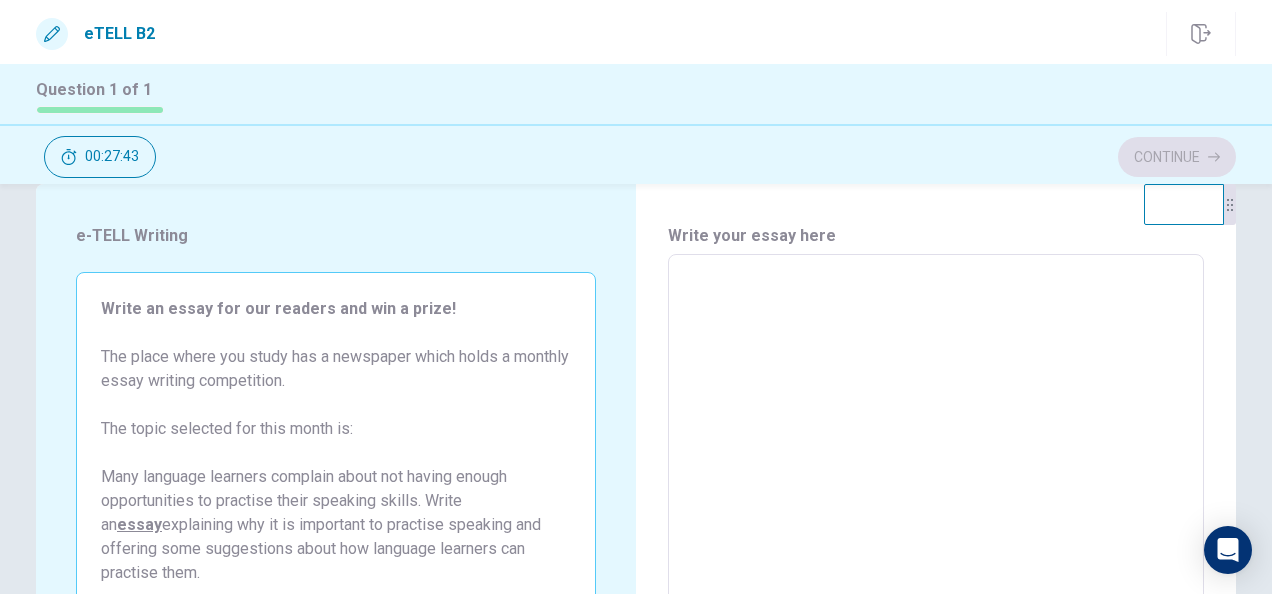 click on "* ​" at bounding box center (936, 530) 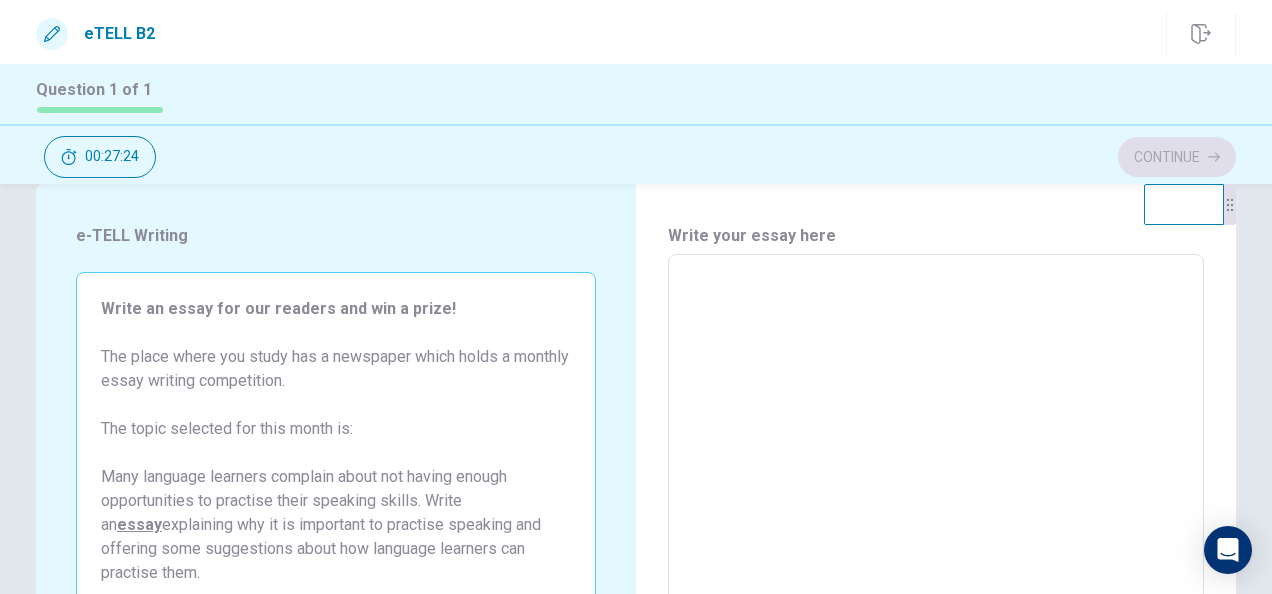 type on "*" 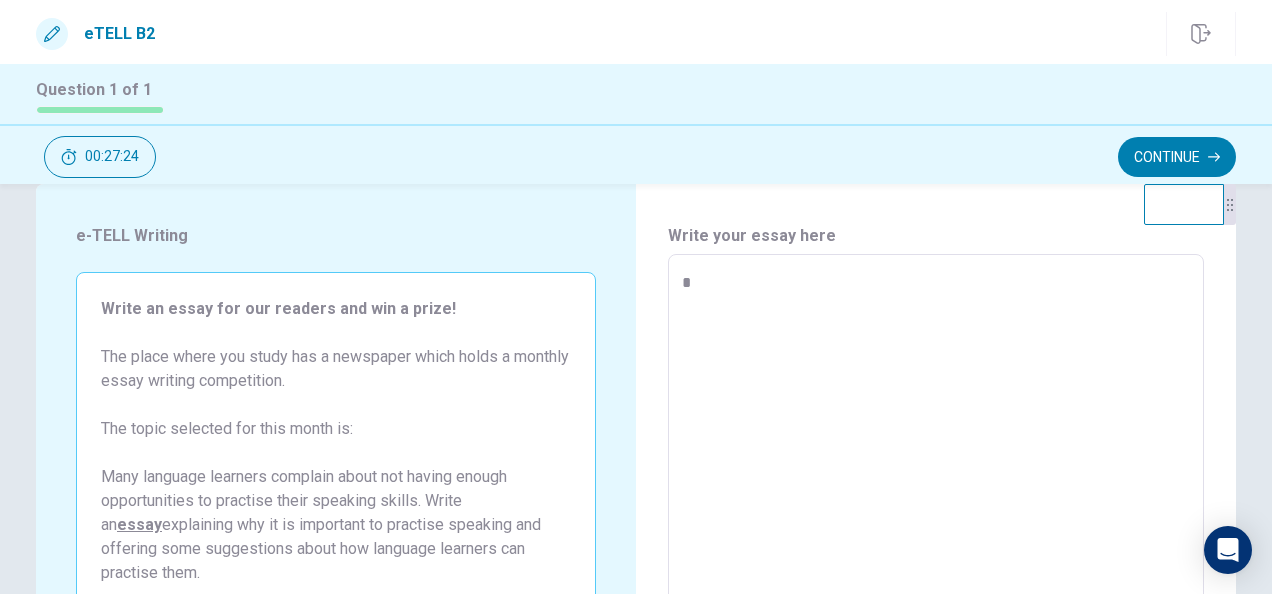 type on "*" 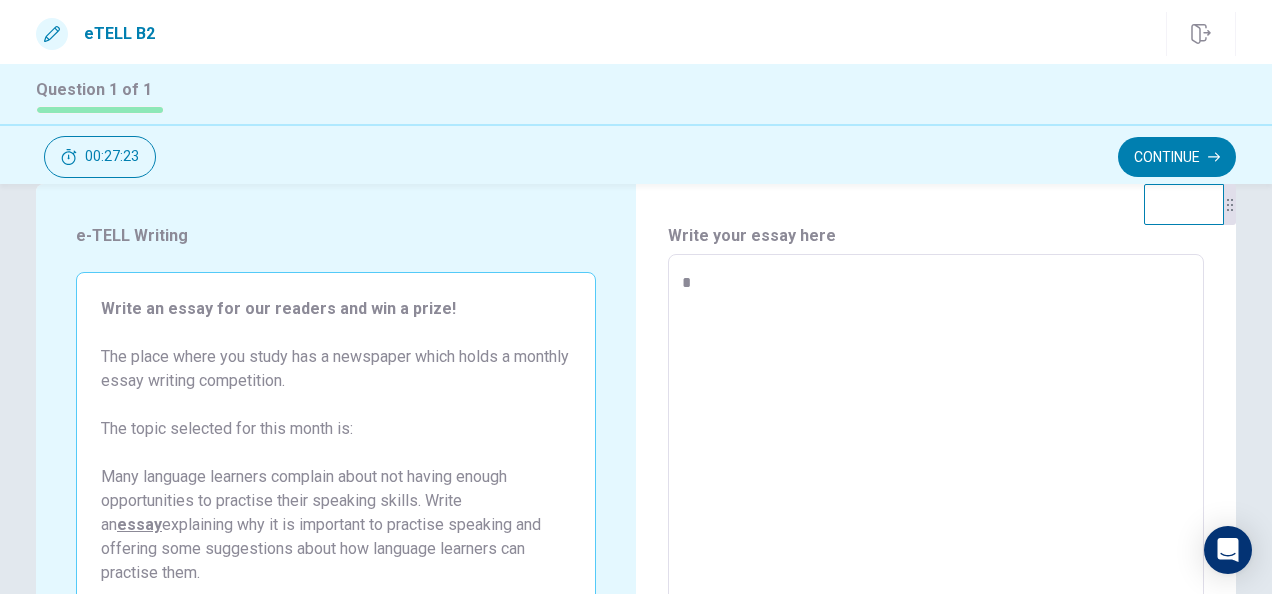 type on "**" 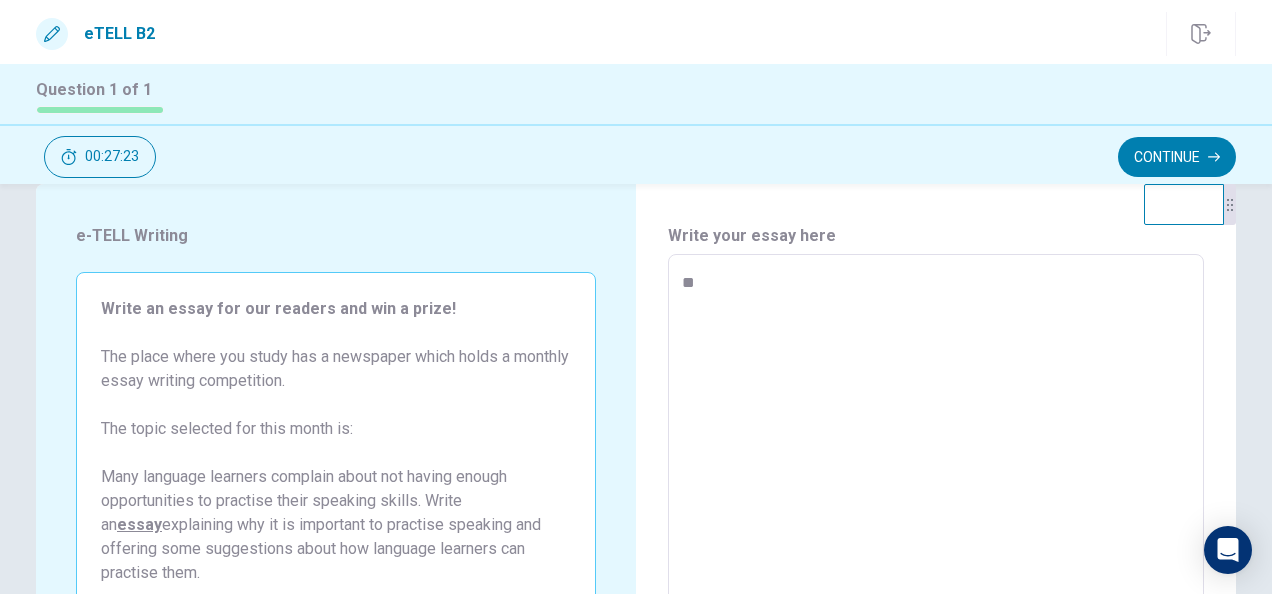 type on "*" 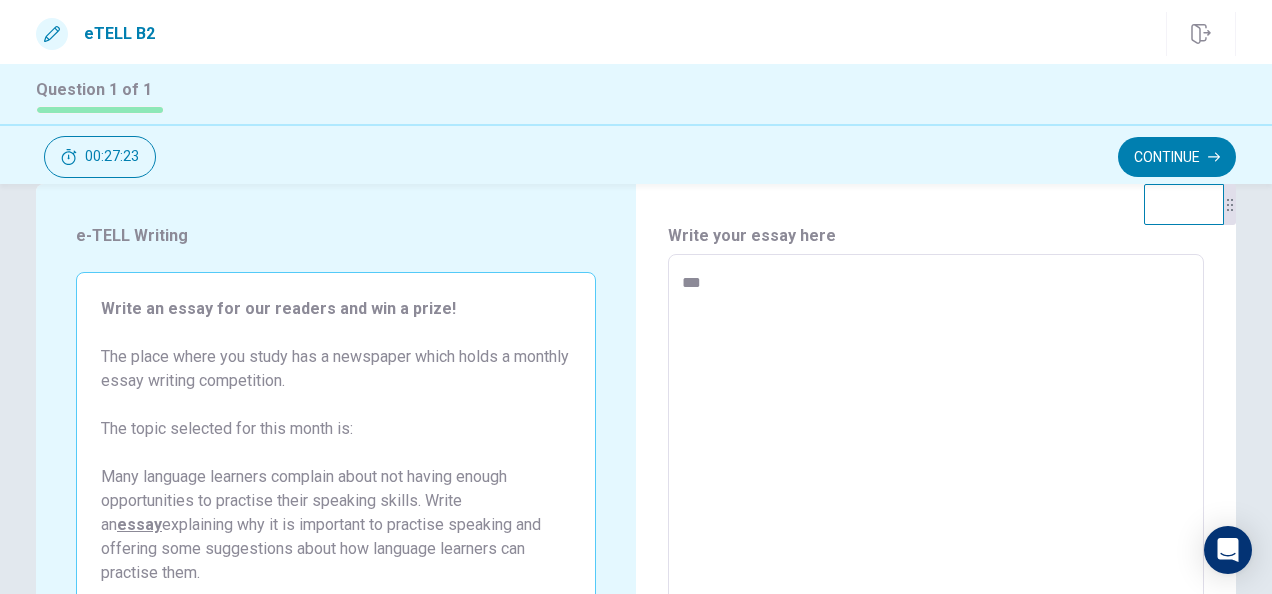 type on "*" 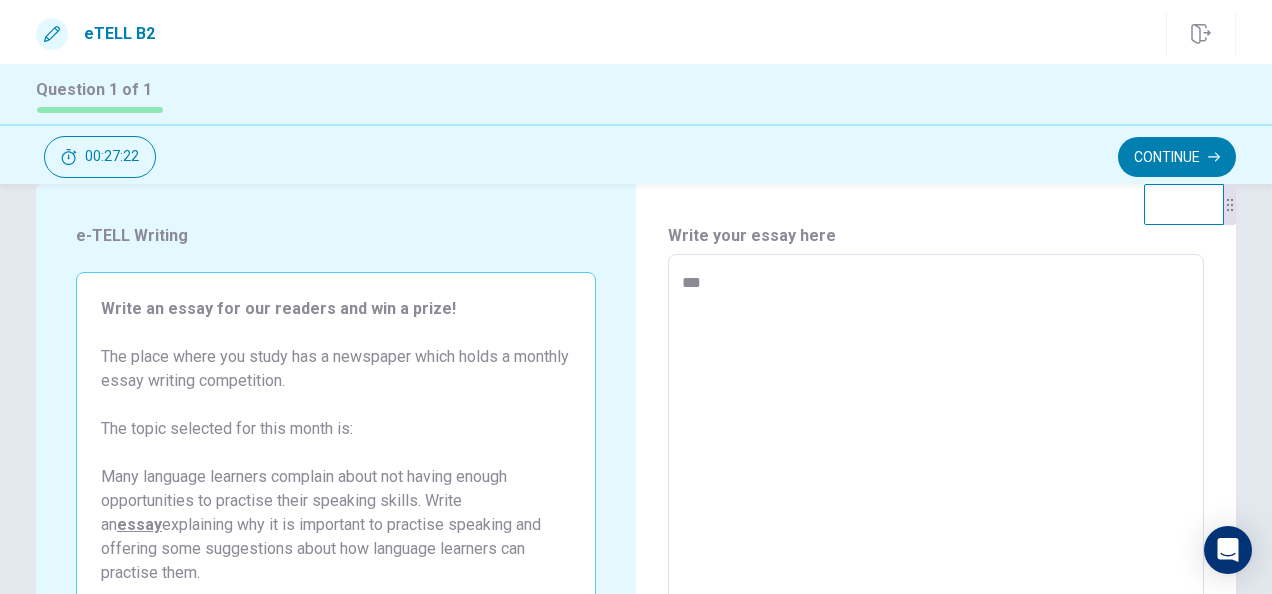 type on "****" 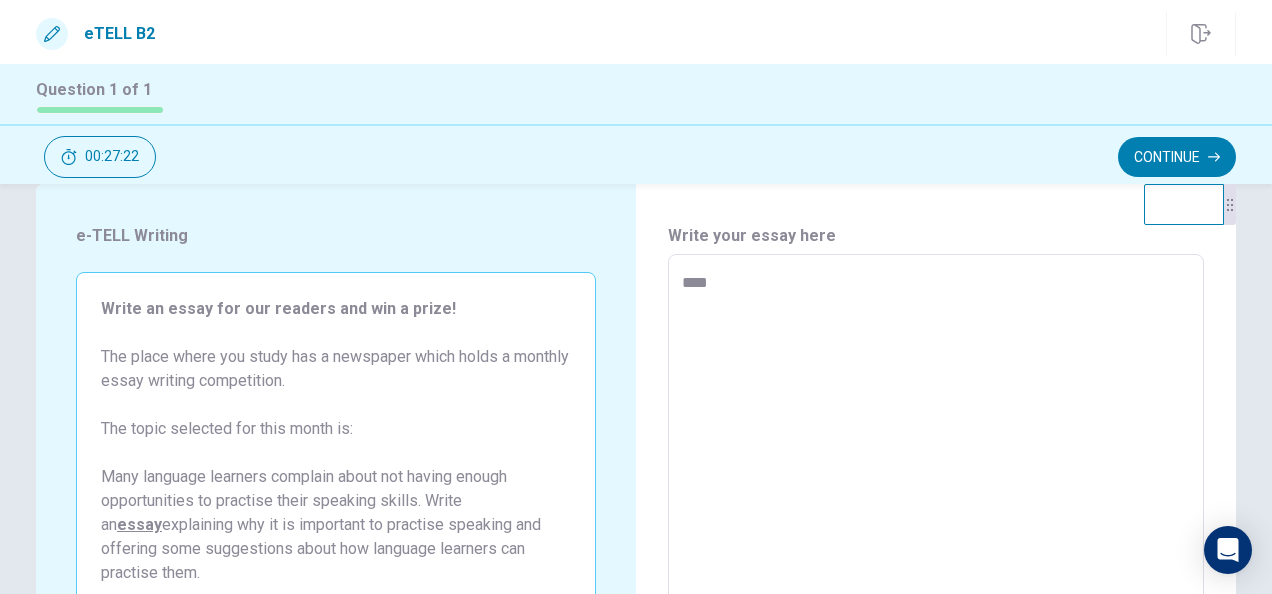 type on "*" 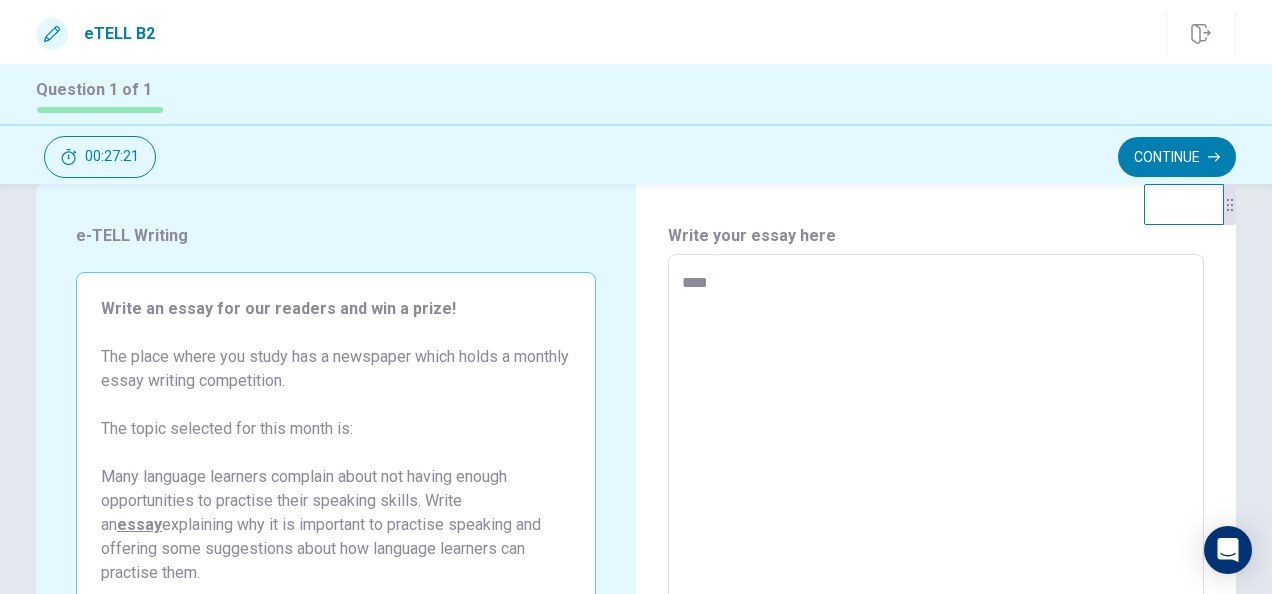 type on "****" 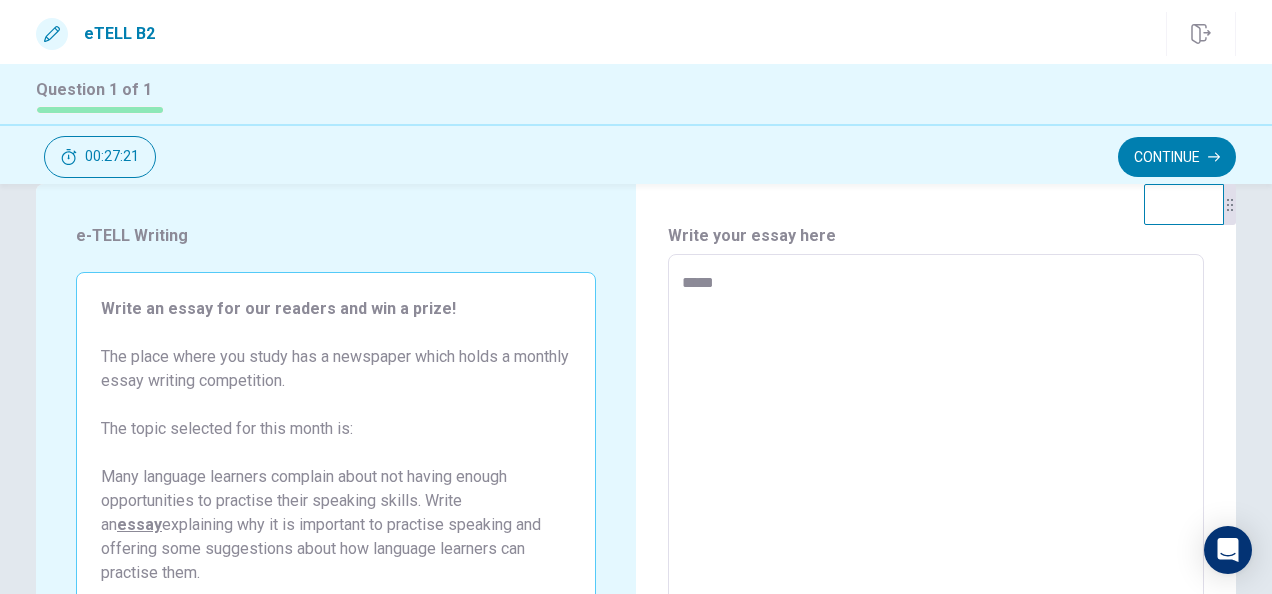 type on "*" 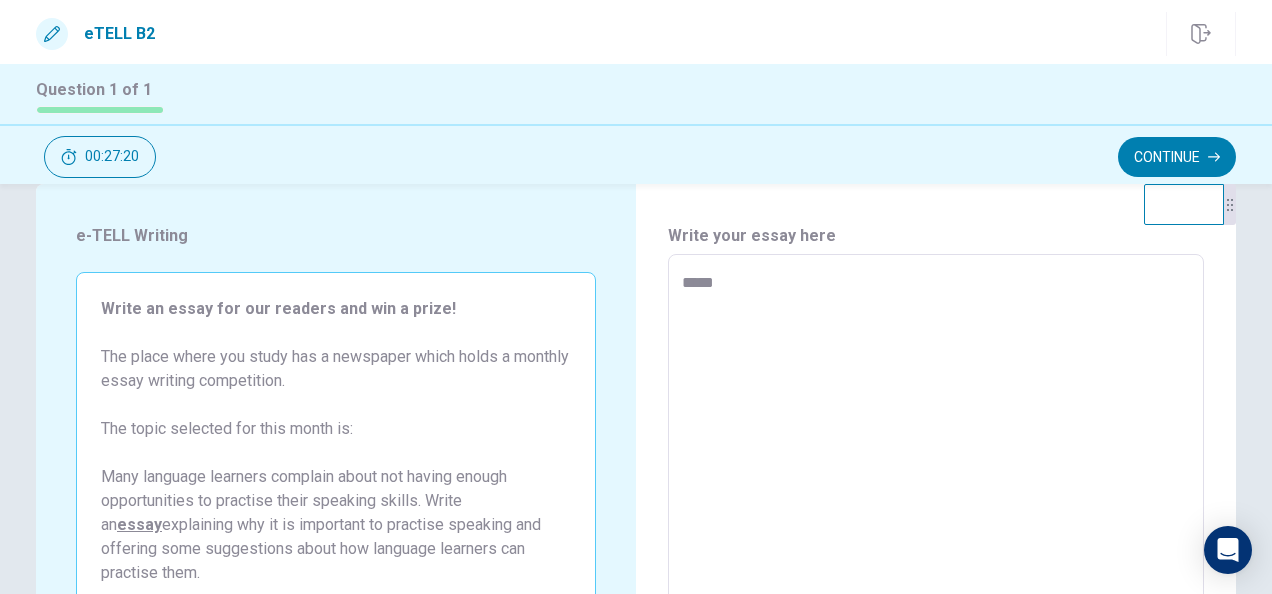 type on "******" 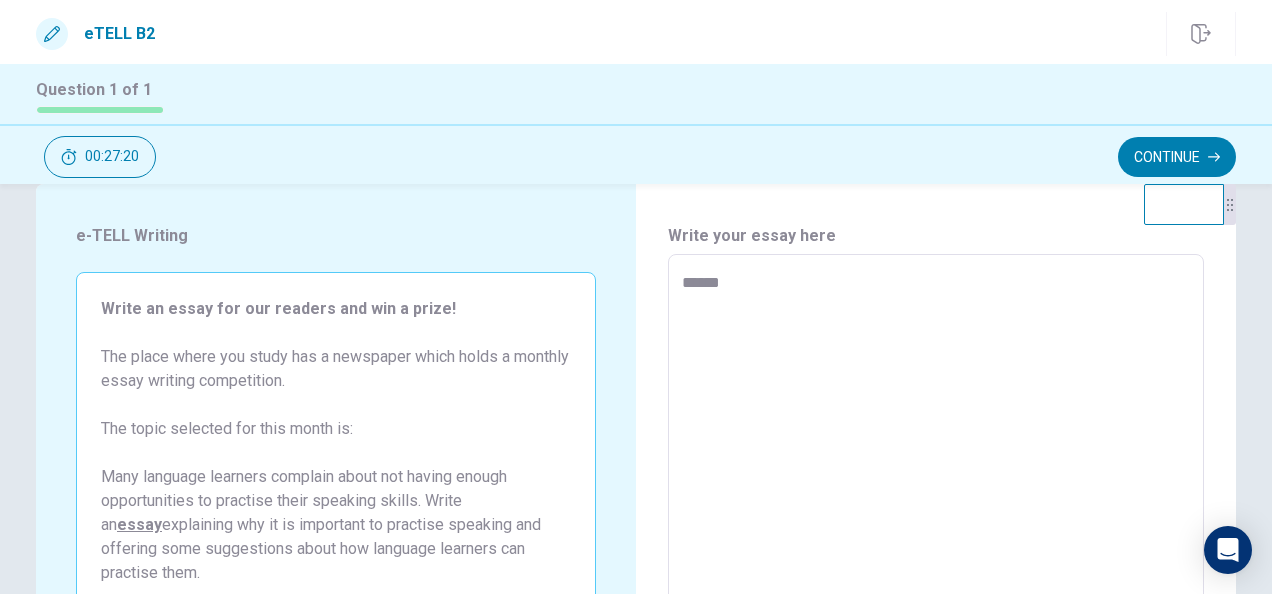 type on "*" 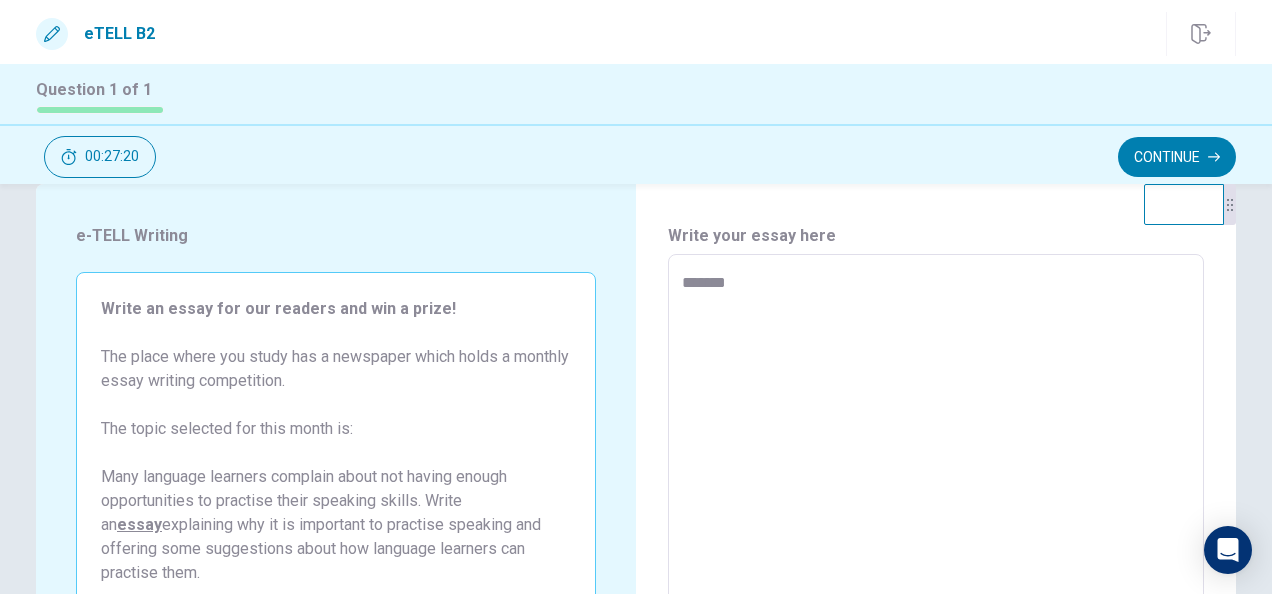 type on "*" 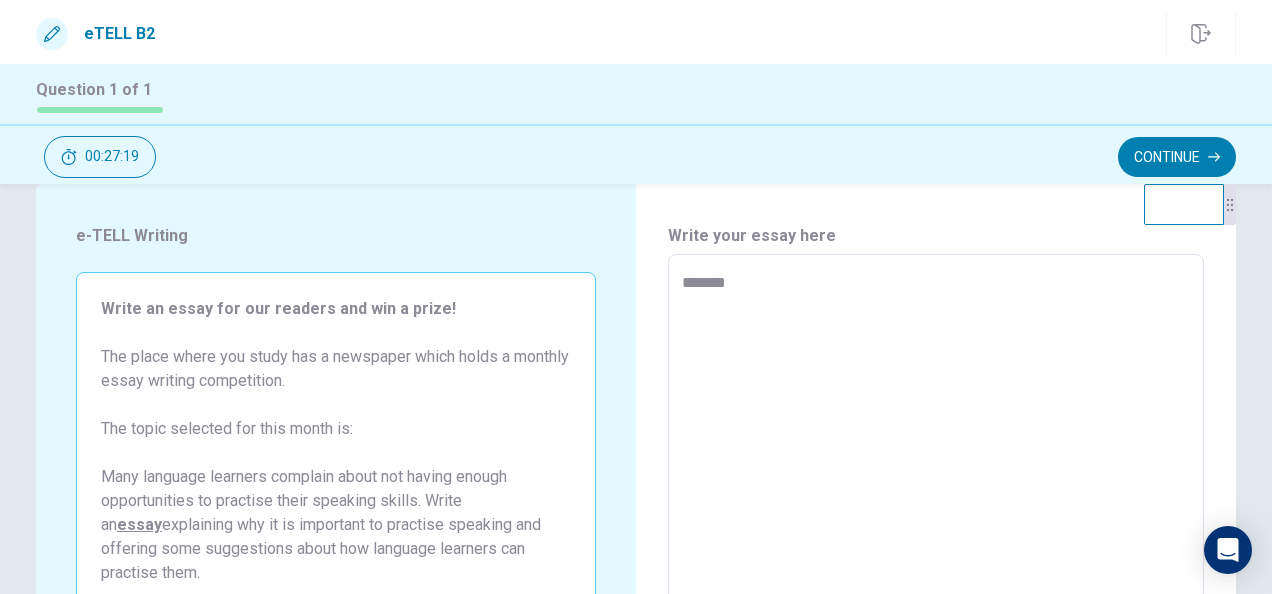 type on "********" 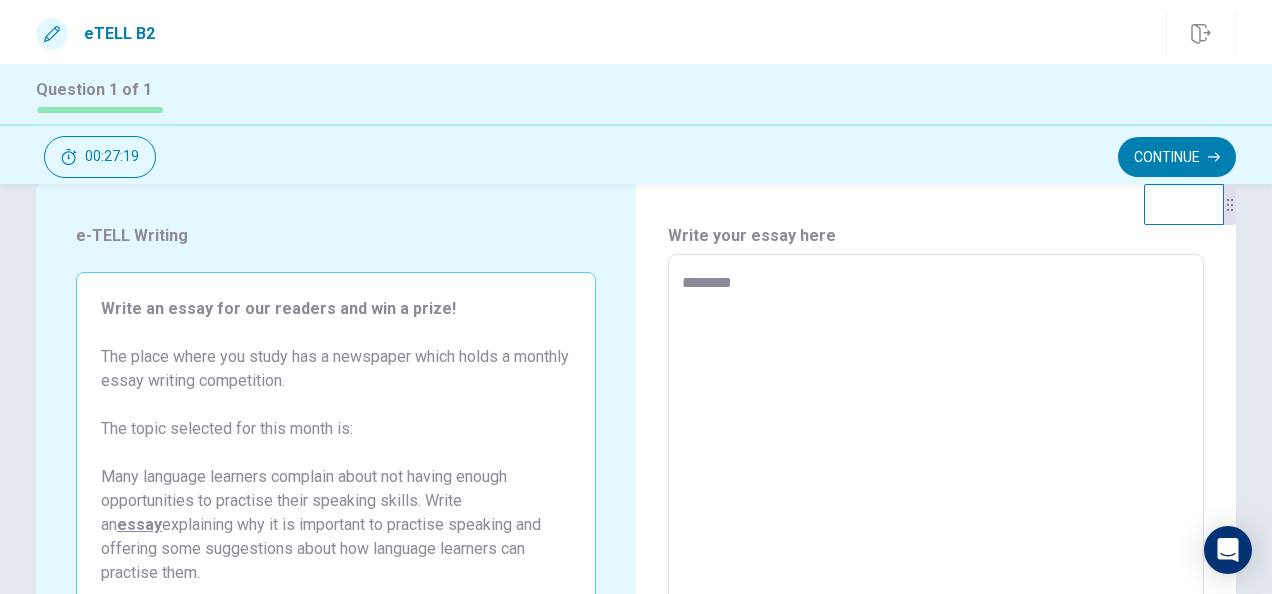 type on "*" 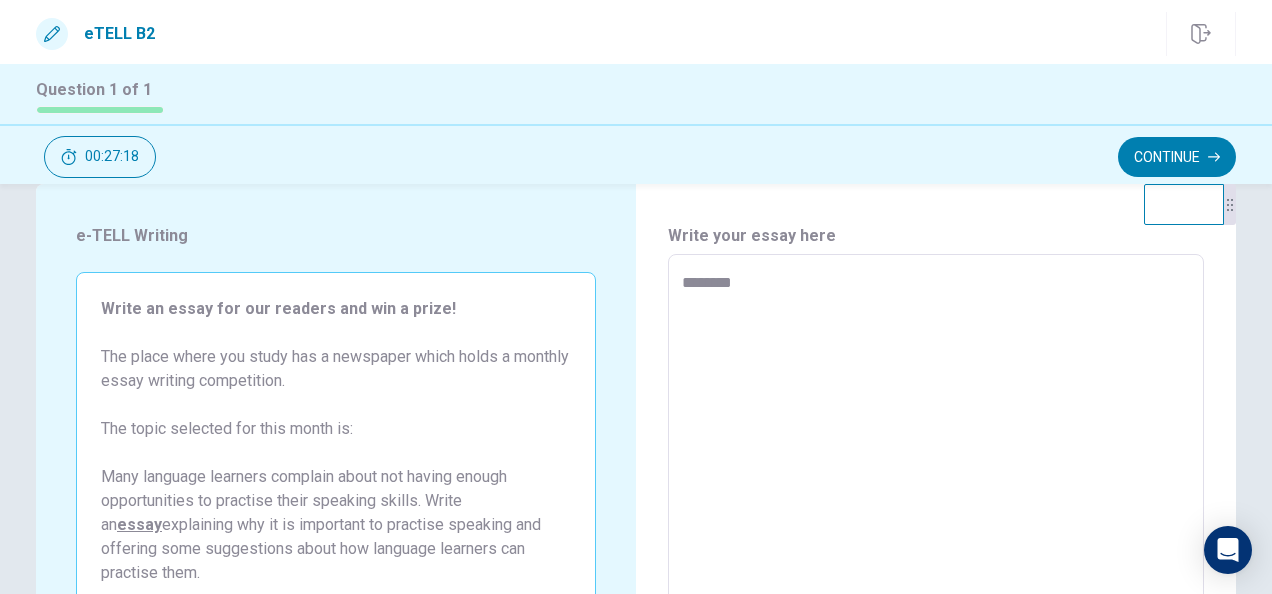 type on "*********" 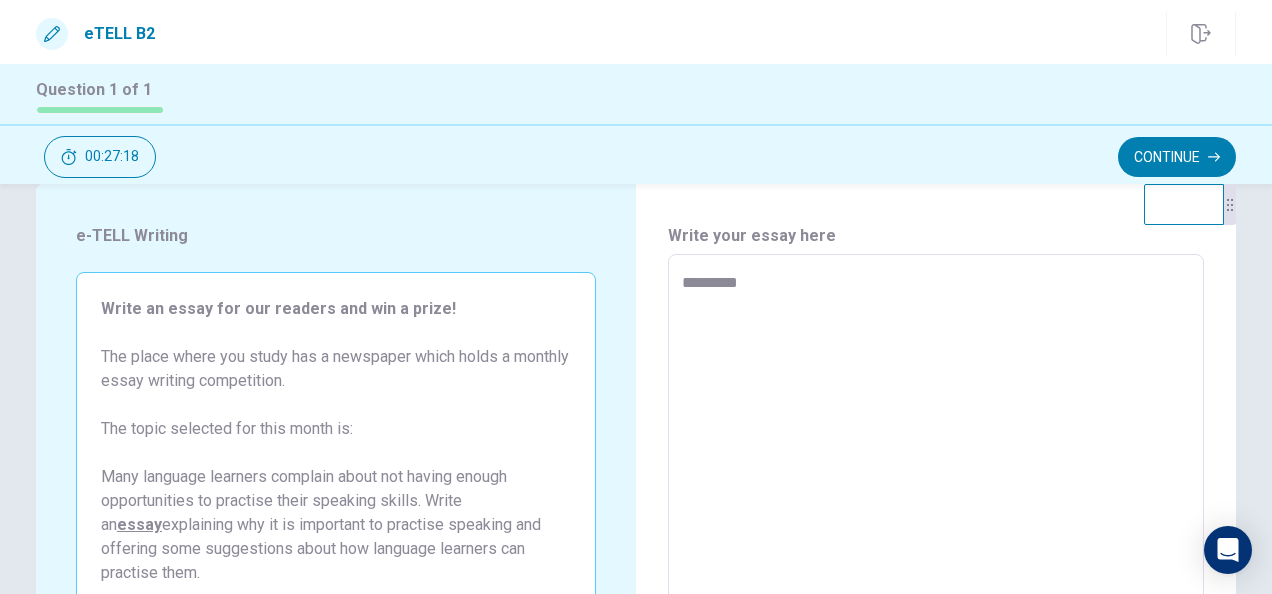 type on "*" 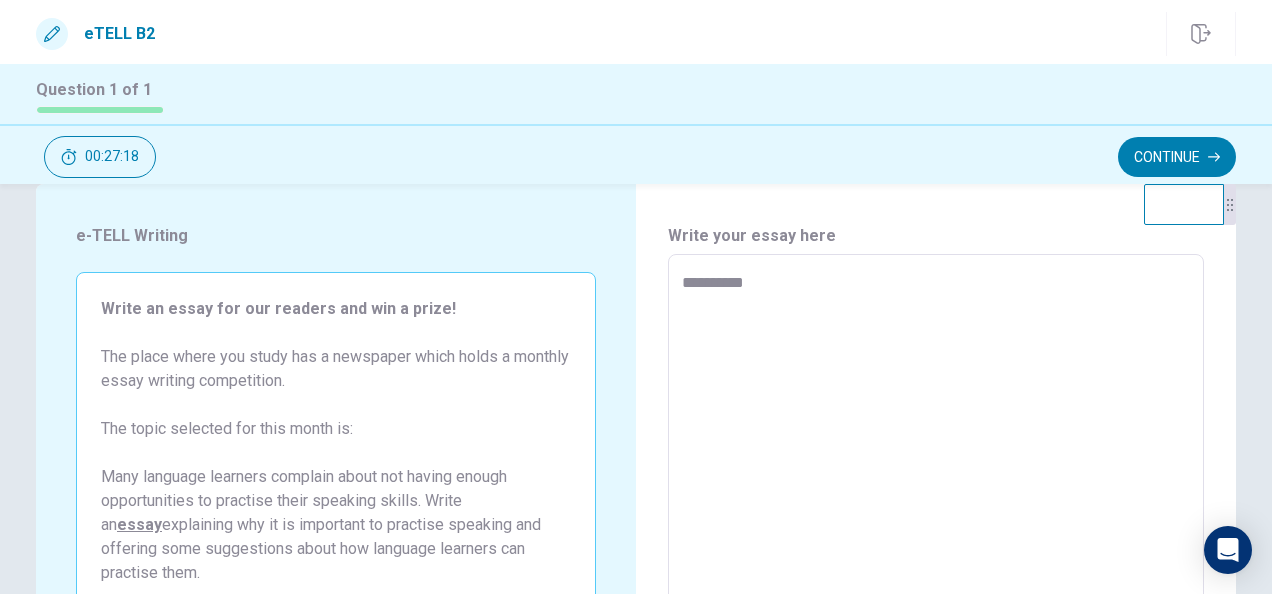 type on "*" 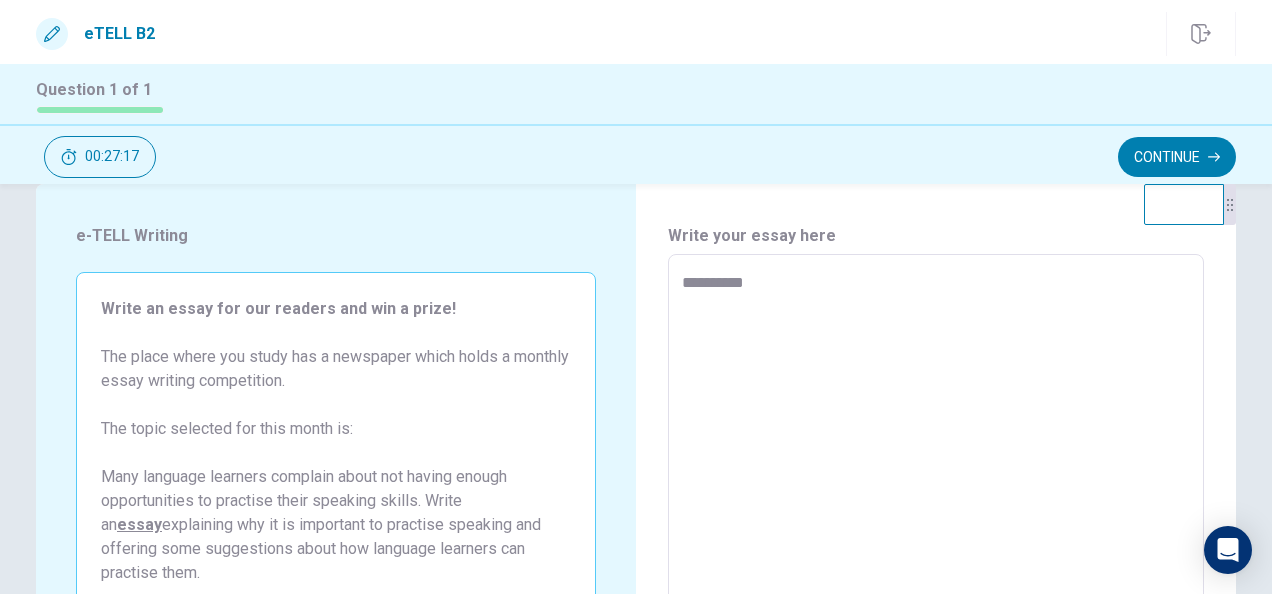 type on "**********" 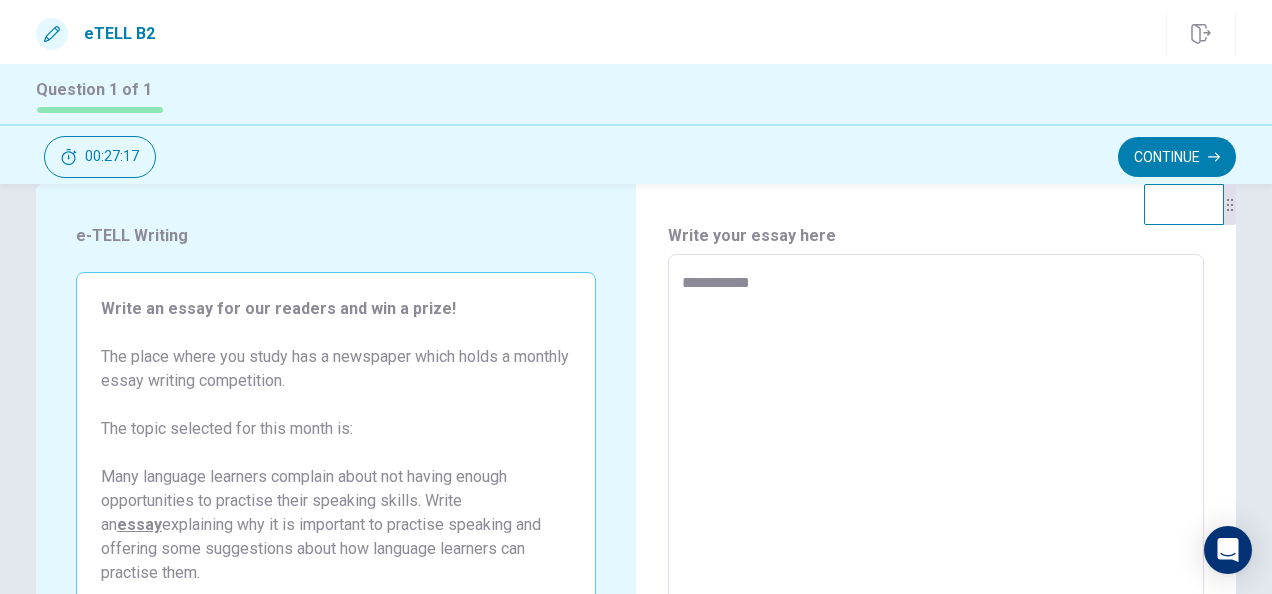 type on "*" 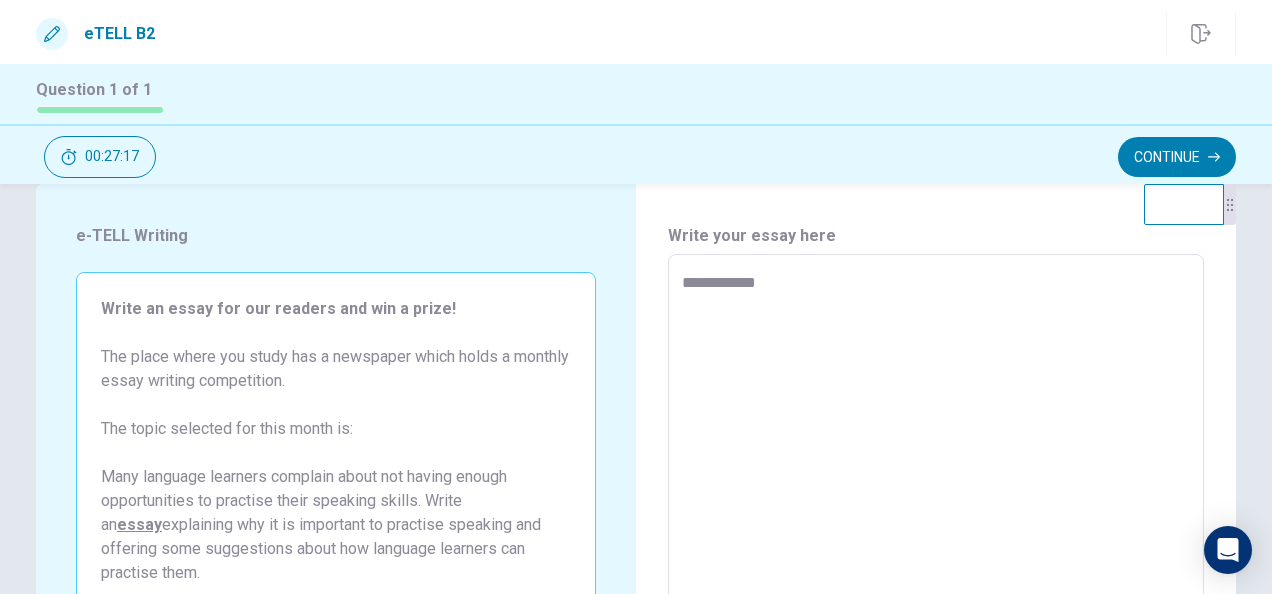 type on "*" 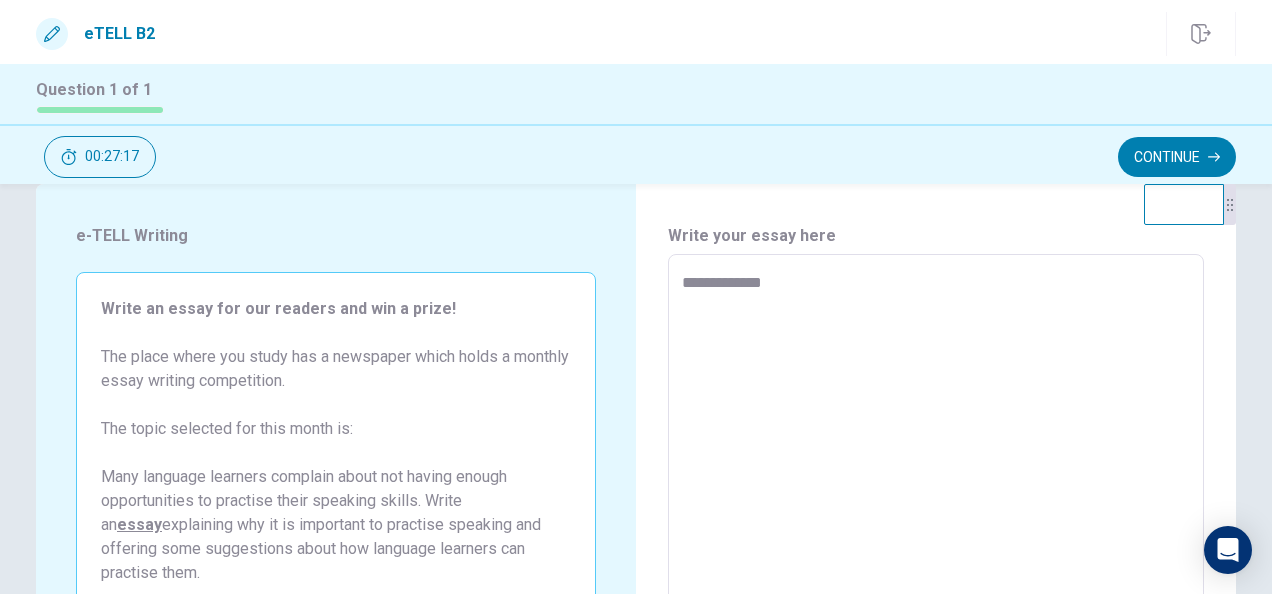 type on "*" 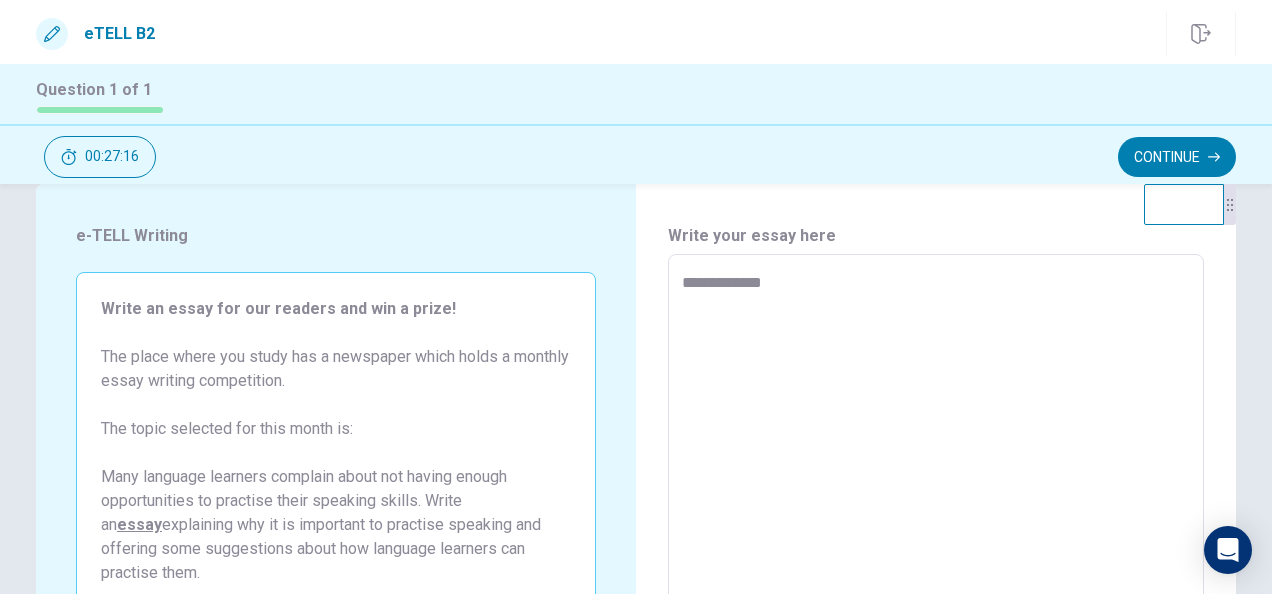 type on "**********" 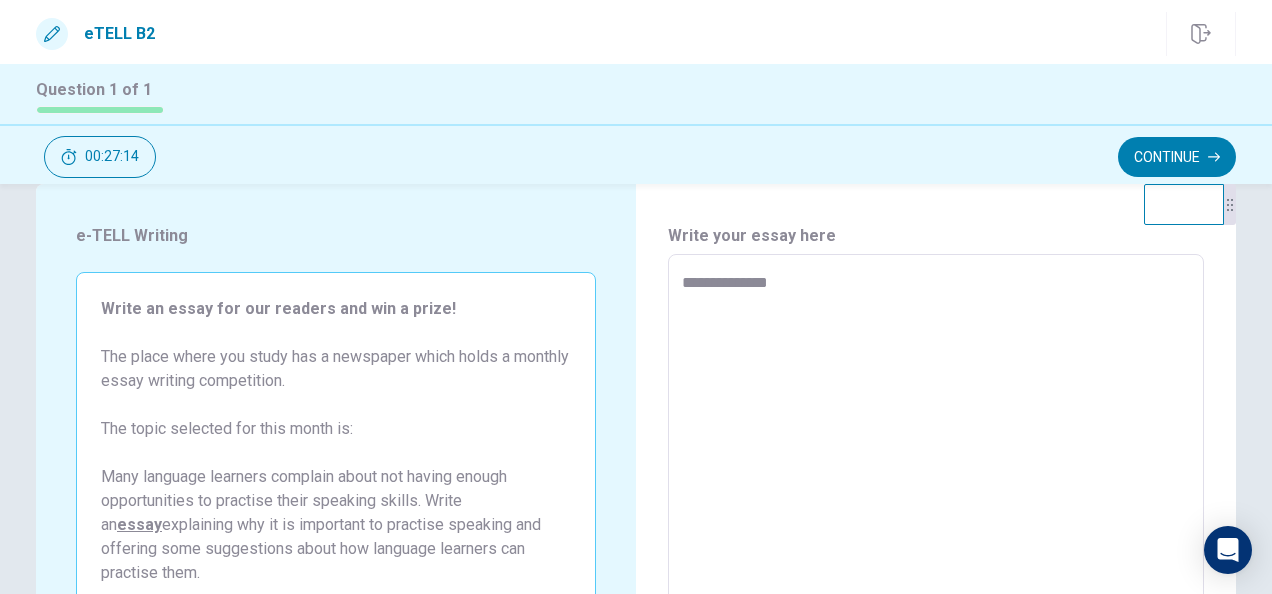 type on "*" 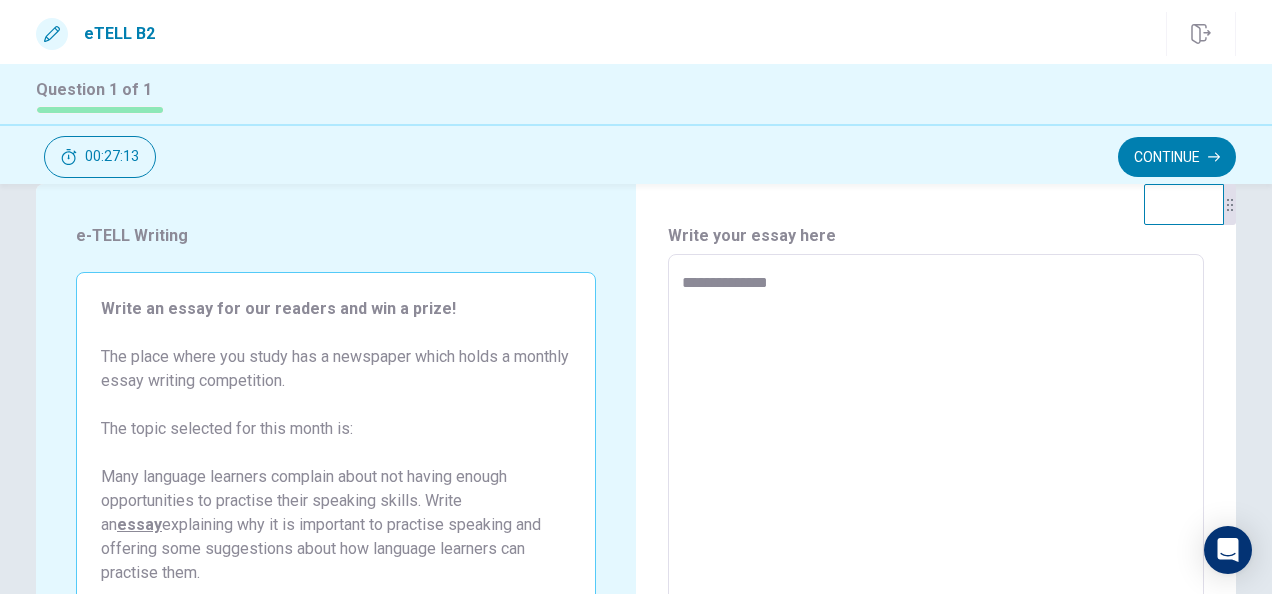 type on "**********" 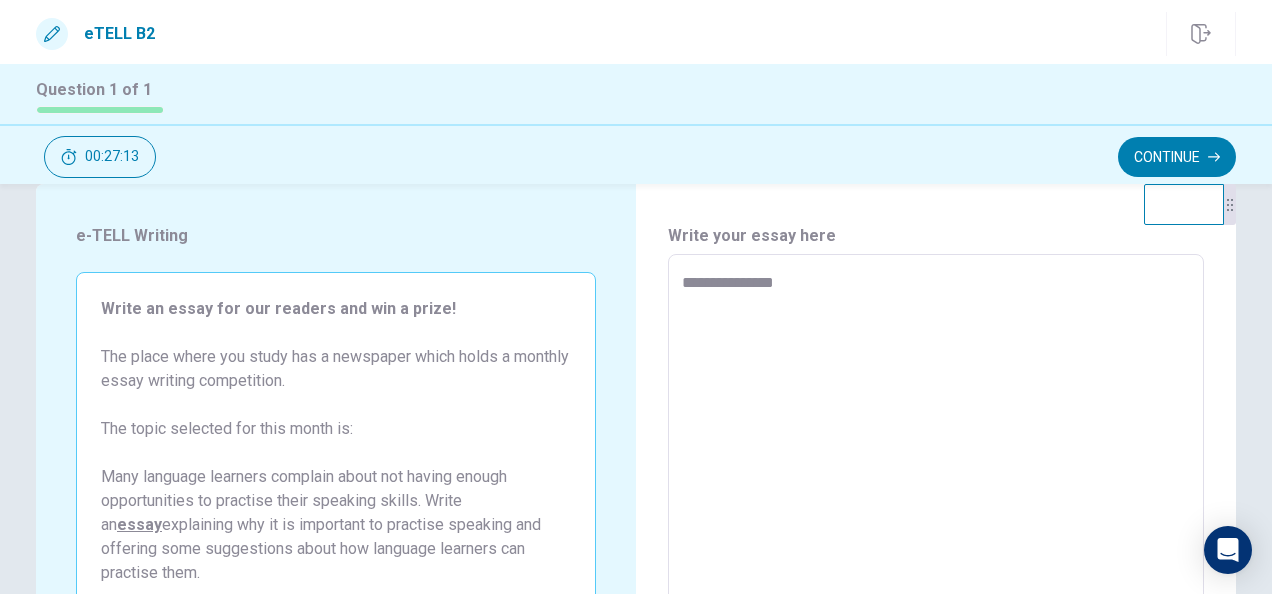 type on "*" 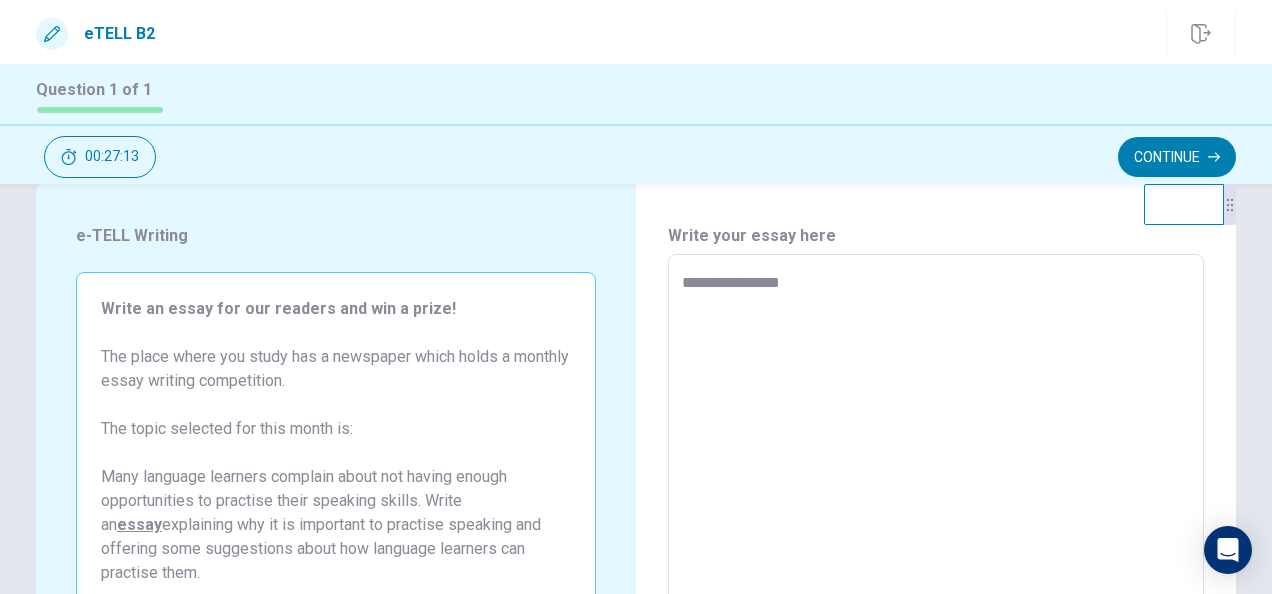 type on "*" 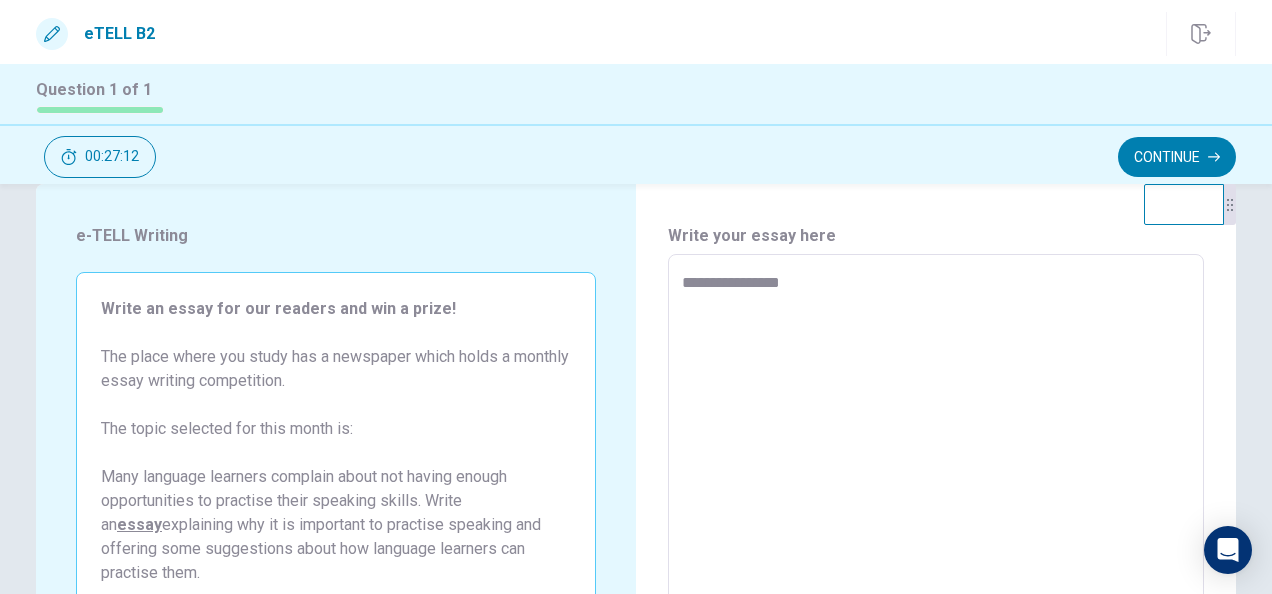type on "**********" 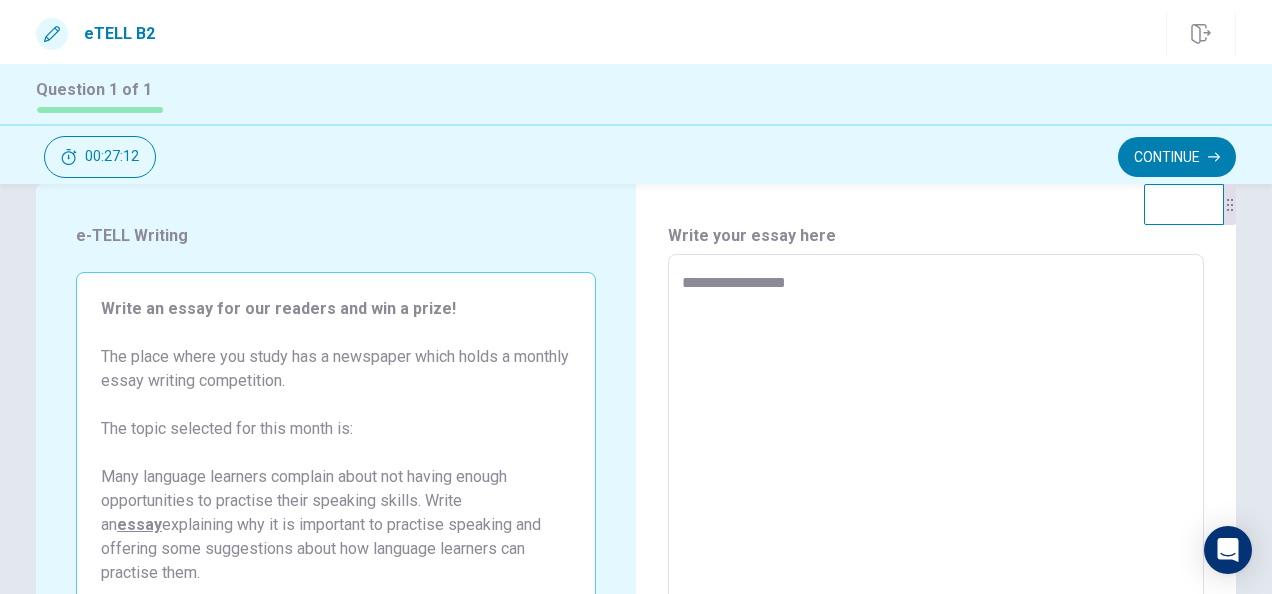 type on "*" 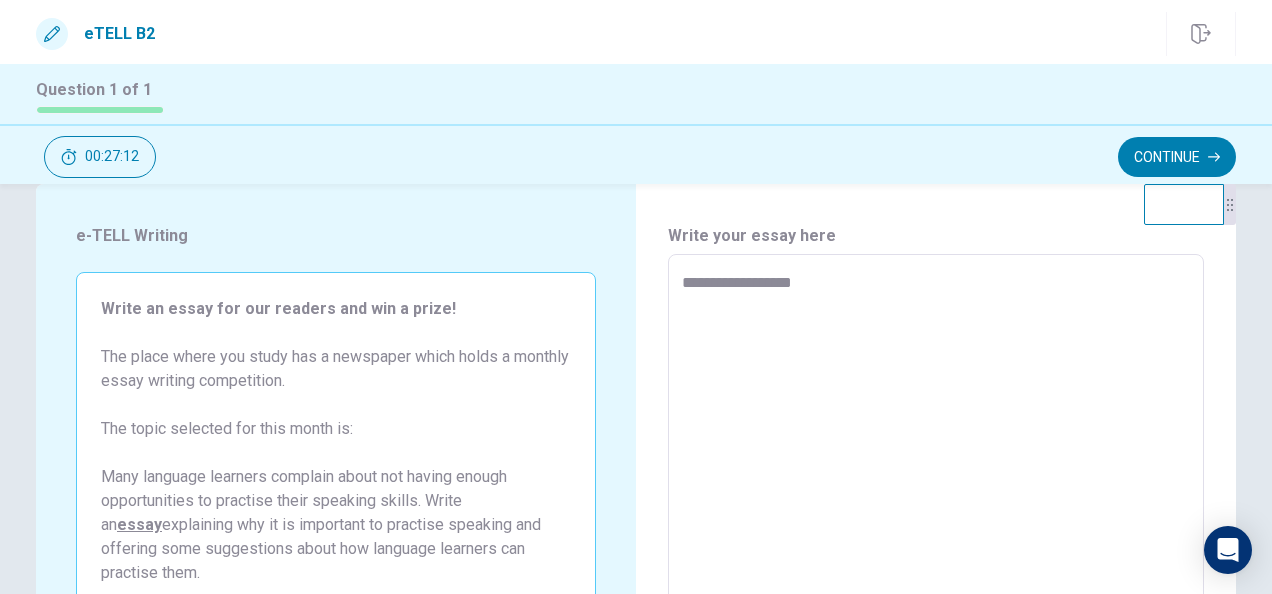 type on "*" 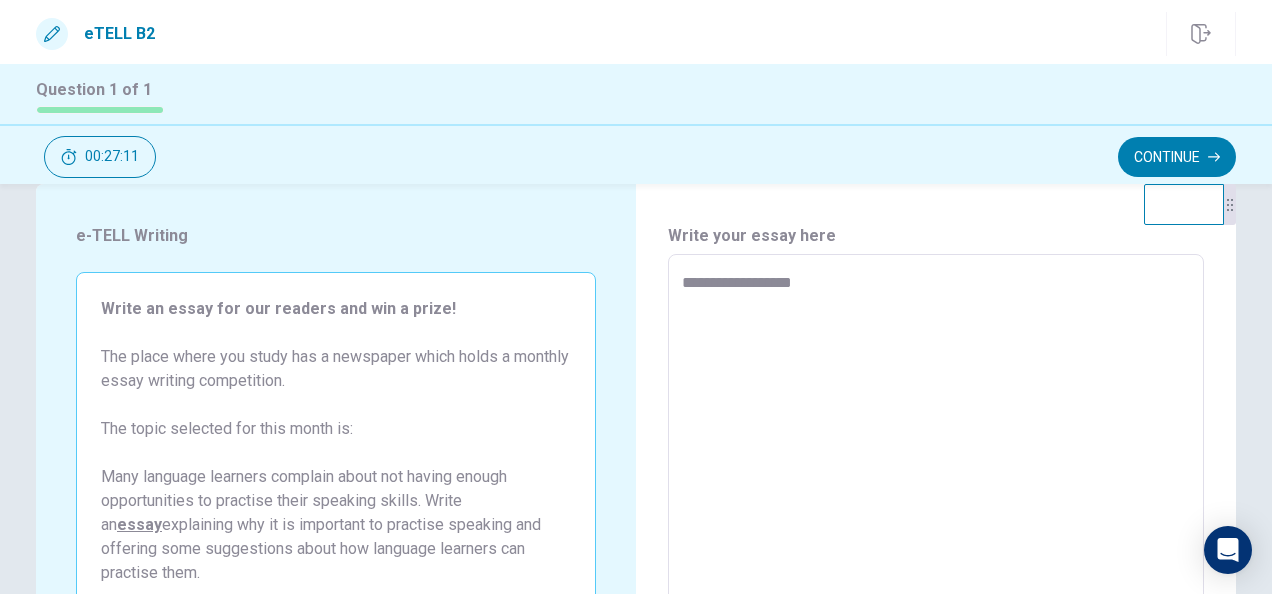 type on "**********" 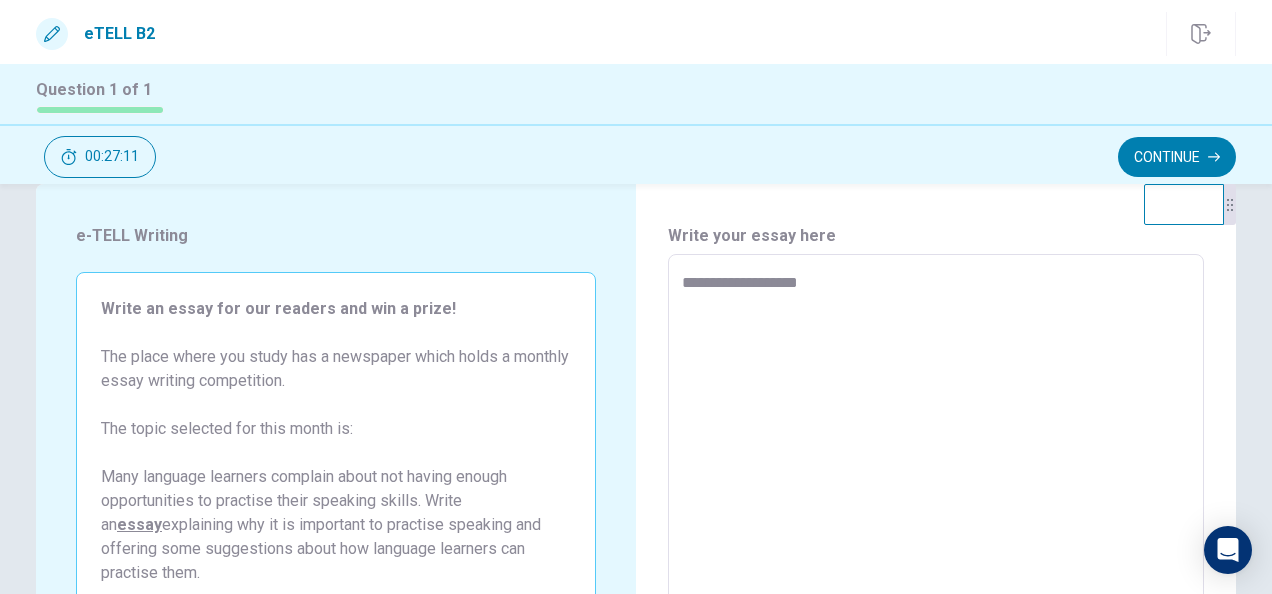 type on "*" 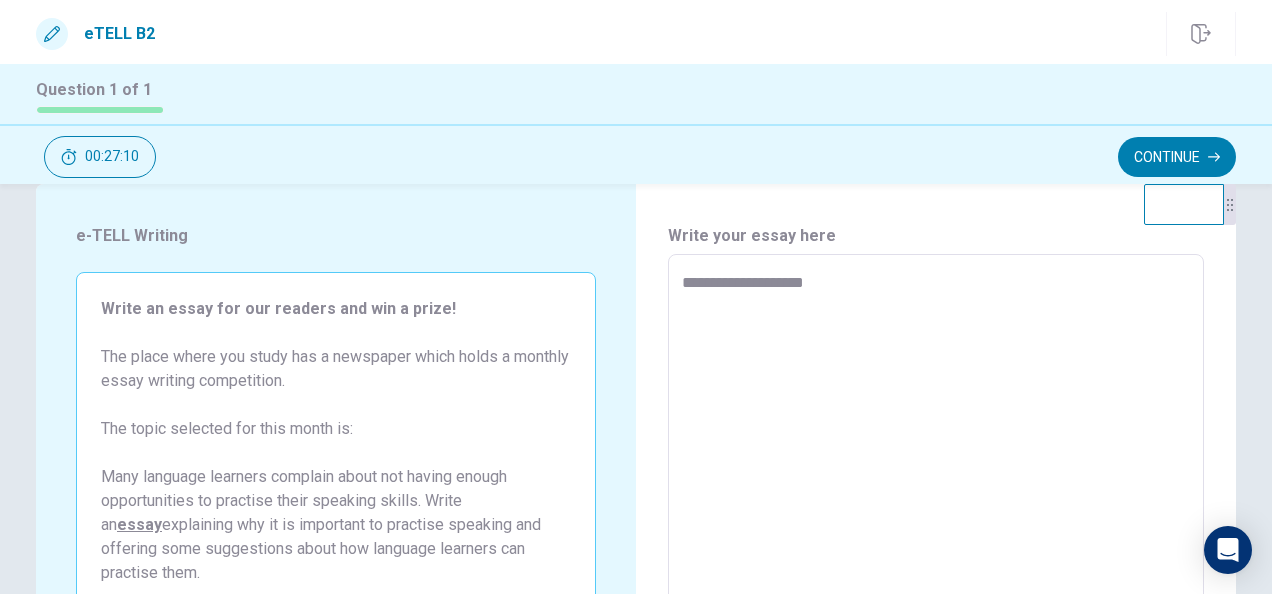 type on "*" 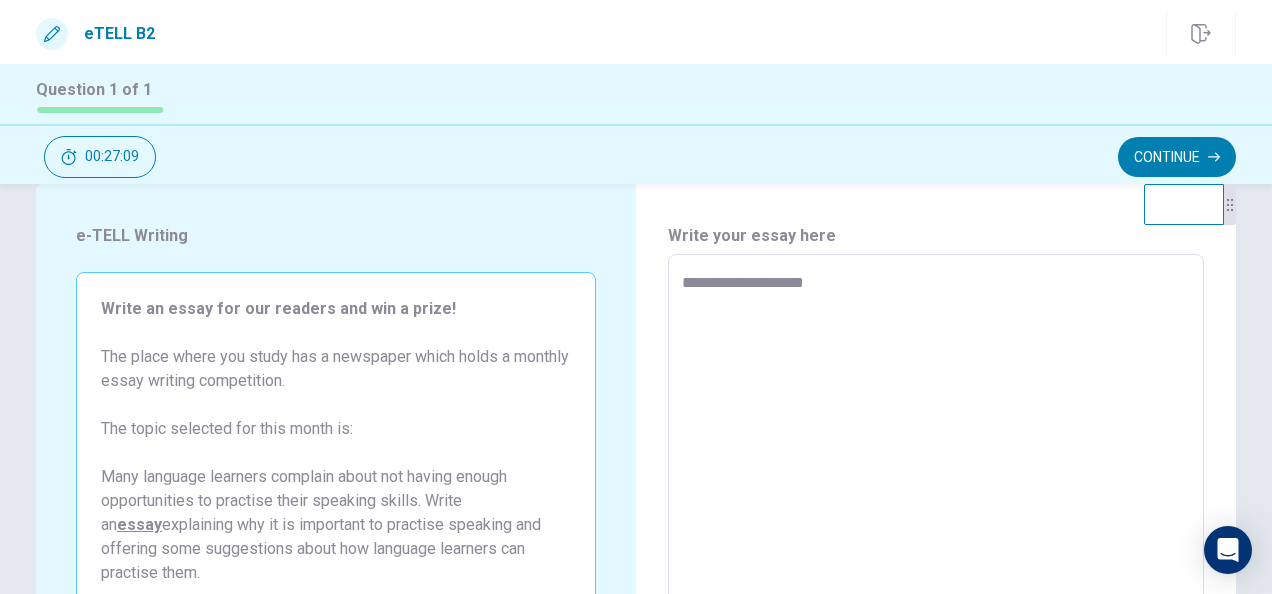 type on "**********" 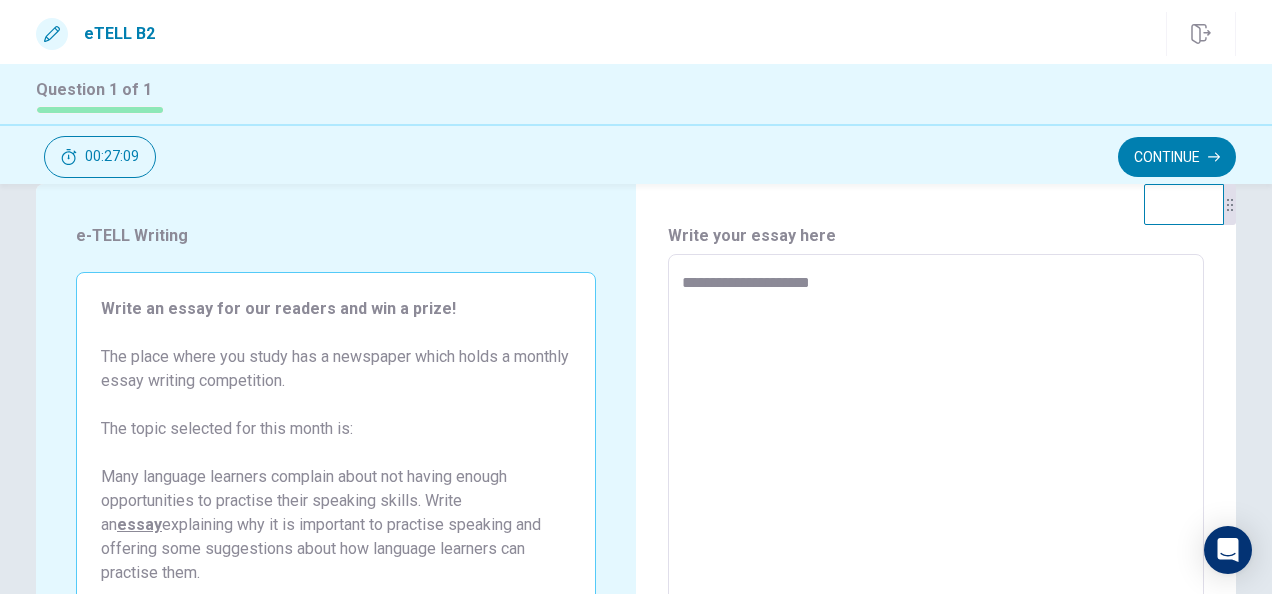 type on "*" 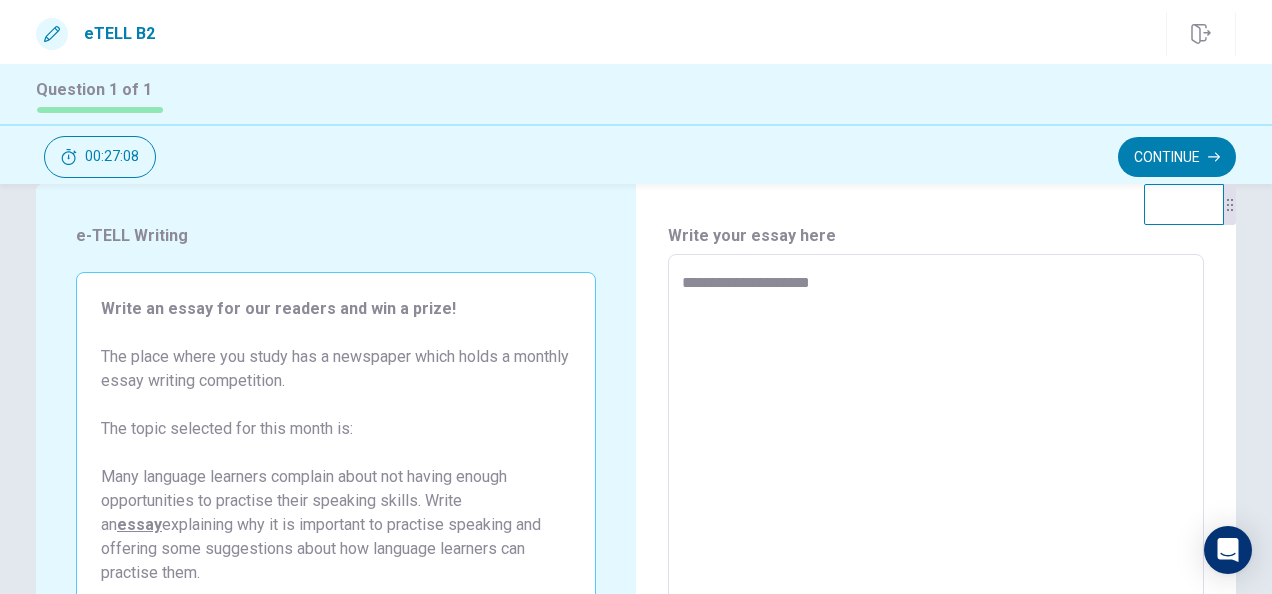 type on "**********" 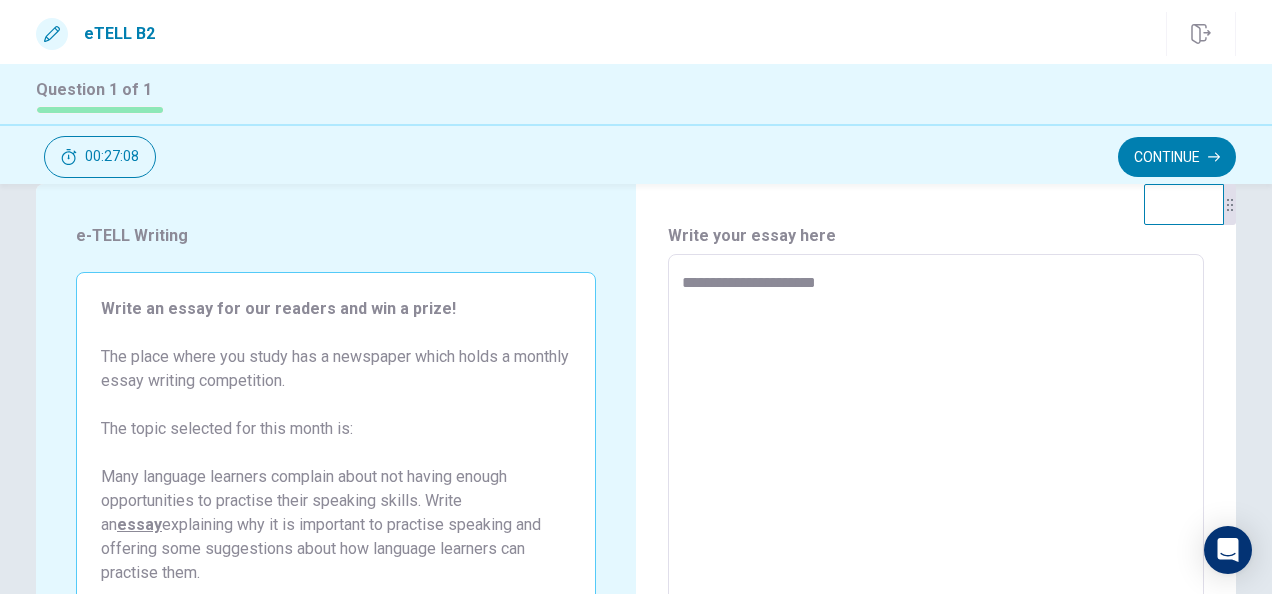 type on "*" 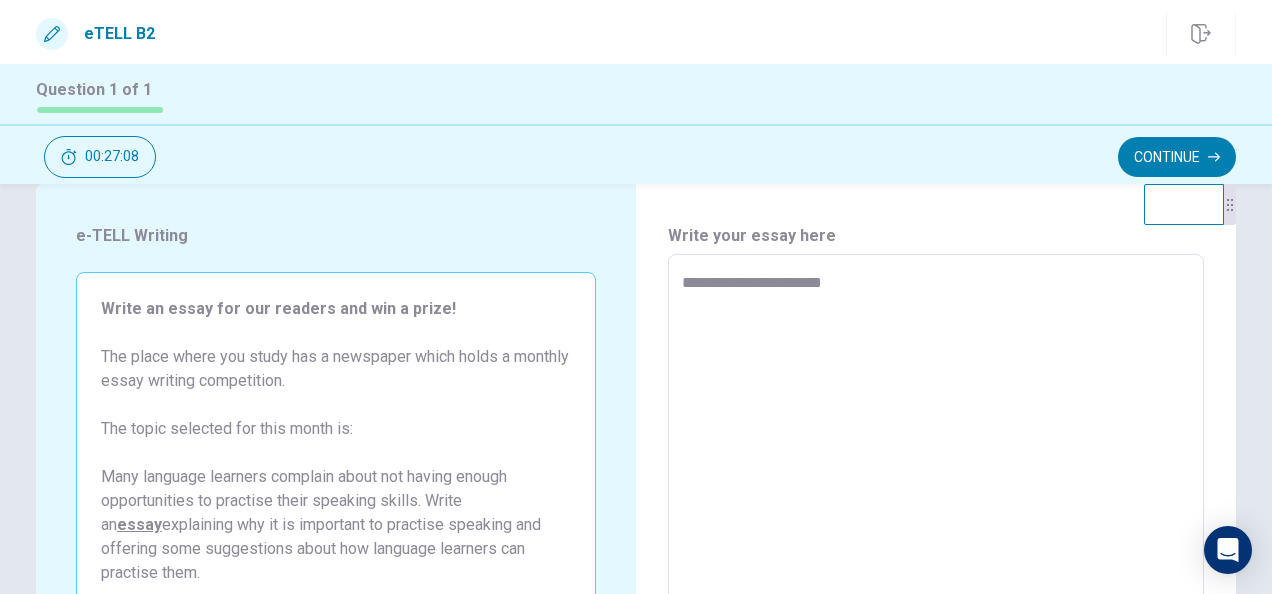 type on "*" 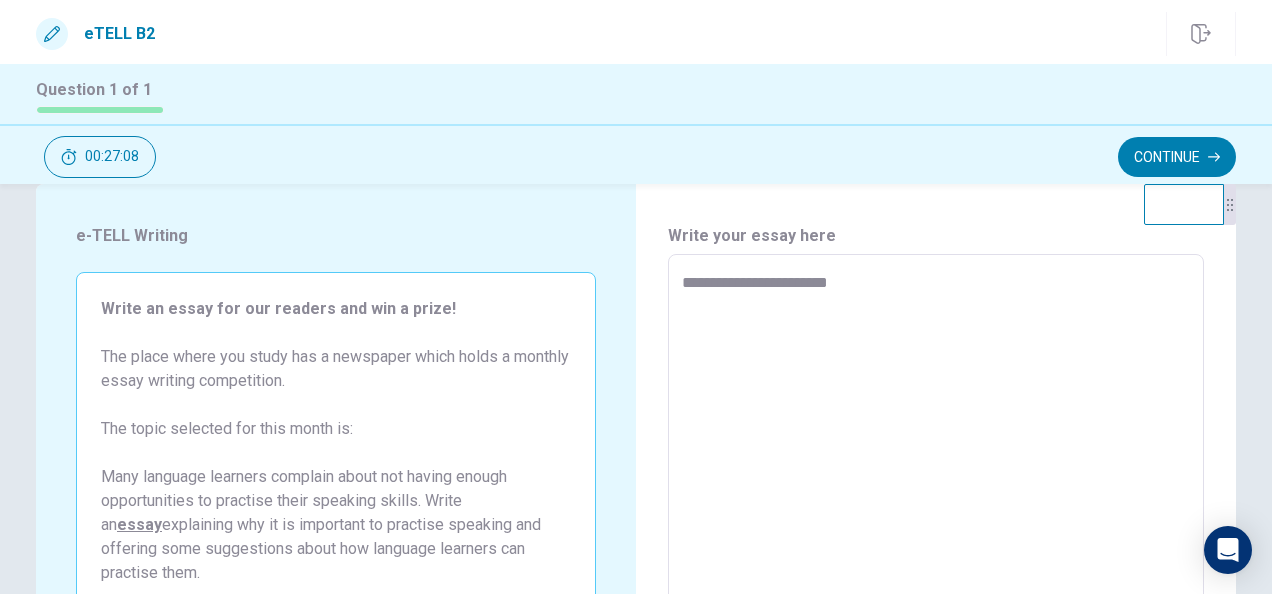 type on "*" 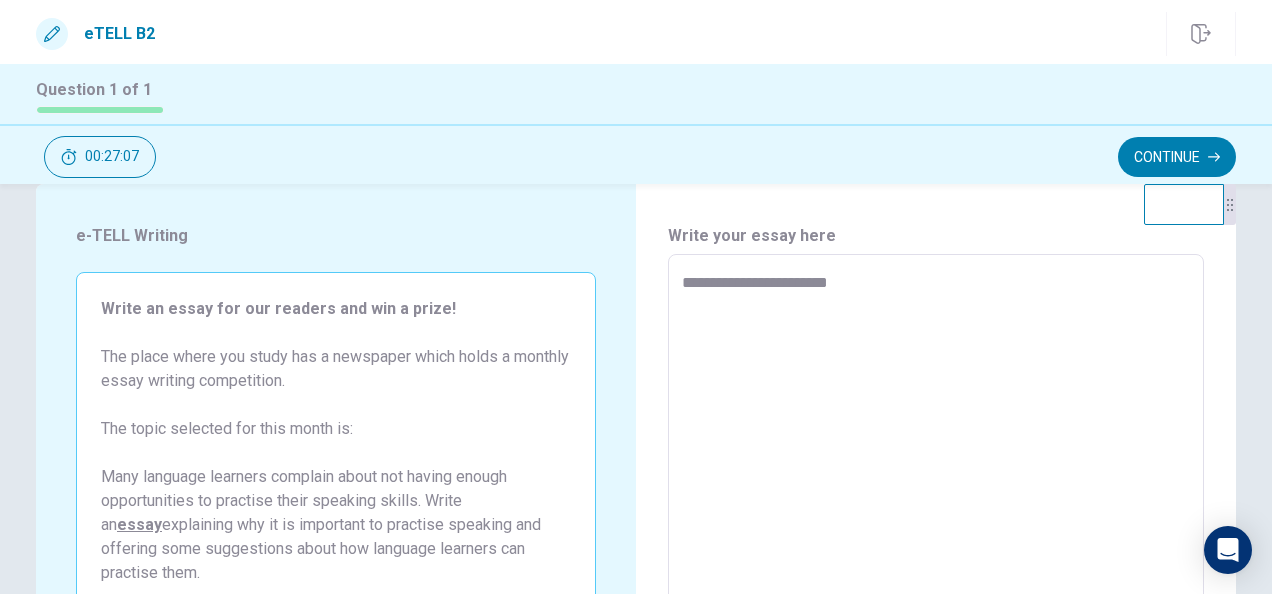 type on "**********" 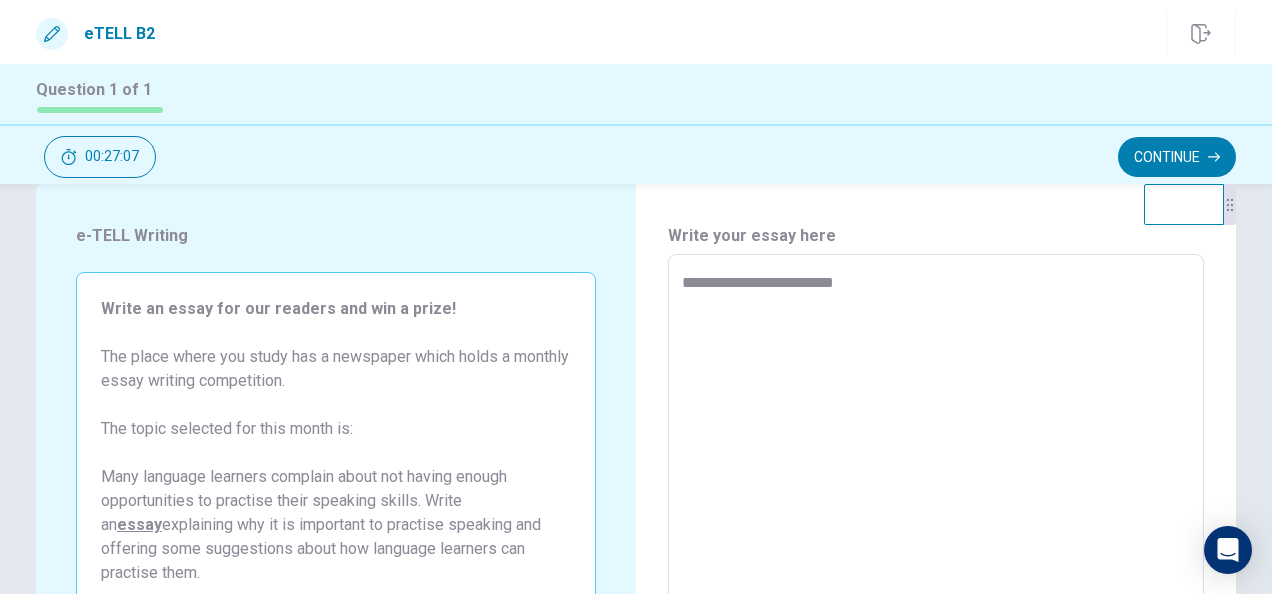 type on "*" 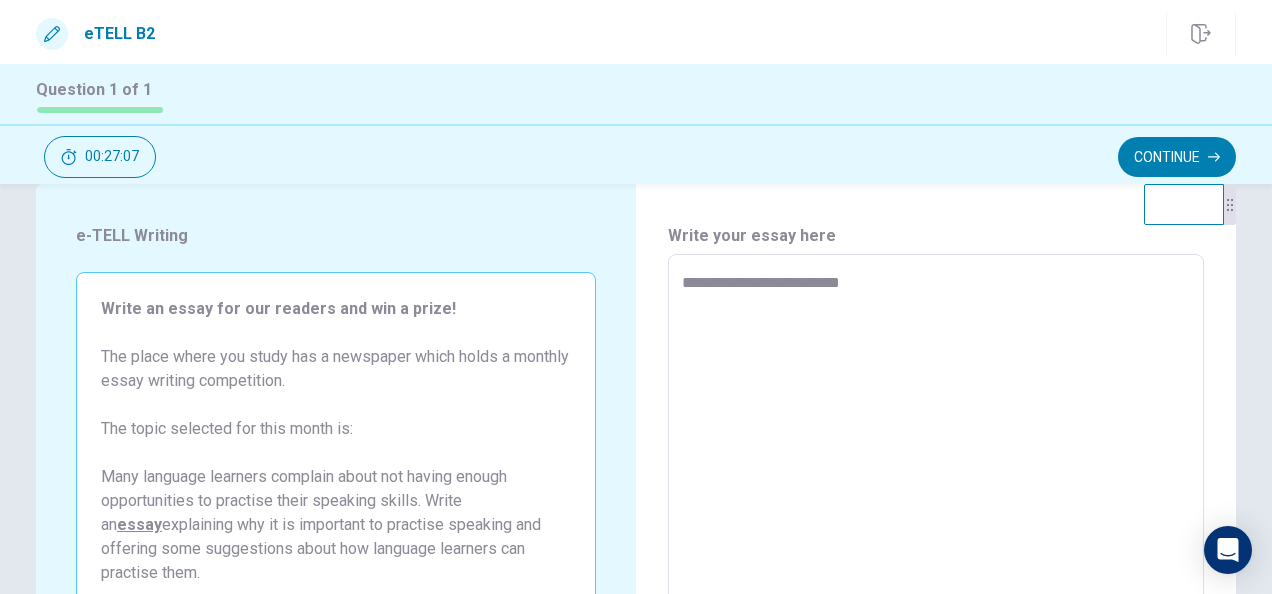type on "*" 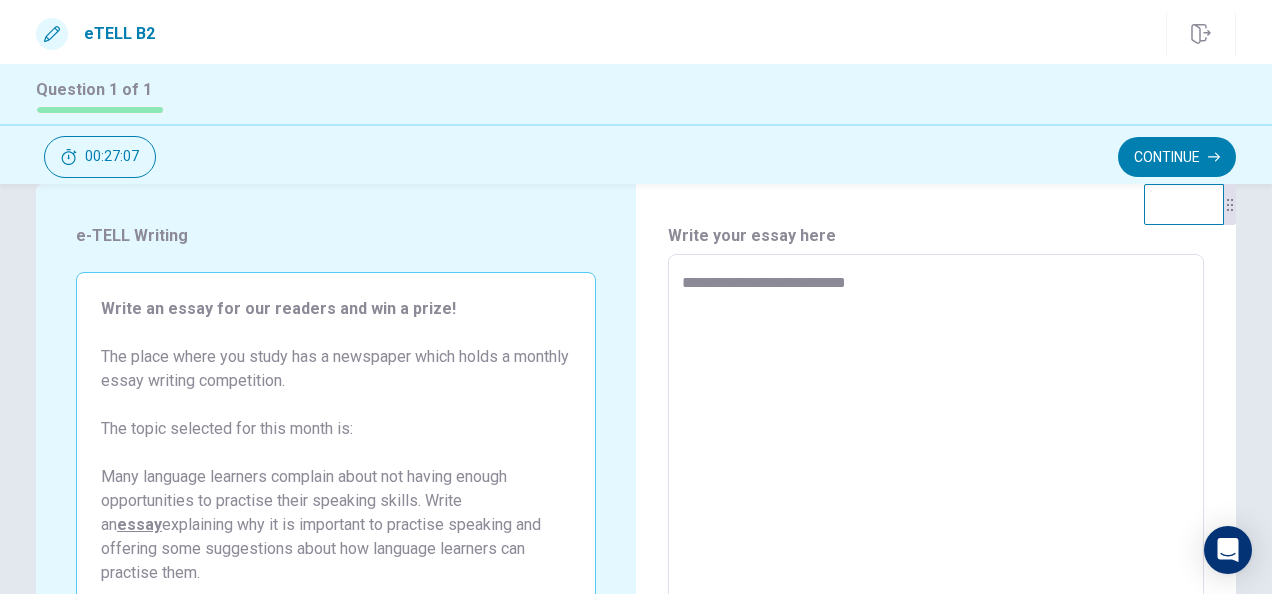 type on "*" 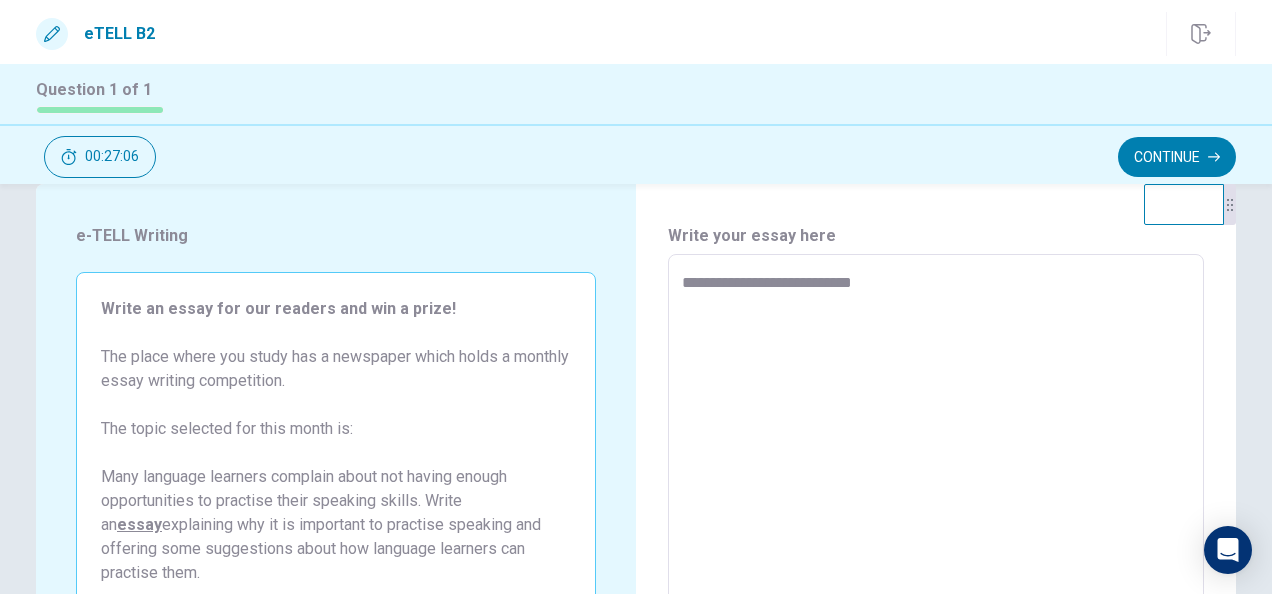 type on "*" 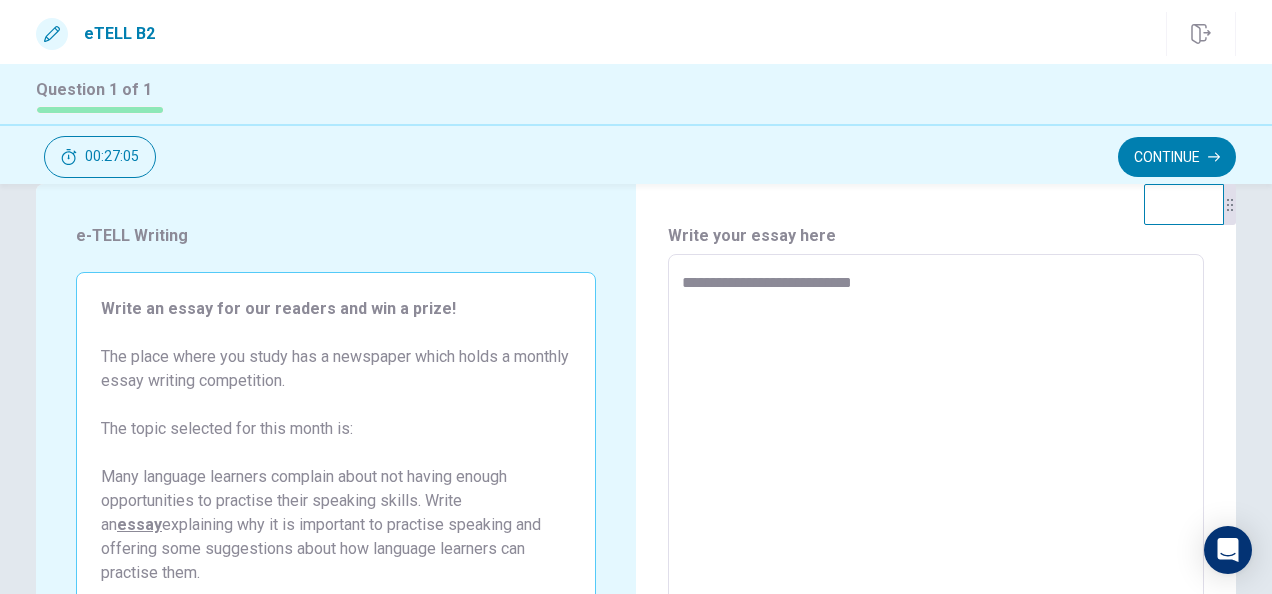 type on "**********" 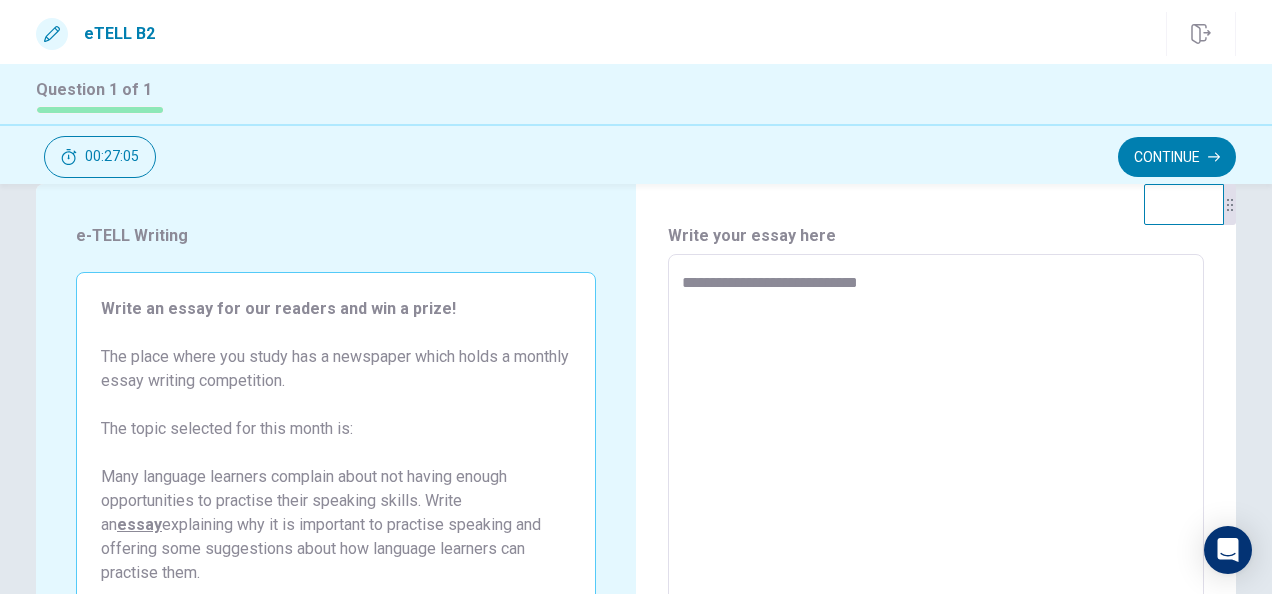 type on "*" 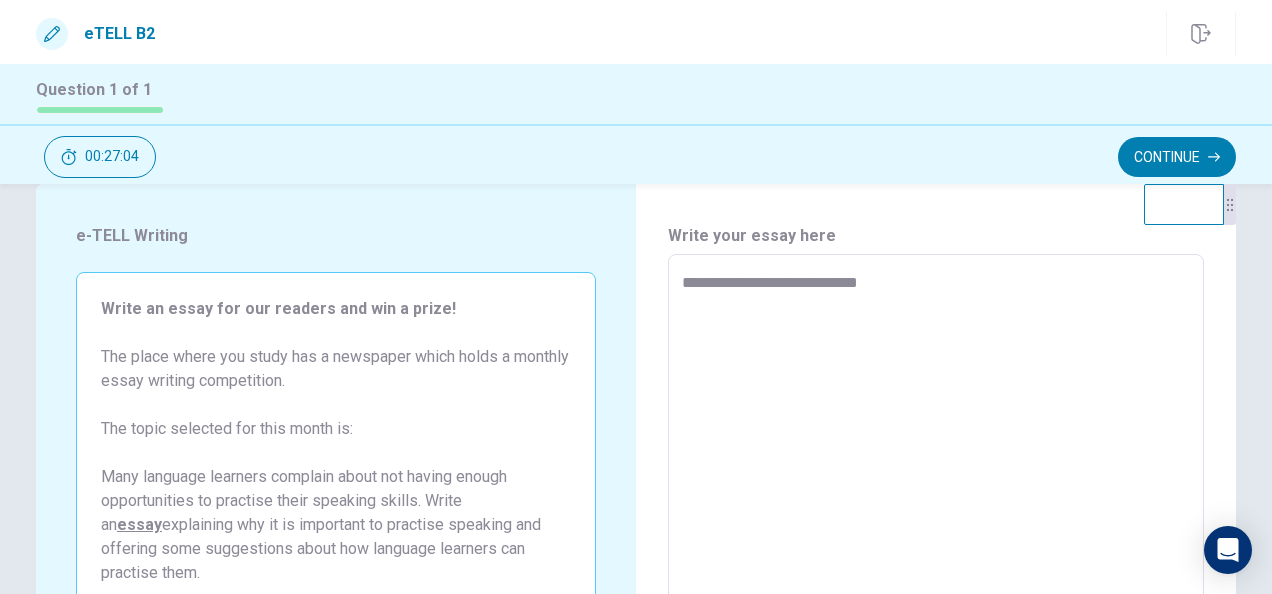 type on "**********" 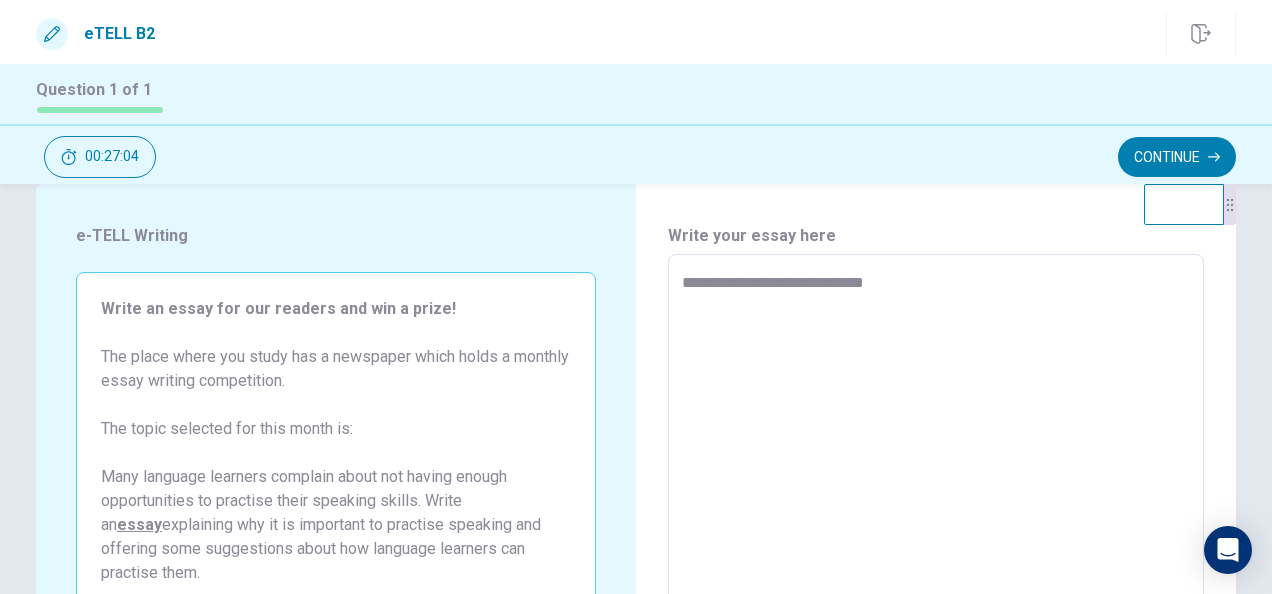 type on "*" 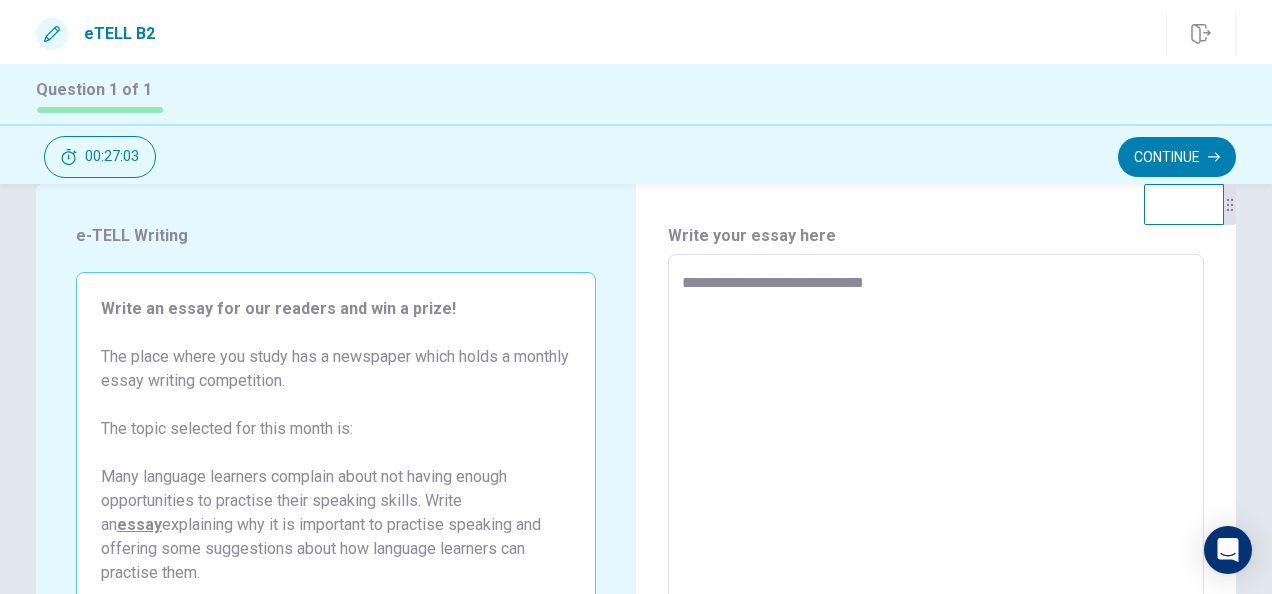 type on "**********" 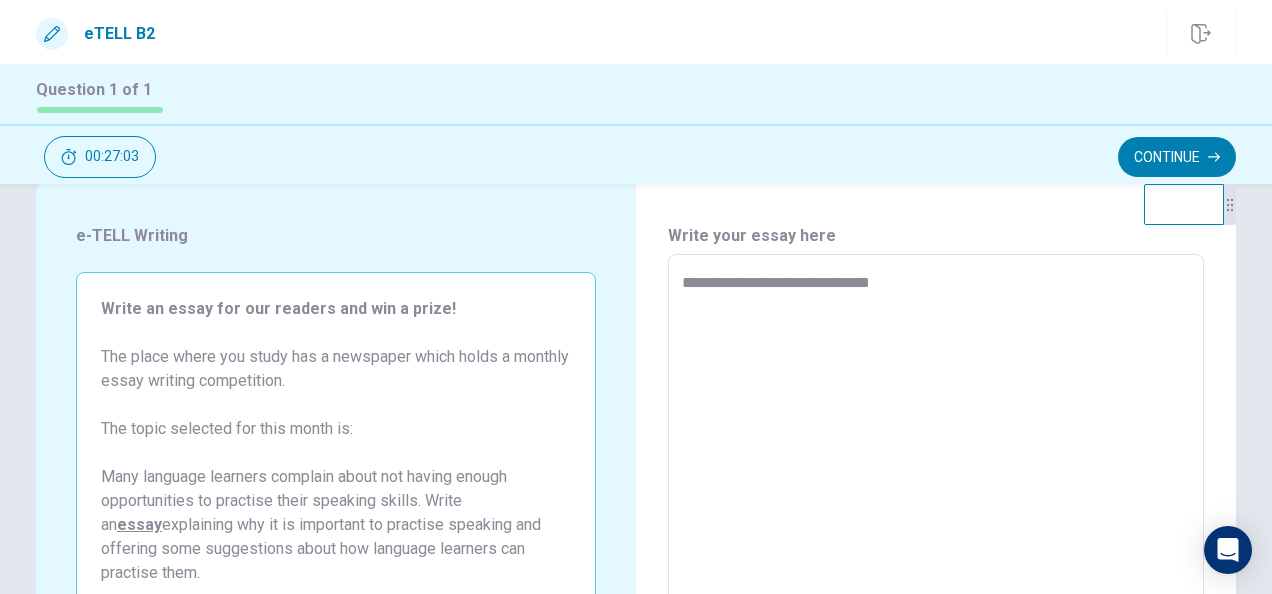 type on "*" 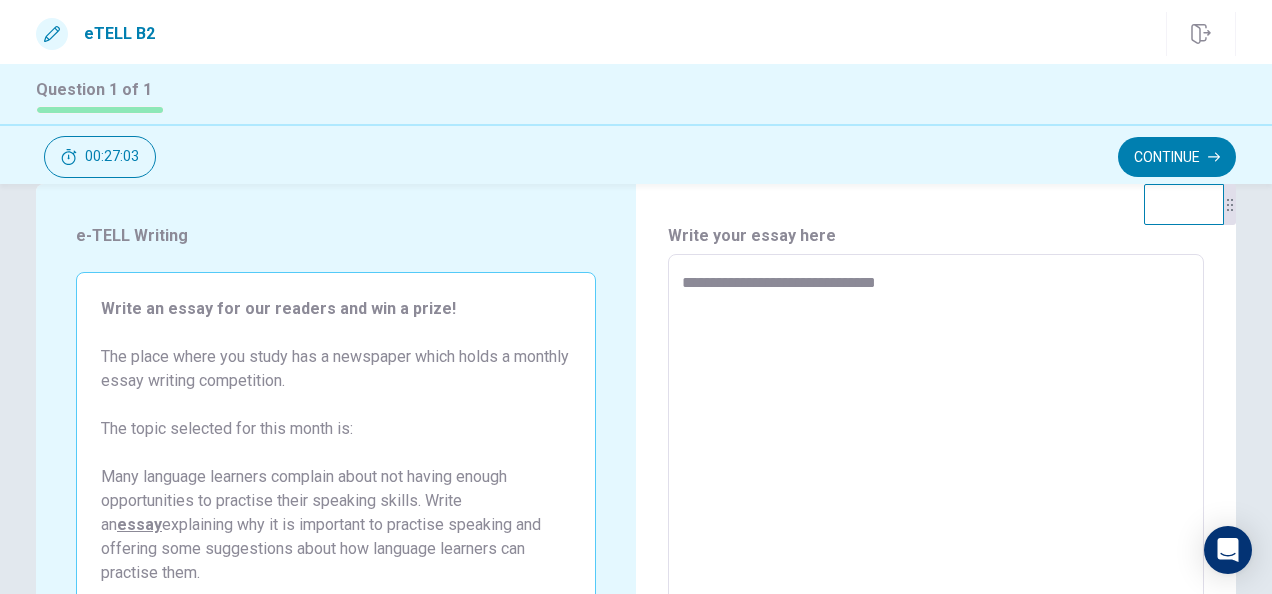 type on "*" 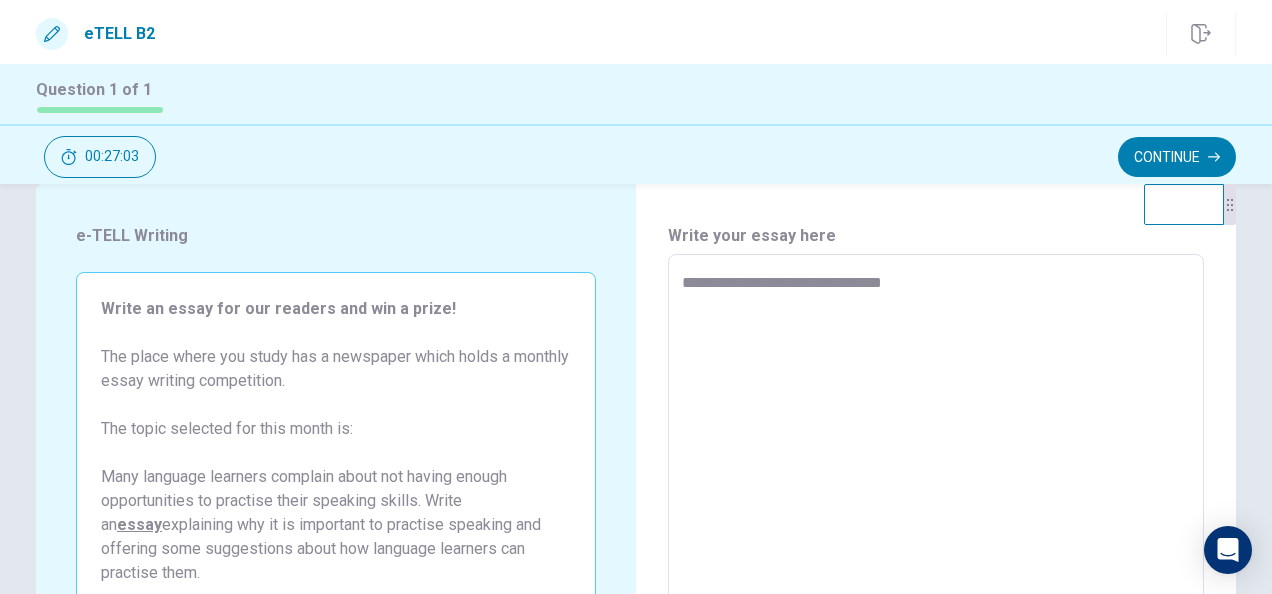 type on "*" 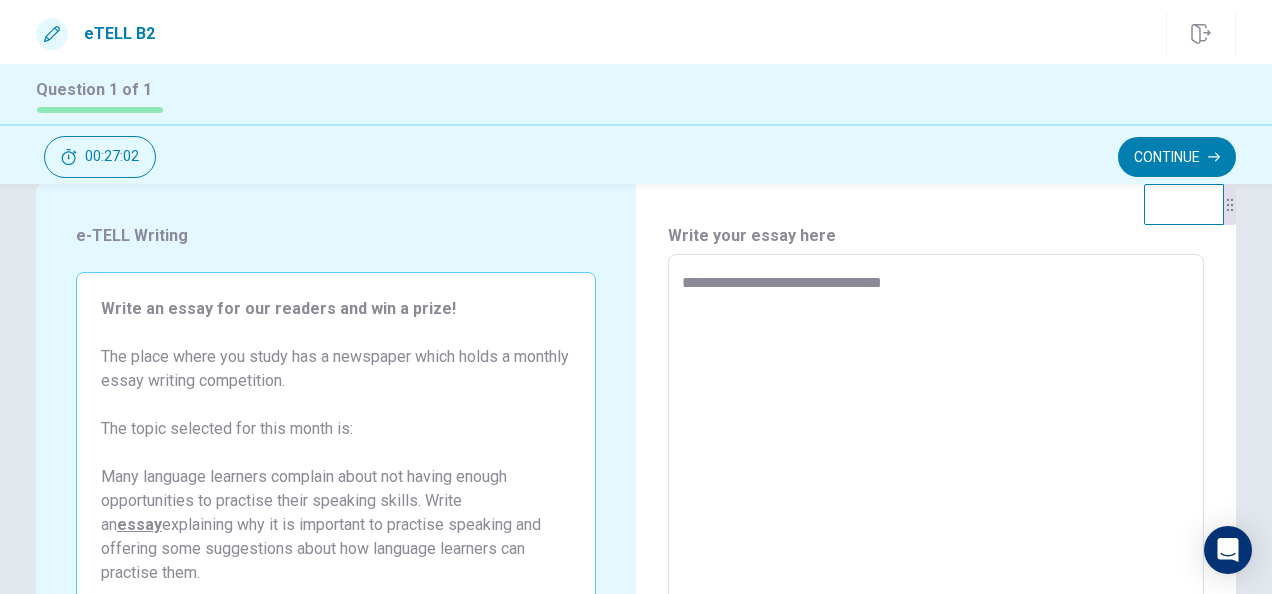 type on "**********" 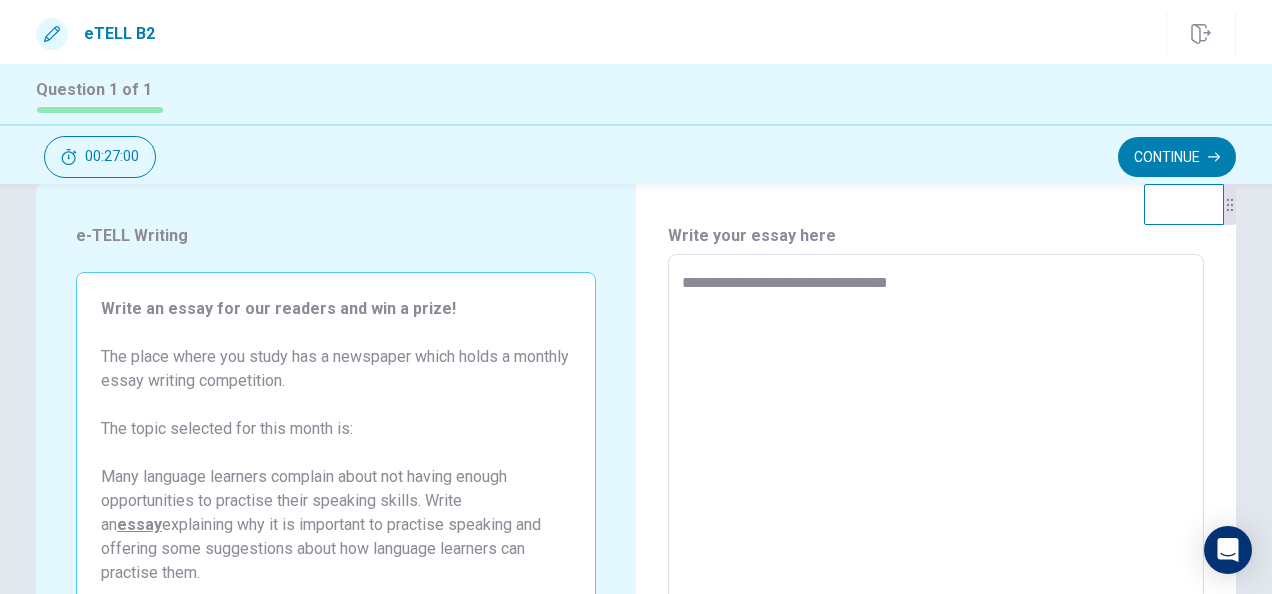 type on "*" 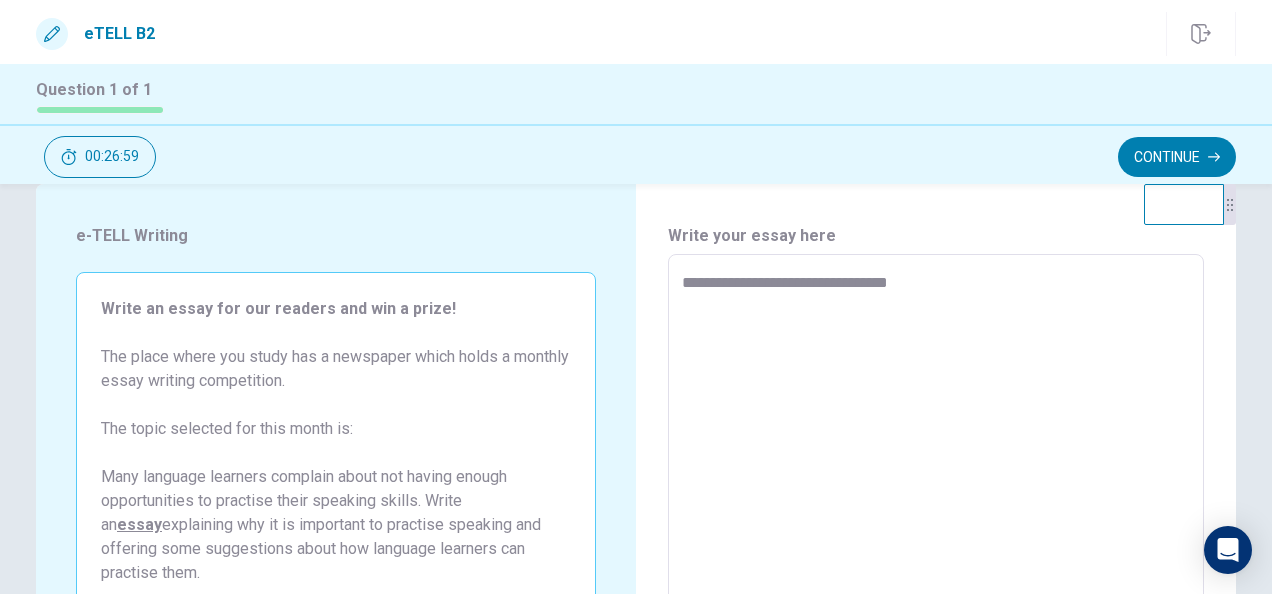 type on "**********" 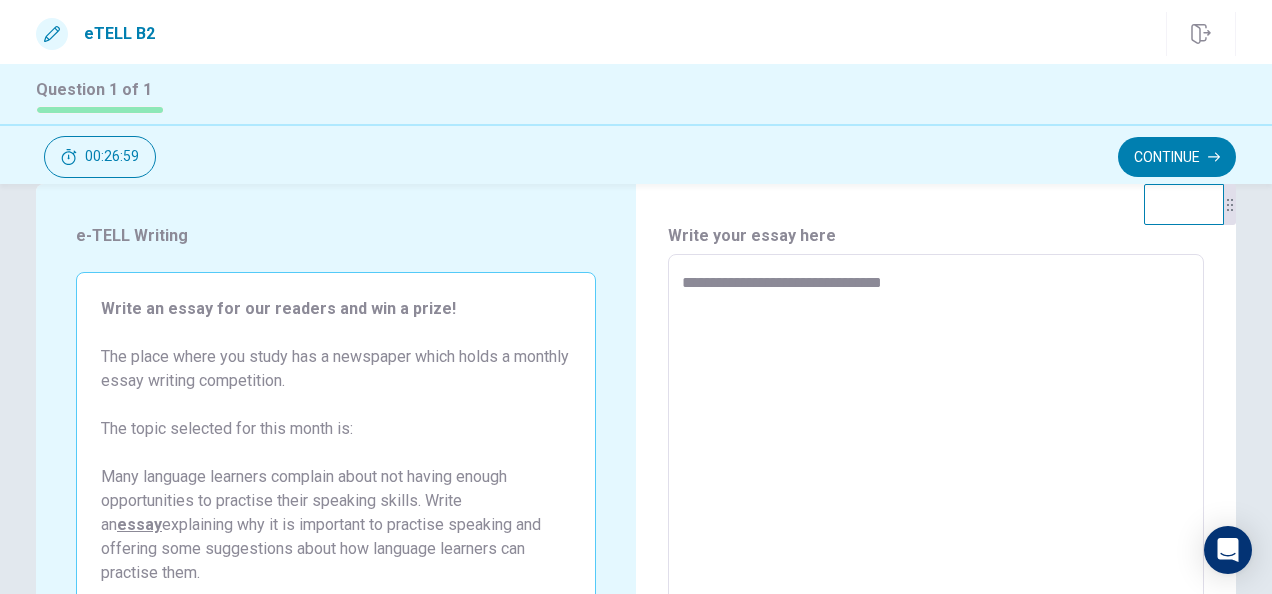 type on "*" 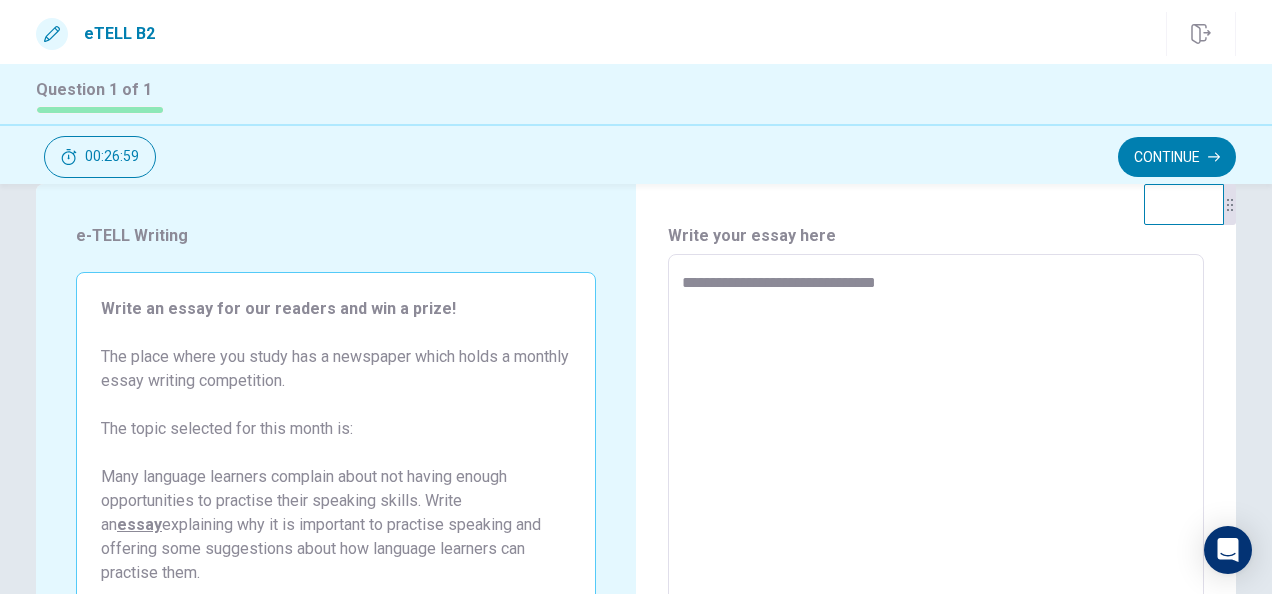 type on "*" 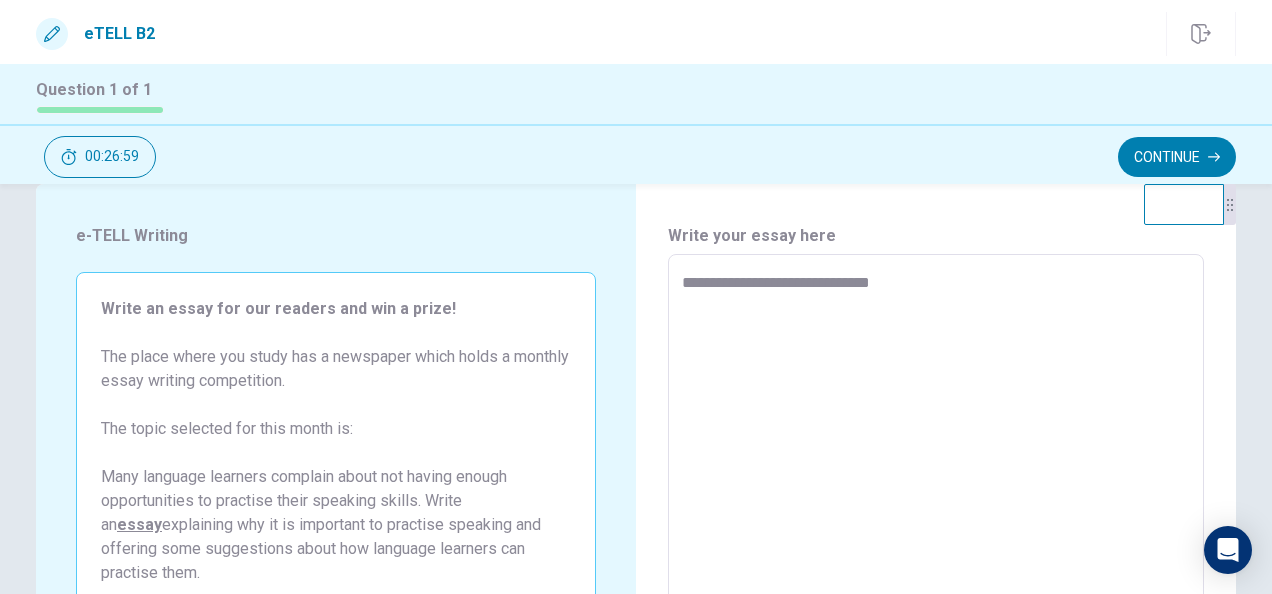 type on "*" 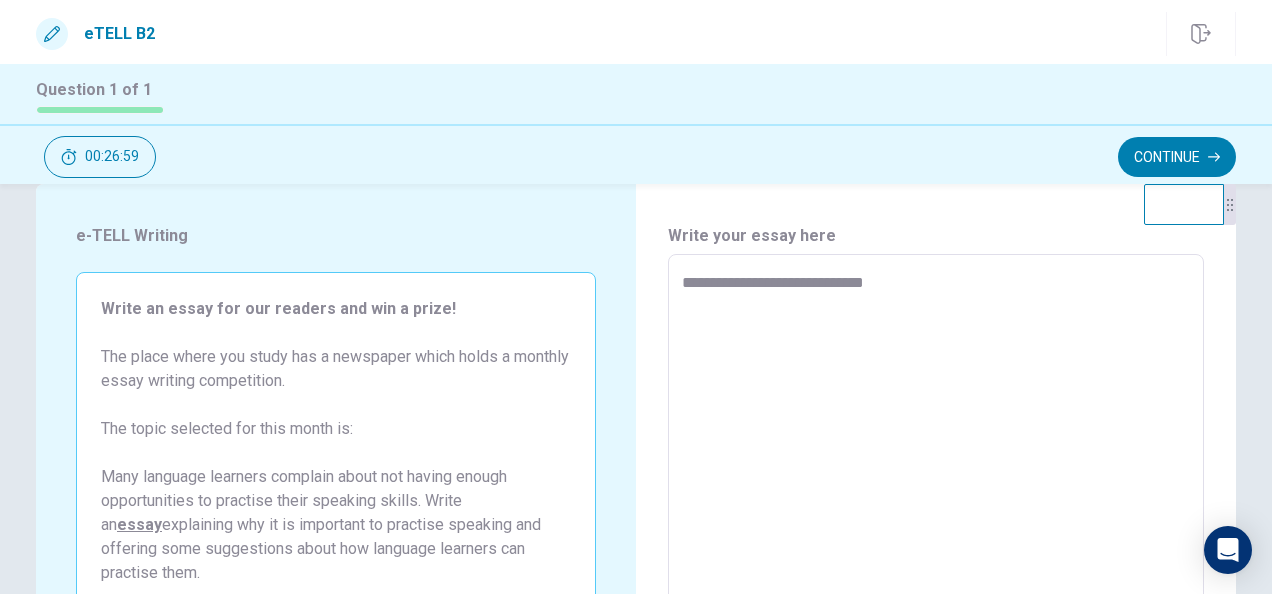 type on "*" 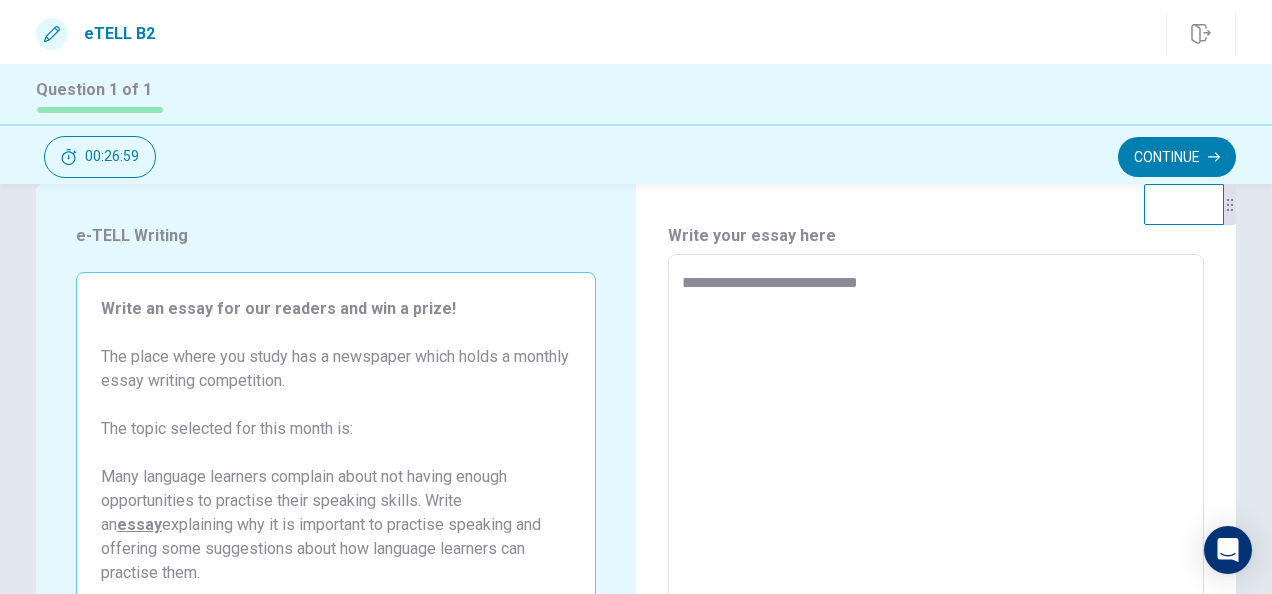 type on "*" 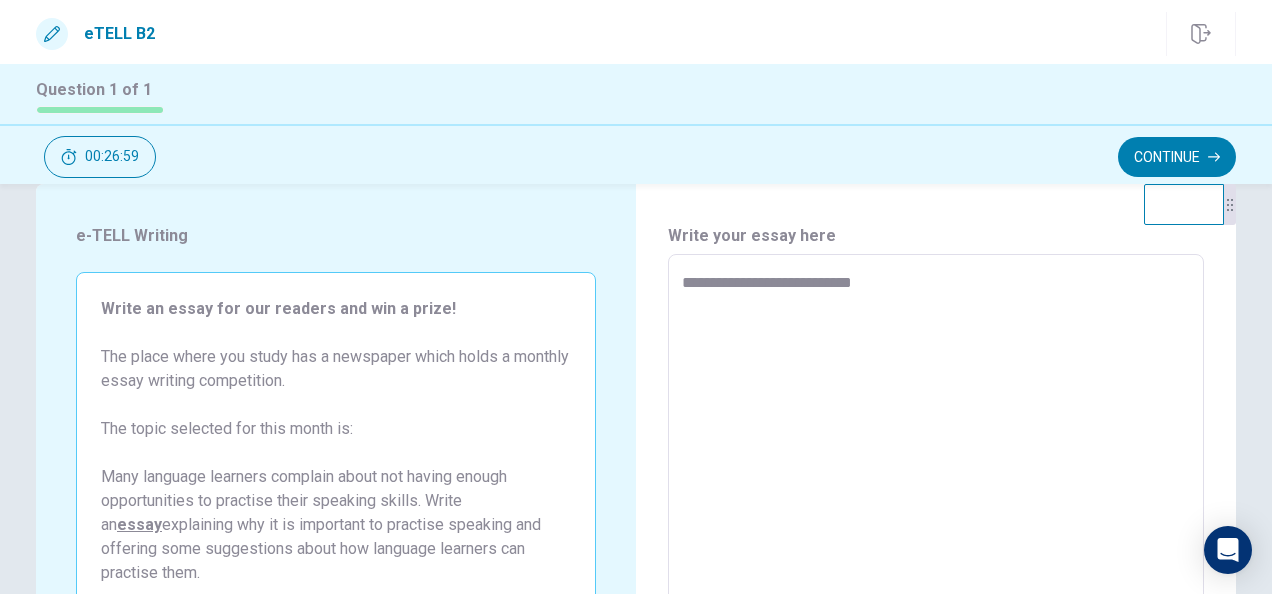 type on "*" 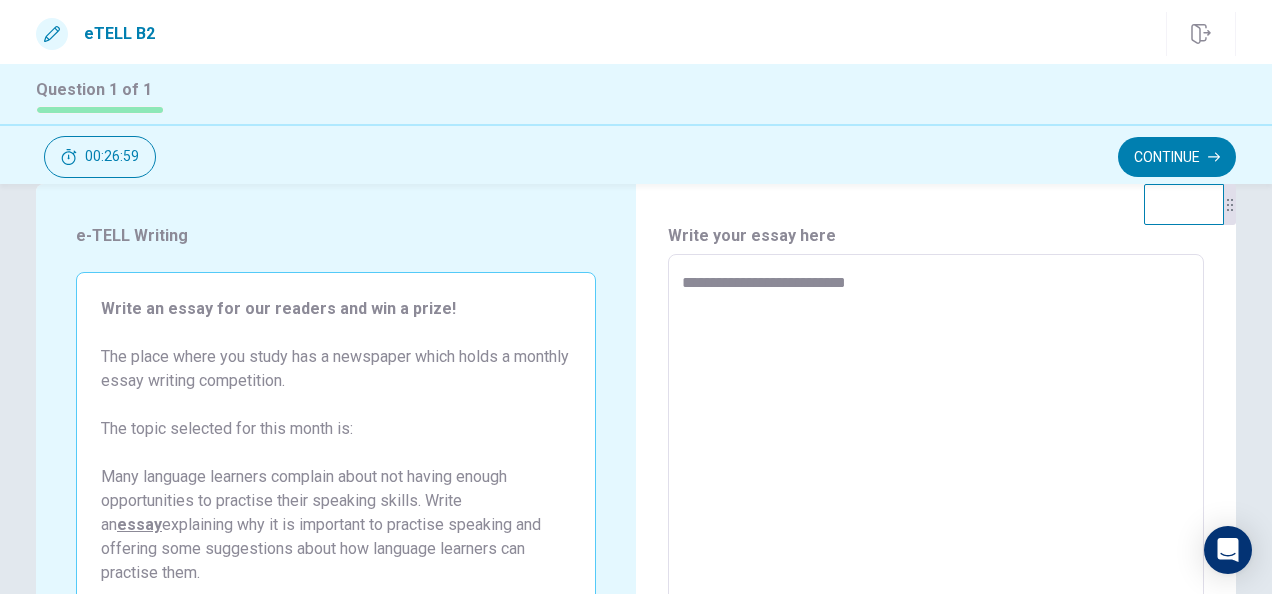 type on "**********" 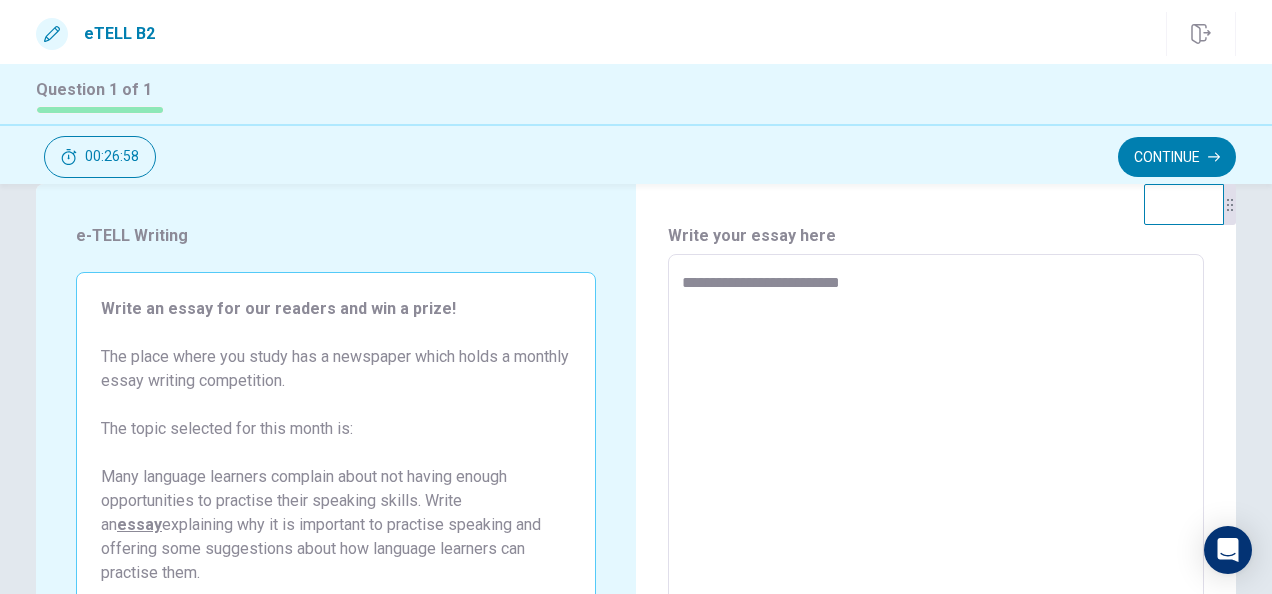 type on "**********" 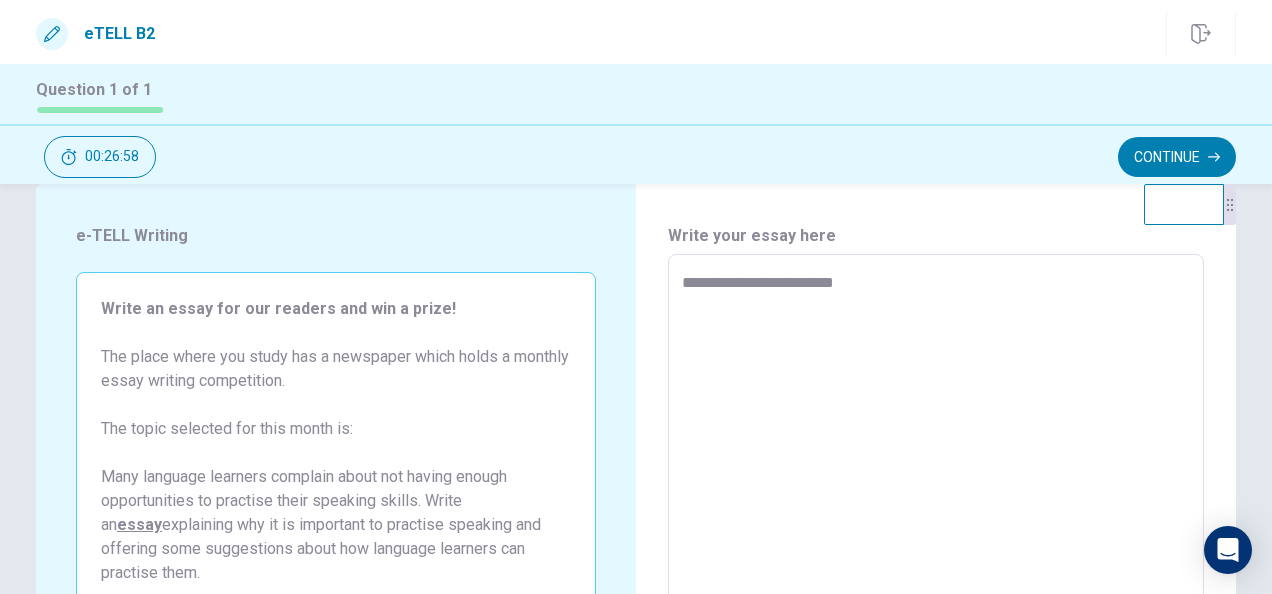 type on "*" 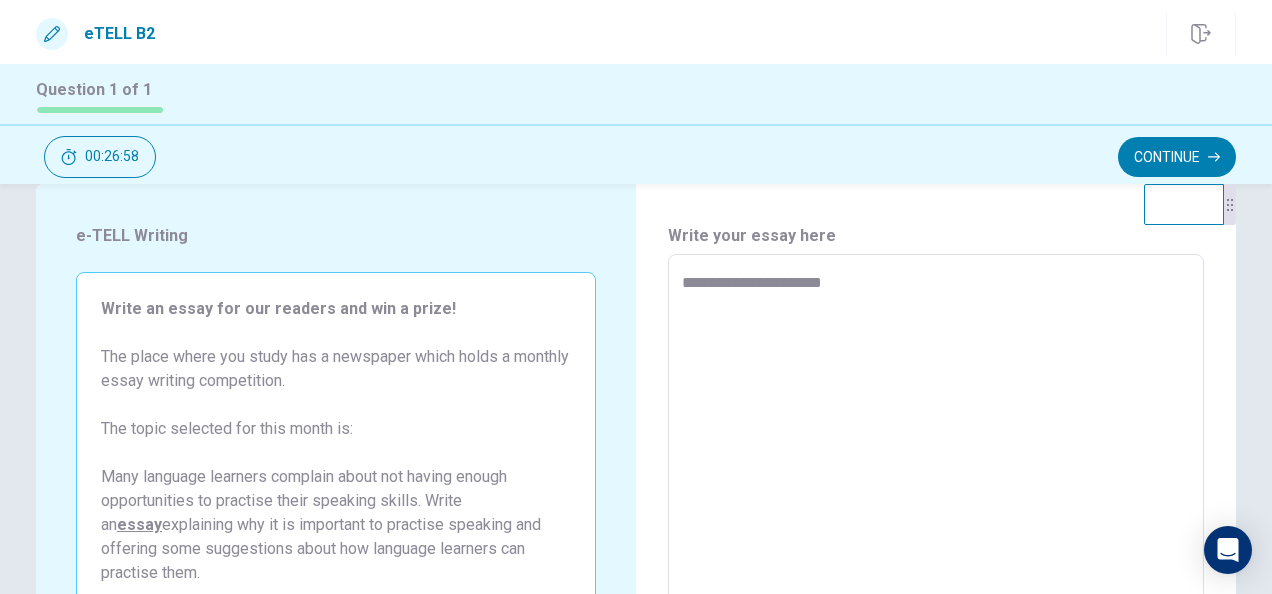 type on "**********" 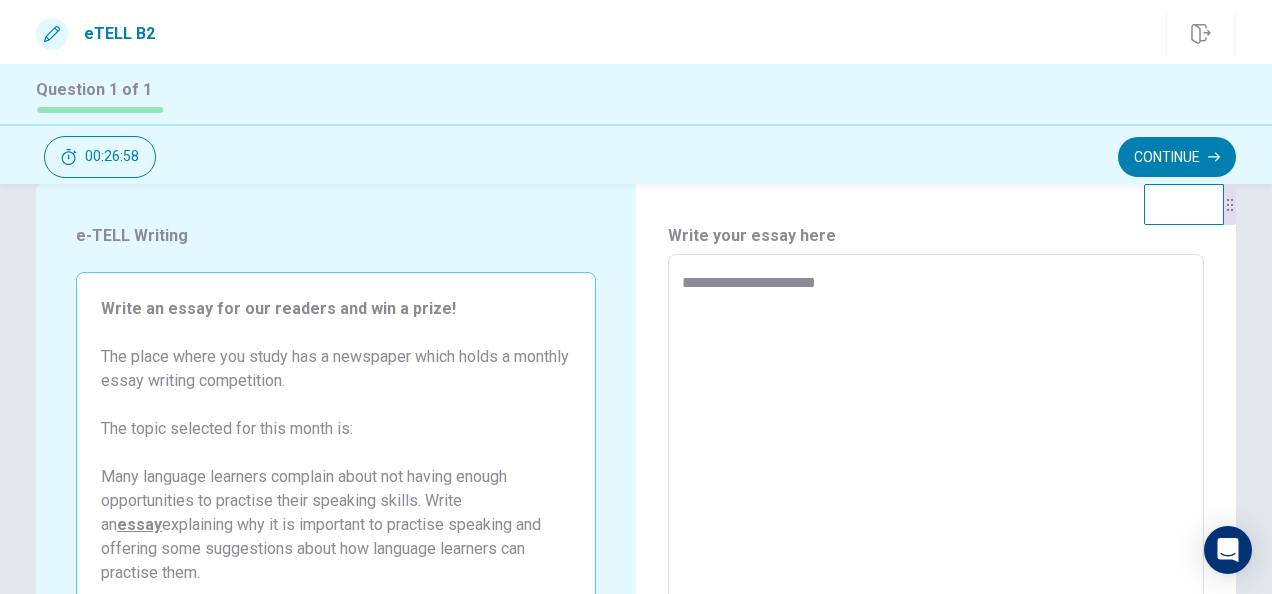 type on "*" 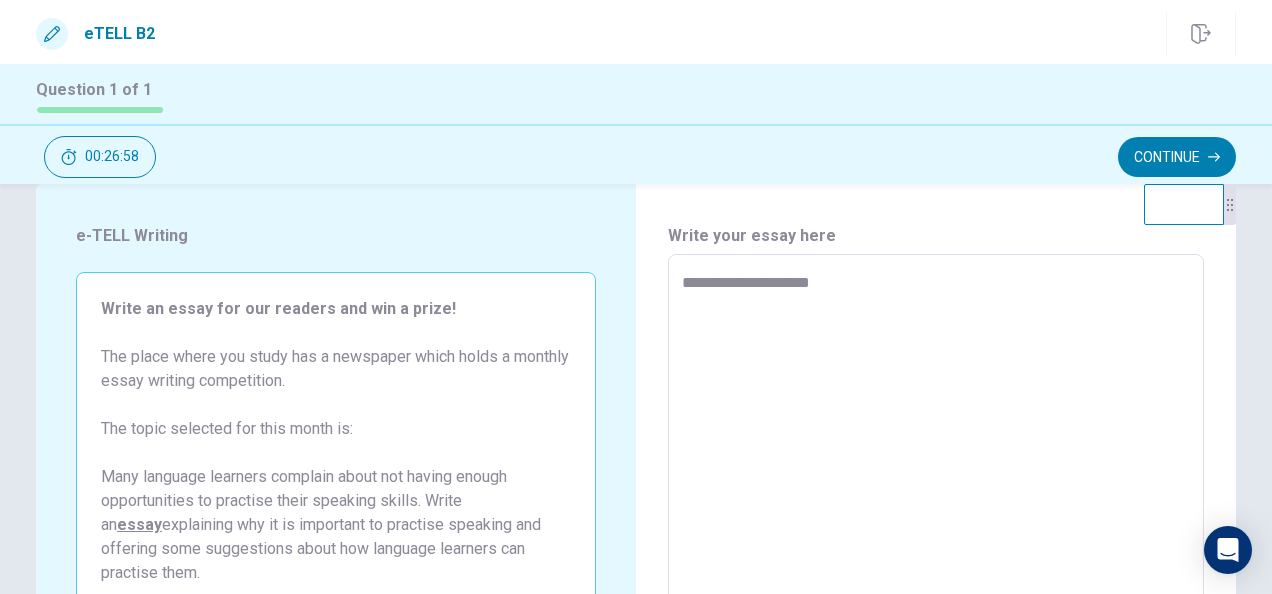 type on "**********" 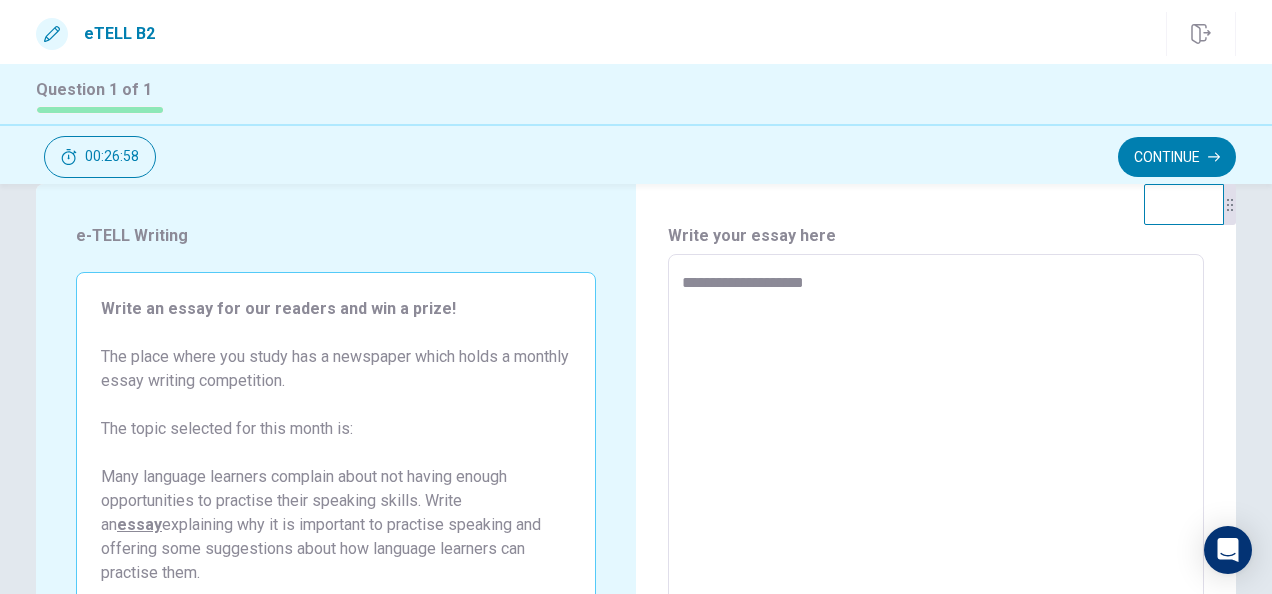 type on "**********" 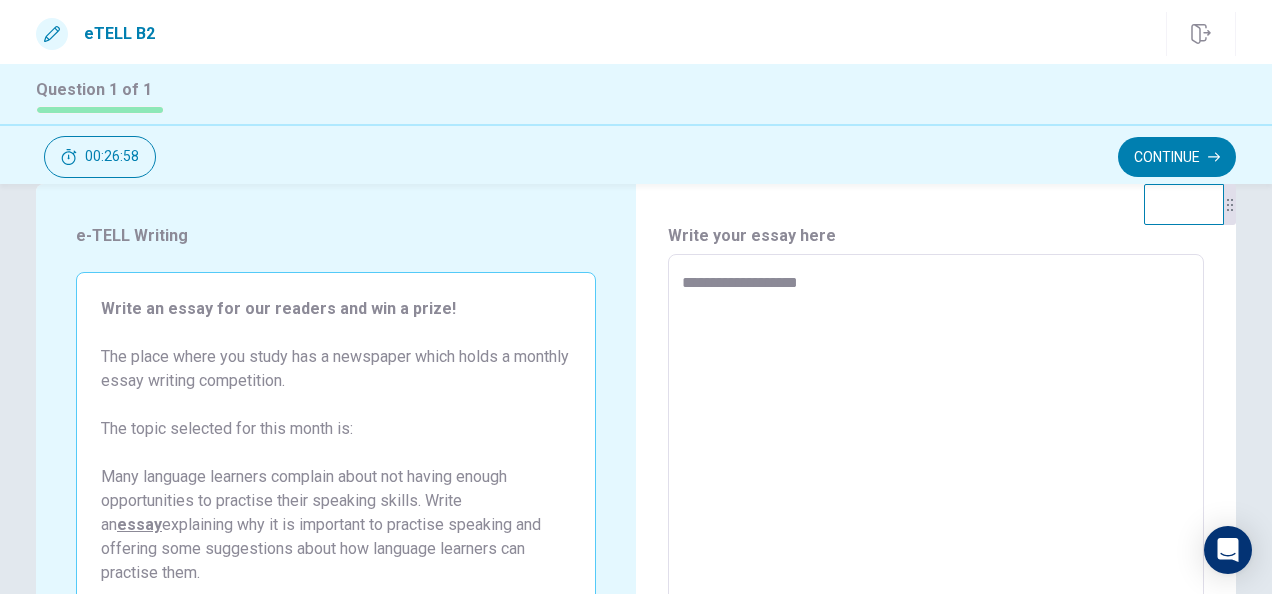 type on "**********" 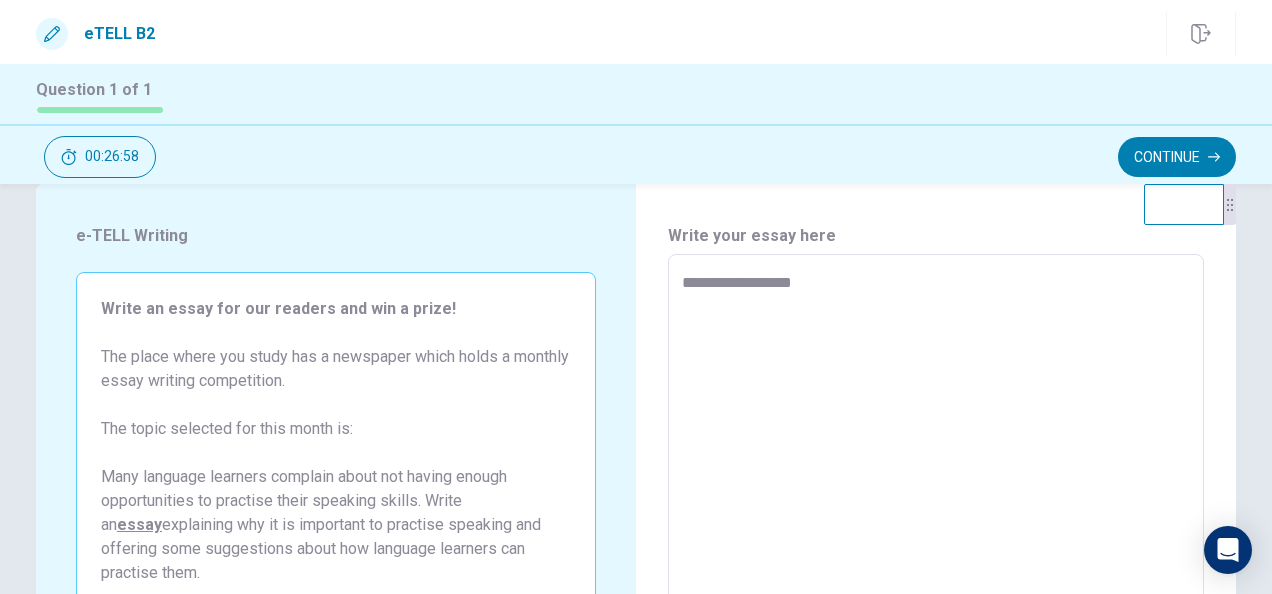 type on "*" 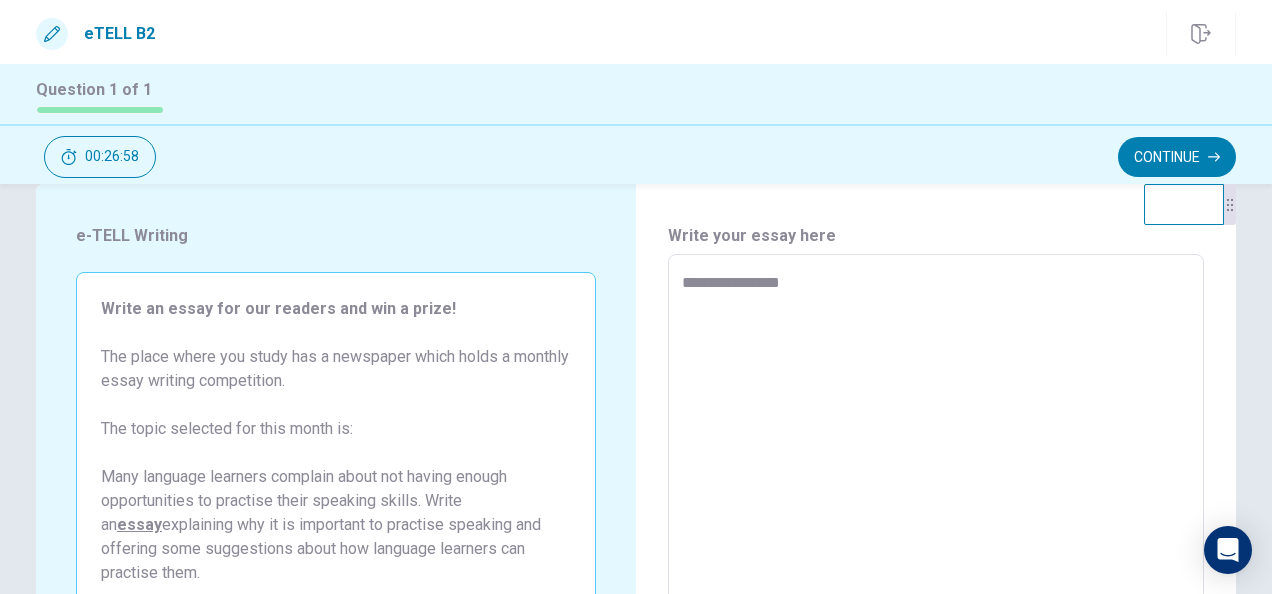 type on "**********" 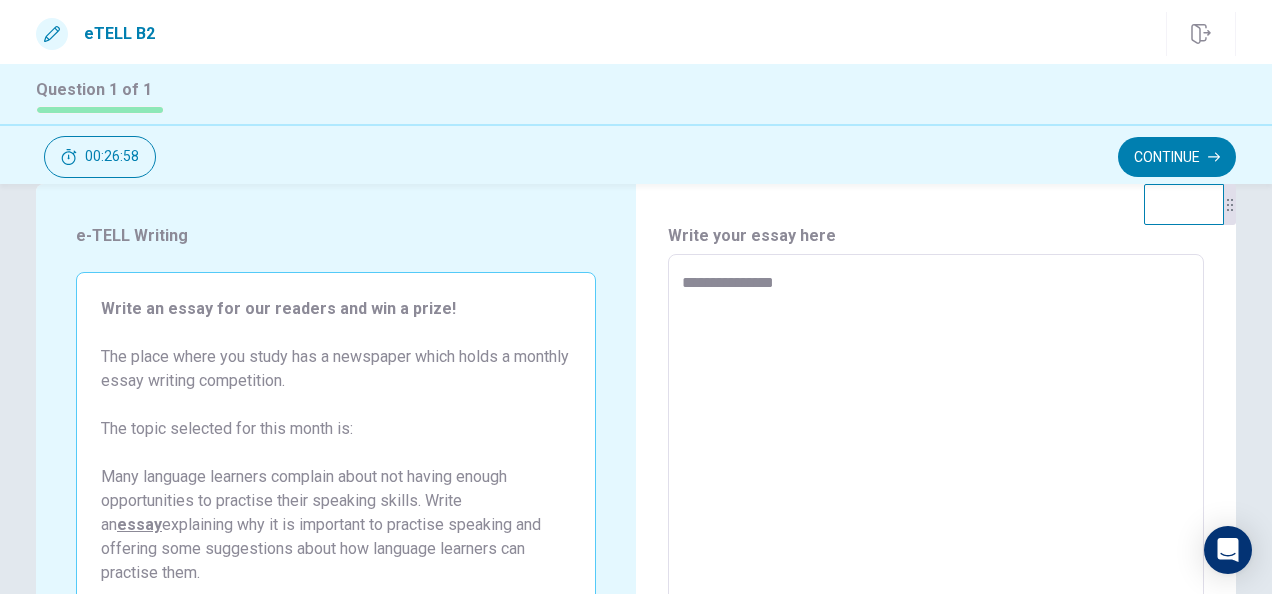 type on "**********" 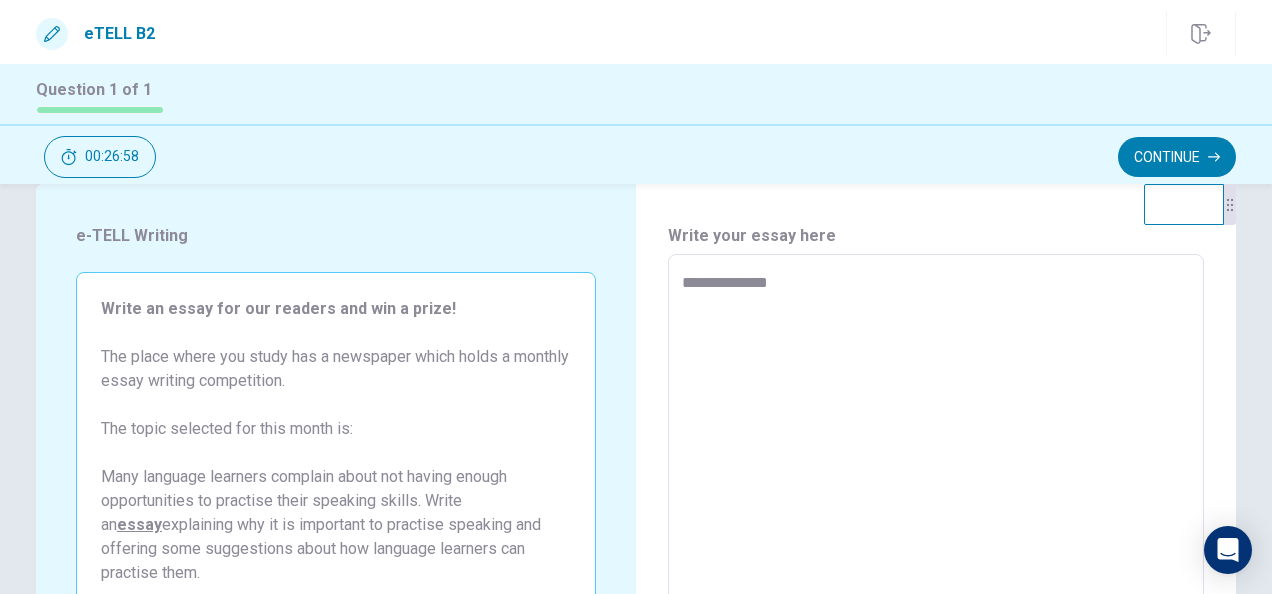 type on "*" 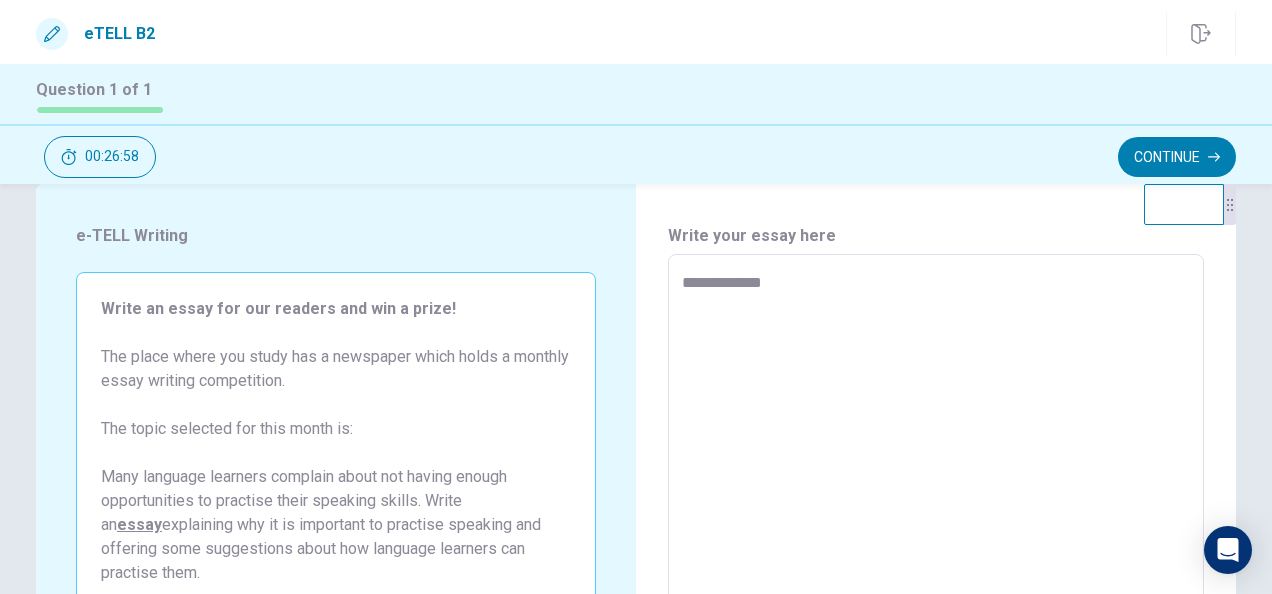 type on "**********" 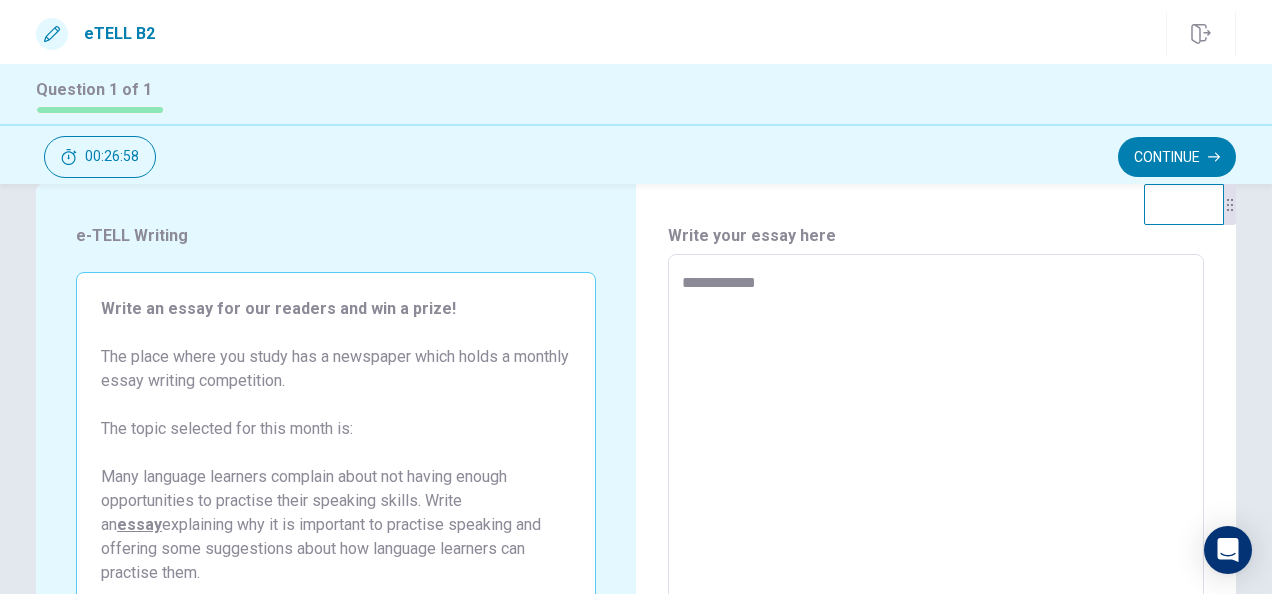 type on "*" 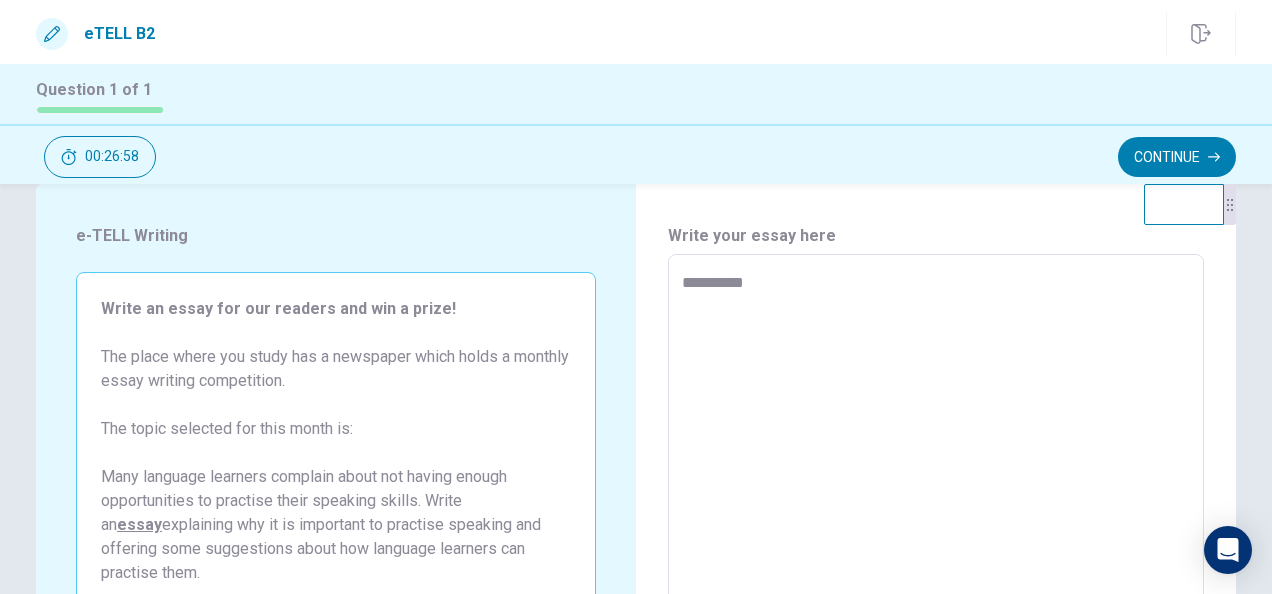 type on "*********" 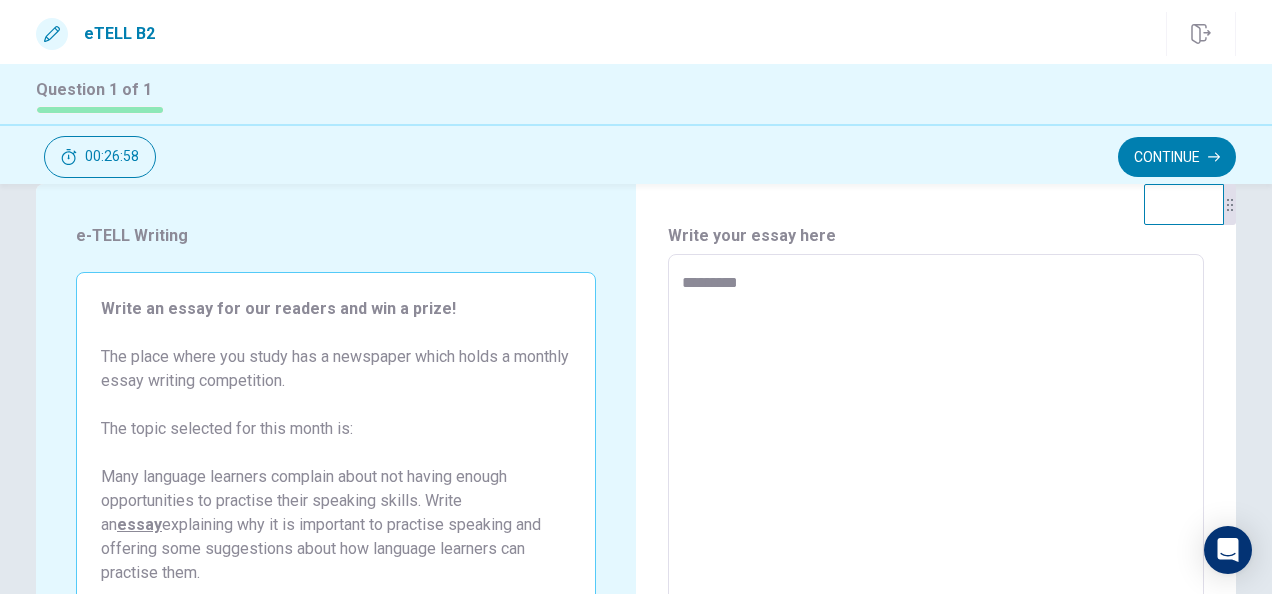 type on "*" 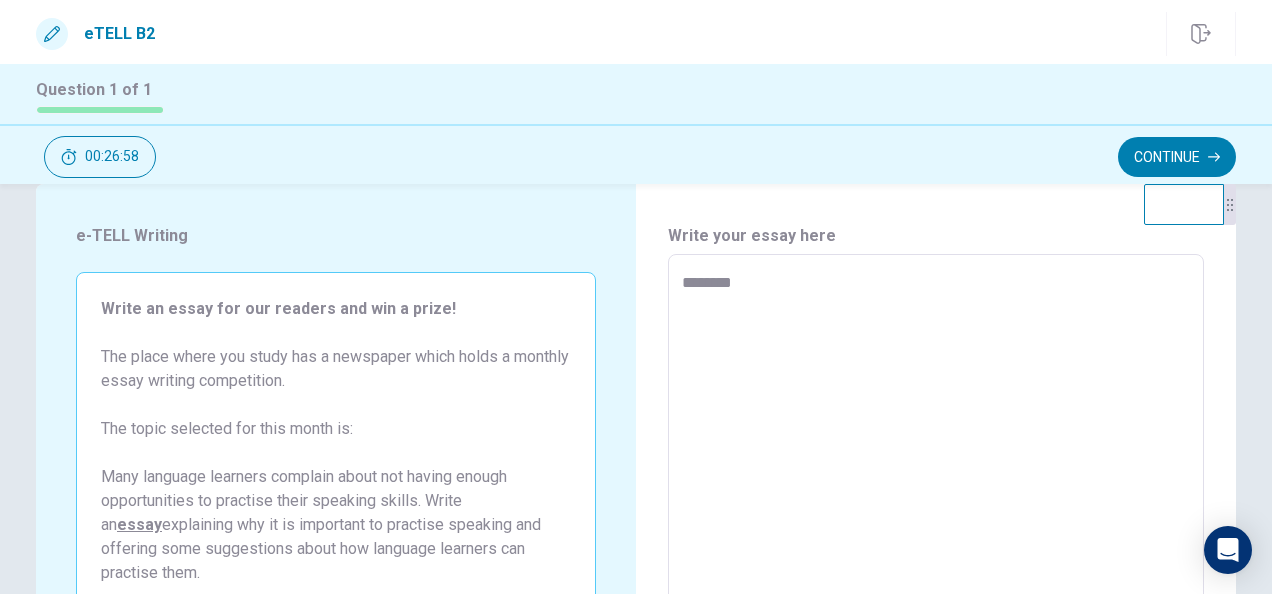 type on "*" 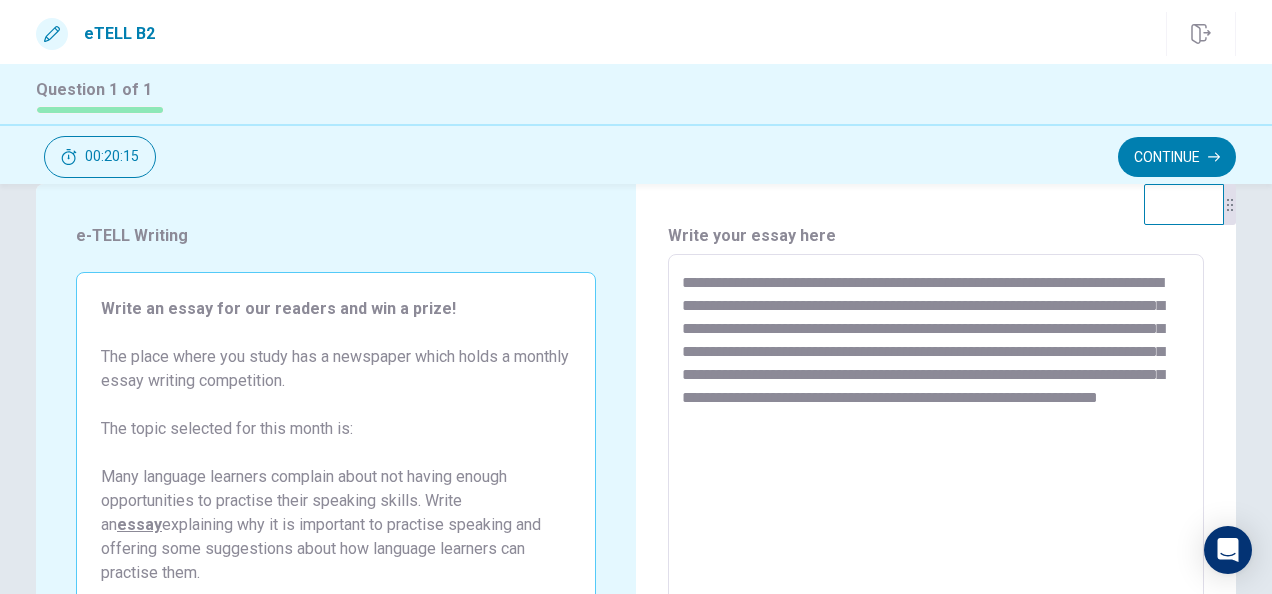 click on "**********" at bounding box center [935, 531] 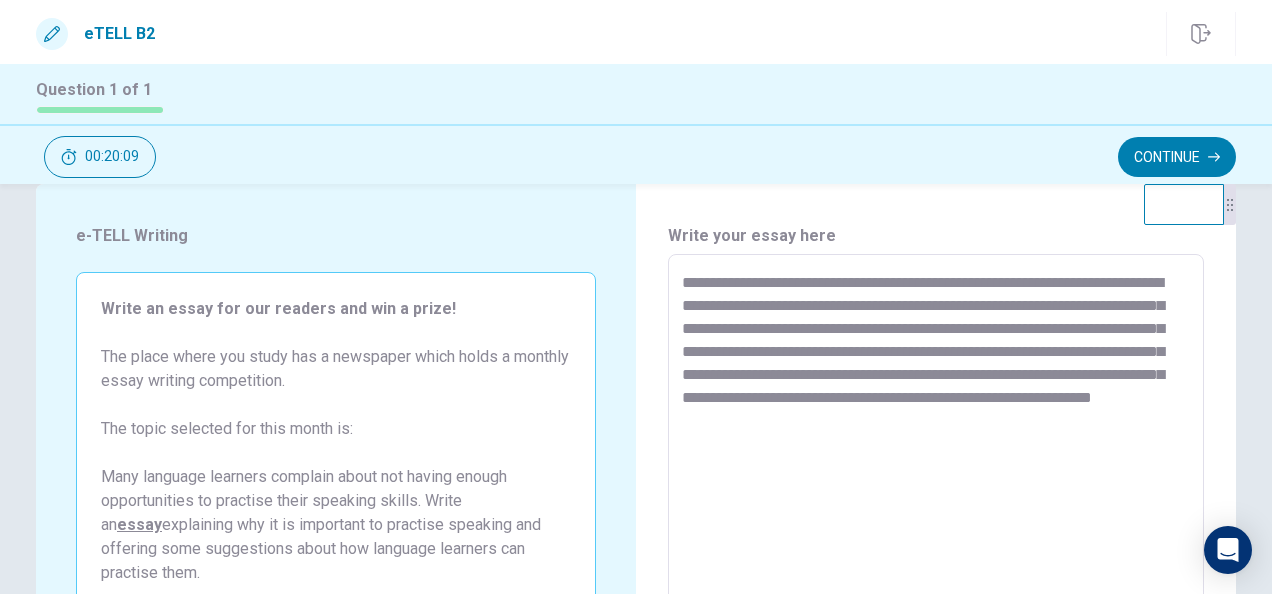 click on "**********" at bounding box center [935, 531] 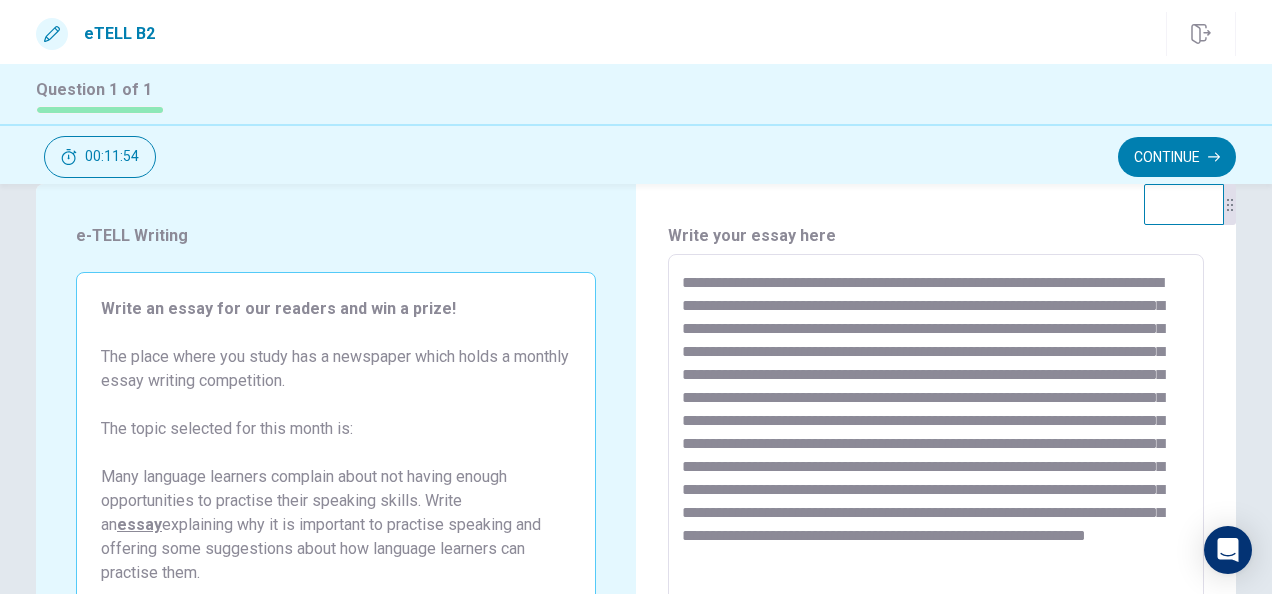 scroll, scrollTop: 60, scrollLeft: 0, axis: vertical 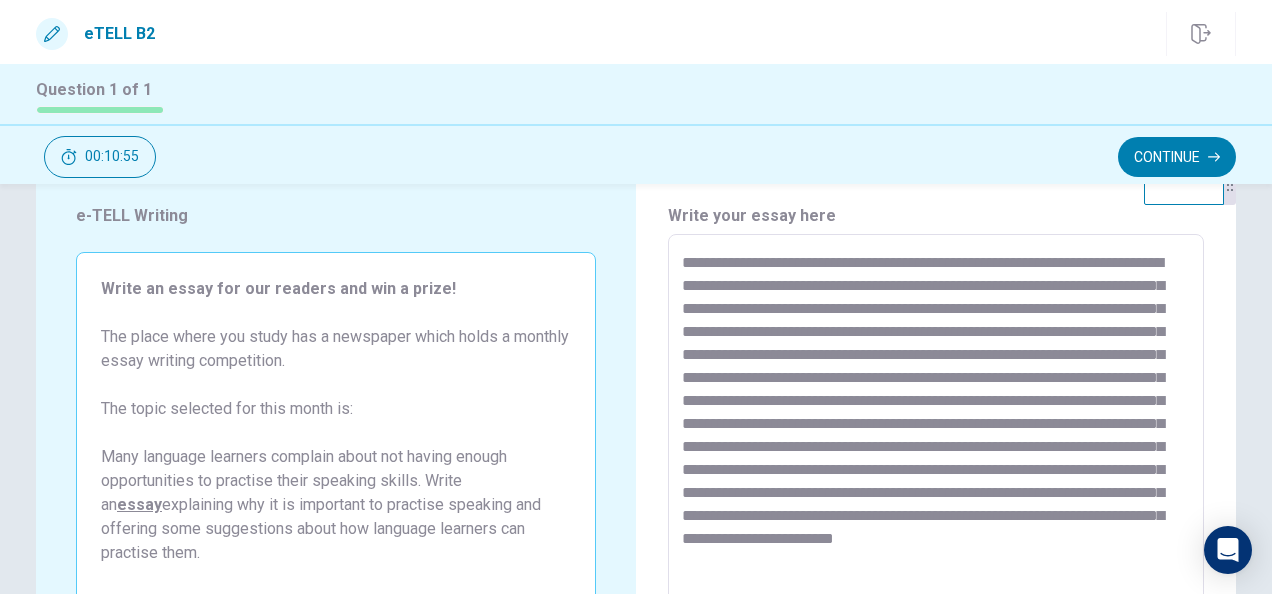 drag, startPoint x: 1216, startPoint y: 300, endPoint x: 1142, endPoint y: 300, distance: 74 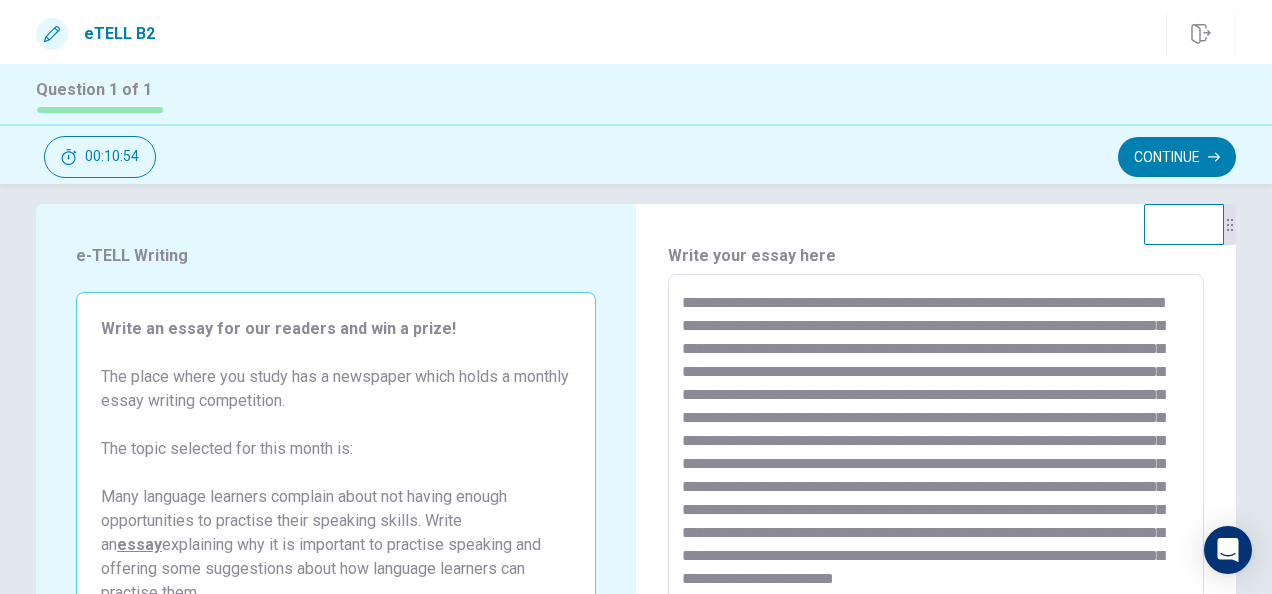 scroll, scrollTop: 0, scrollLeft: 0, axis: both 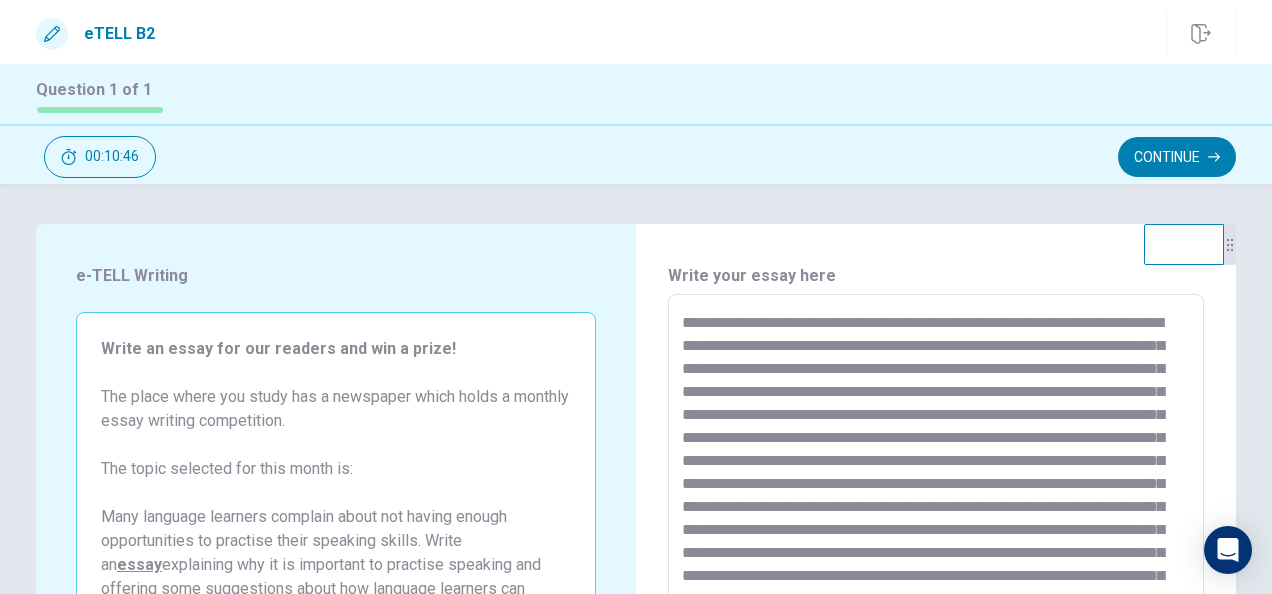 click on "**********" at bounding box center [935, 571] 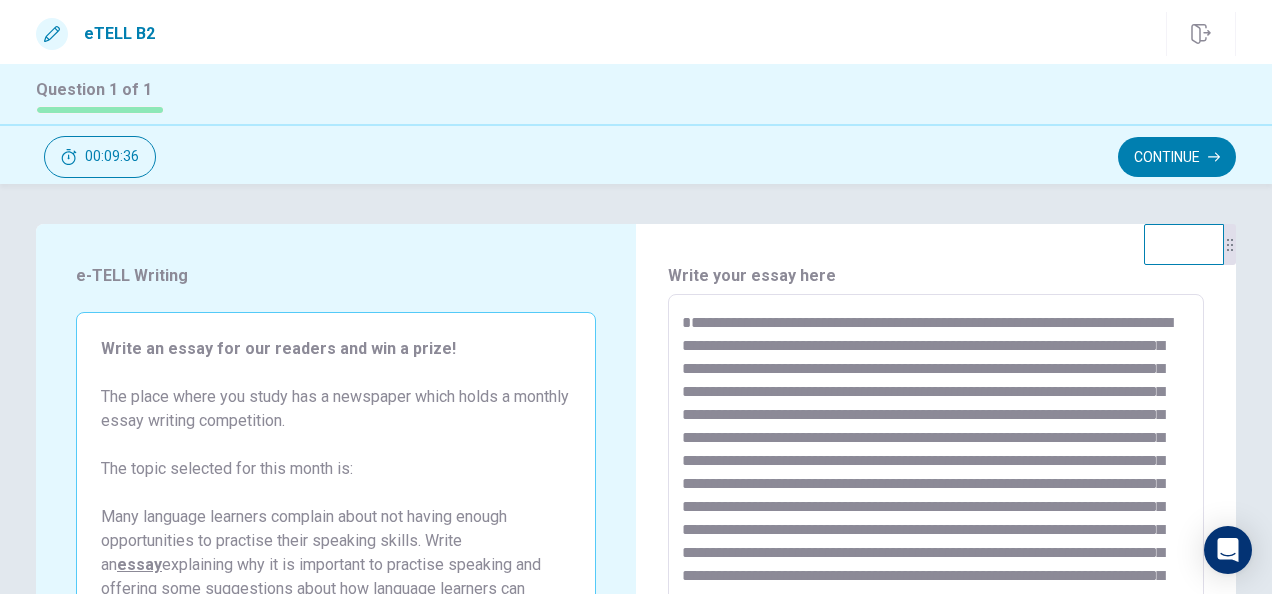 click on "**********" at bounding box center [936, 571] 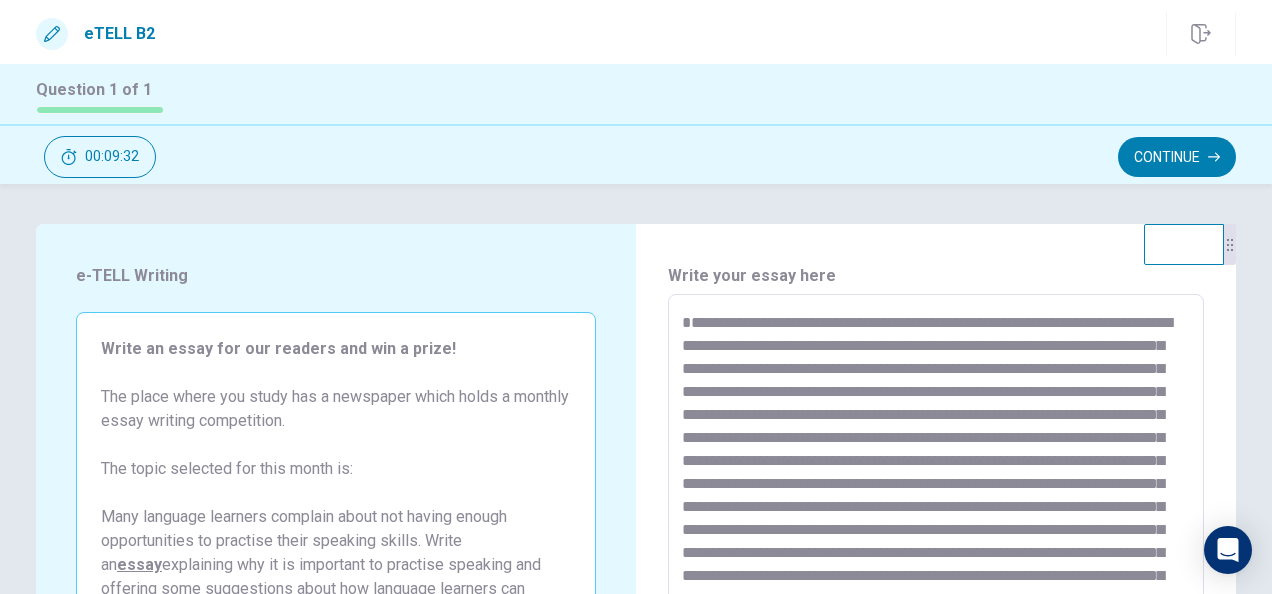click on "**********" at bounding box center (935, 571) 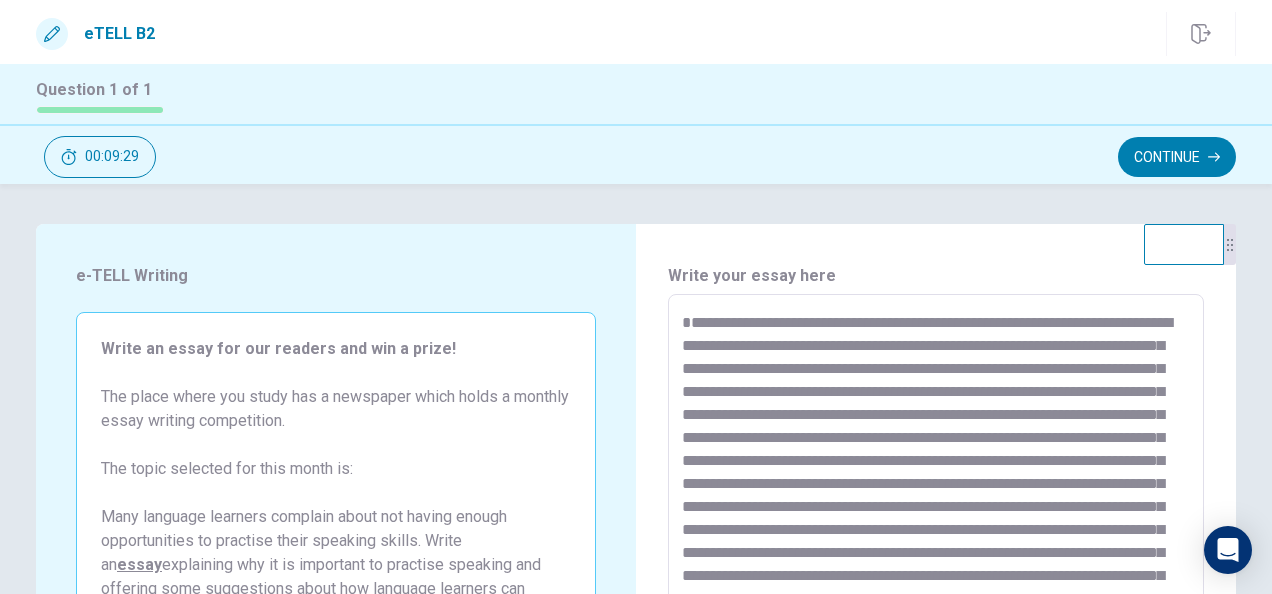 click on "**********" at bounding box center (935, 571) 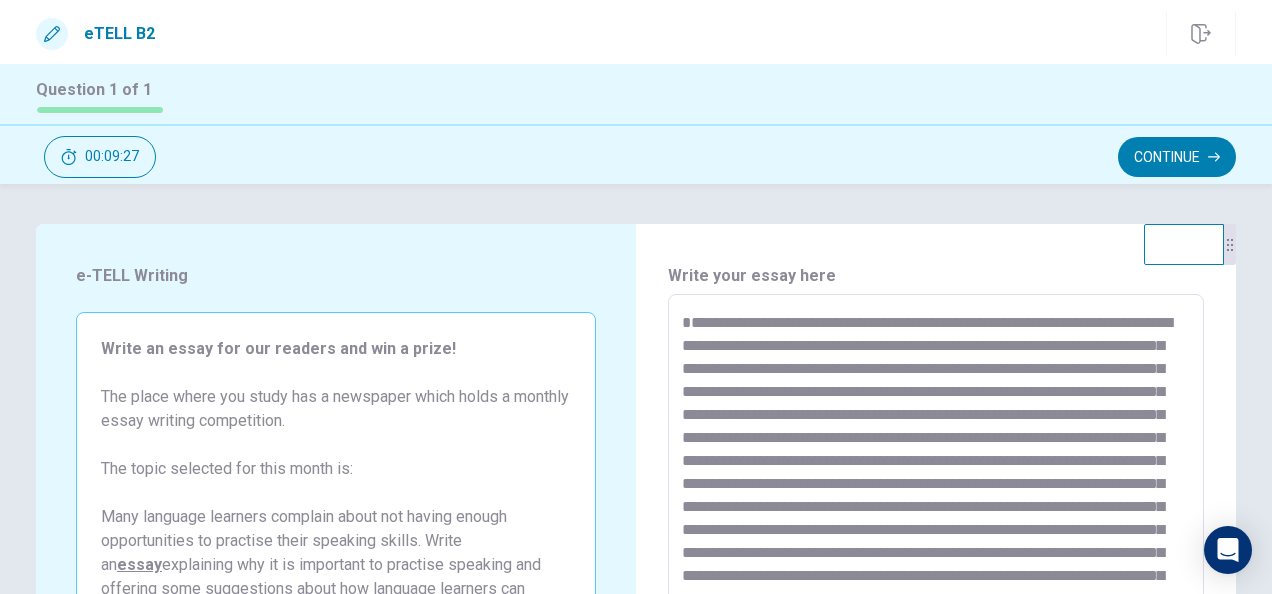 click on "**********" at bounding box center (935, 571) 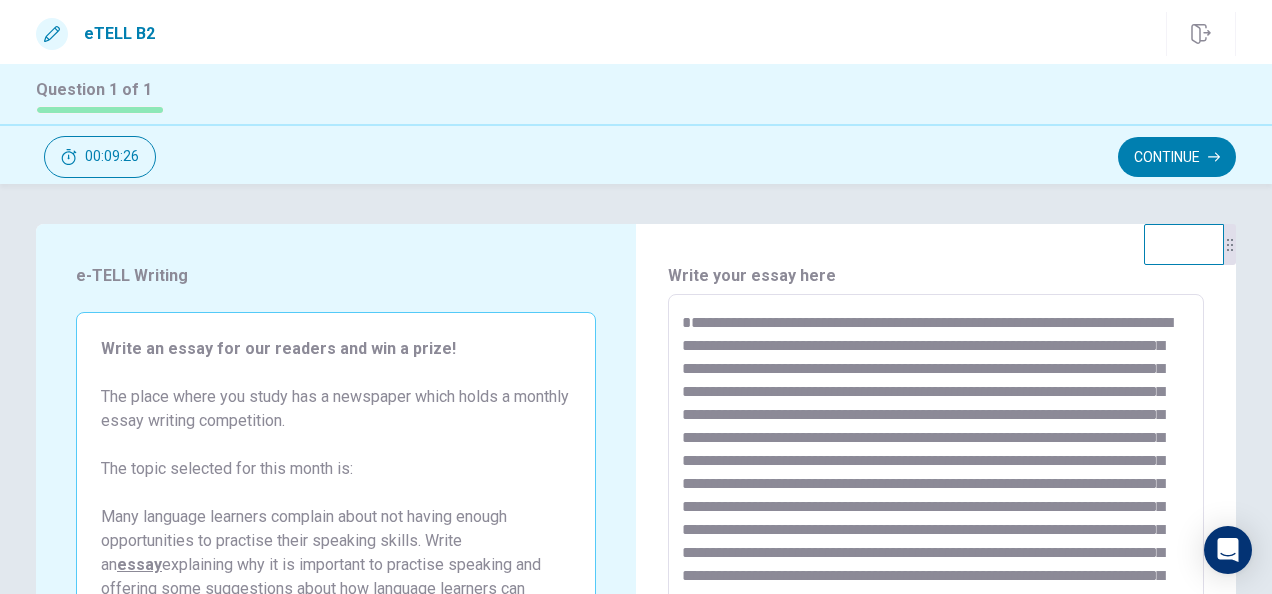 click on "**********" at bounding box center (935, 571) 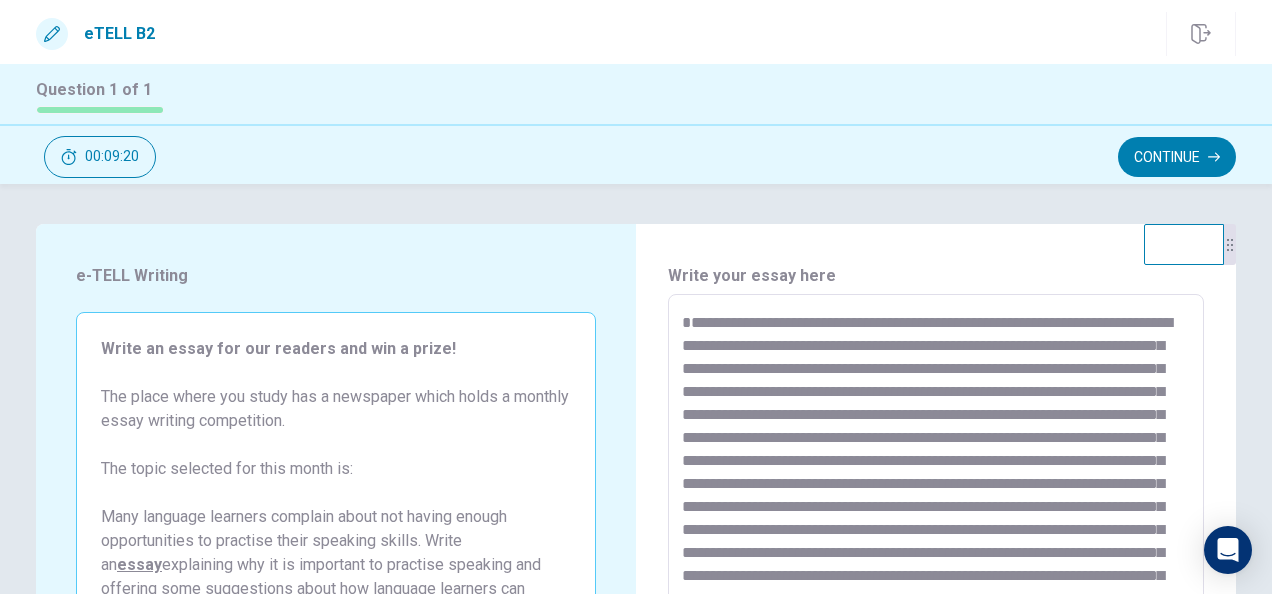 click on "**********" at bounding box center (936, 570) 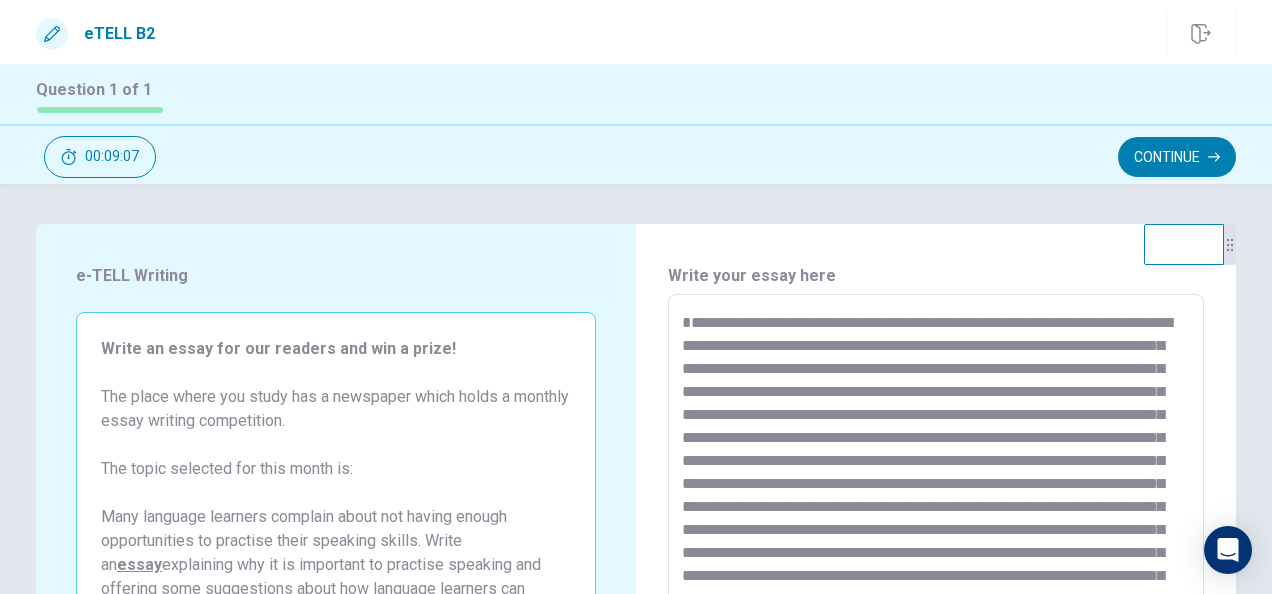 click on "**********" at bounding box center (935, 571) 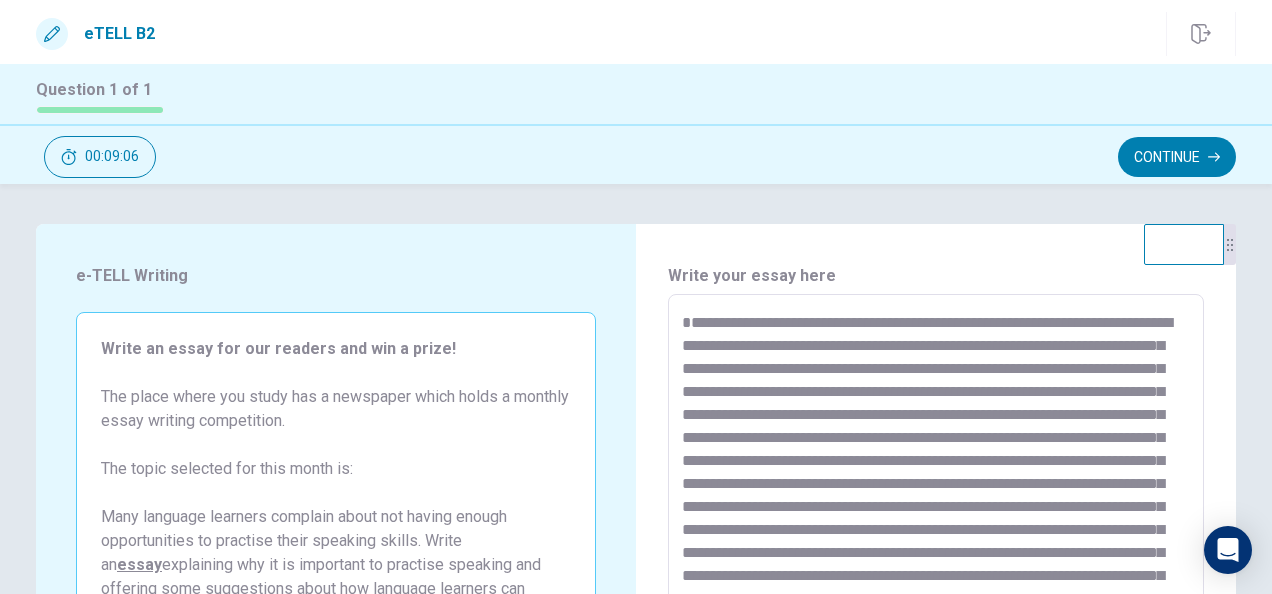 drag, startPoint x: 1047, startPoint y: 389, endPoint x: 1078, endPoint y: 369, distance: 36.891735 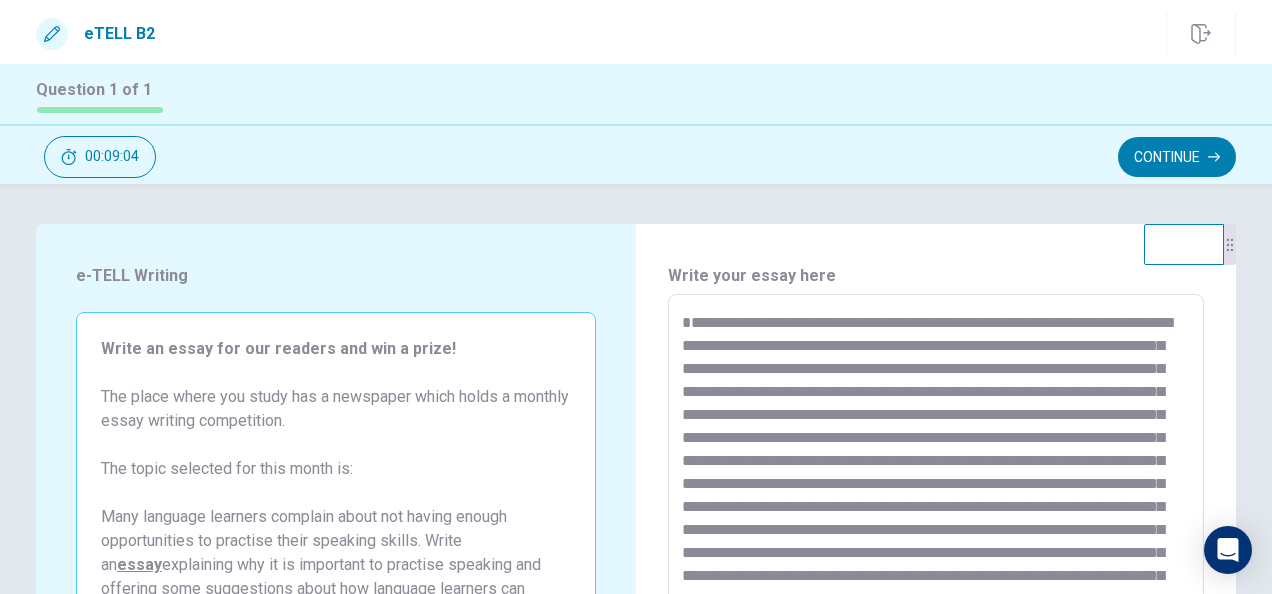 click on "**********" at bounding box center [935, 571] 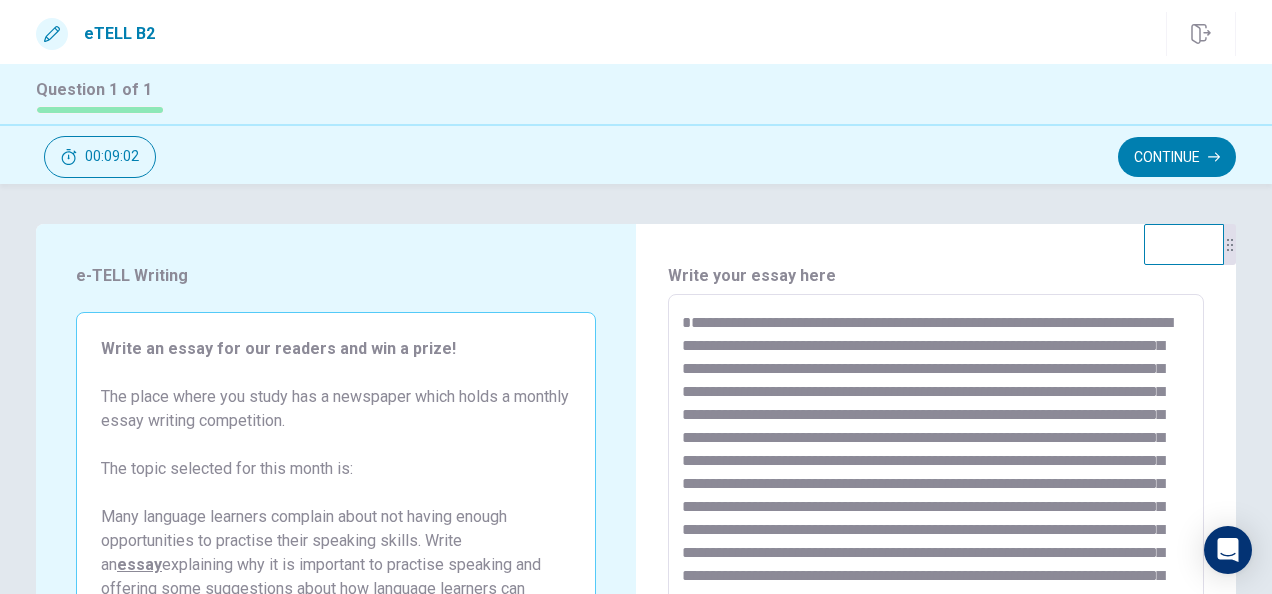 click on "**********" at bounding box center (936, 570) 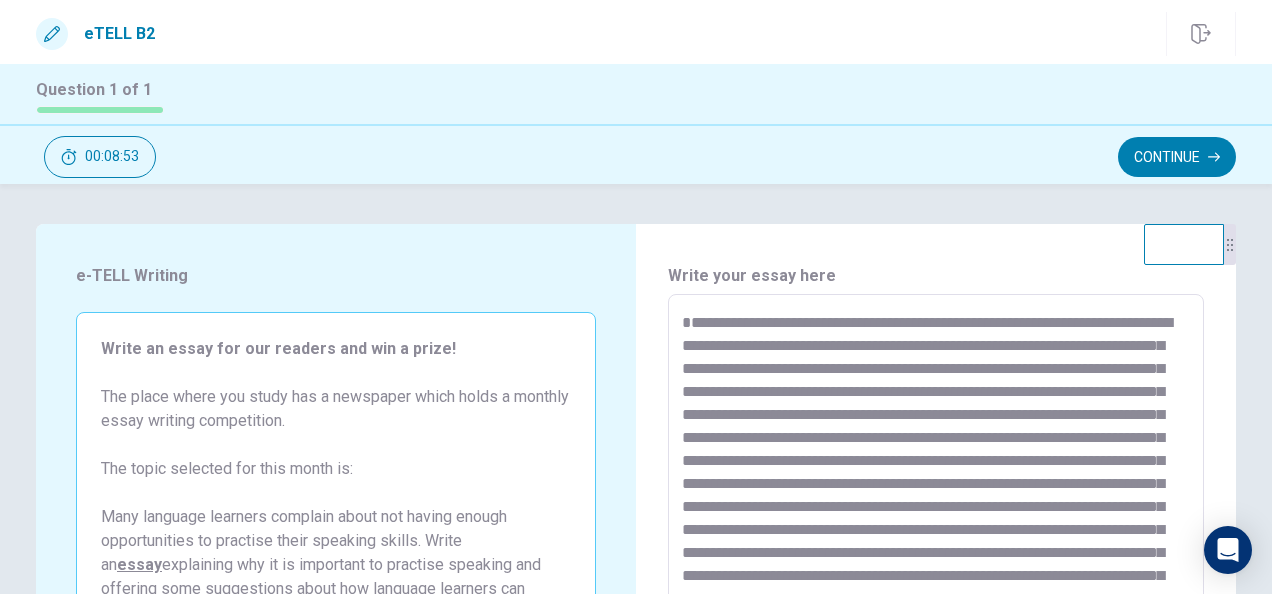 click on "**********" at bounding box center [935, 571] 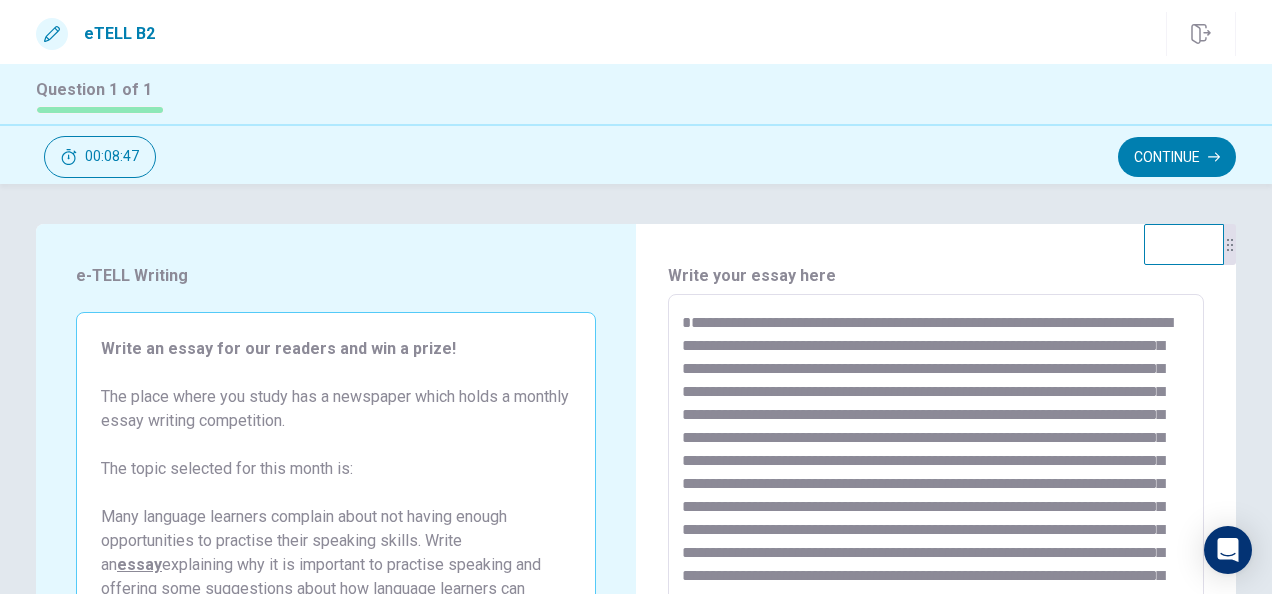 click on "**********" at bounding box center (935, 571) 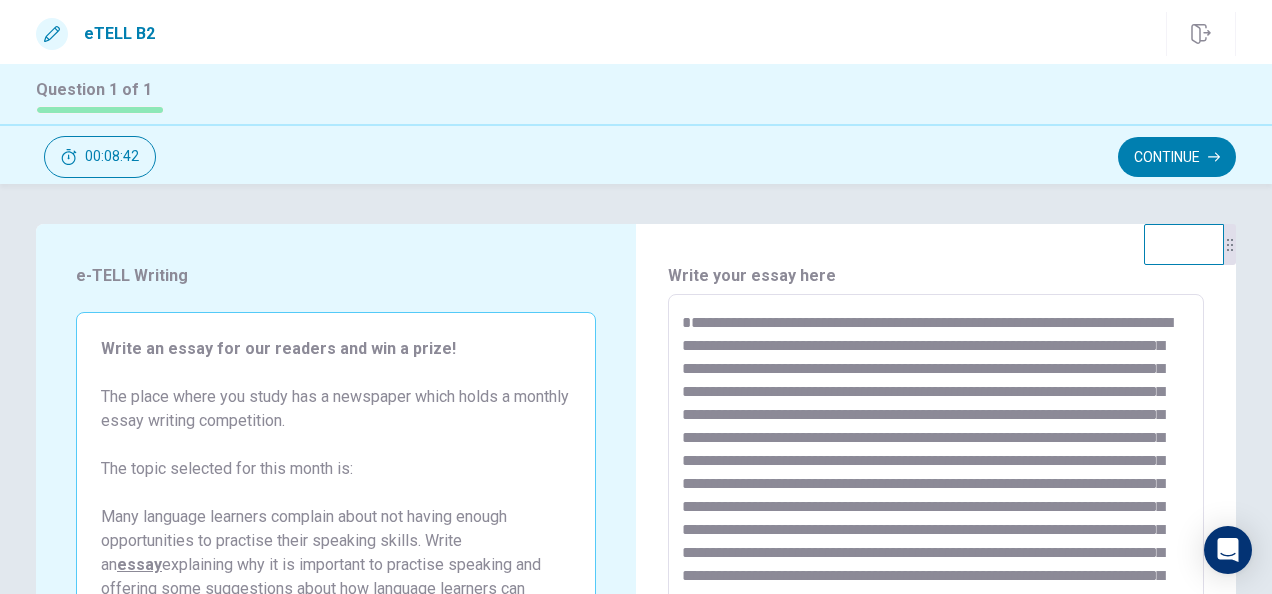 click on "**********" at bounding box center (935, 571) 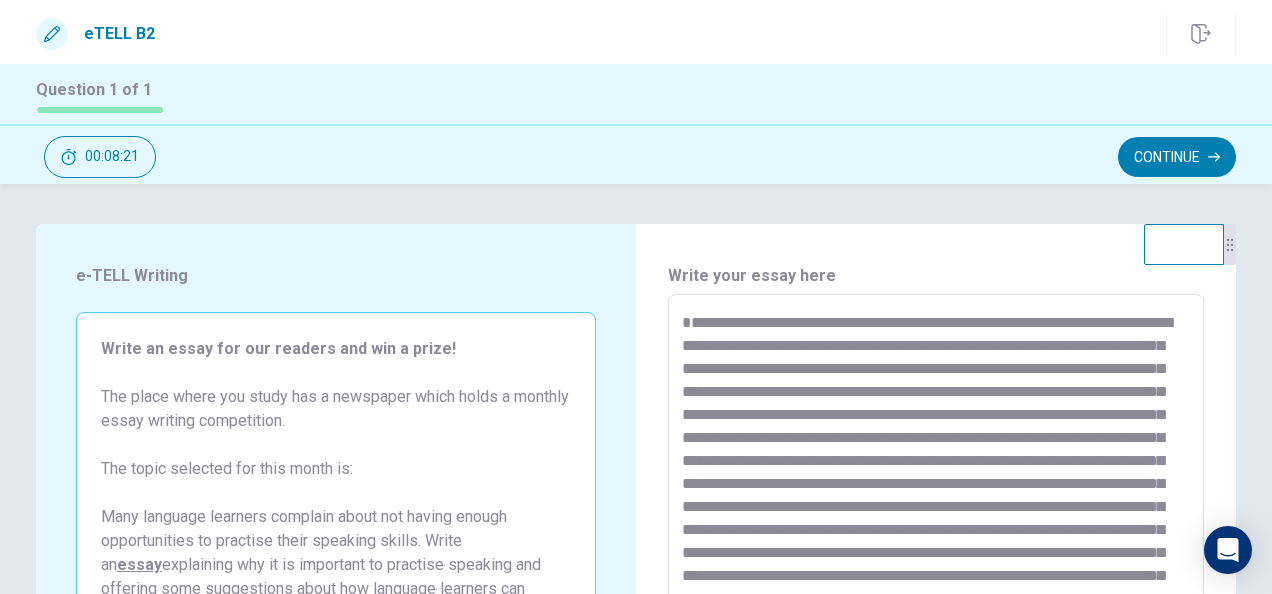 click on "**********" at bounding box center [935, 571] 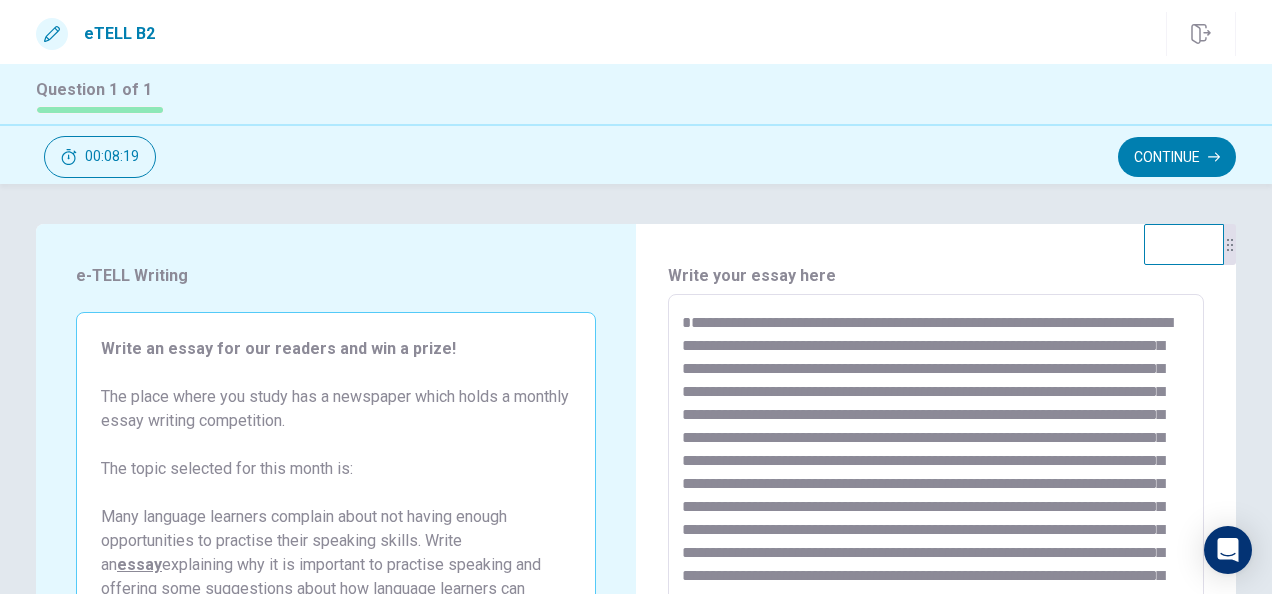 click on "**********" at bounding box center [936, 570] 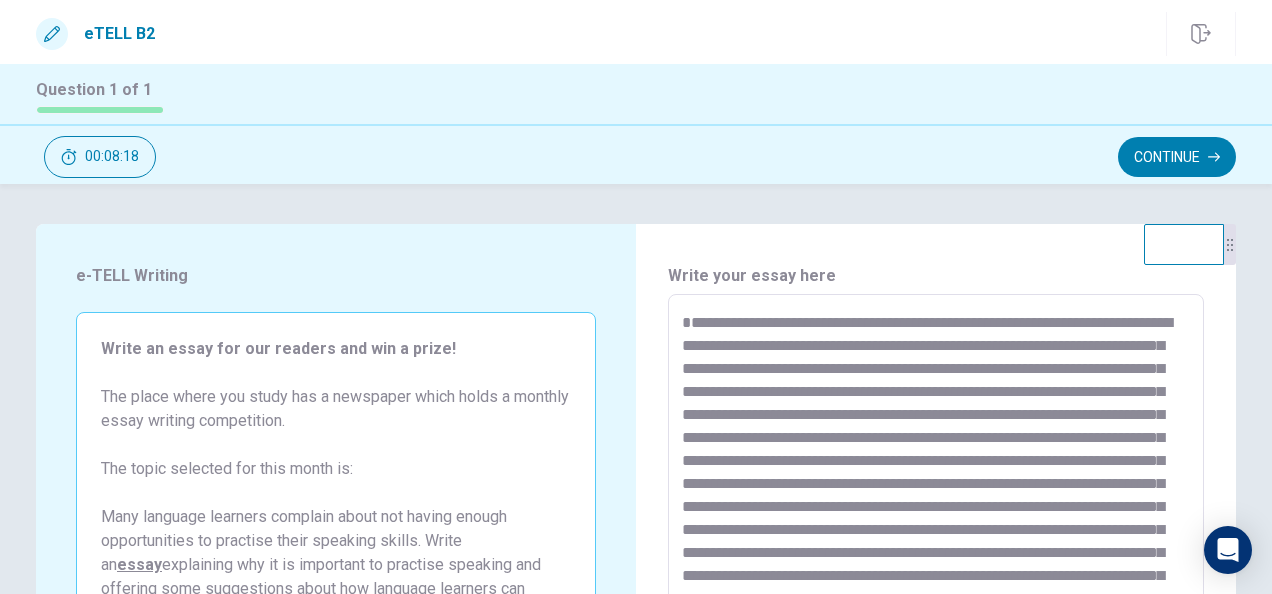 click on "**********" at bounding box center (936, 570) 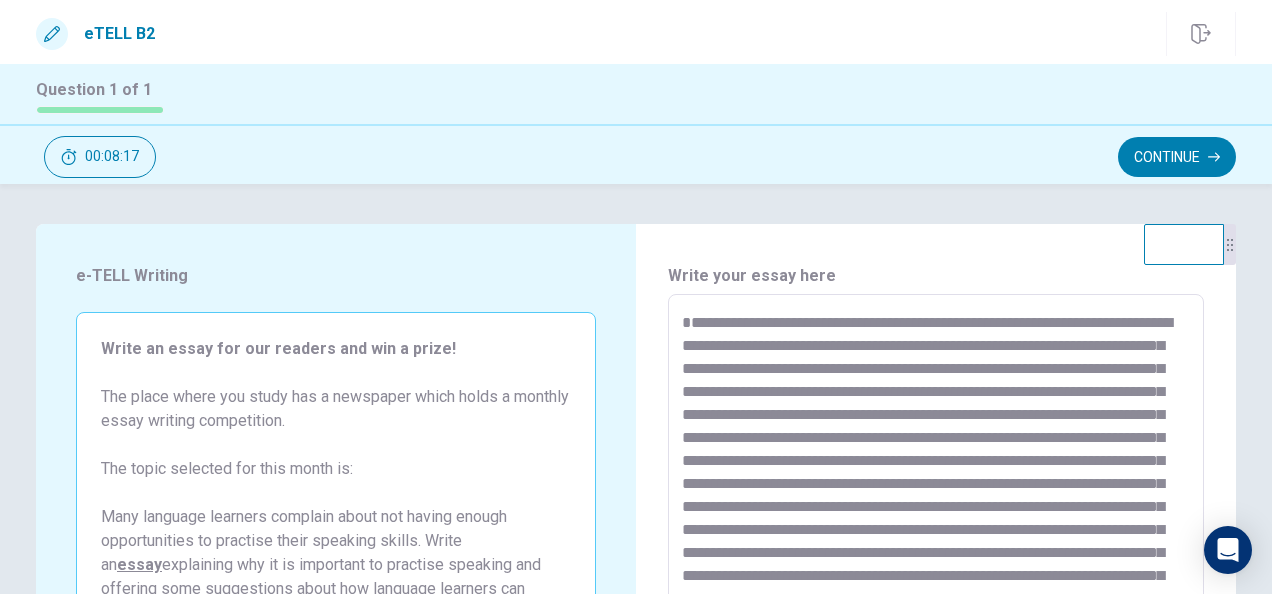 click on "**********" at bounding box center (936, 570) 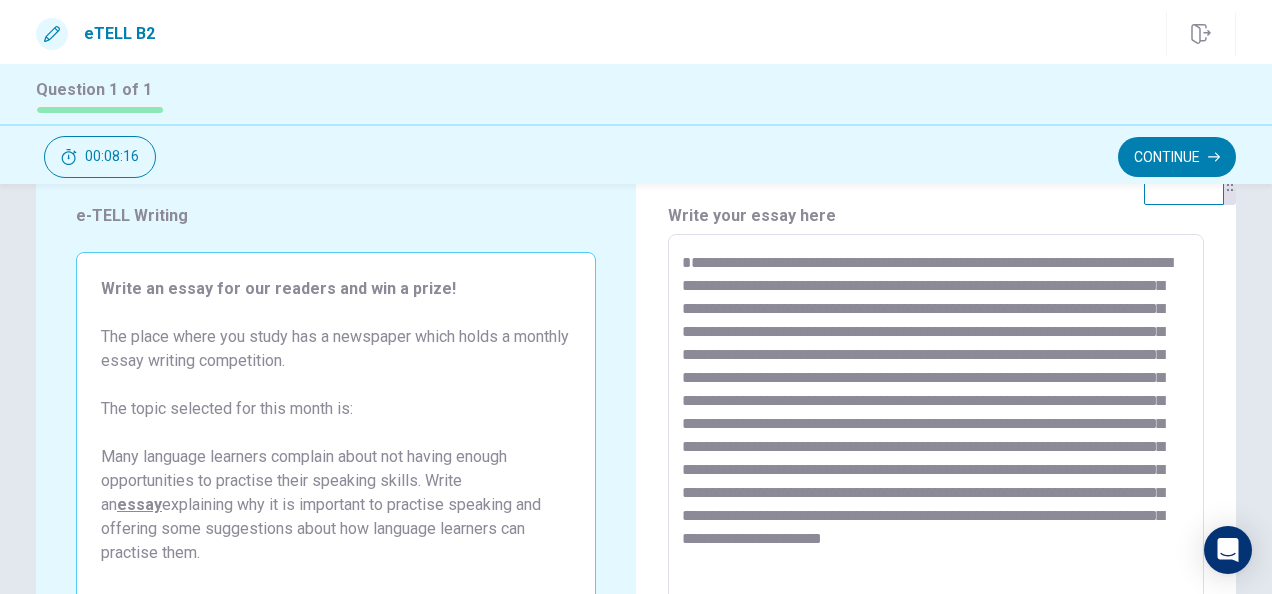 scroll, scrollTop: 82, scrollLeft: 0, axis: vertical 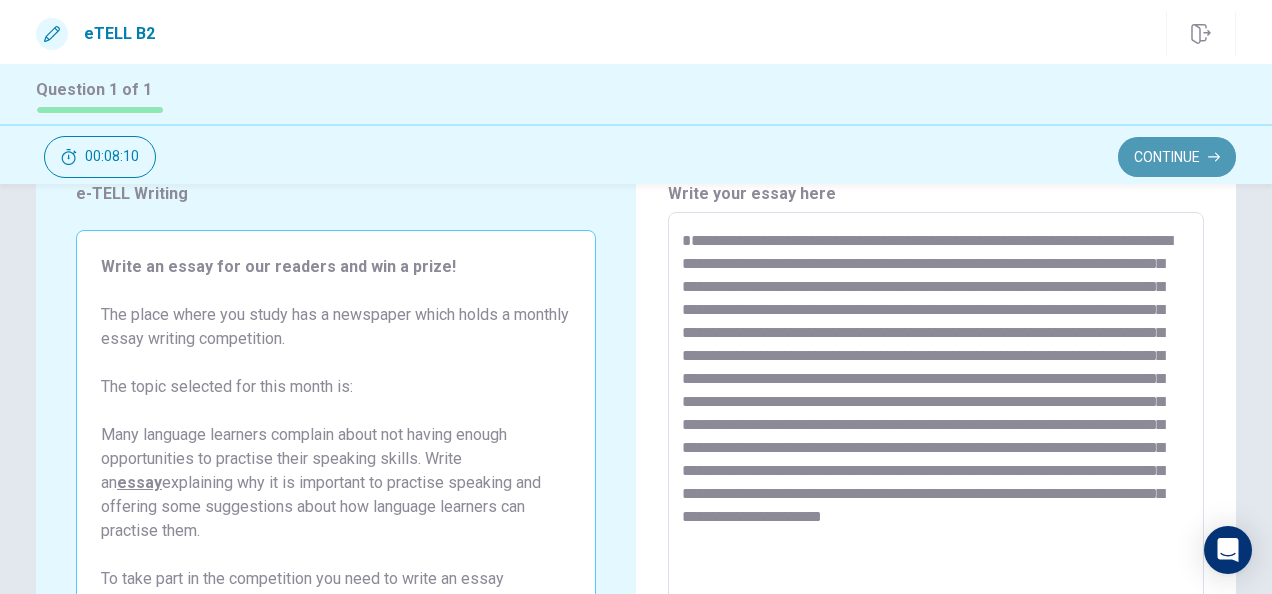 click on "Continue" at bounding box center [1177, 157] 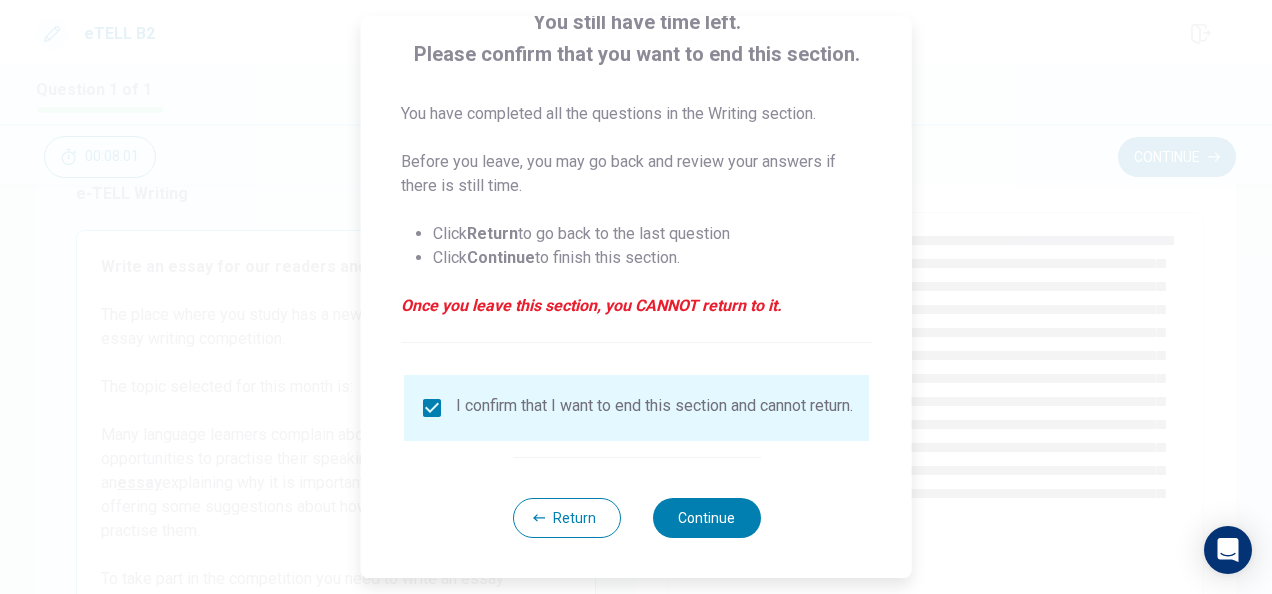scroll, scrollTop: 152, scrollLeft: 0, axis: vertical 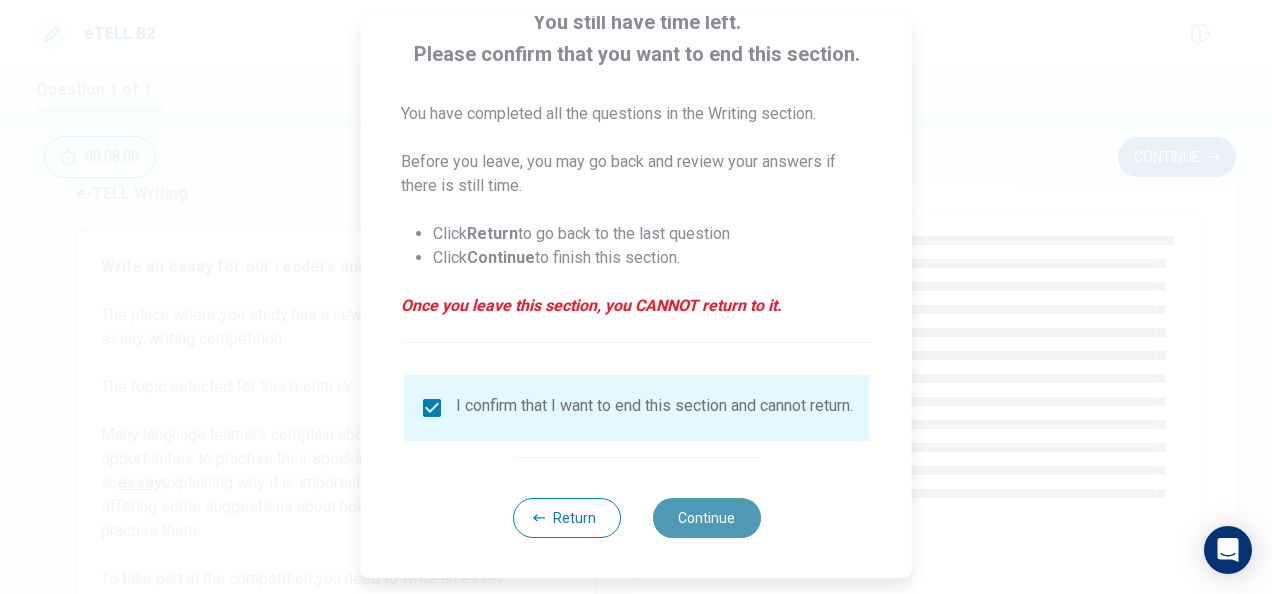 click on "Continue" at bounding box center (706, 518) 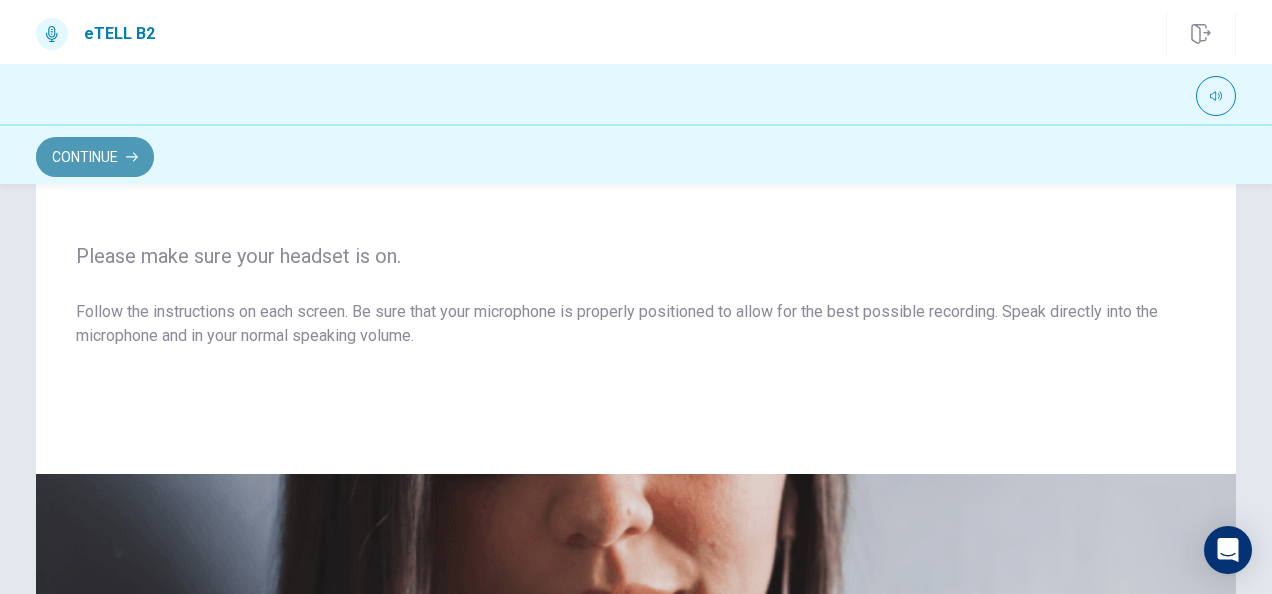 click on "Continue" at bounding box center [95, 157] 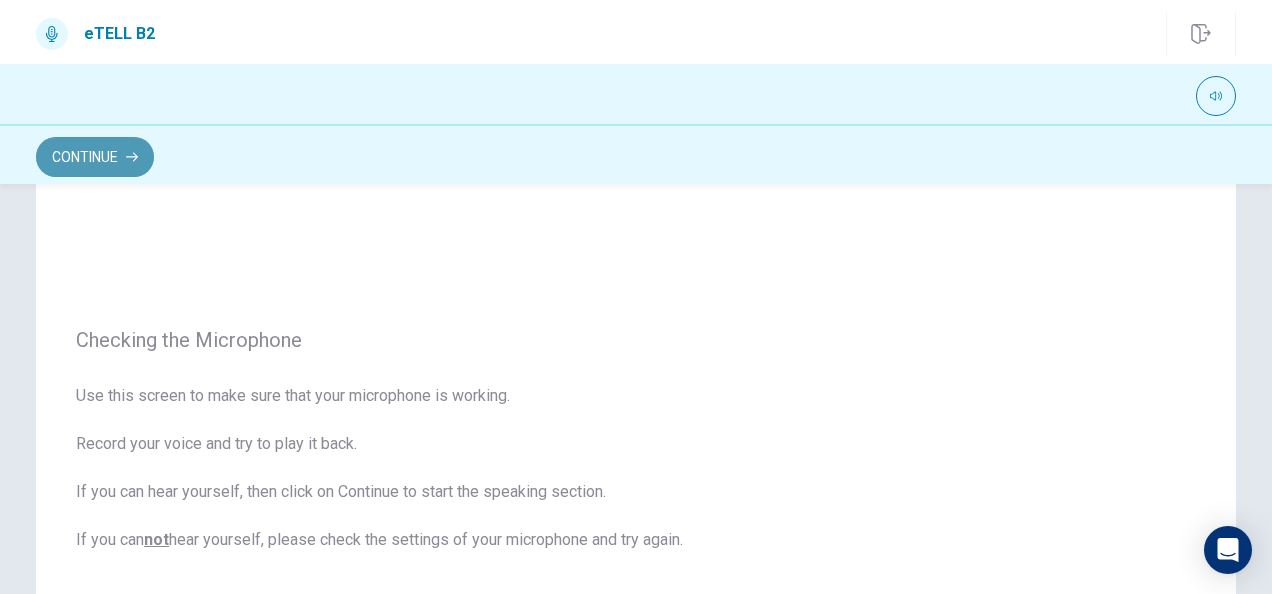 click on "Continue" at bounding box center (95, 157) 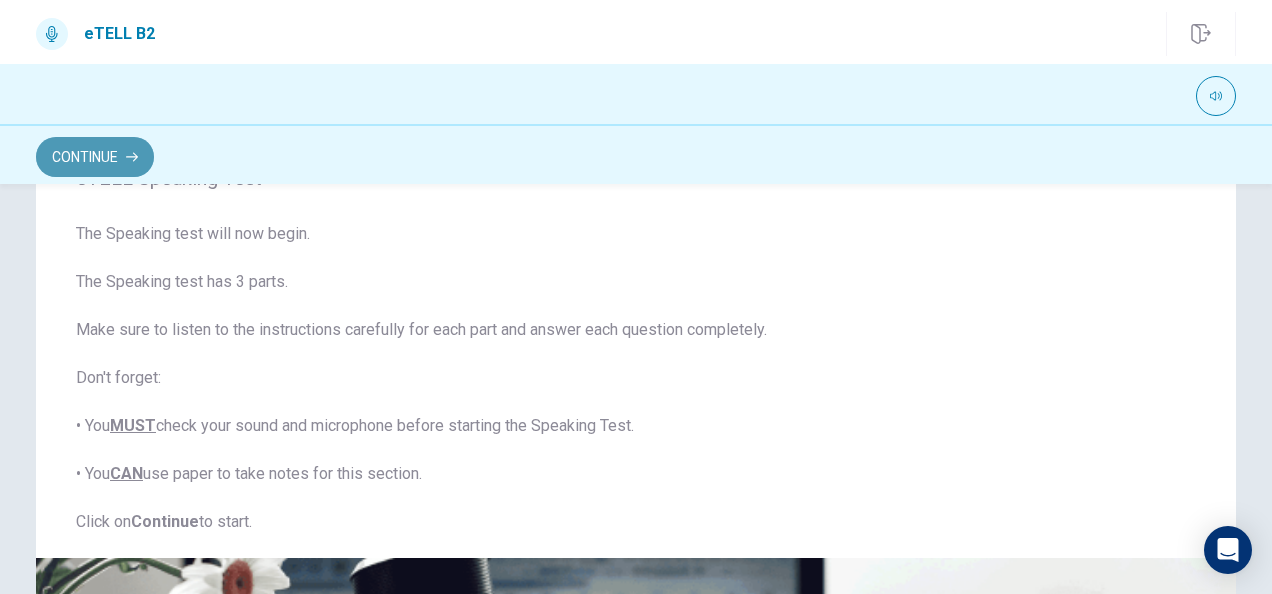 click on "Continue" at bounding box center [95, 157] 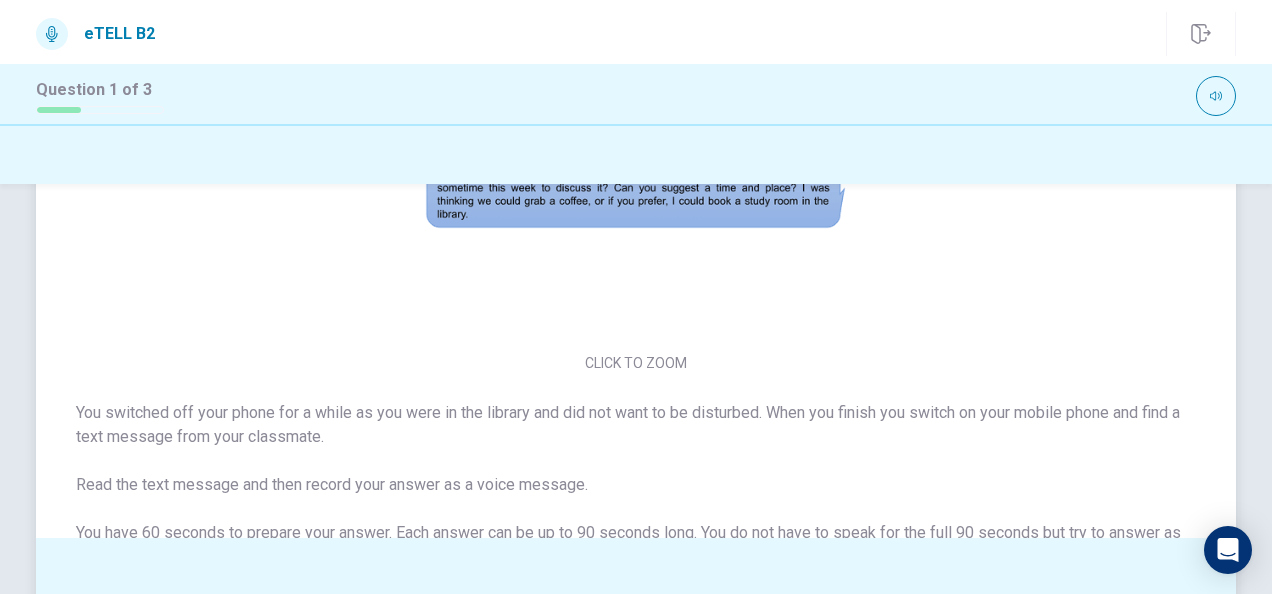 click on "CLICK TO ZOOM" at bounding box center (636, 204) 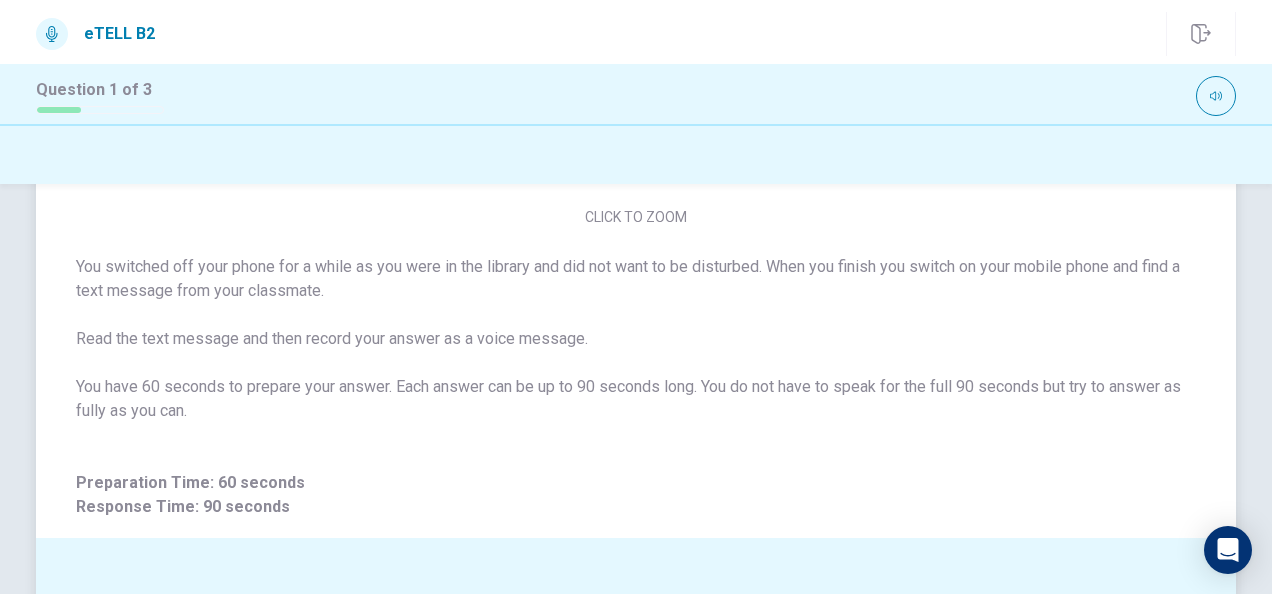 scroll, scrollTop: 150, scrollLeft: 0, axis: vertical 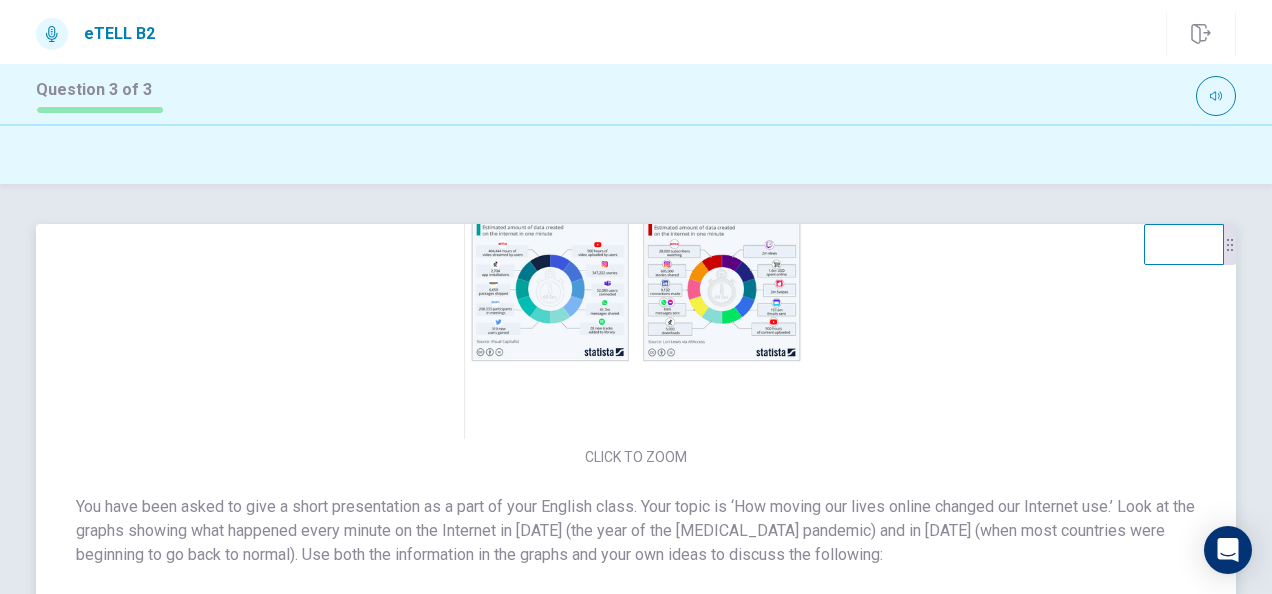 click on "CLICK TO ZOOM" at bounding box center [636, 298] 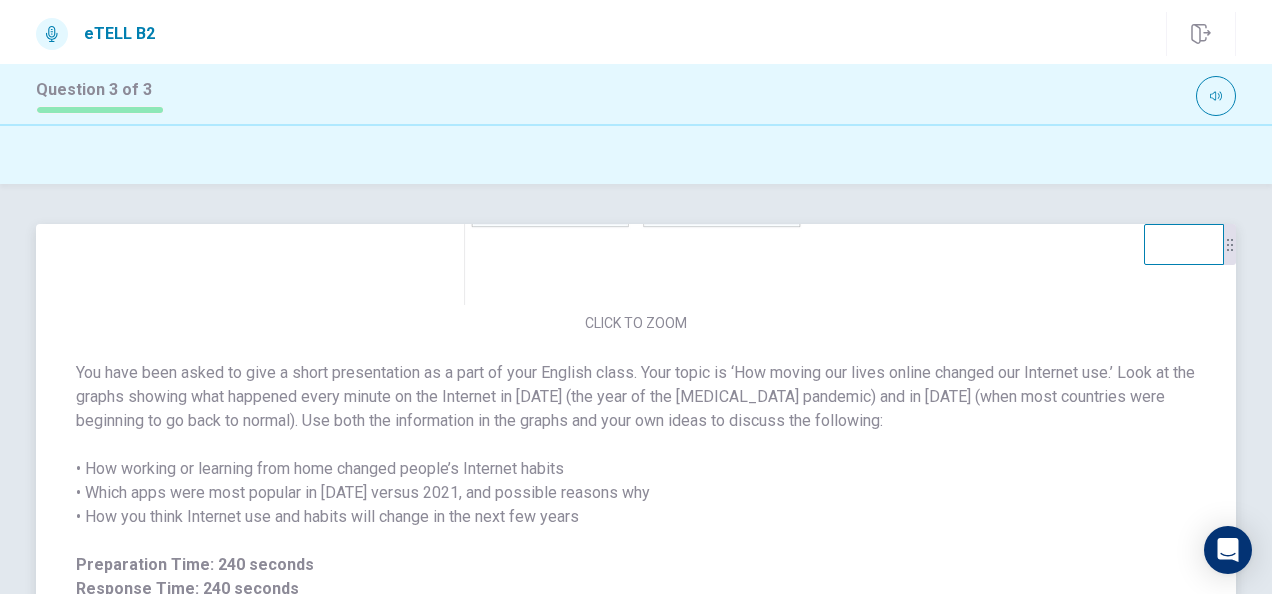 scroll, scrollTop: 138, scrollLeft: 0, axis: vertical 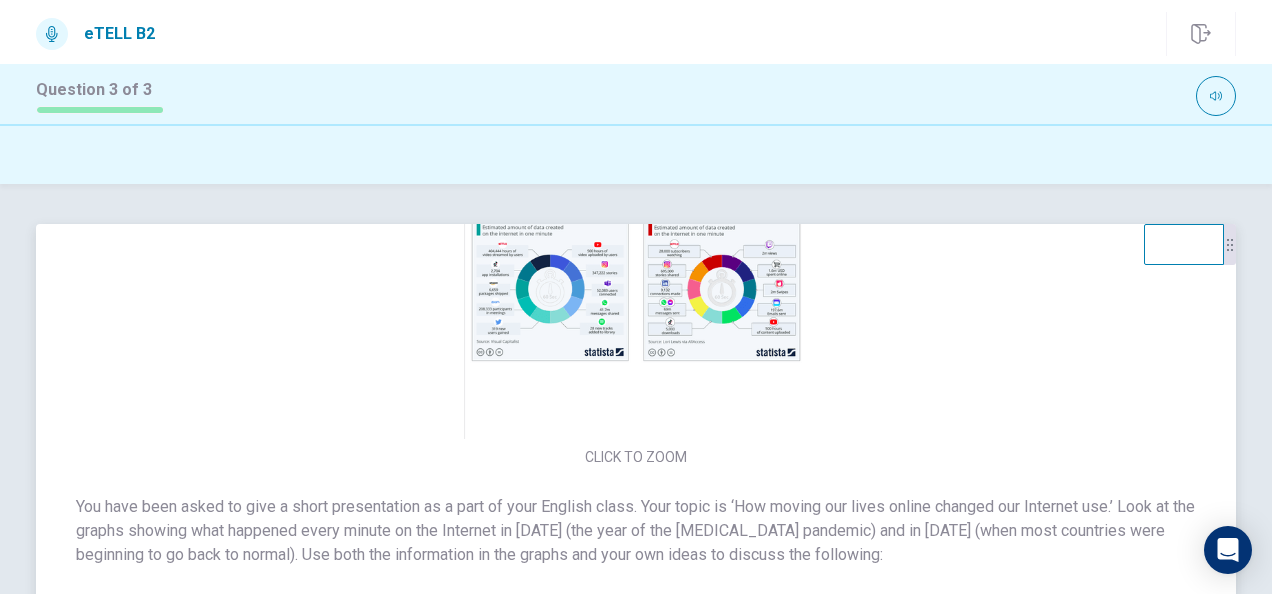 click on "CLICK TO ZOOM" at bounding box center [636, 298] 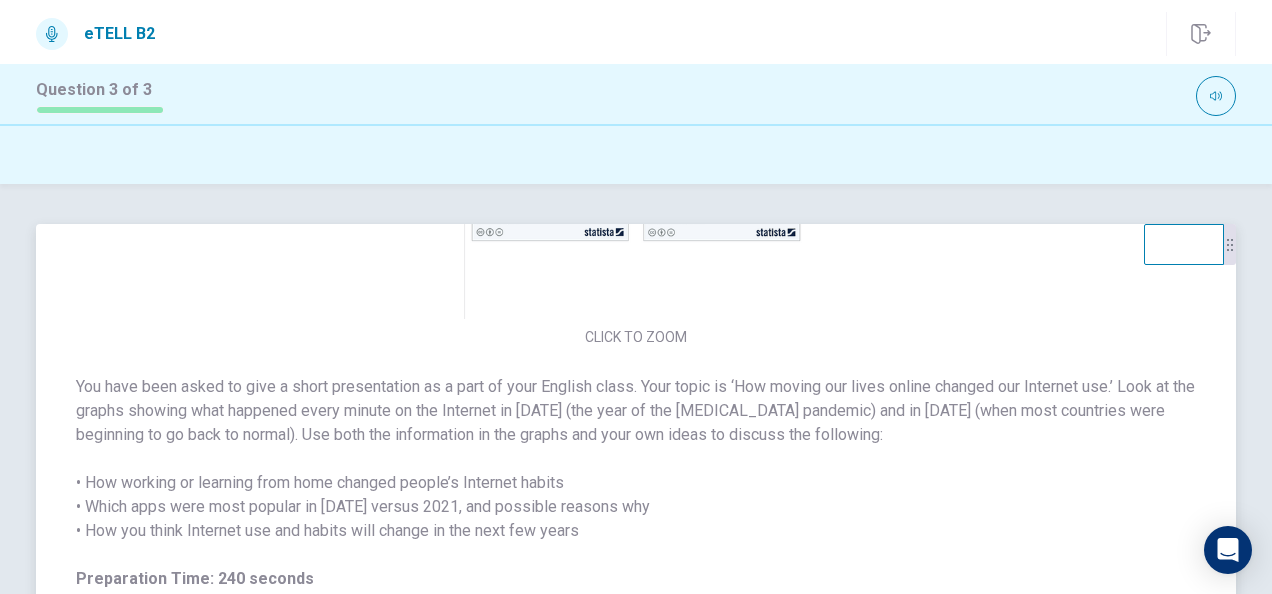 scroll, scrollTop: 138, scrollLeft: 0, axis: vertical 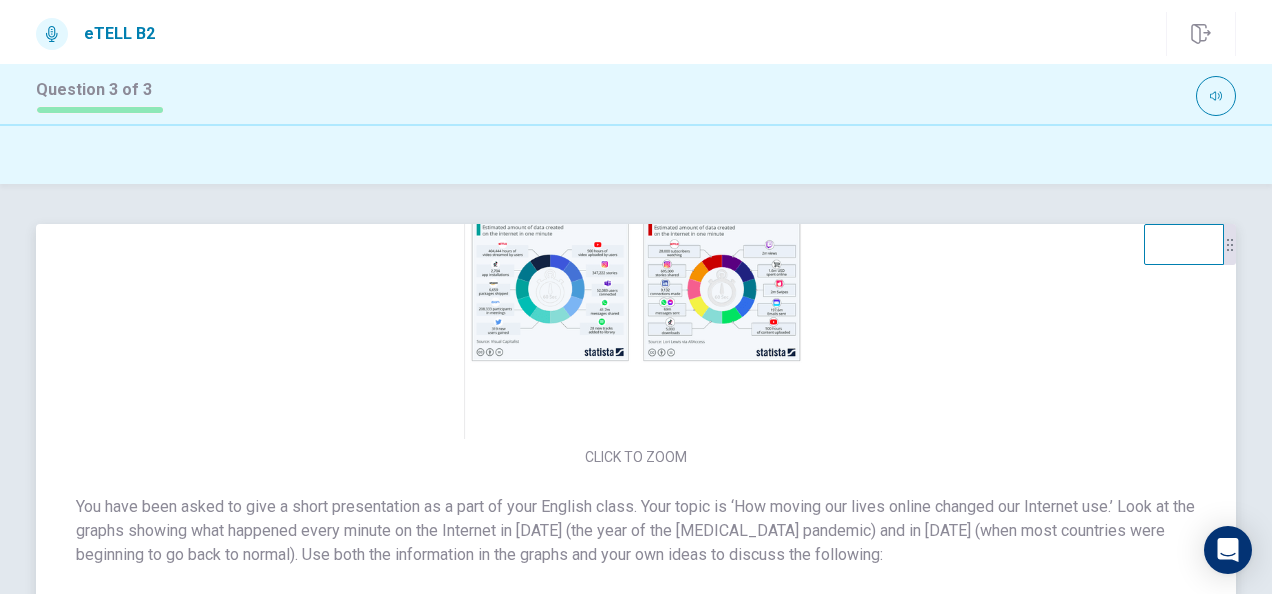 click on "CLICK TO ZOOM" at bounding box center (636, 298) 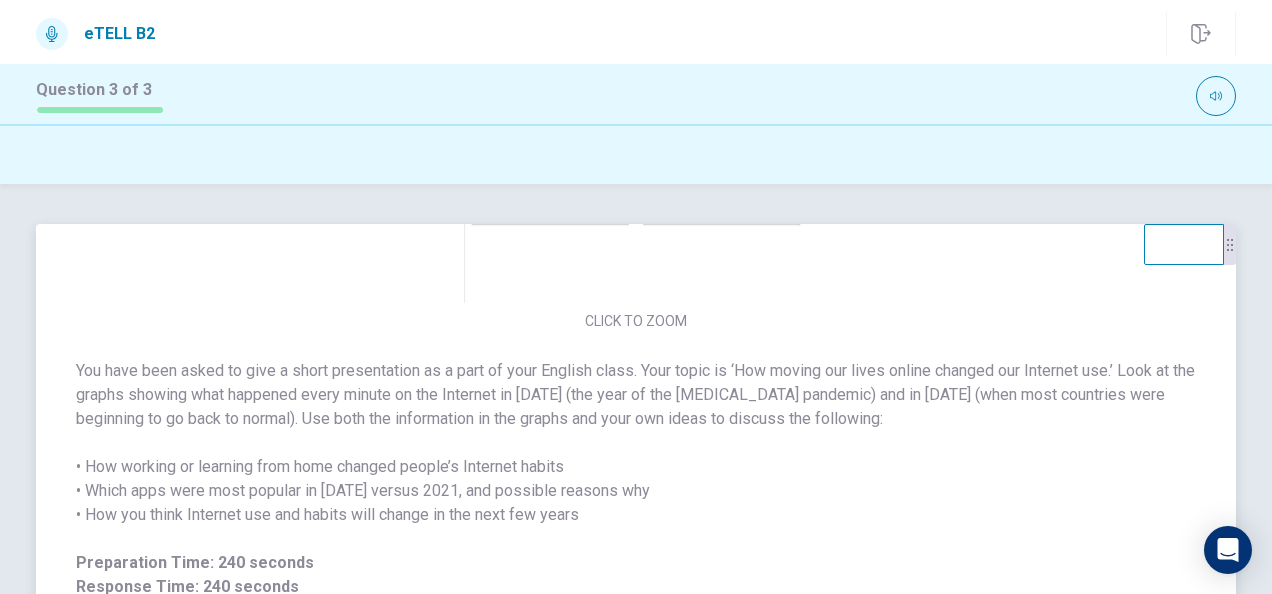 scroll, scrollTop: 138, scrollLeft: 0, axis: vertical 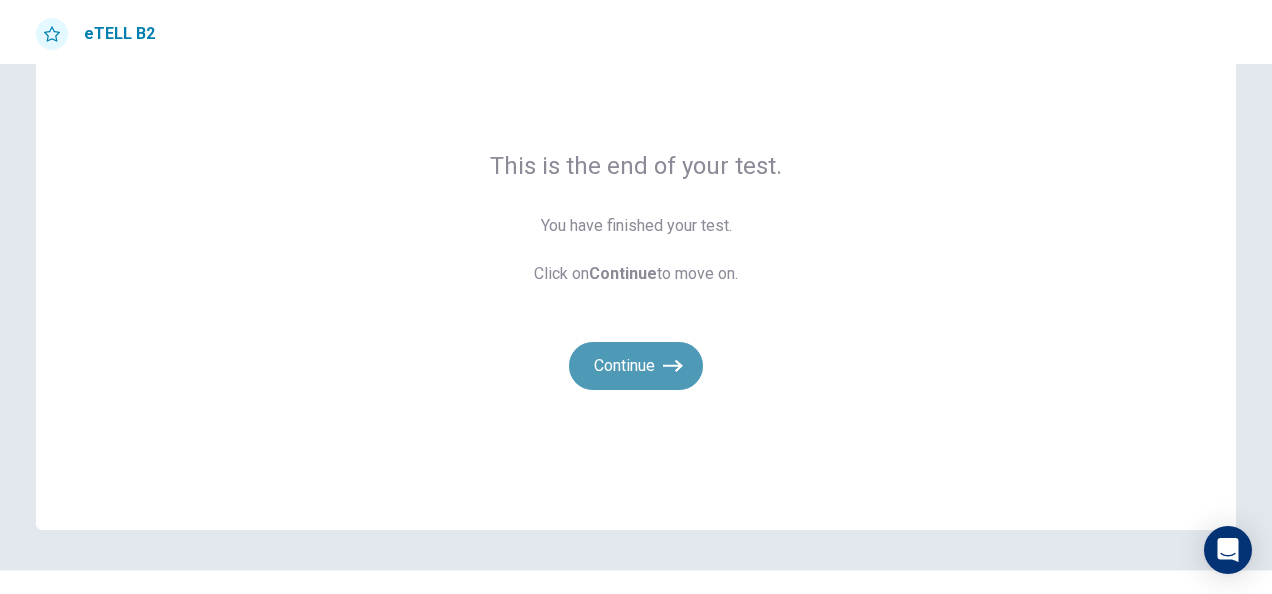 click on "Continue" at bounding box center (636, 366) 